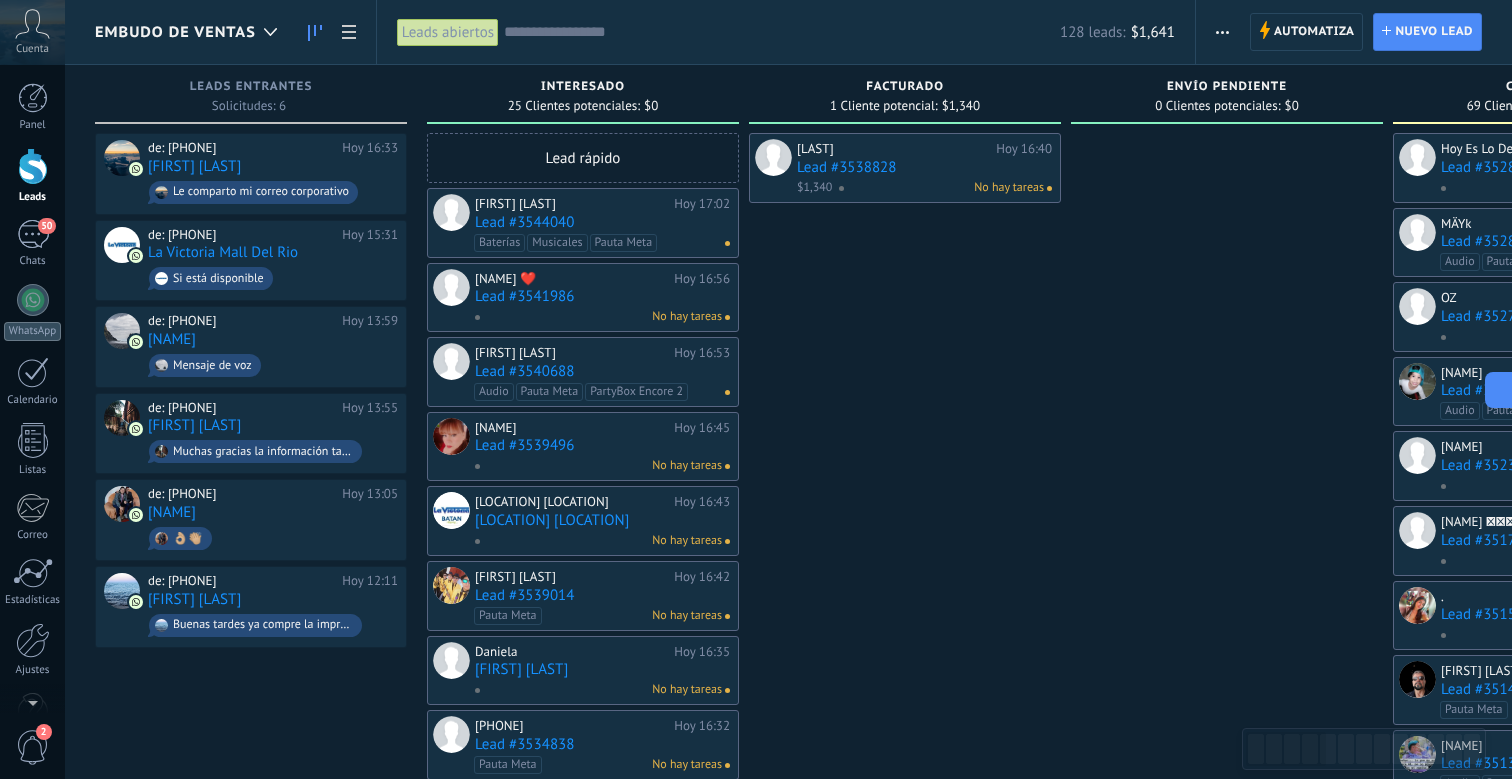 scroll, scrollTop: 0, scrollLeft: 0, axis: both 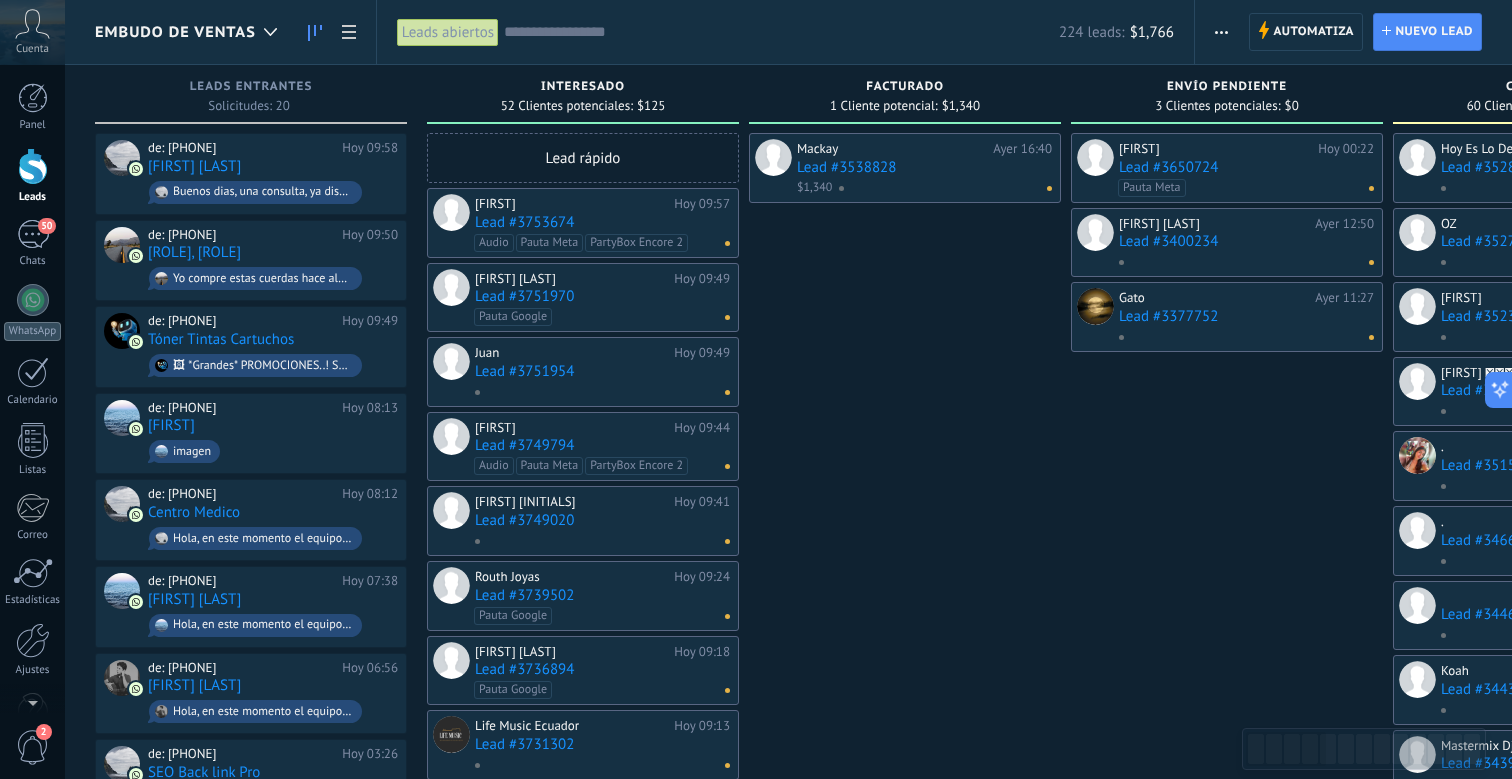click on "Leads abiertos" at bounding box center (448, 32) 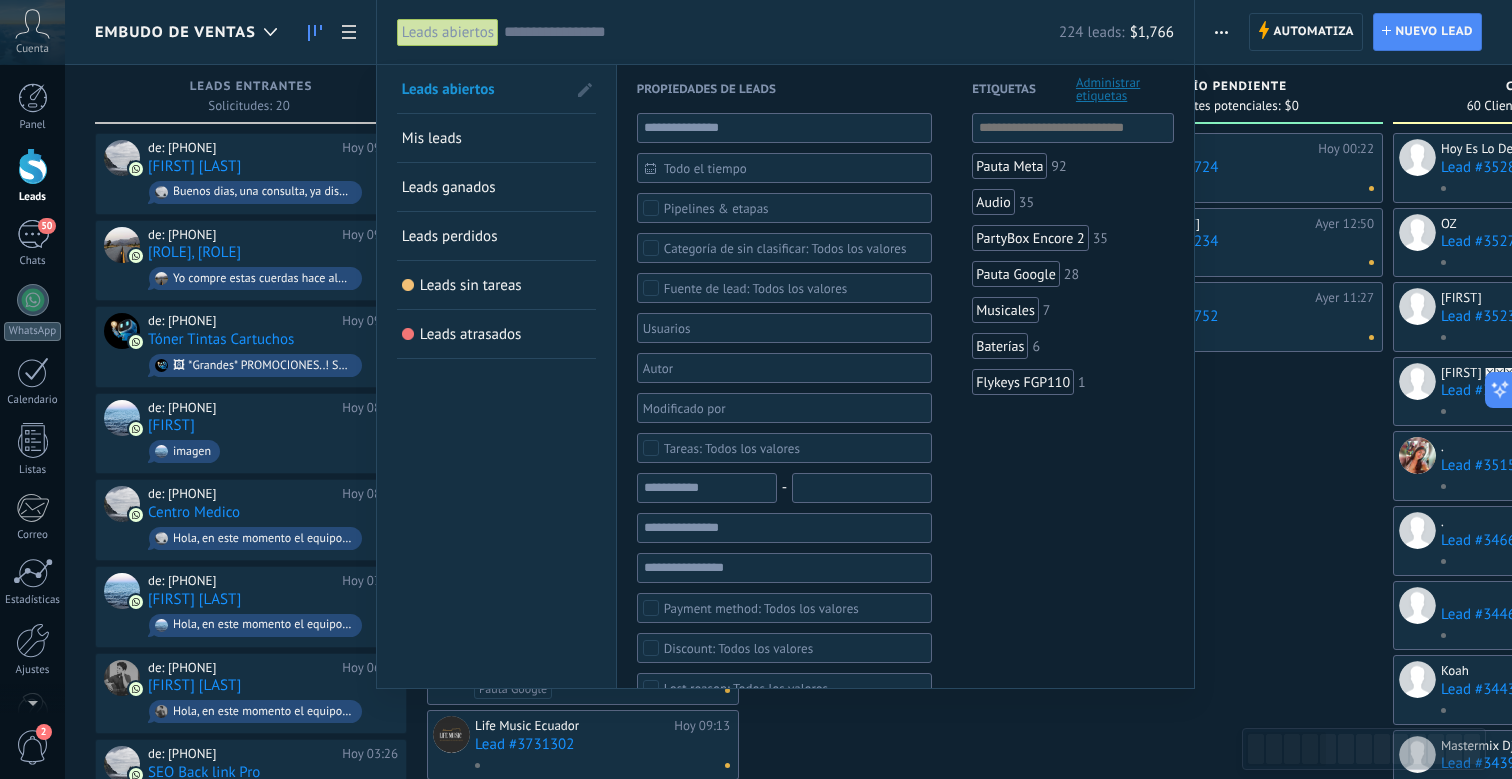 scroll, scrollTop: 0, scrollLeft: 0, axis: both 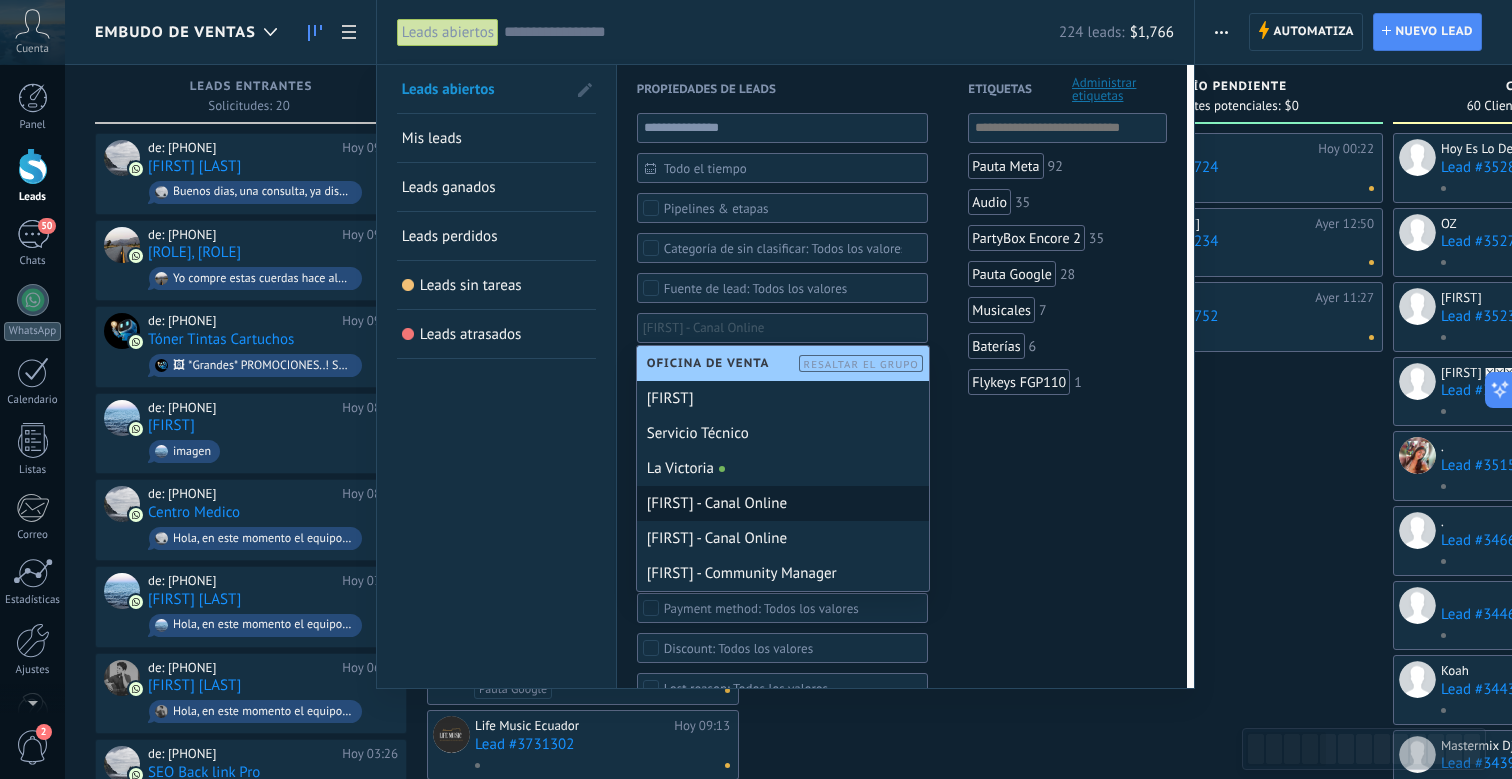 click on "[FIRST] - Canal Online" at bounding box center (783, 503) 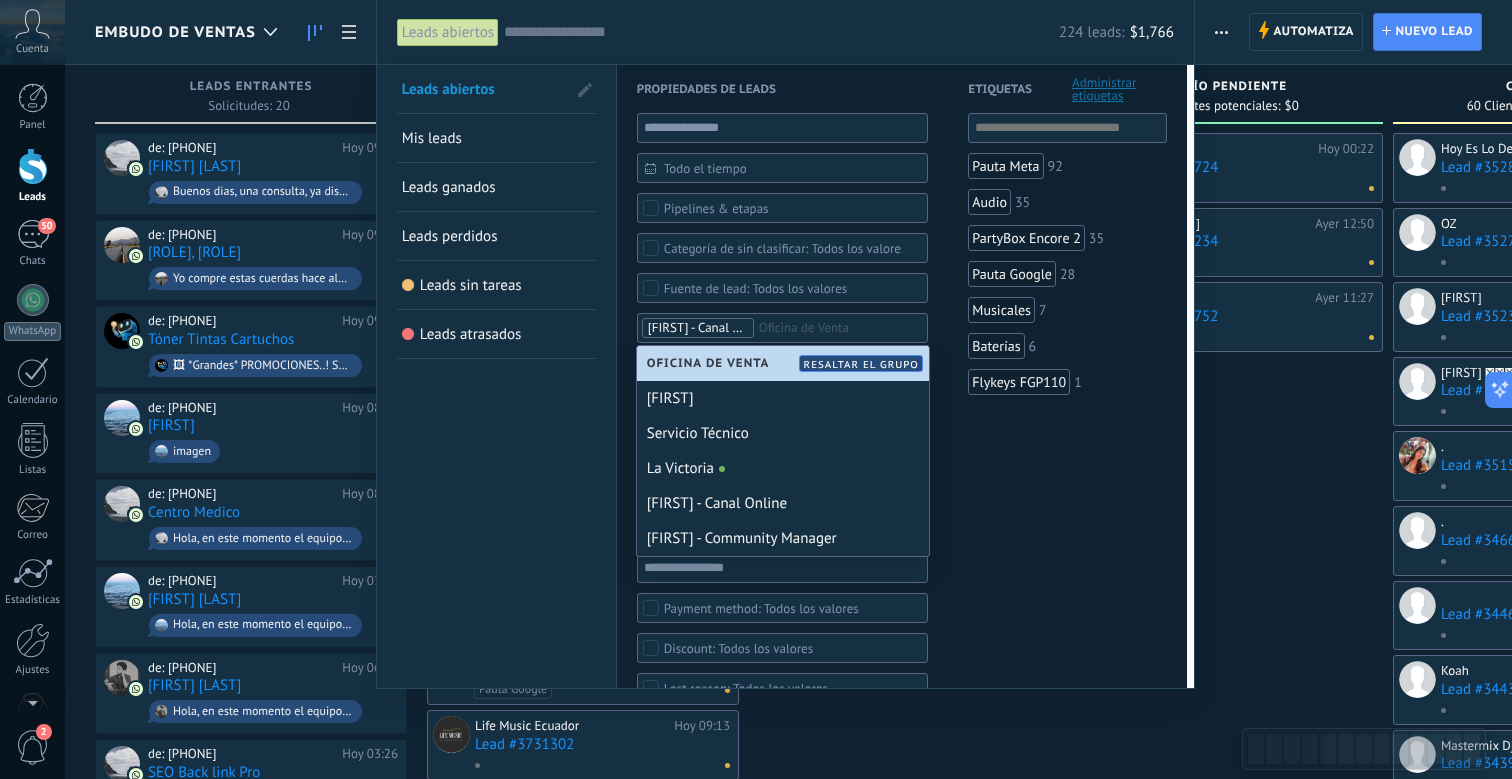 click on "Etiquetas Administrar etiquetas Y O Pauta Meta 92 Audio 35 PartyBox Encore 2 35 Pauta Google 28 Musicales 7 Baterías 6 Flykeys FGP110 1" at bounding box center (1047, 810) 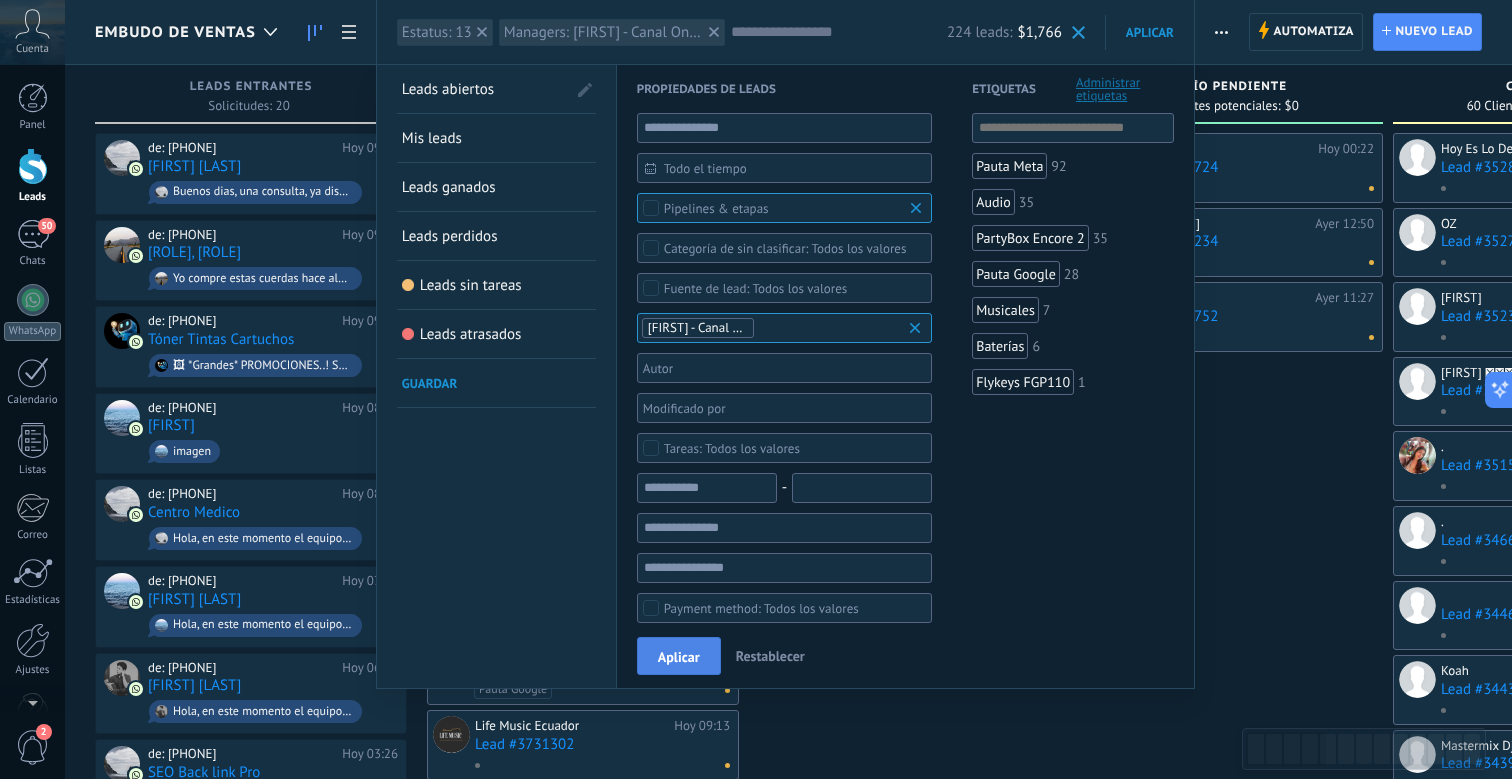 click on "Aplicar" at bounding box center (679, 656) 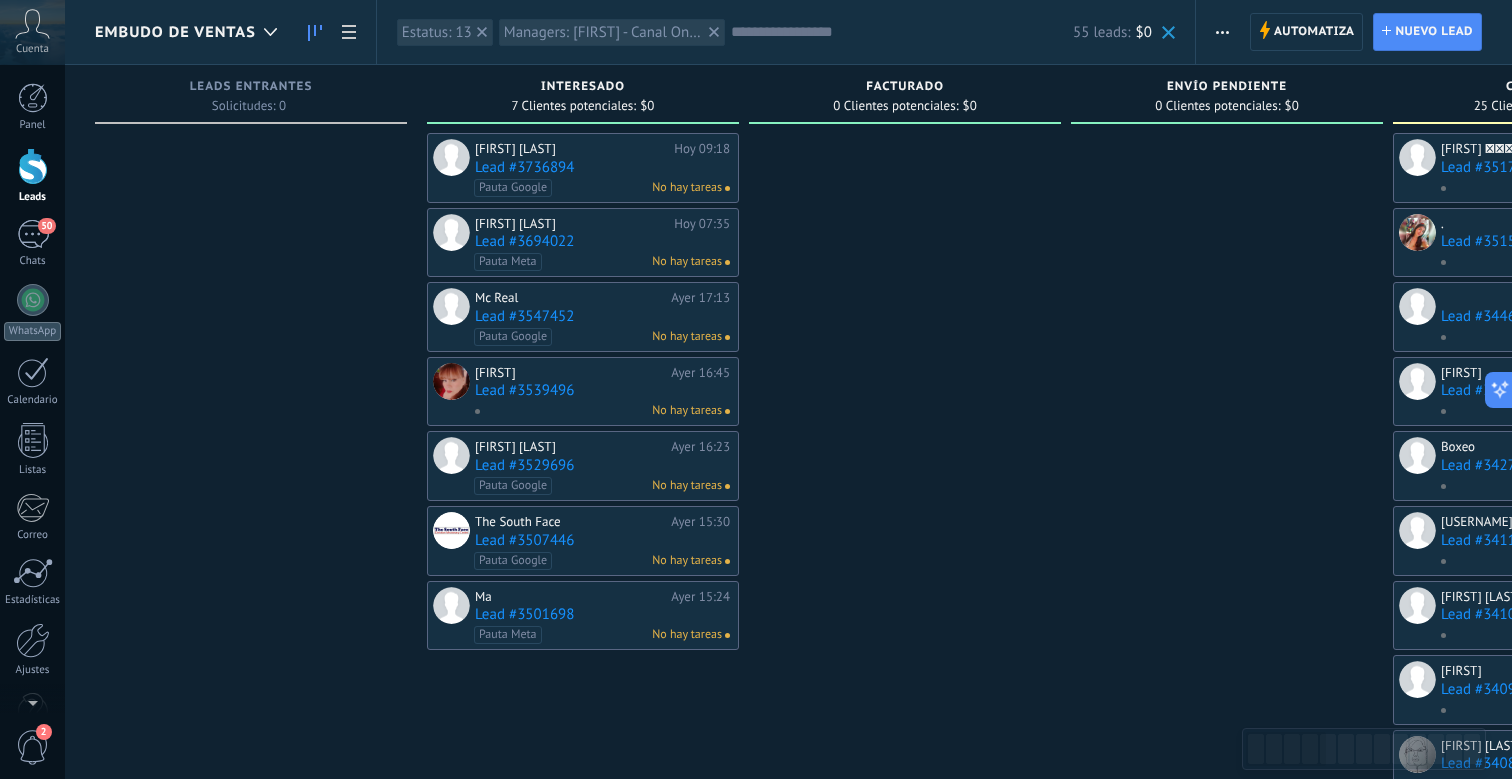 click on "Lead #3736894" at bounding box center [602, 167] 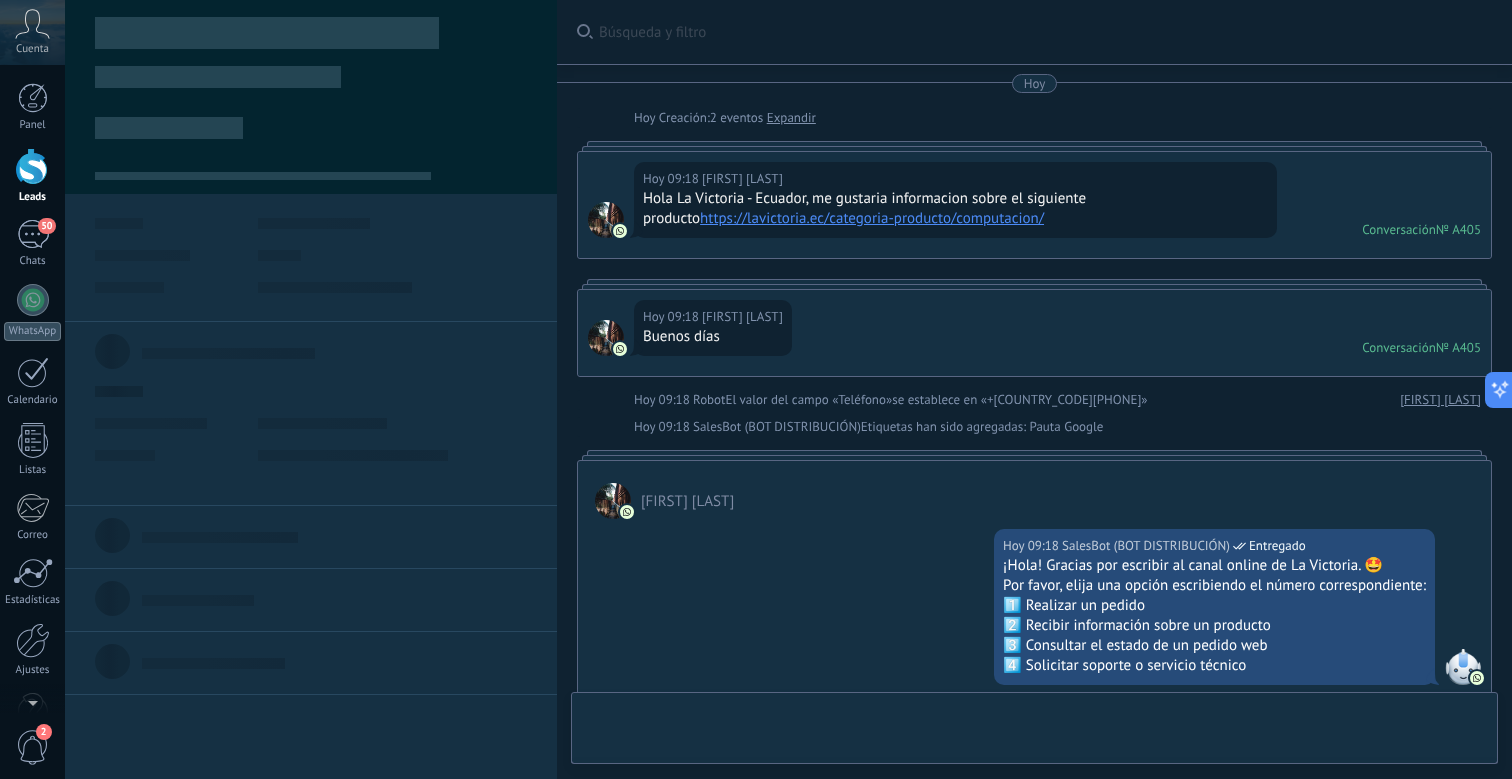 scroll, scrollTop: 720, scrollLeft: 0, axis: vertical 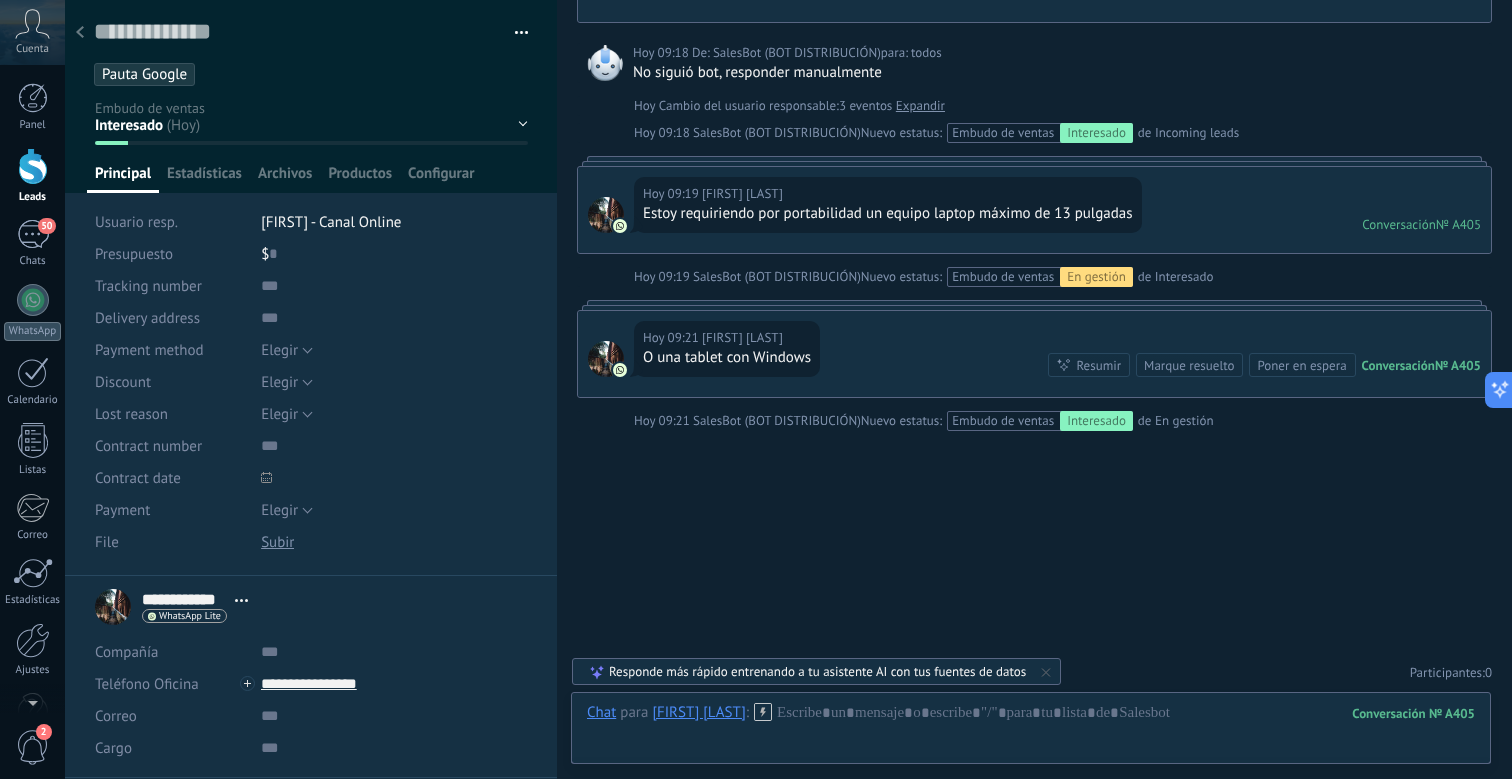 click on "[FIRST] - Canal Online" at bounding box center [331, 222] 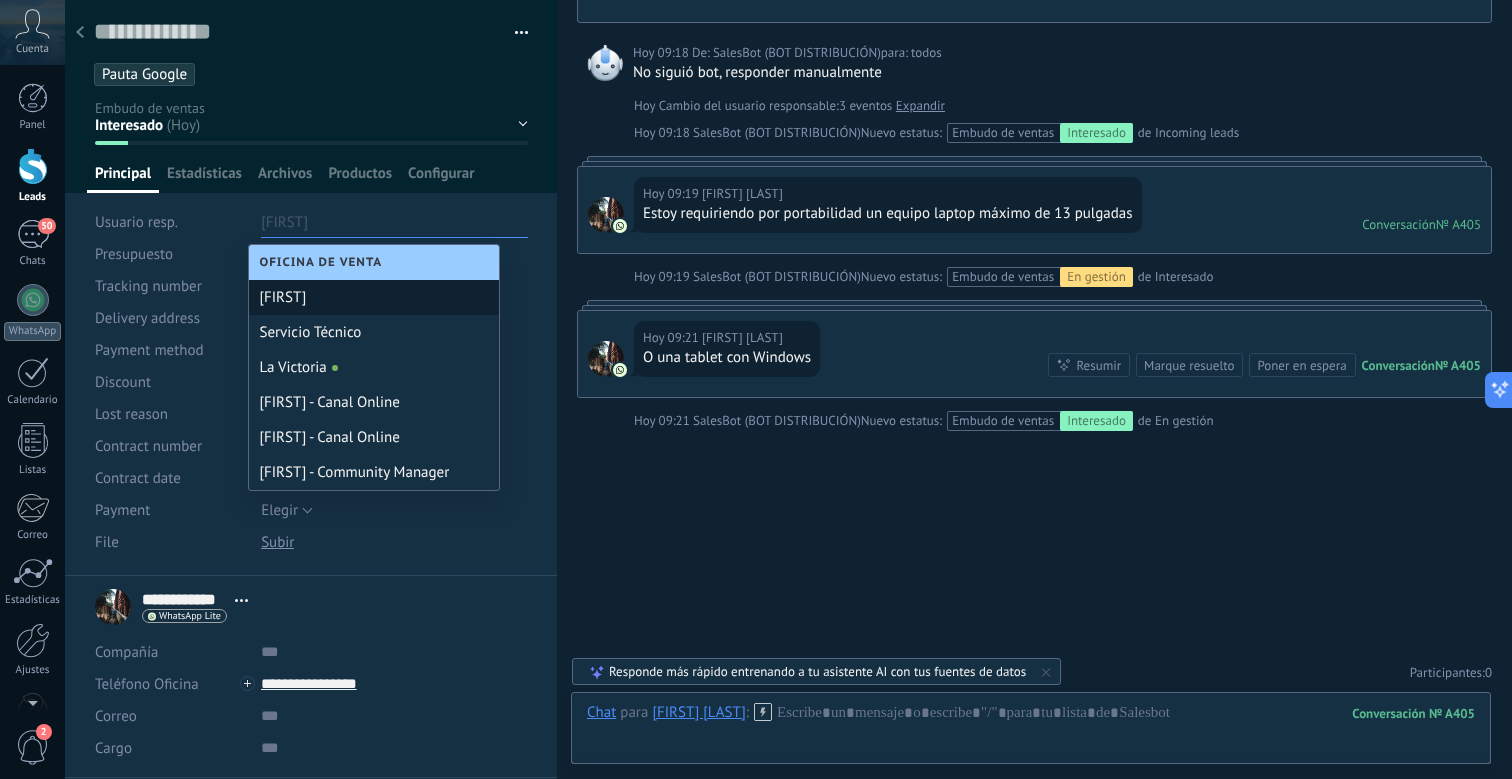 click on "[FIRST]" at bounding box center (374, 297) 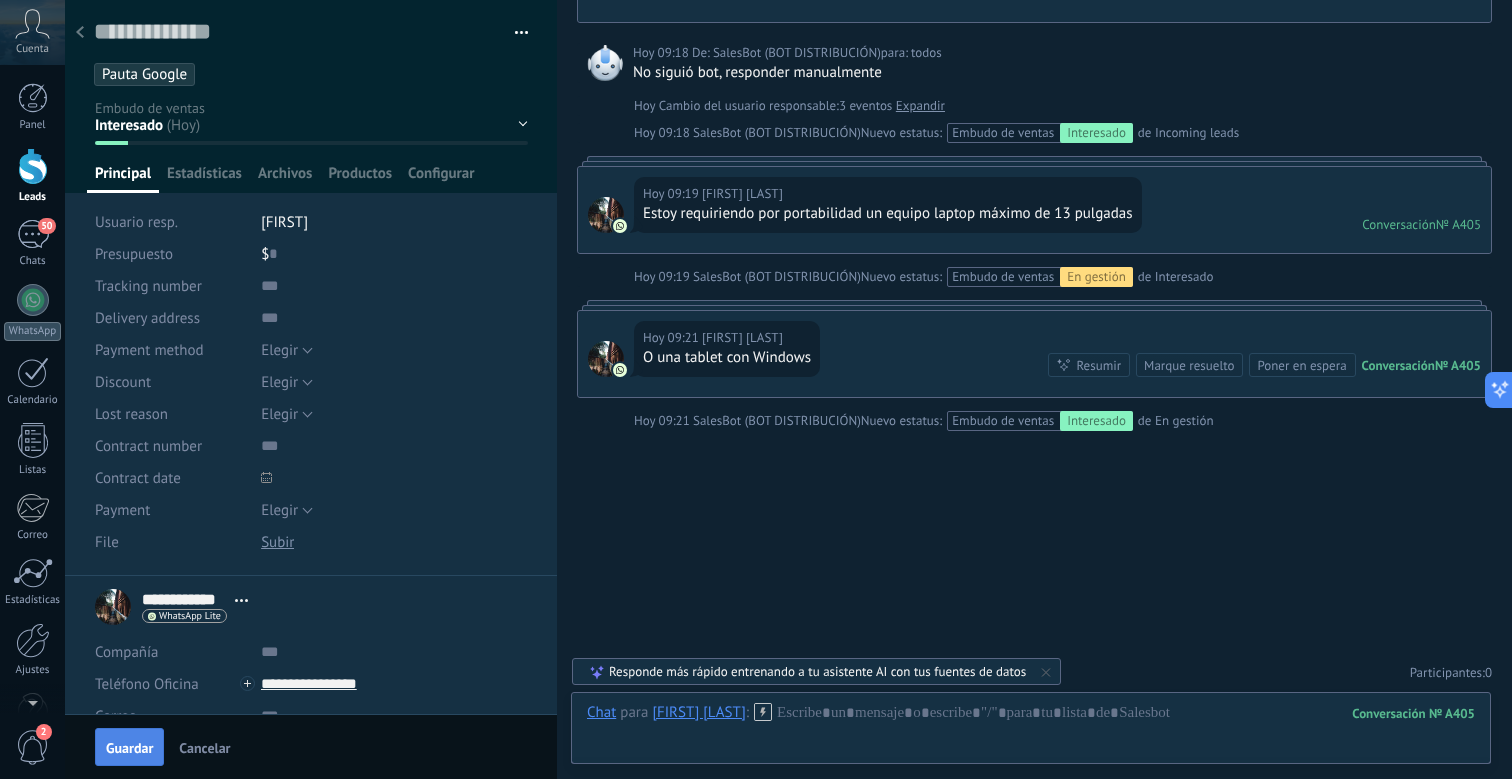 click on "Guardar" at bounding box center (129, 748) 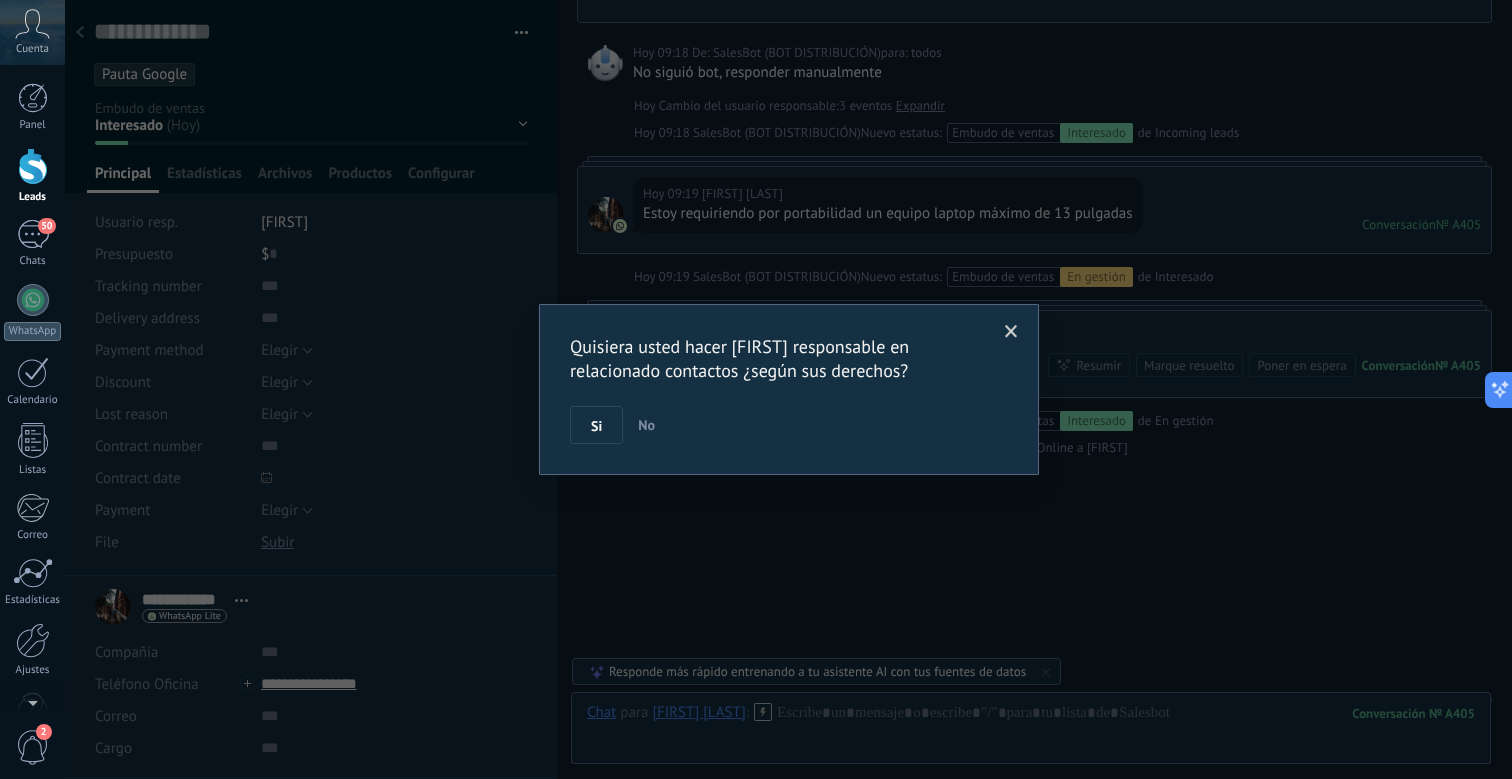 scroll, scrollTop: 966, scrollLeft: 0, axis: vertical 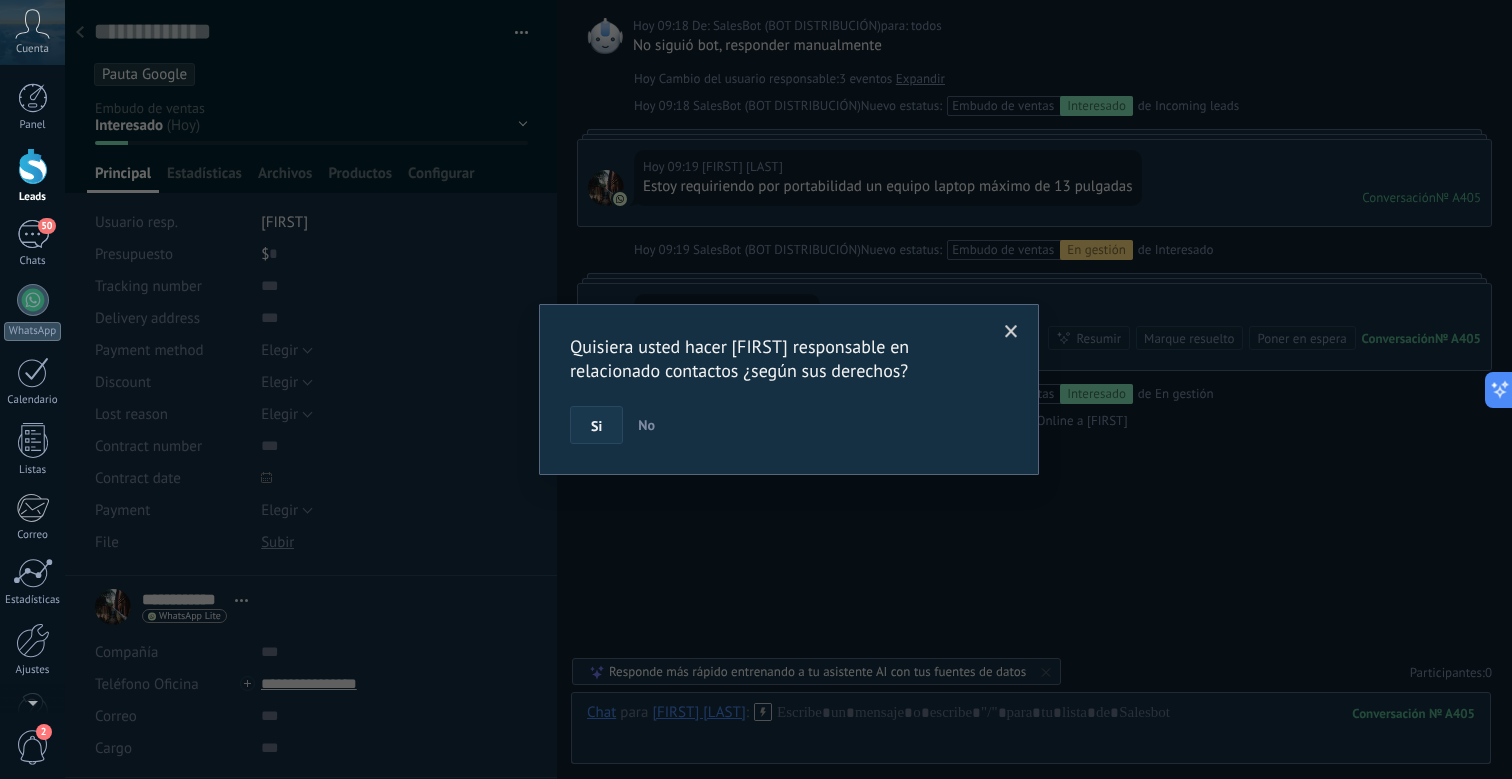 click on "Si" at bounding box center (596, 426) 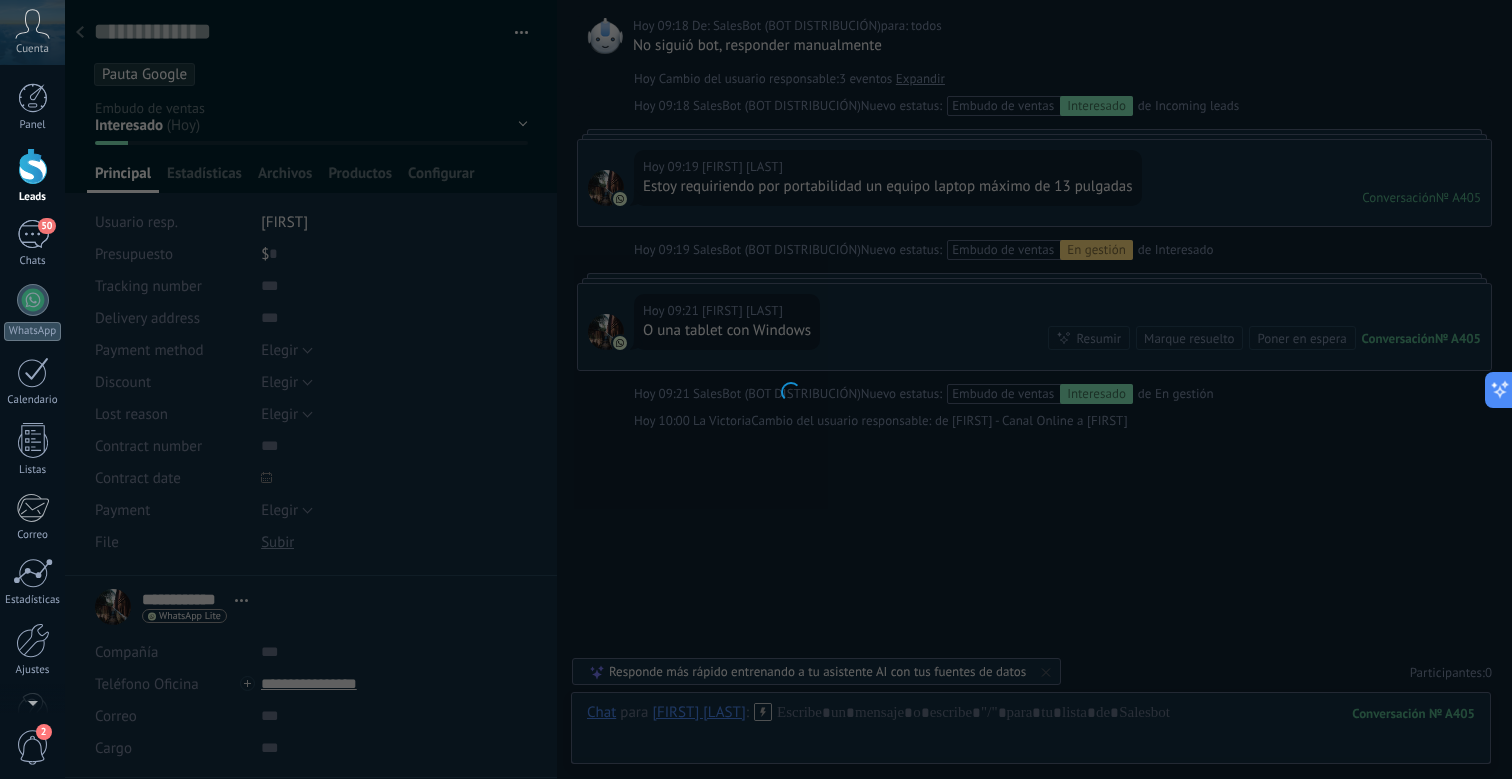 scroll, scrollTop: 993, scrollLeft: 0, axis: vertical 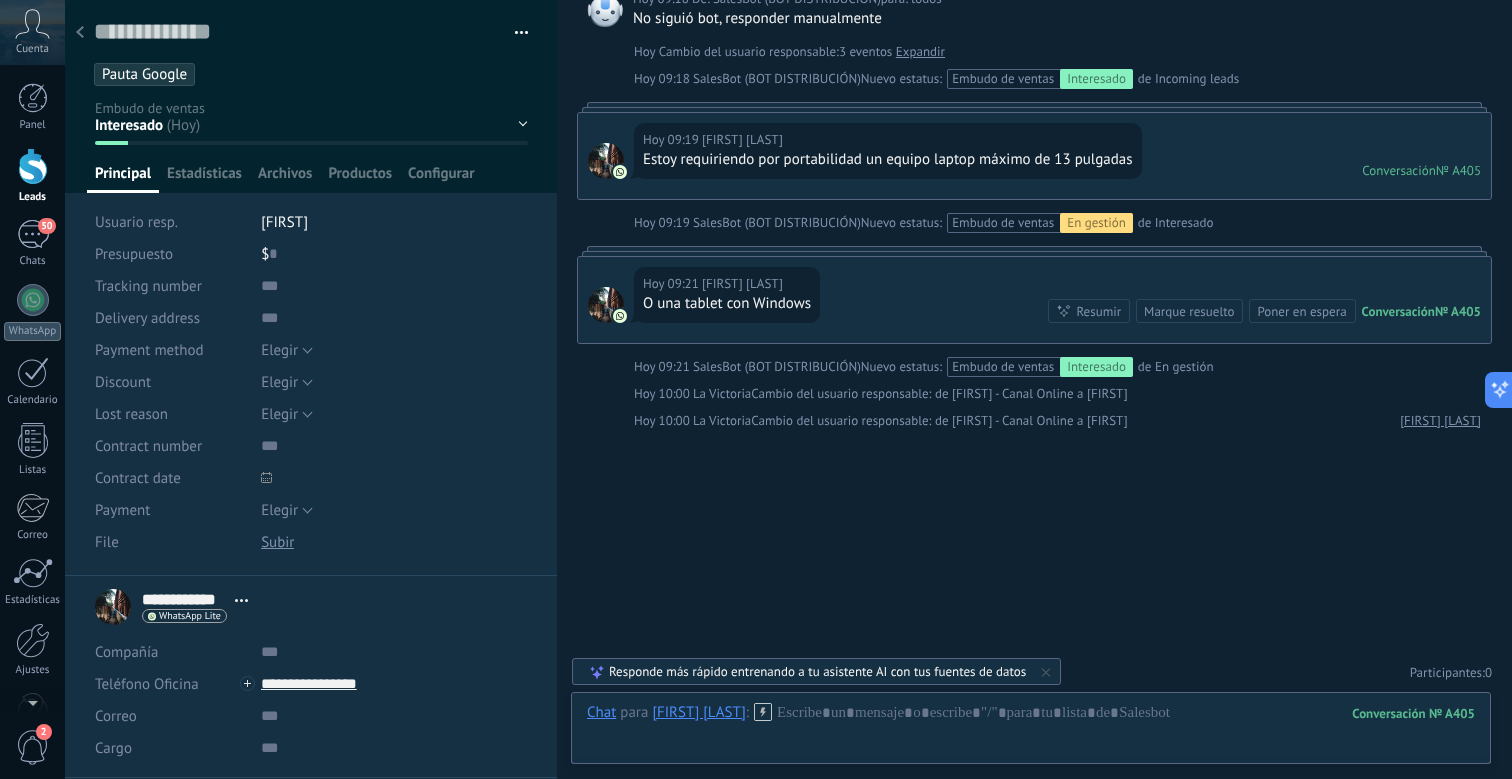 click 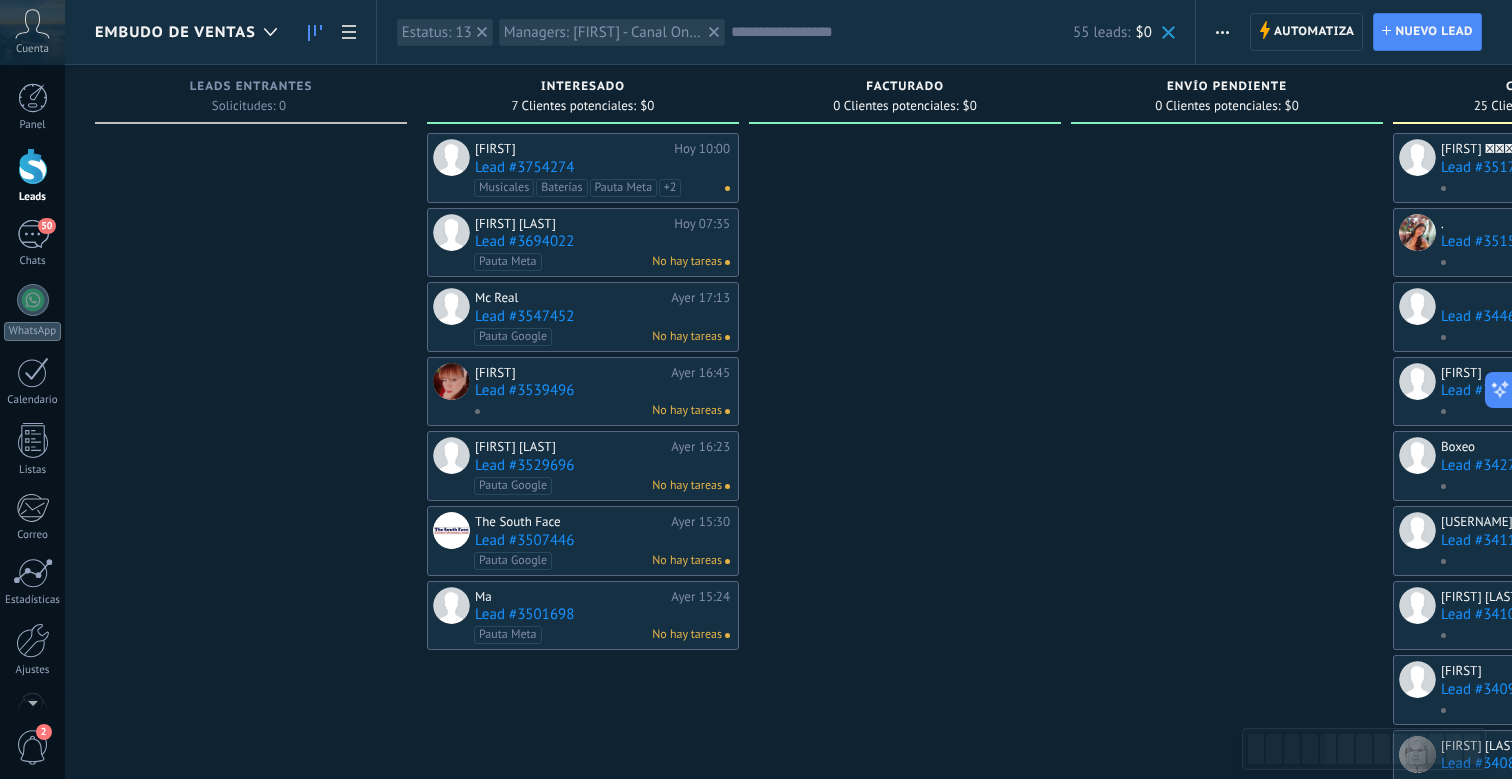 click on "Lead #3754274" at bounding box center [602, 167] 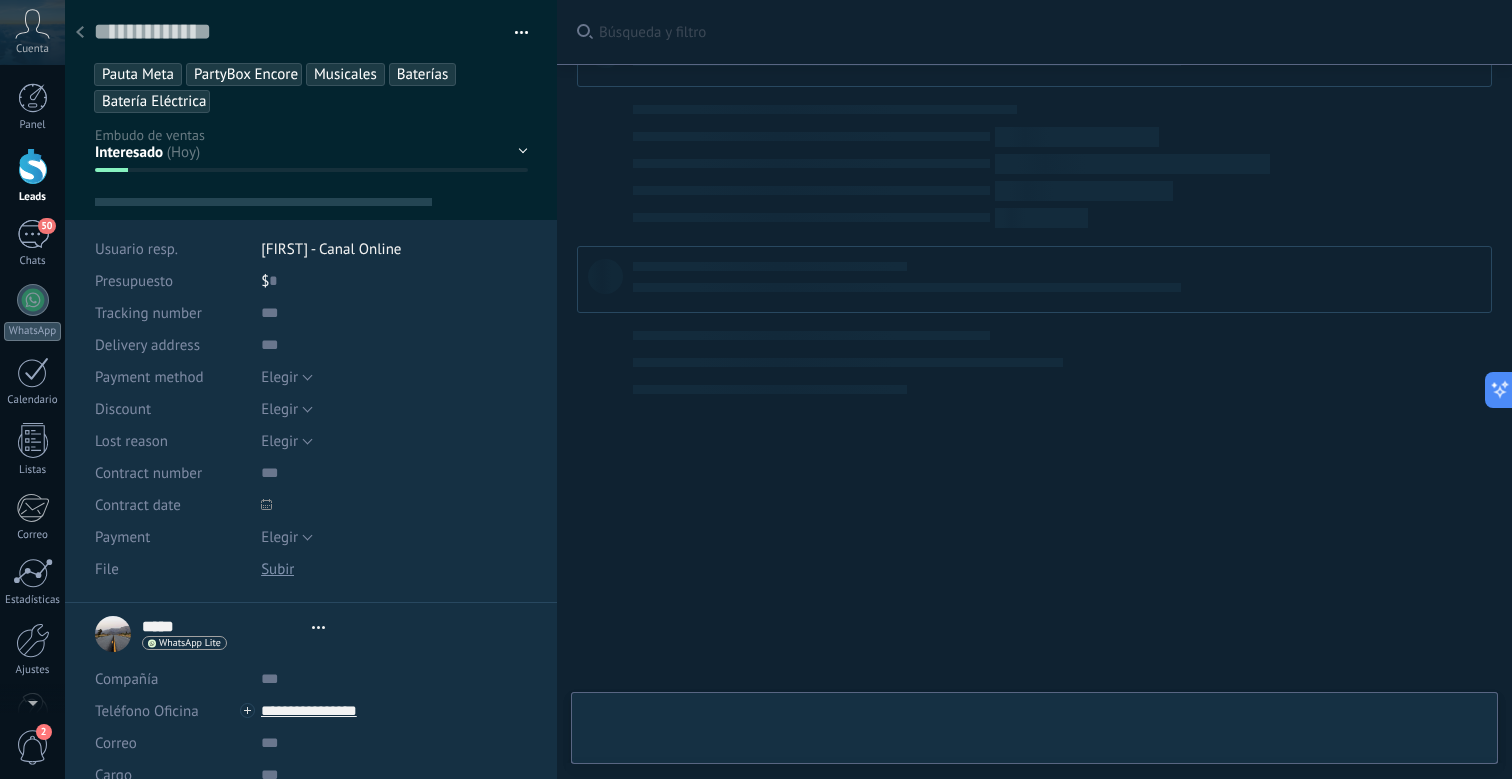 scroll, scrollTop: 449, scrollLeft: 0, axis: vertical 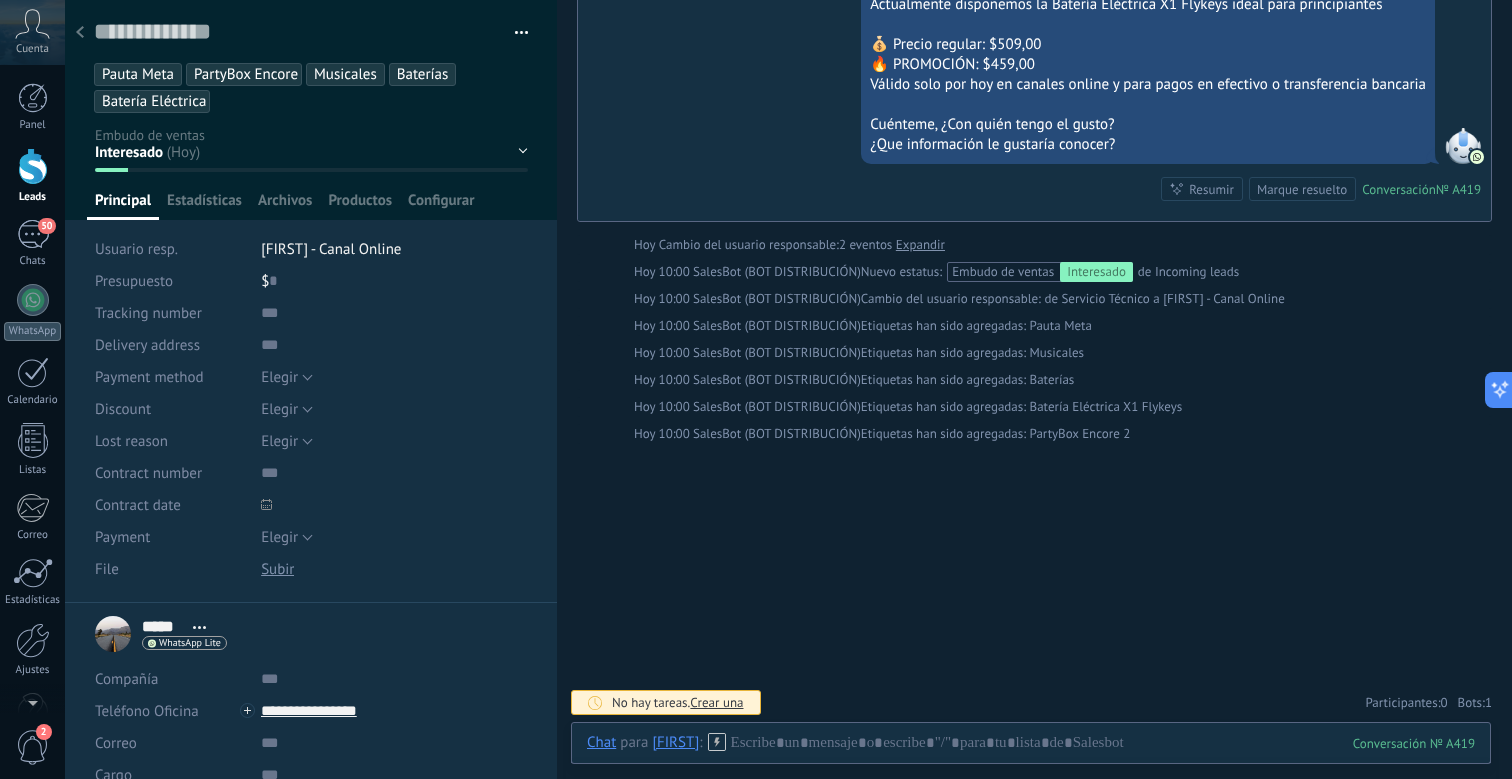 click on "[FIRST] - Canal Online" at bounding box center (331, 249) 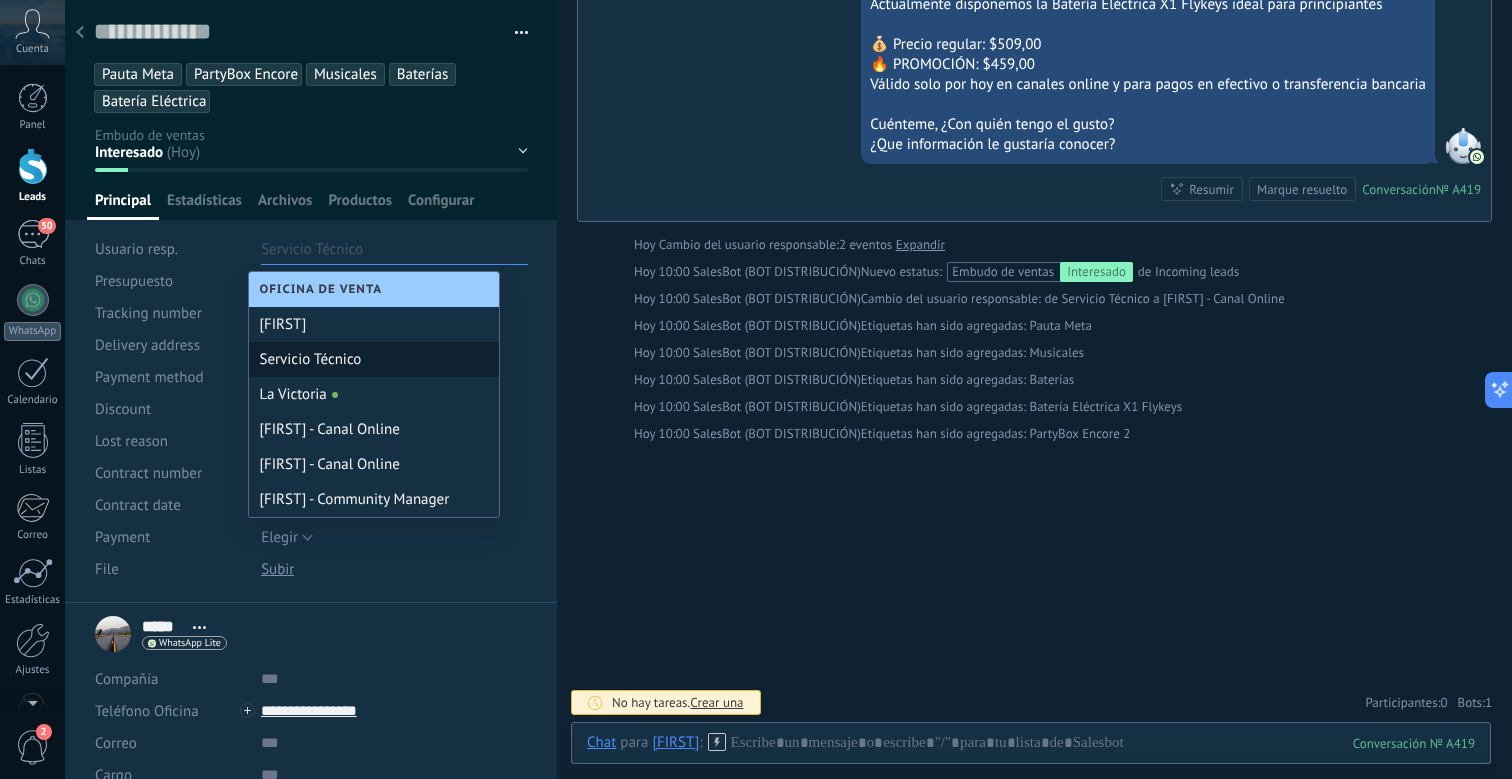 click on "[FIRST]" at bounding box center (374, 324) 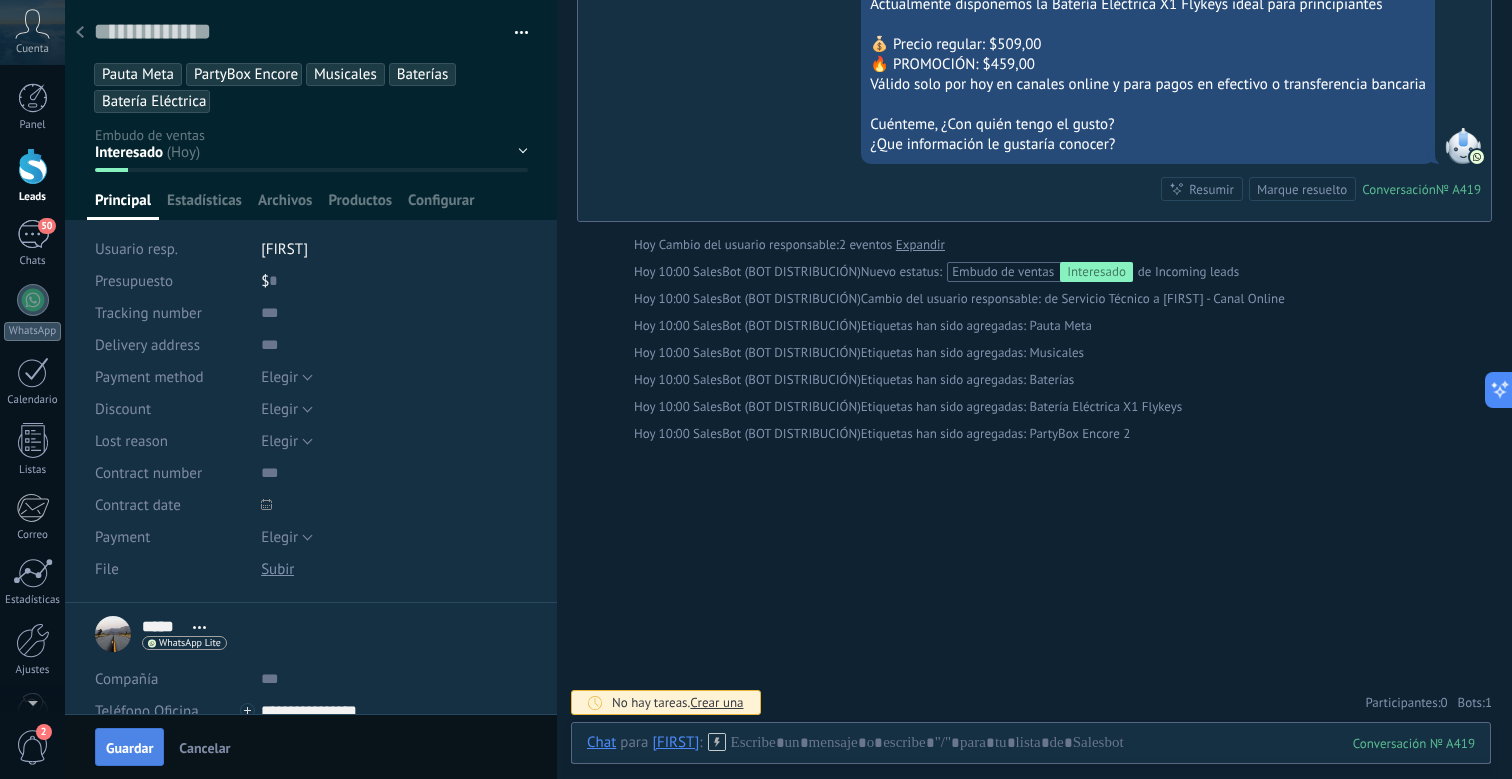 click on "Guardar" at bounding box center [129, 748] 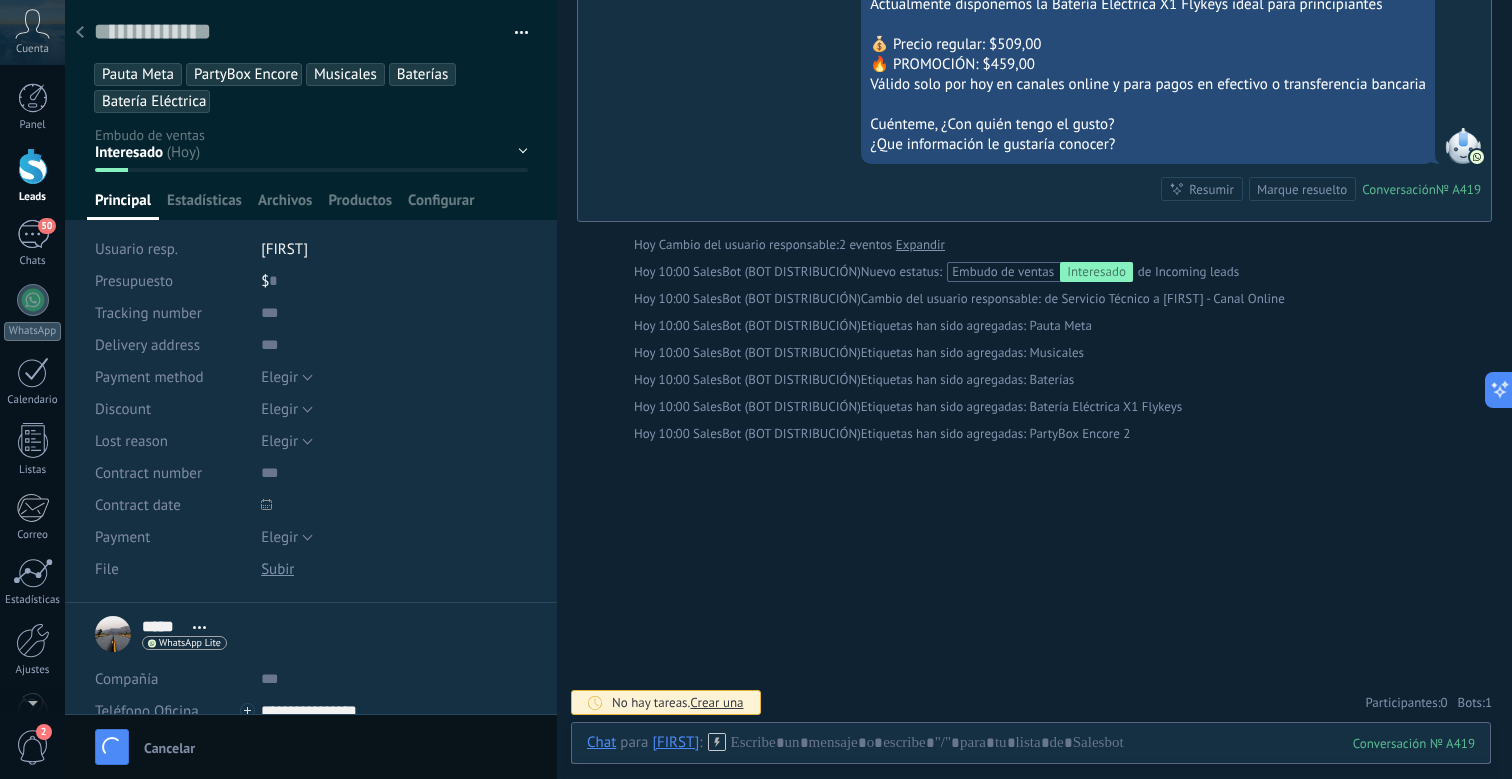 scroll, scrollTop: 469, scrollLeft: 0, axis: vertical 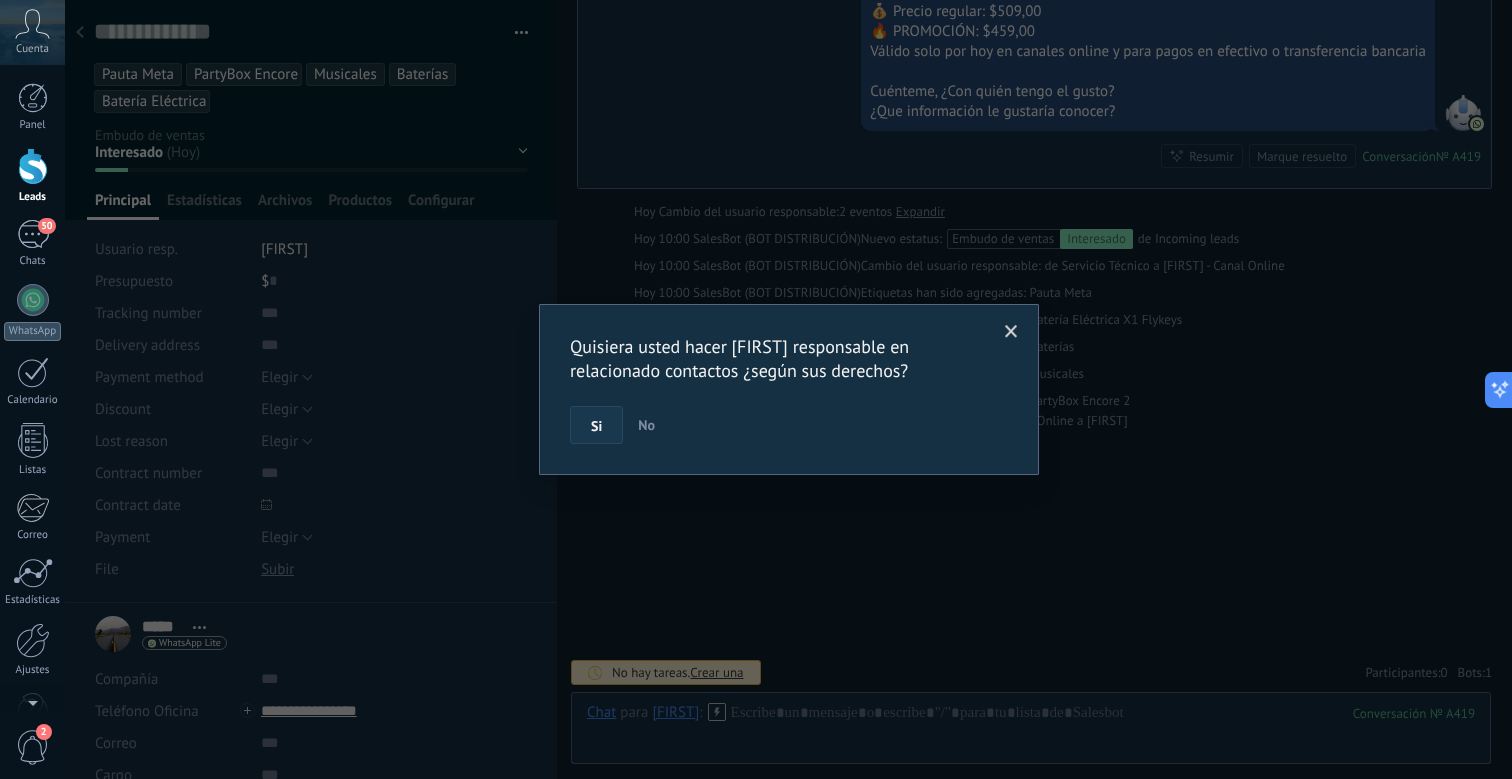 click on "Si" at bounding box center [596, 425] 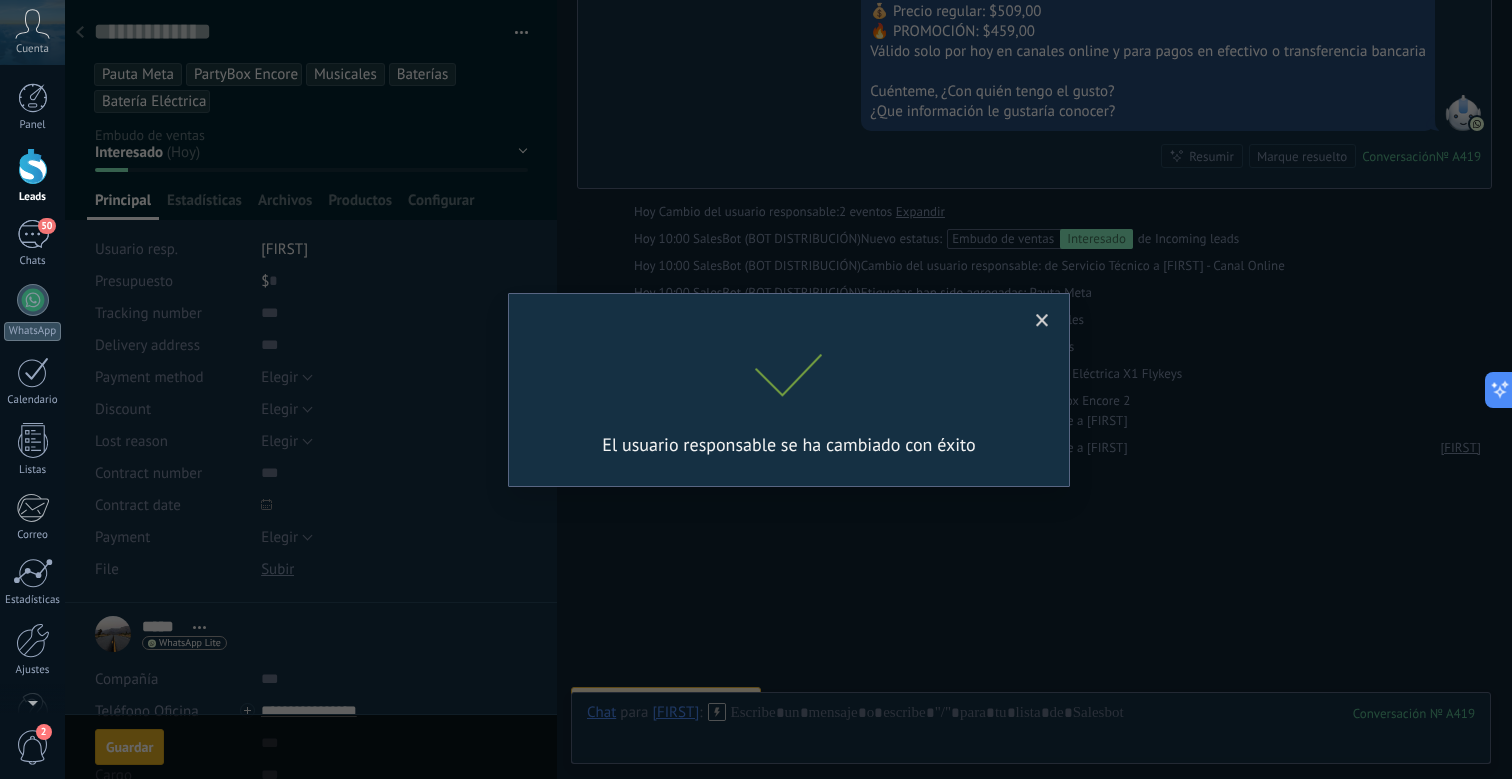 scroll, scrollTop: 496, scrollLeft: 0, axis: vertical 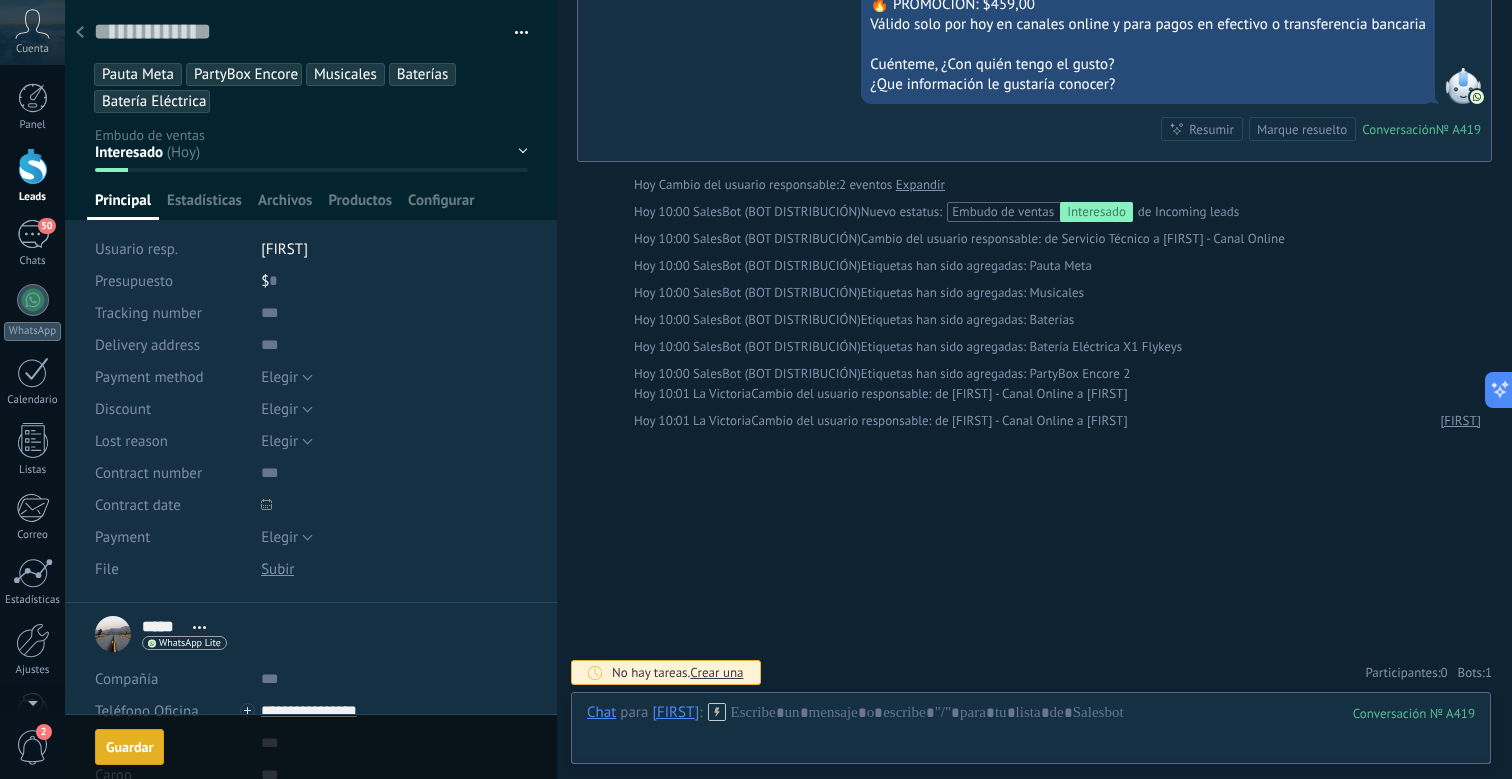 click at bounding box center (80, 33) 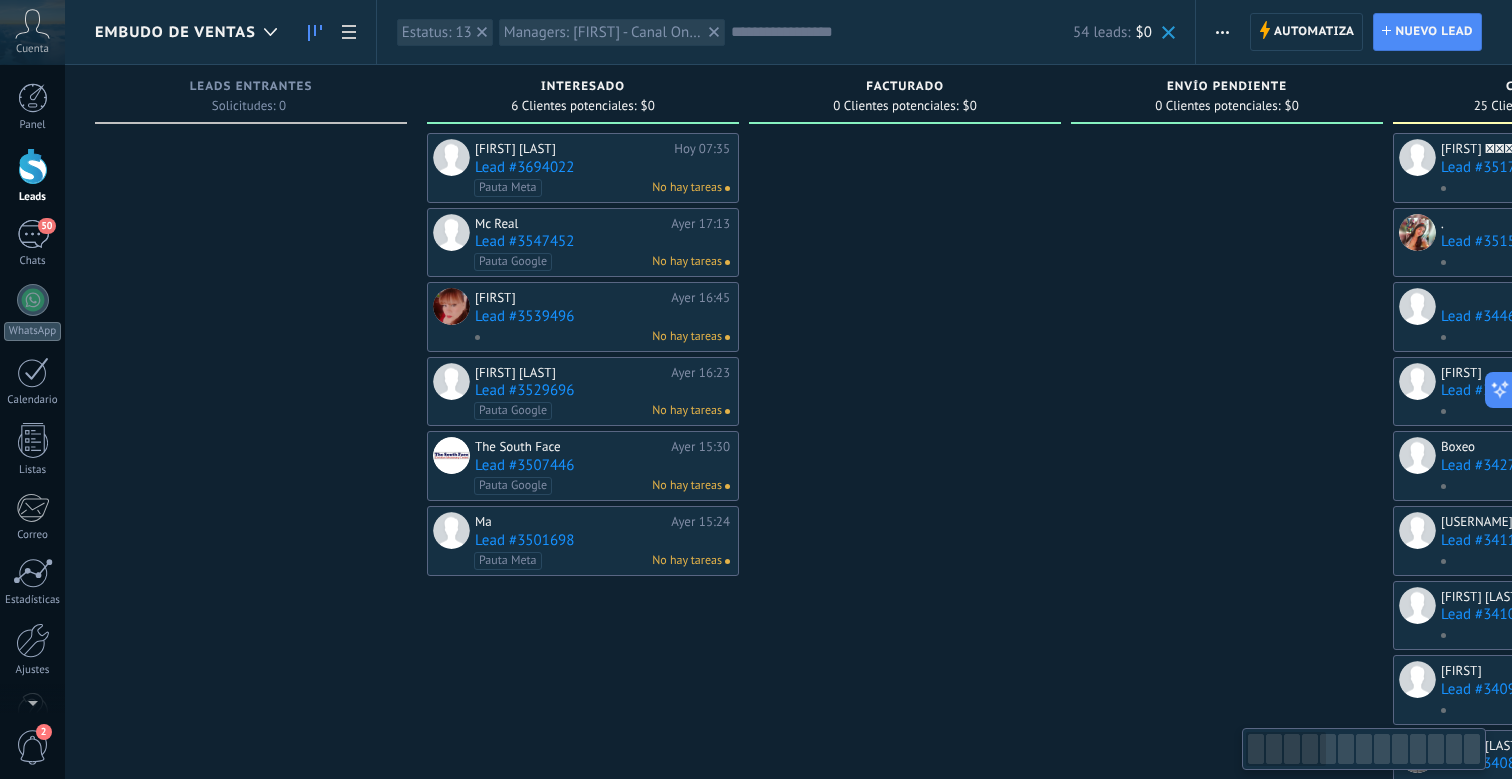 click on "Pauta Meta No hay tareas" at bounding box center (598, 188) 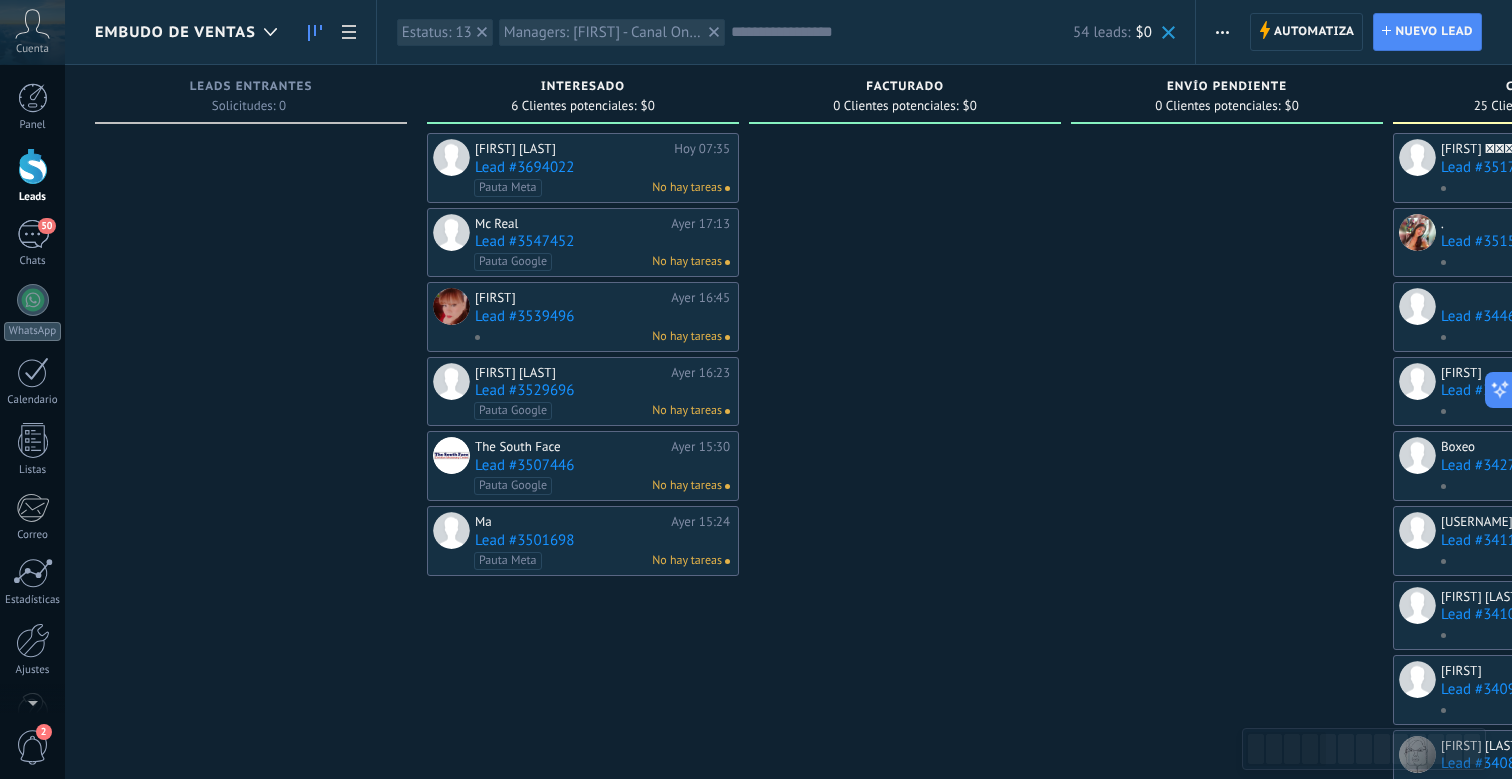 click on "[FIRST] [LAST] Hoy 07:35 Lead #3694022 Pauta Meta No hay tareas" at bounding box center [602, 168] 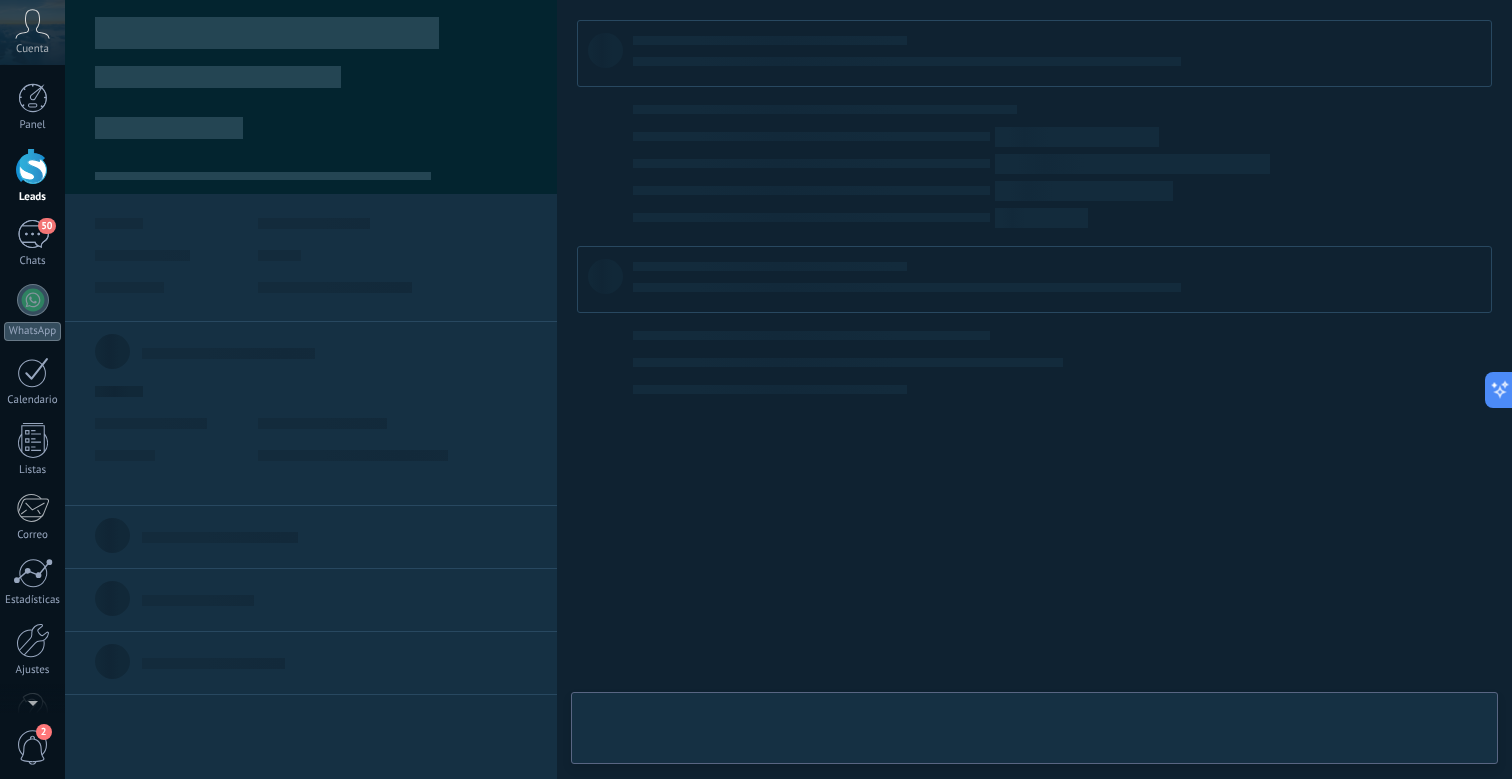 scroll, scrollTop: 30, scrollLeft: 0, axis: vertical 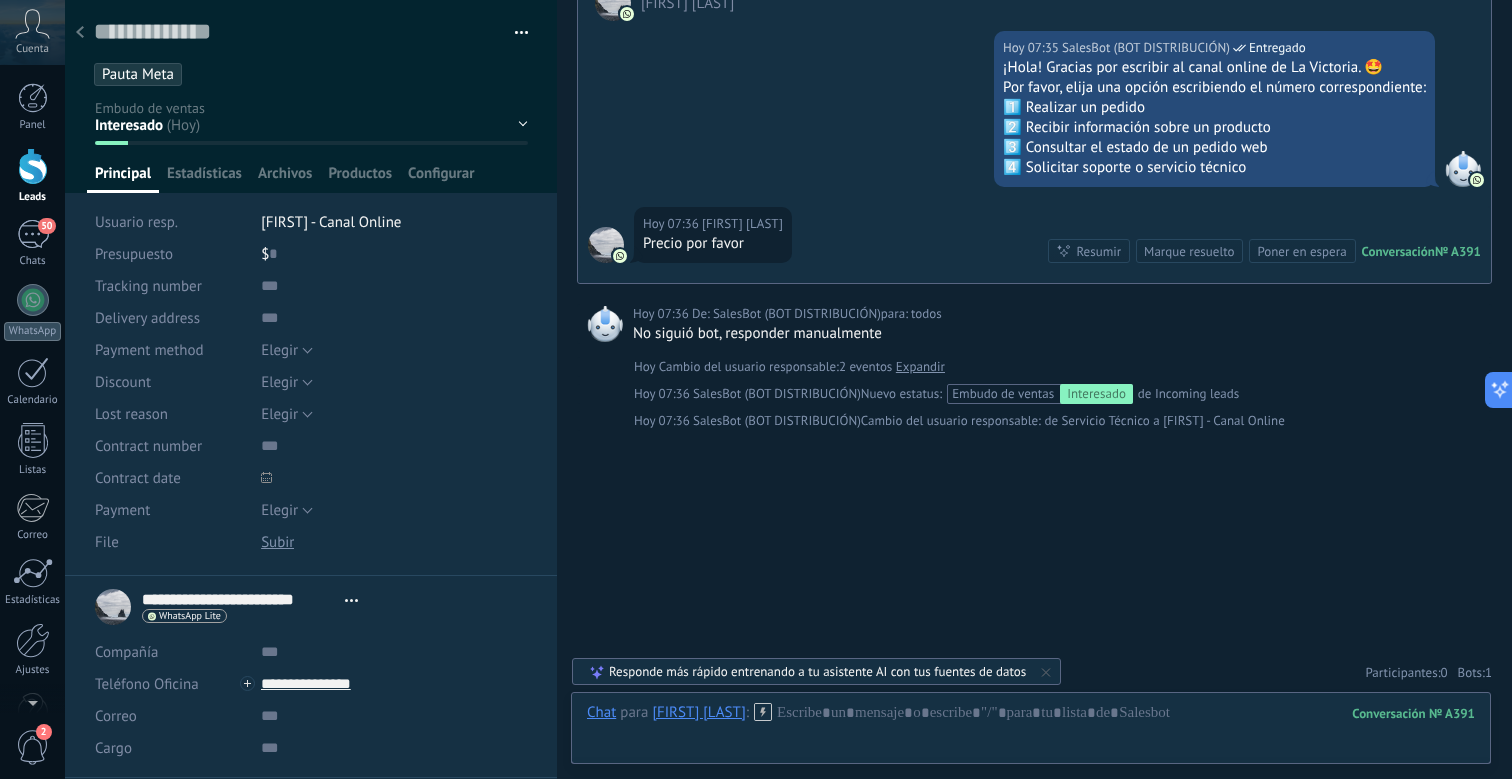 click on "[FIRST] - Canal Online" at bounding box center [331, 222] 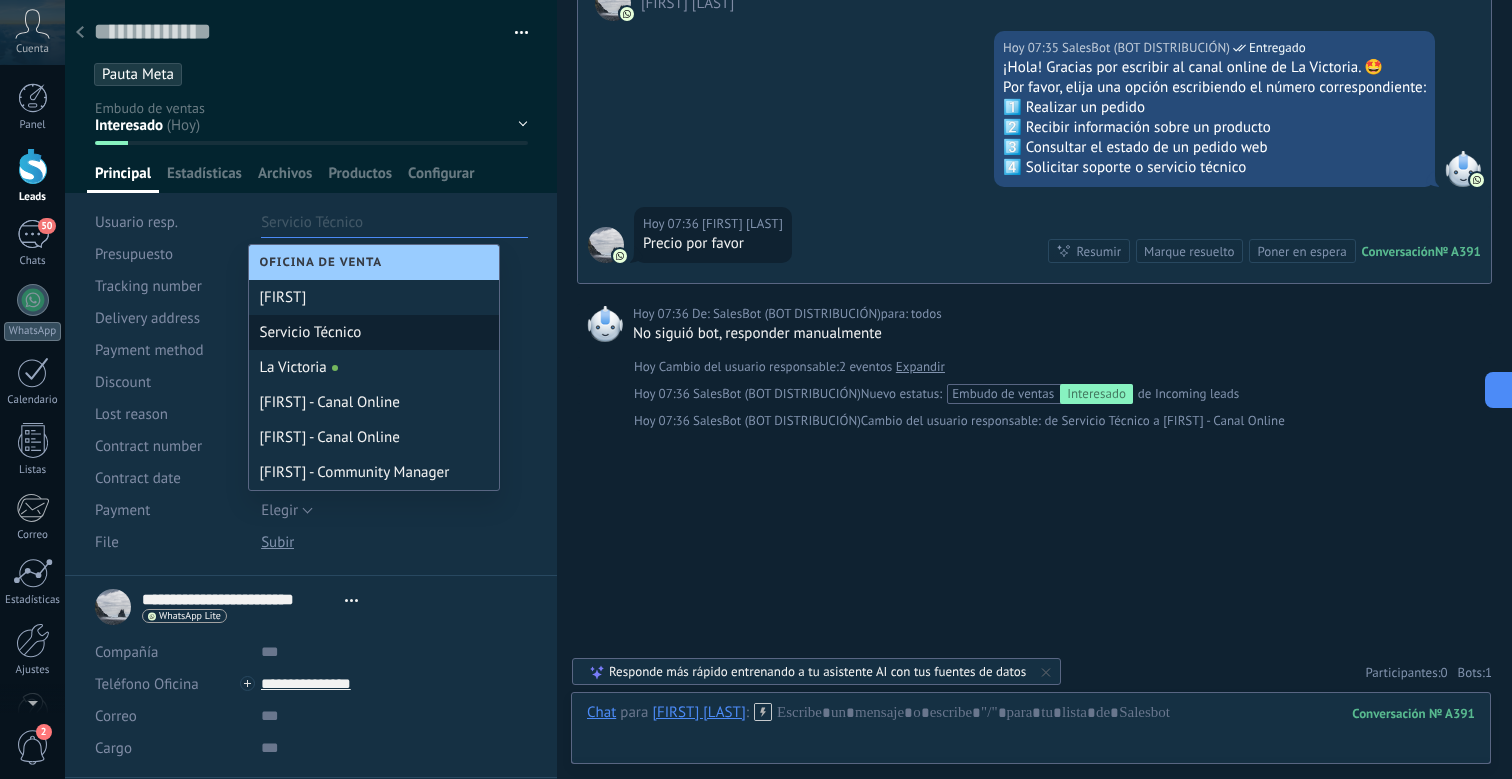 click on "[FIRST]" at bounding box center [374, 297] 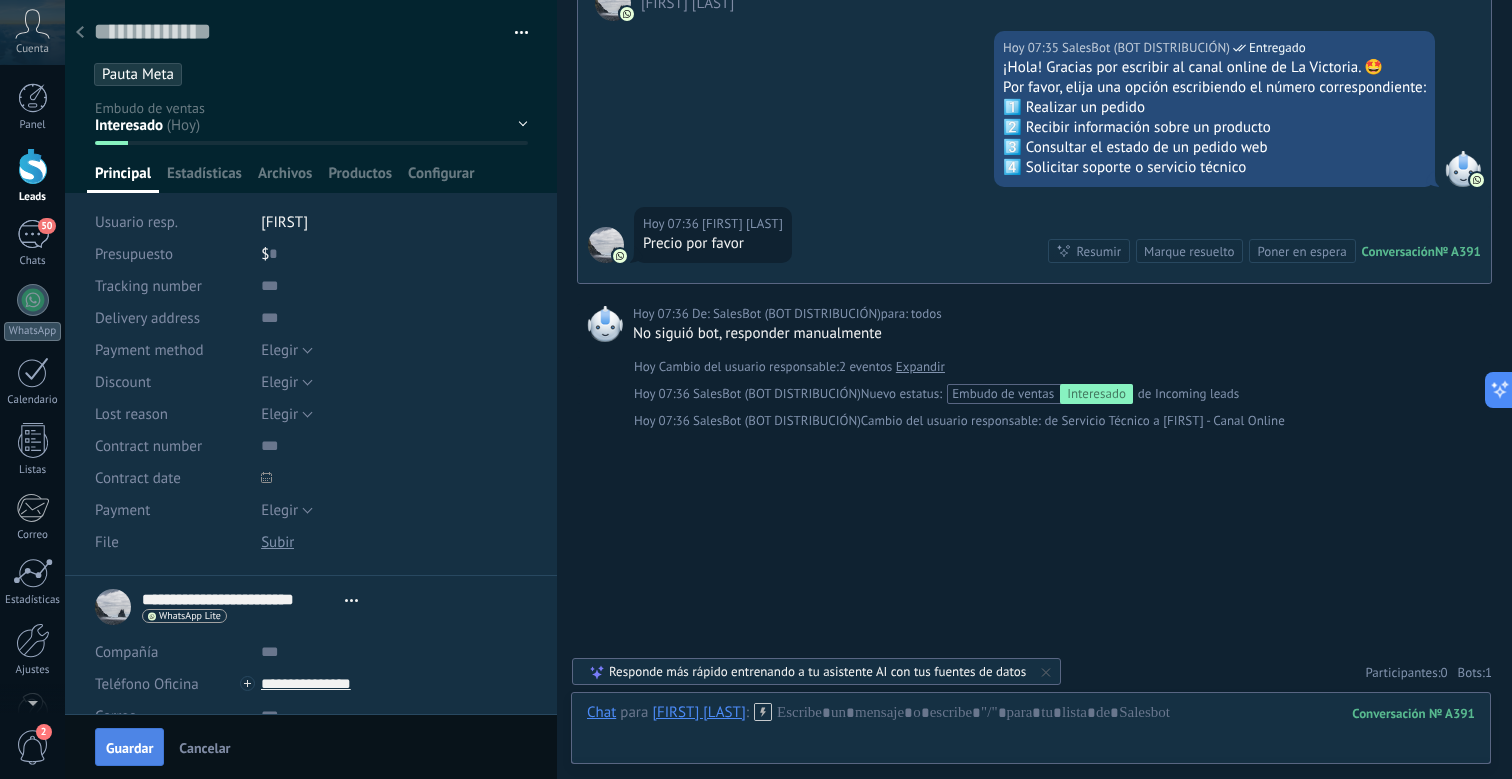 click on "Guardar" at bounding box center [129, 748] 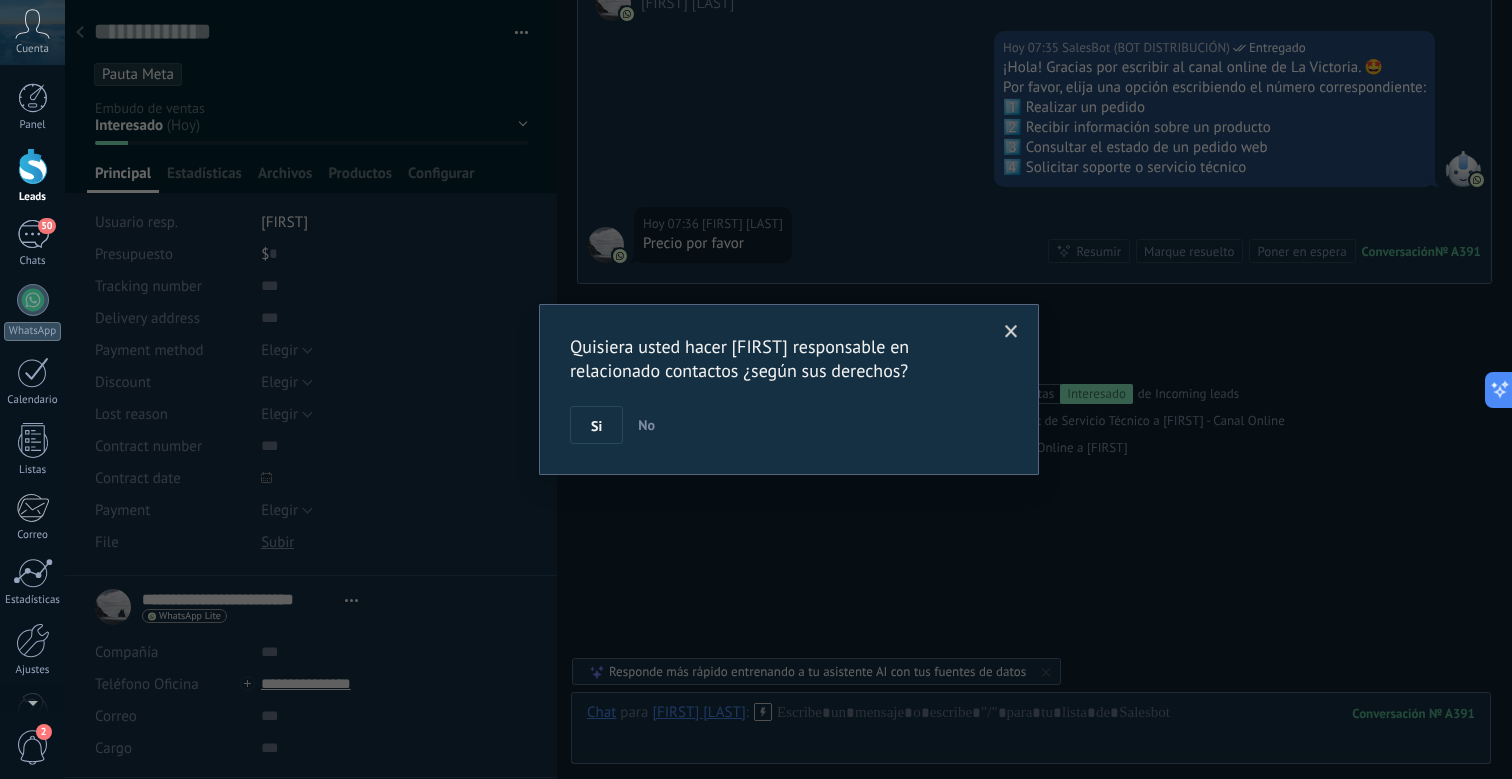 scroll, scrollTop: 639, scrollLeft: 0, axis: vertical 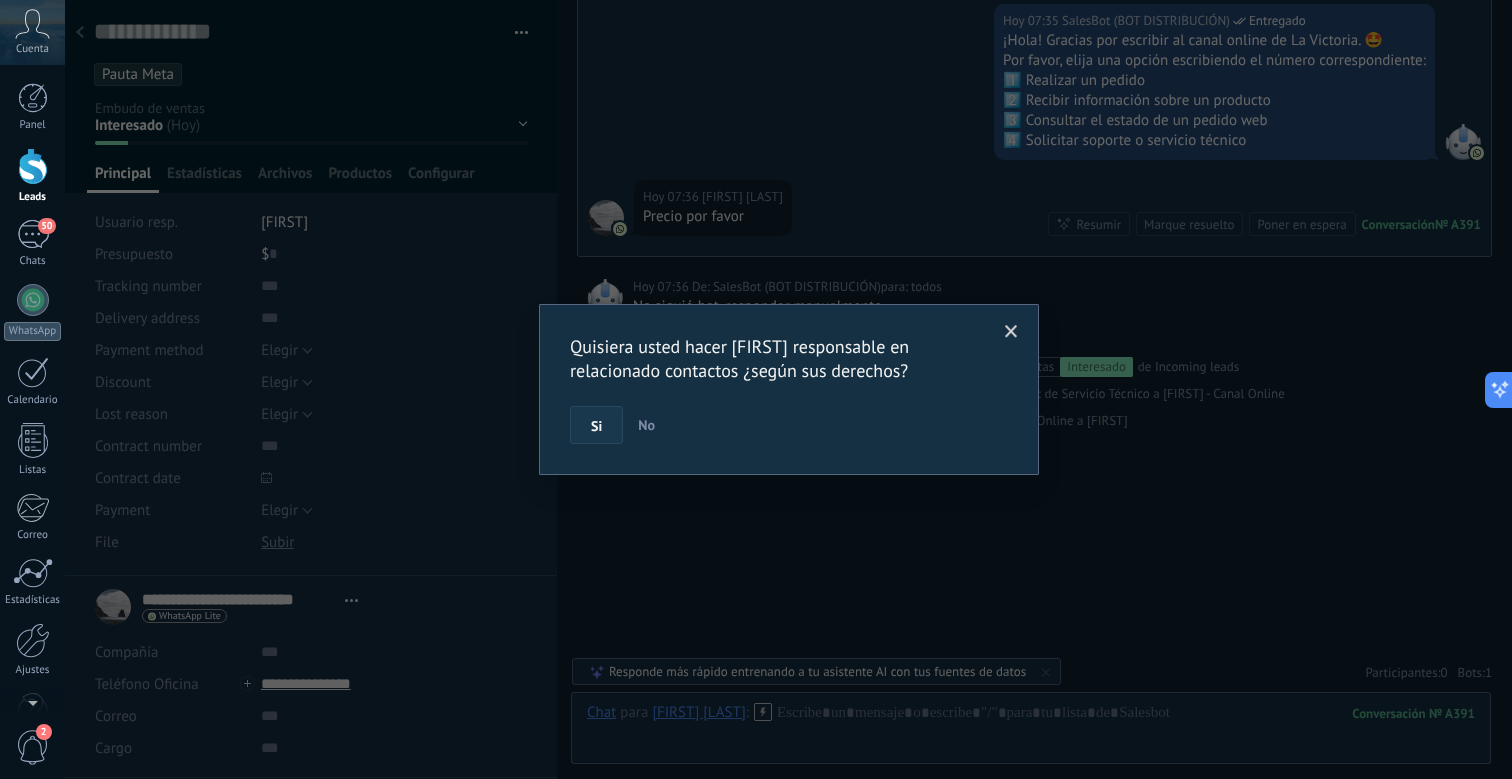 click on "Si" at bounding box center (596, 425) 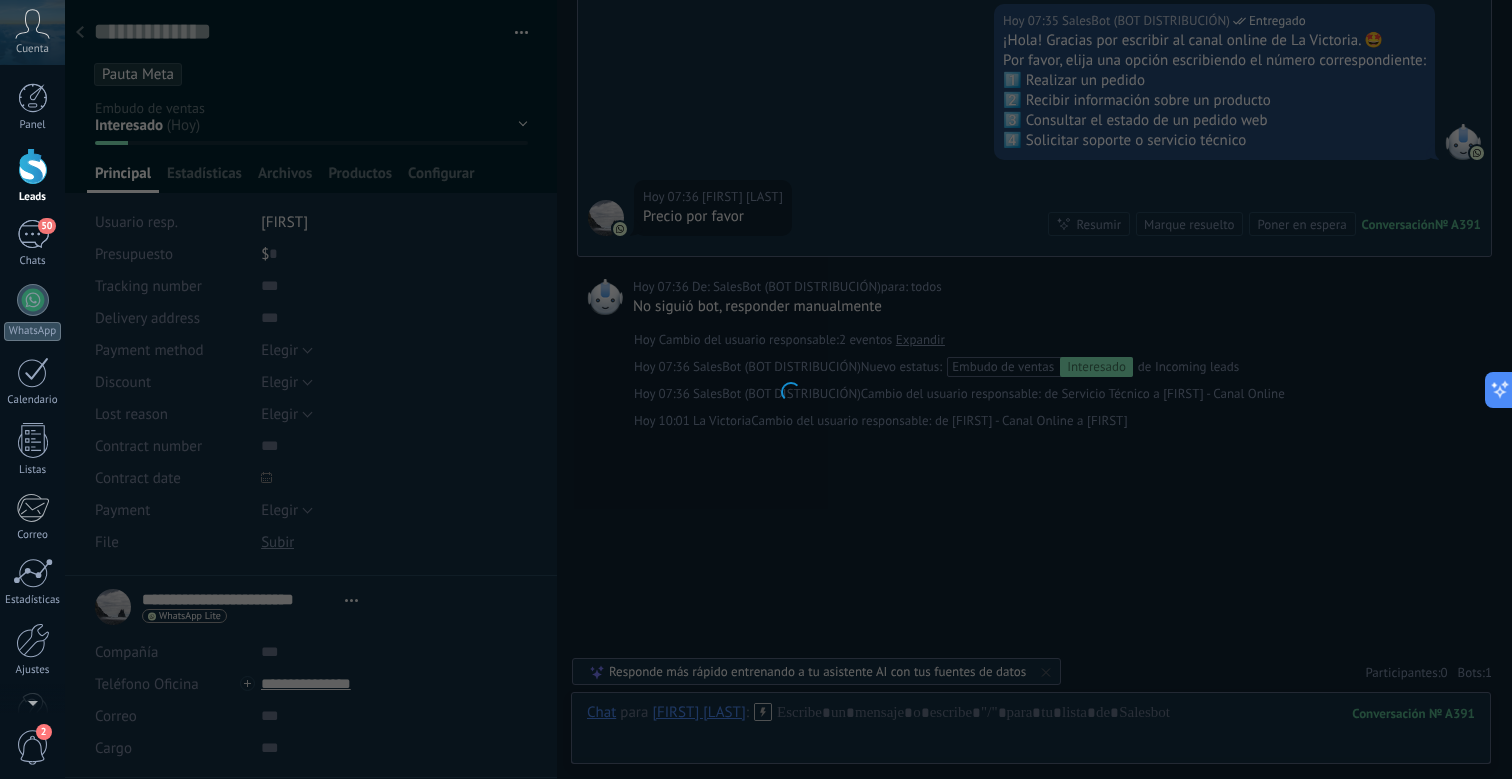 scroll, scrollTop: 666, scrollLeft: 0, axis: vertical 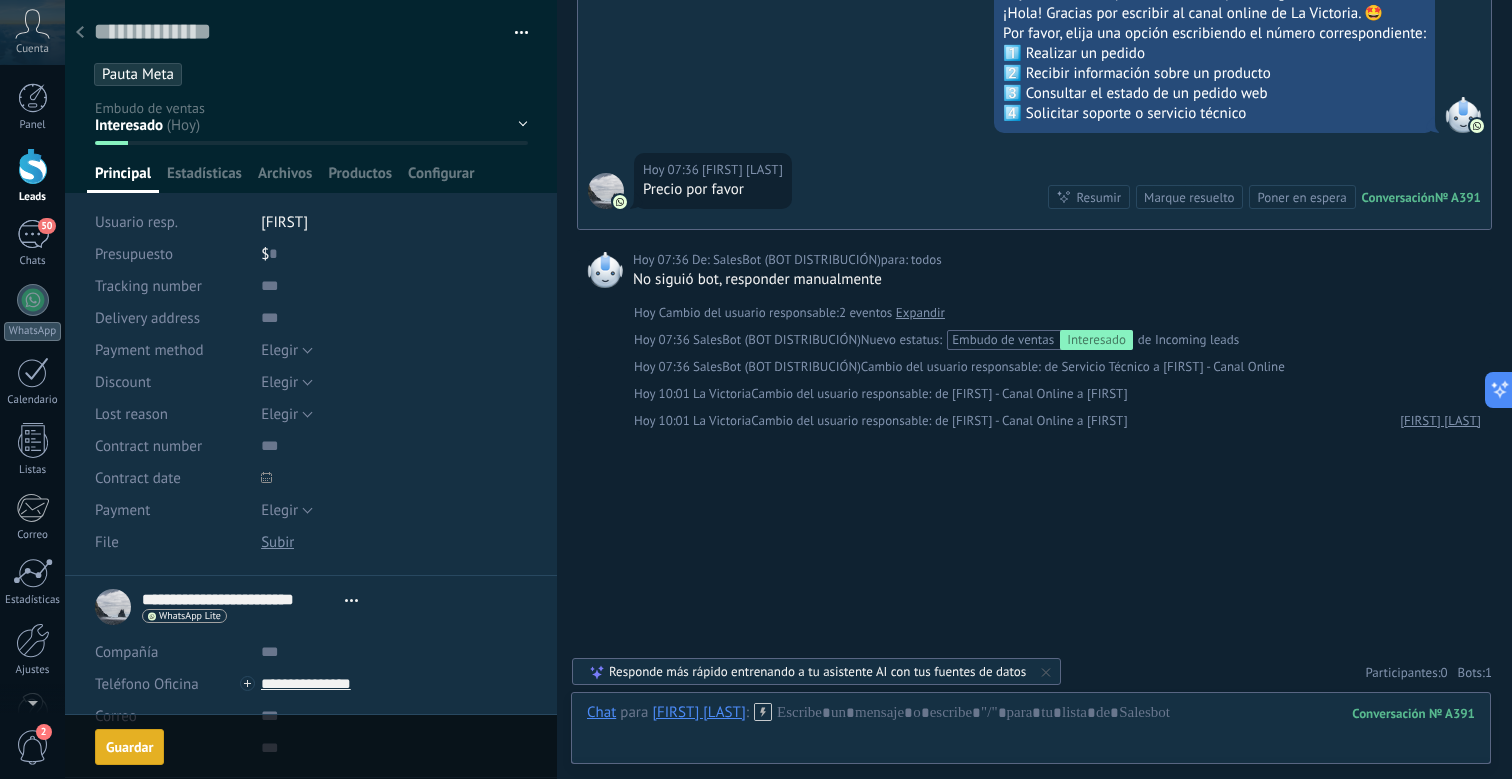 click 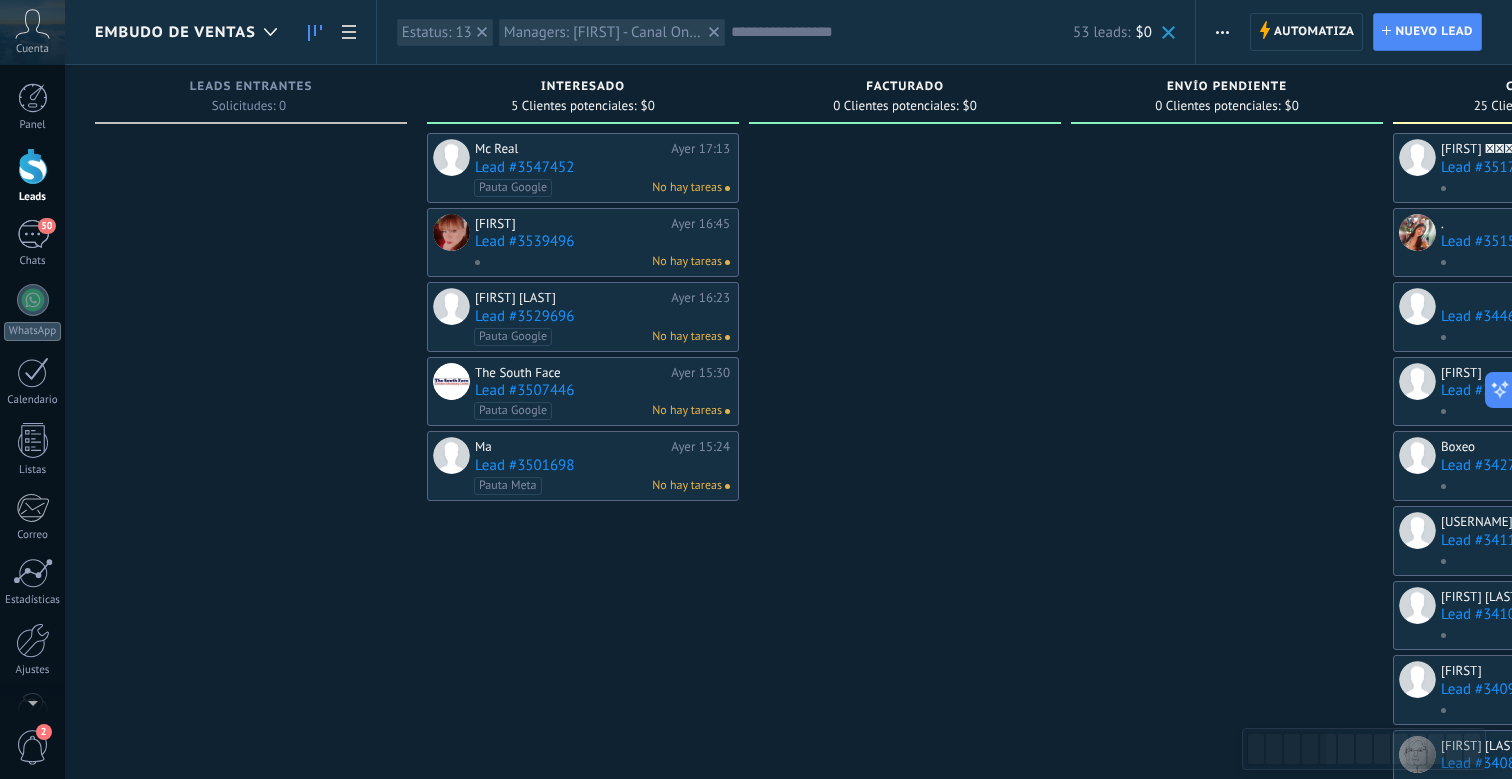 click on "Lead #3547452" at bounding box center [602, 167] 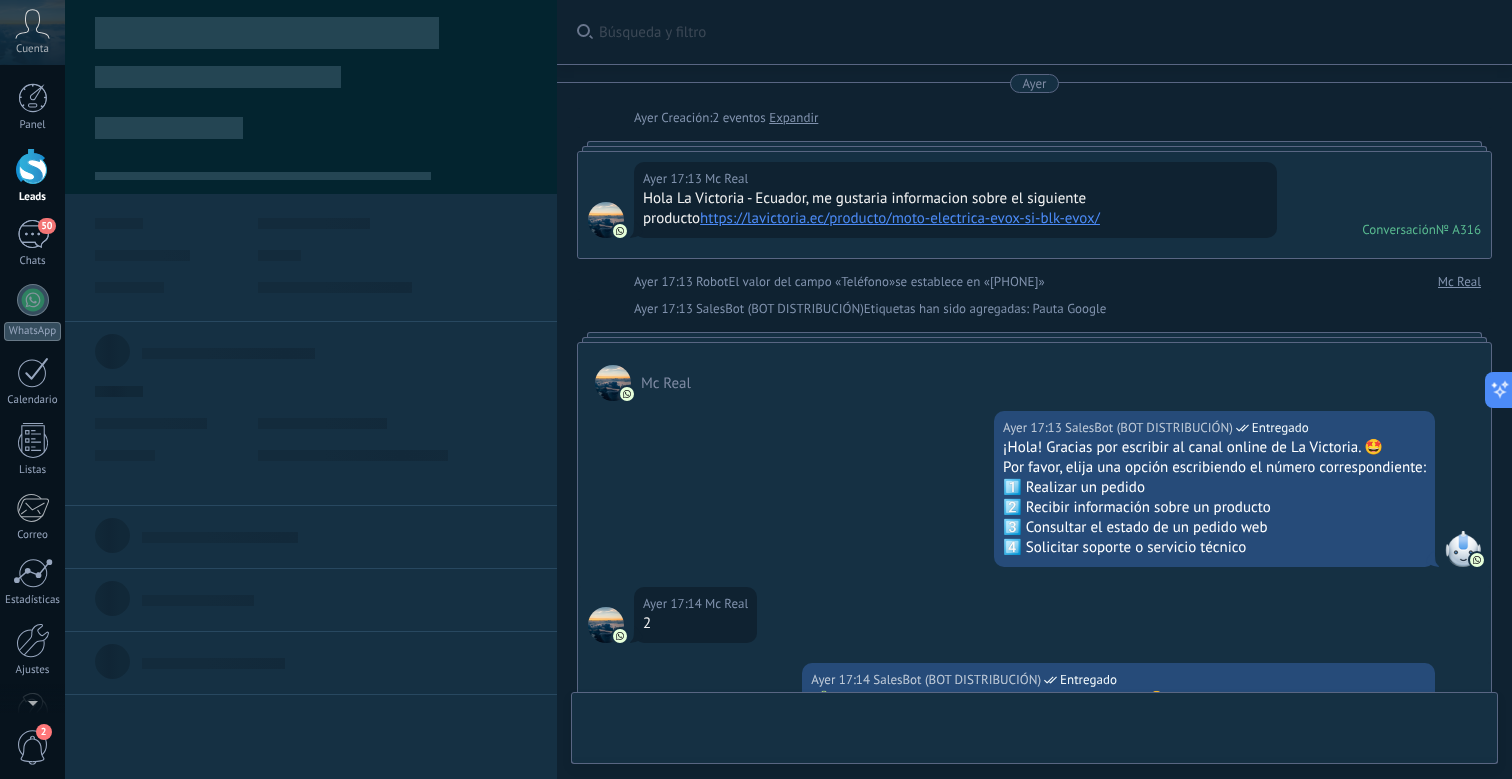 scroll, scrollTop: 1067, scrollLeft: 0, axis: vertical 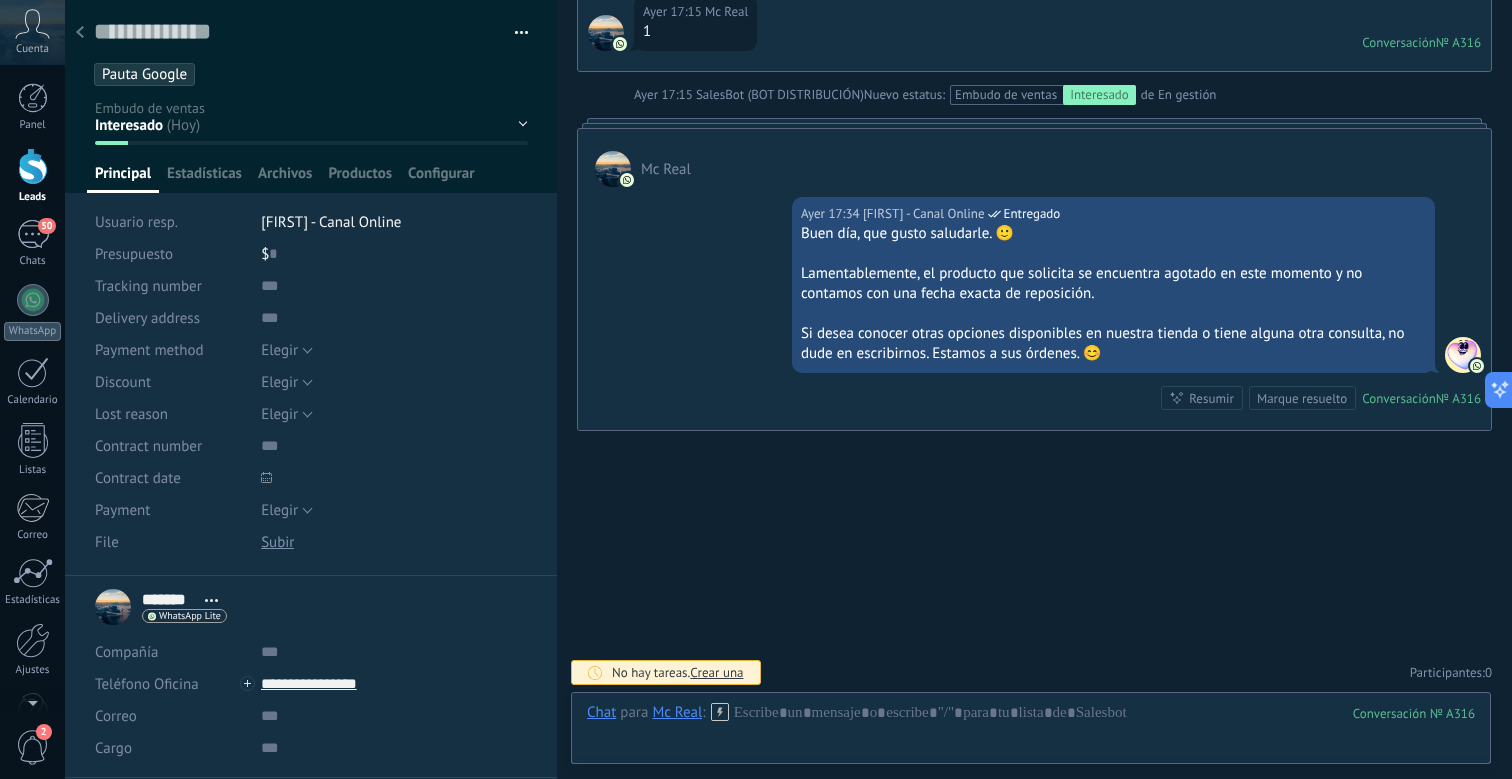 click 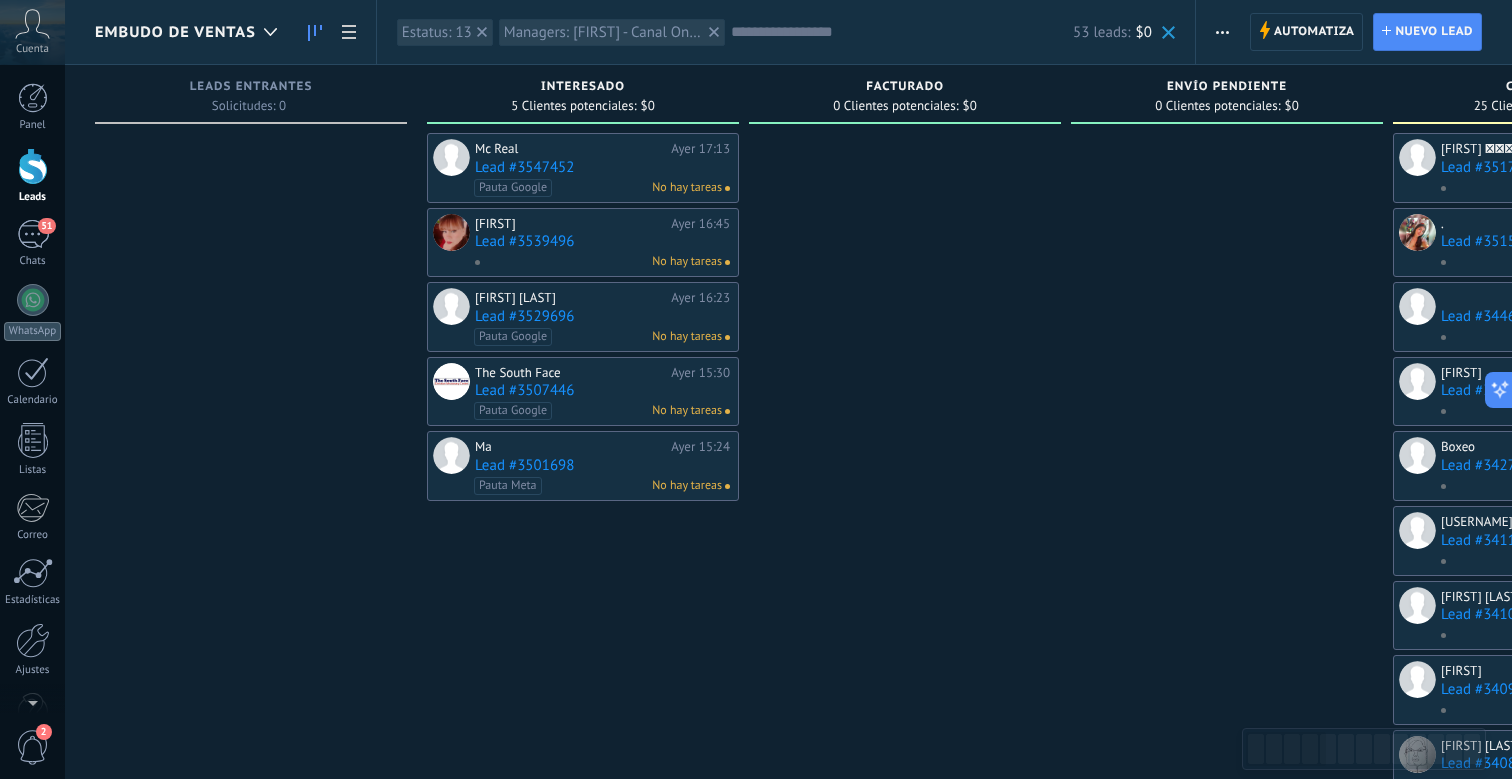 click on "No hay tareas" at bounding box center (598, 262) 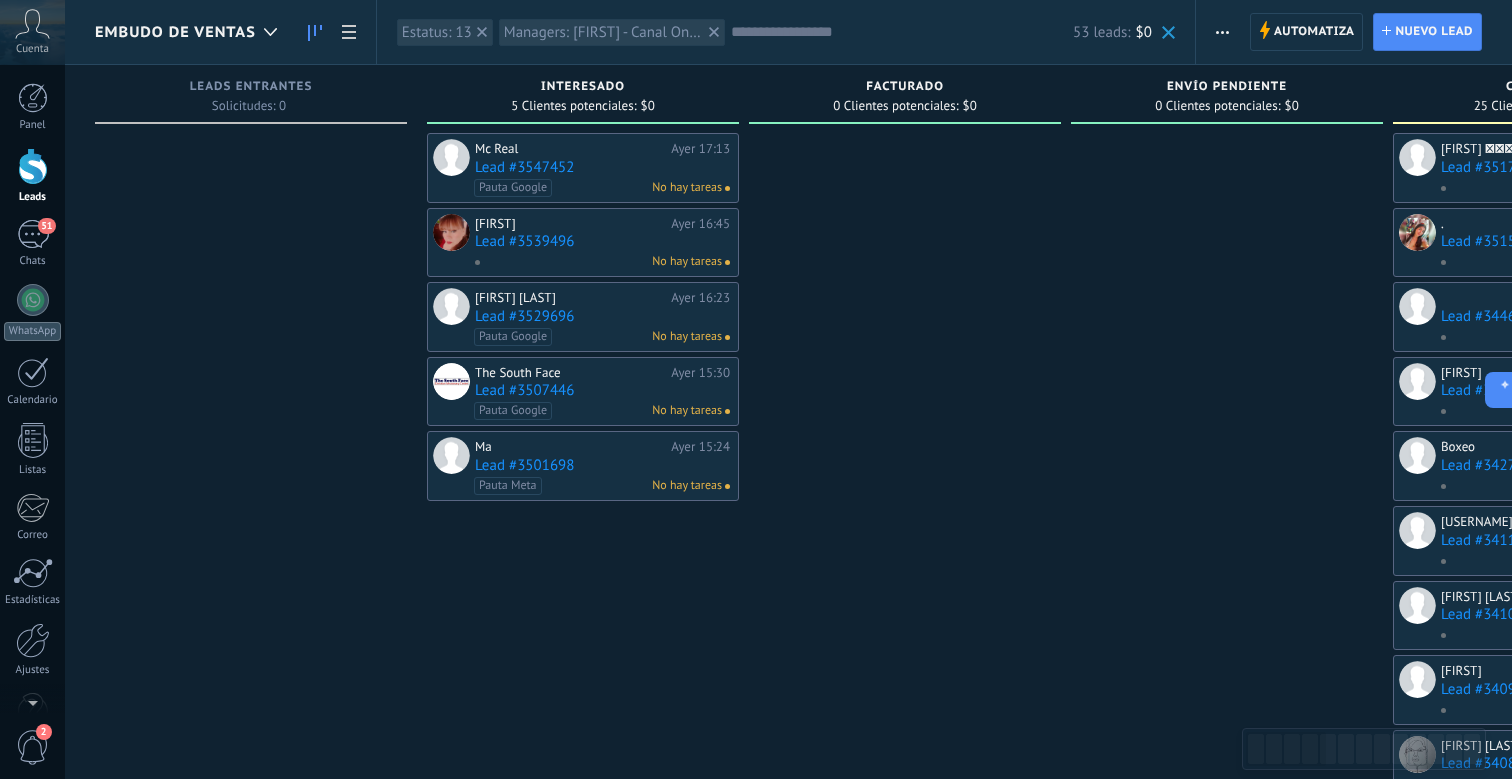 click on "[FIRST]" at bounding box center [570, 224] 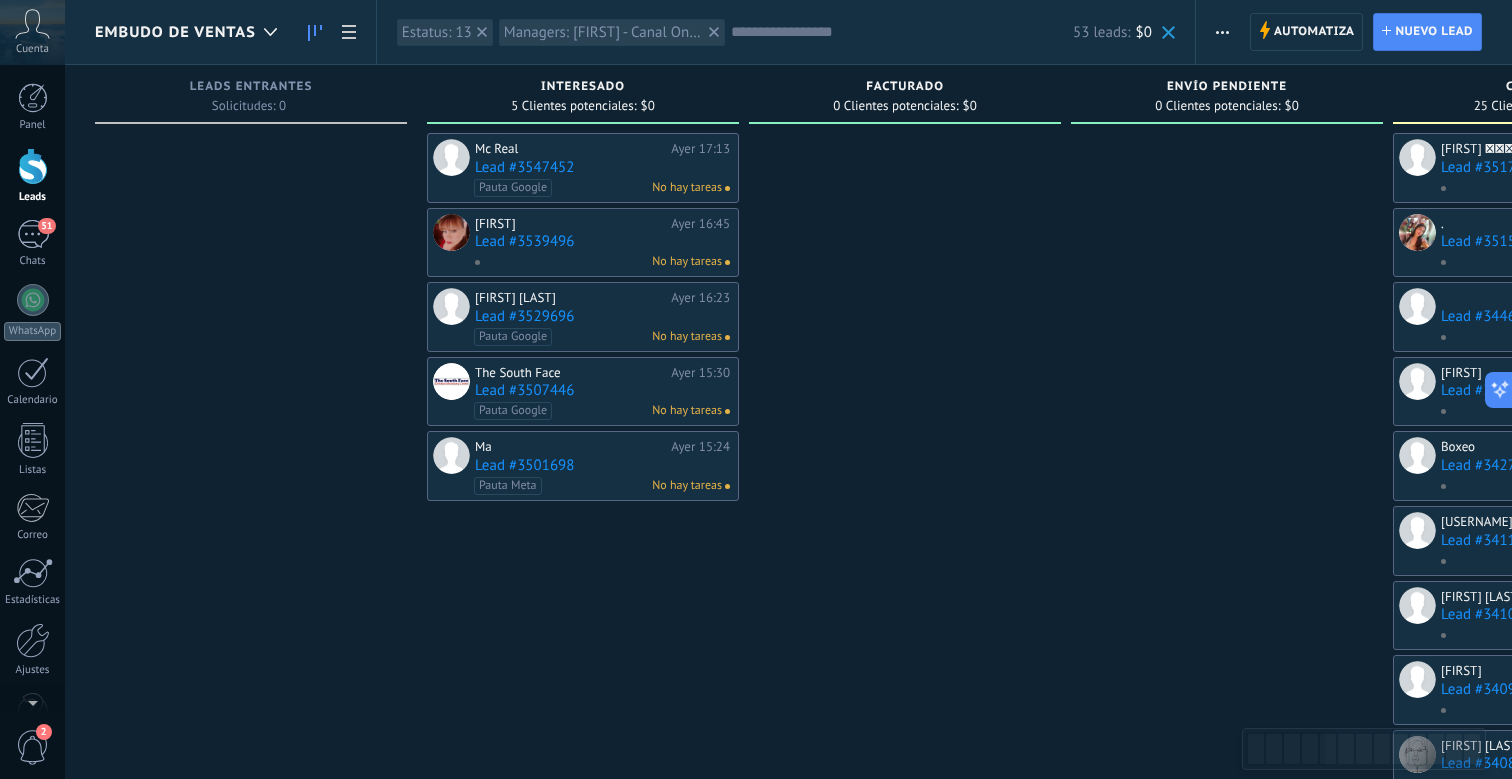 click on "Lead #3539496" at bounding box center (602, 241) 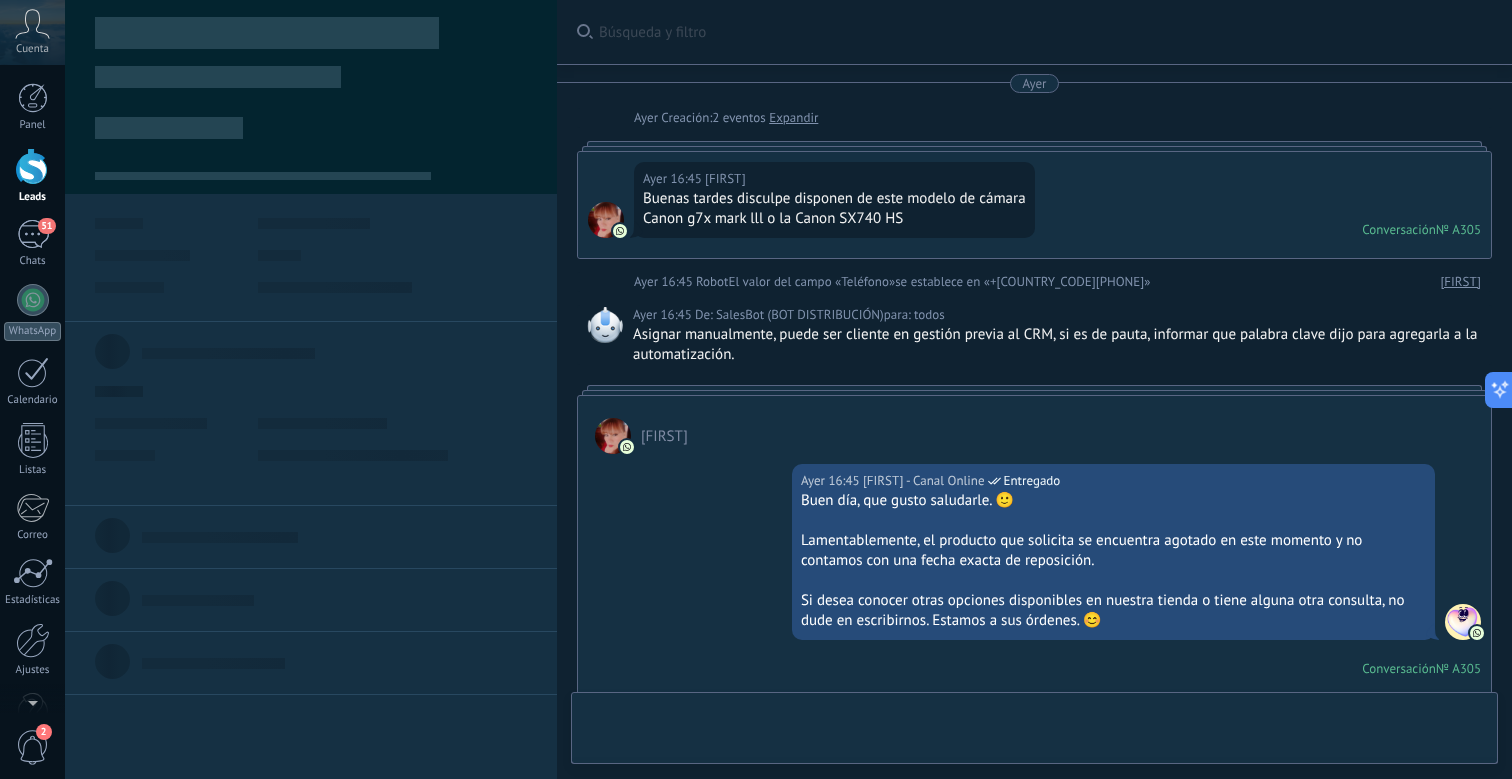 scroll, scrollTop: 672, scrollLeft: 0, axis: vertical 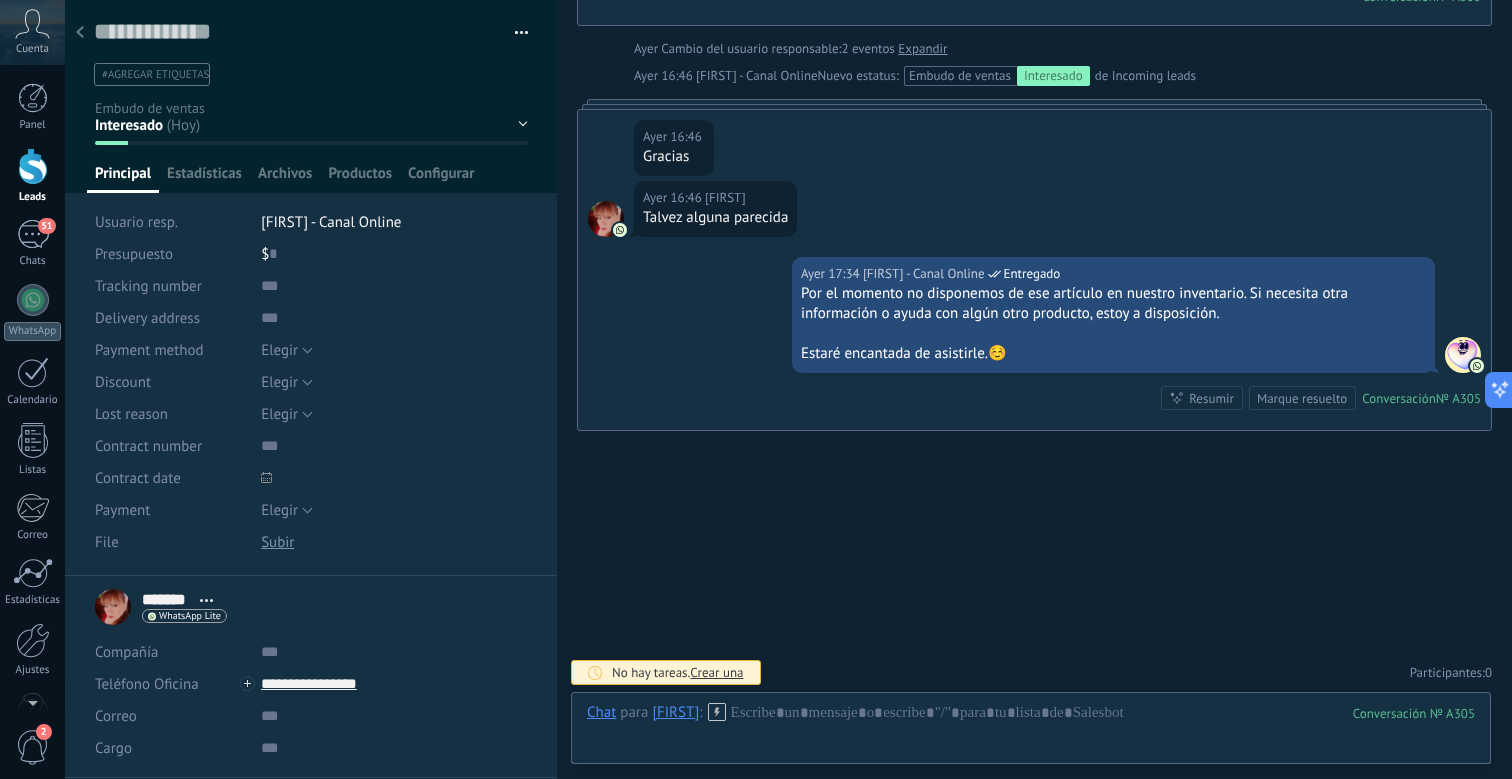 click at bounding box center [80, 33] 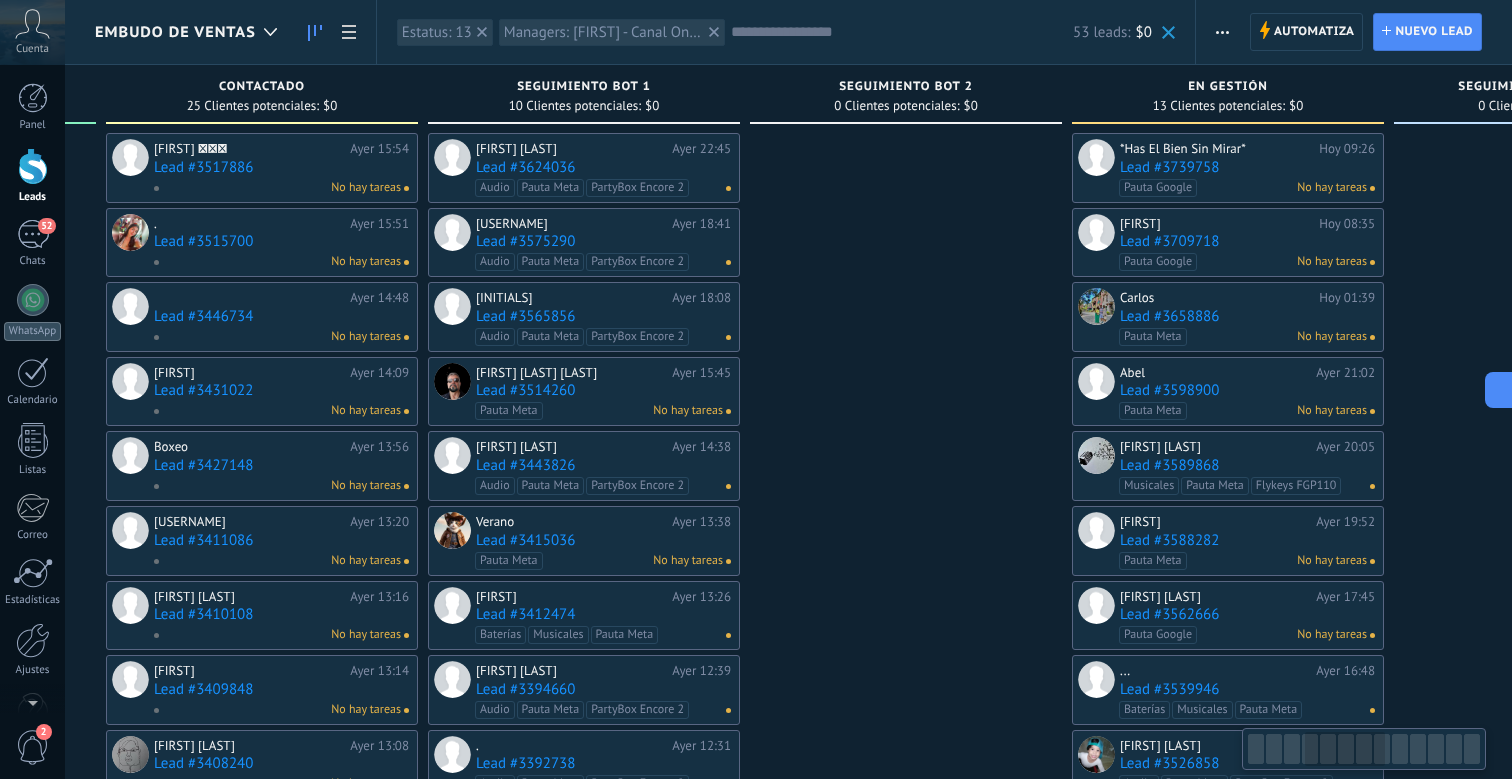 scroll, scrollTop: 0, scrollLeft: 1658, axis: horizontal 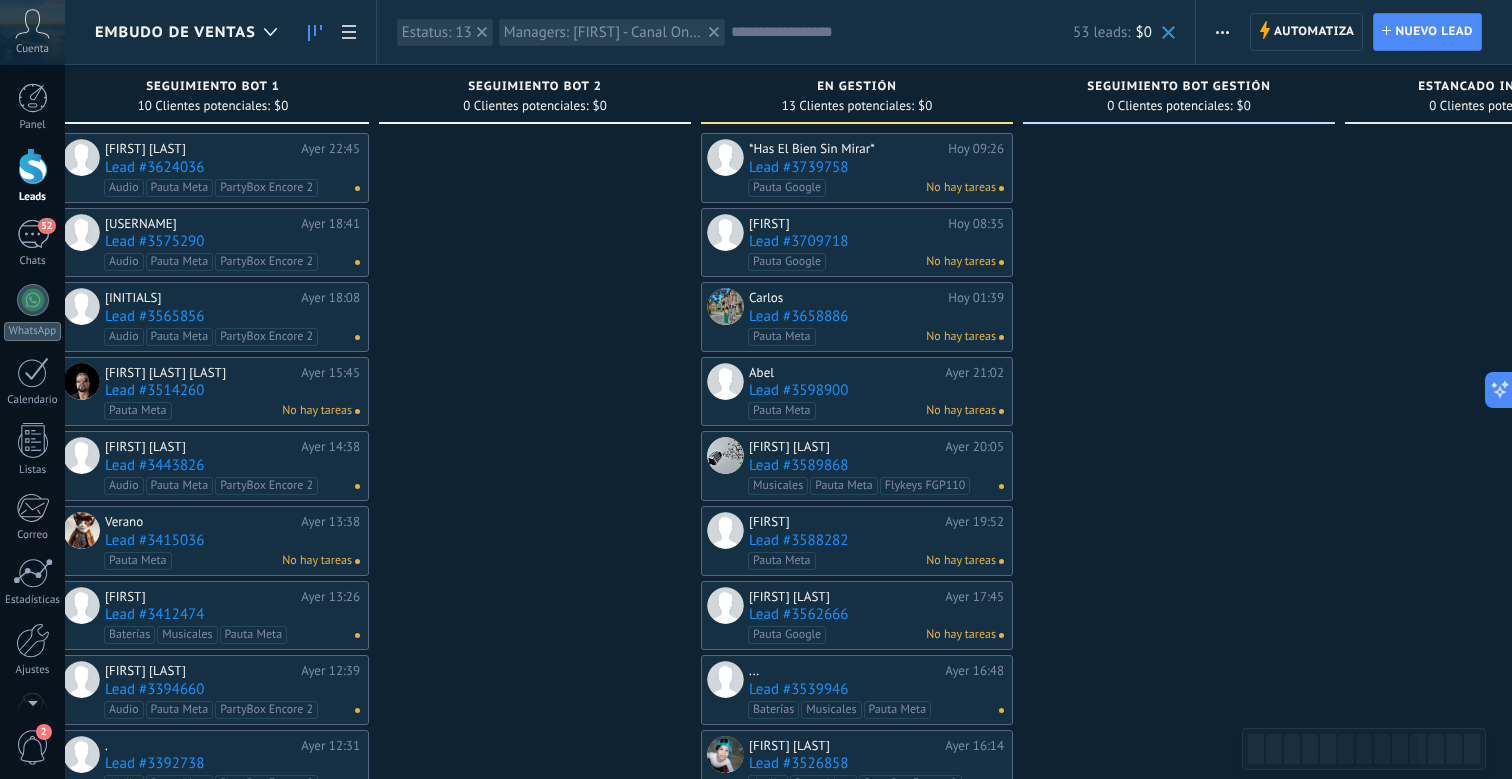 click on "Lead #3739758" at bounding box center [876, 167] 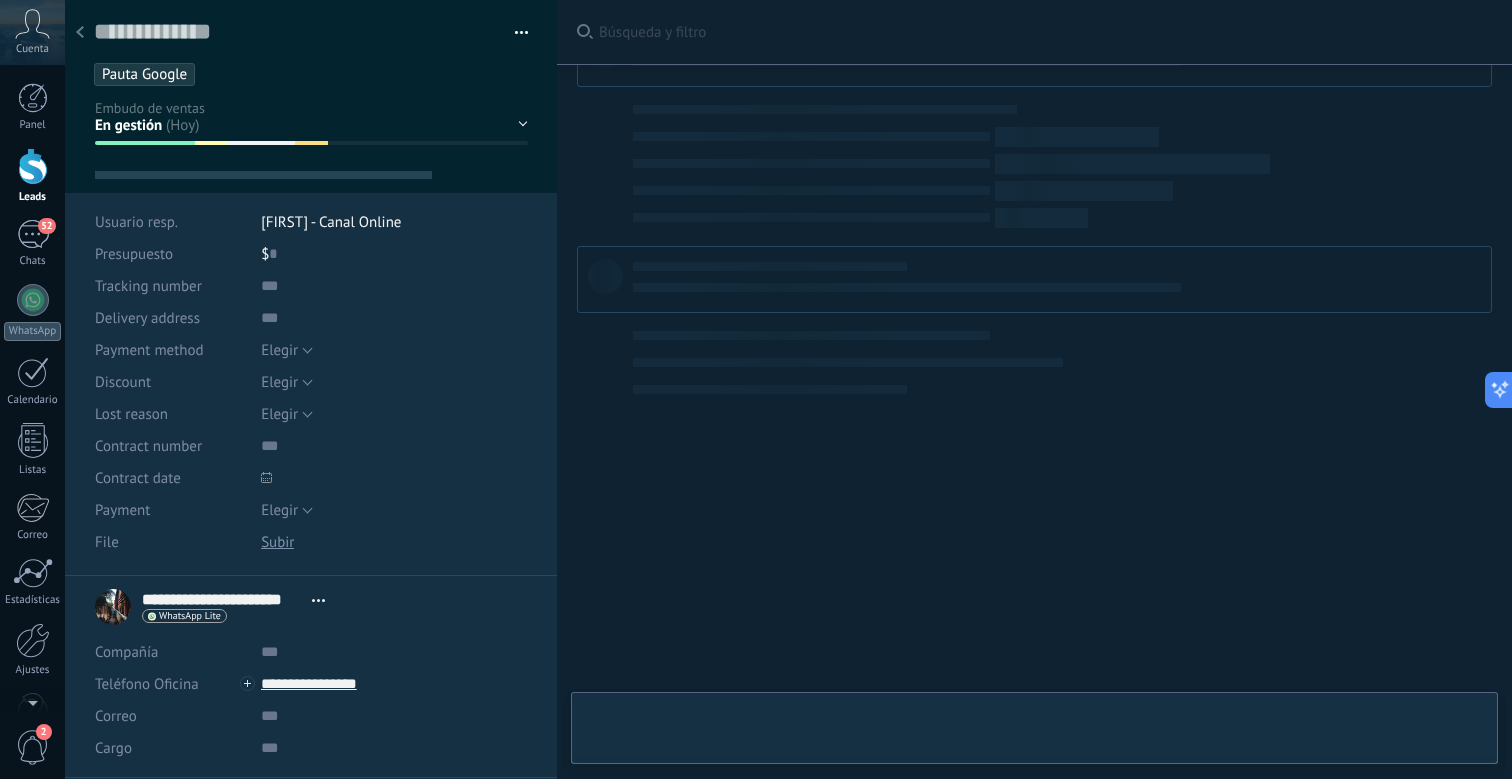 scroll, scrollTop: 739, scrollLeft: 0, axis: vertical 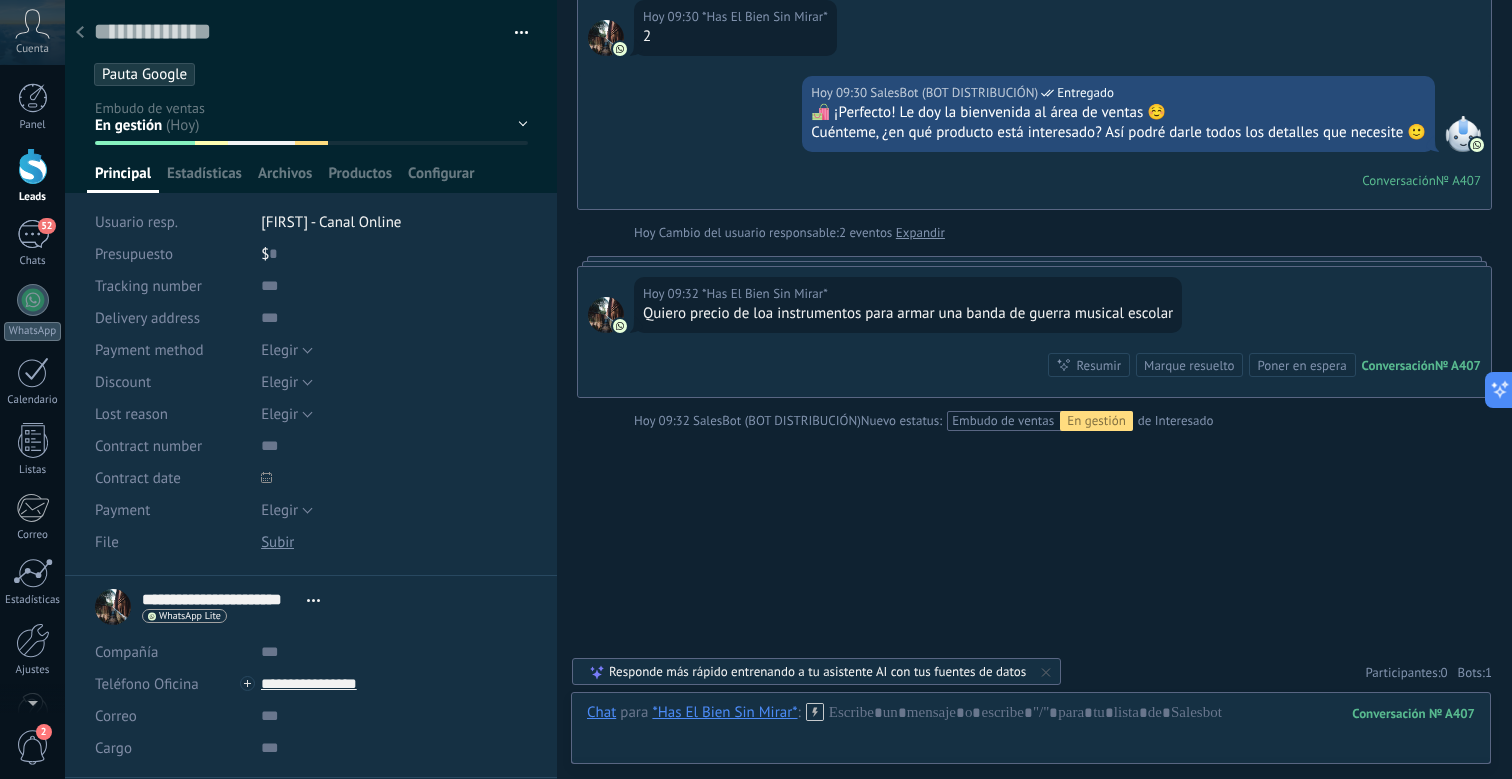click on "[FIRST] - Canal Online" at bounding box center [331, 222] 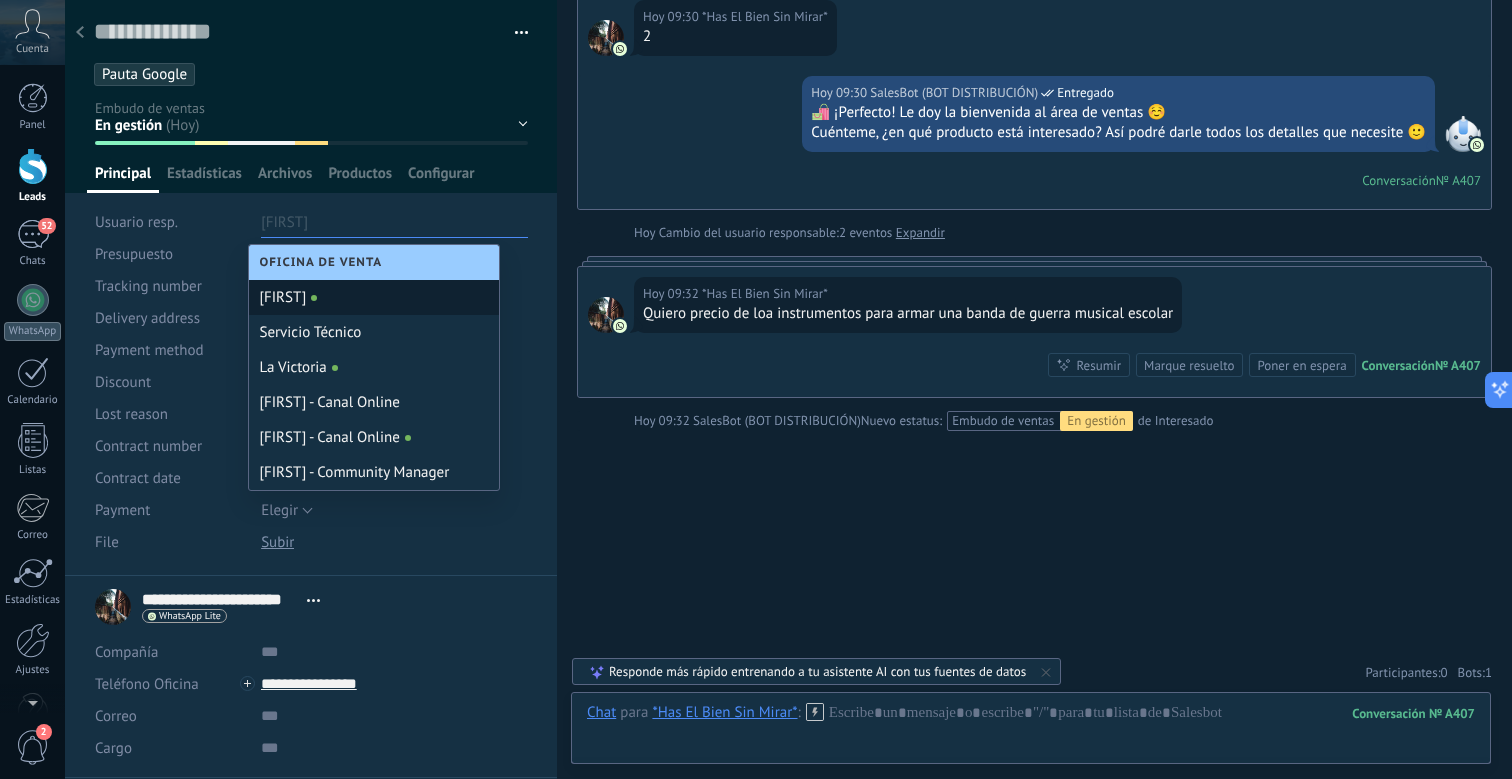 click on "[FIRST]" at bounding box center (374, 297) 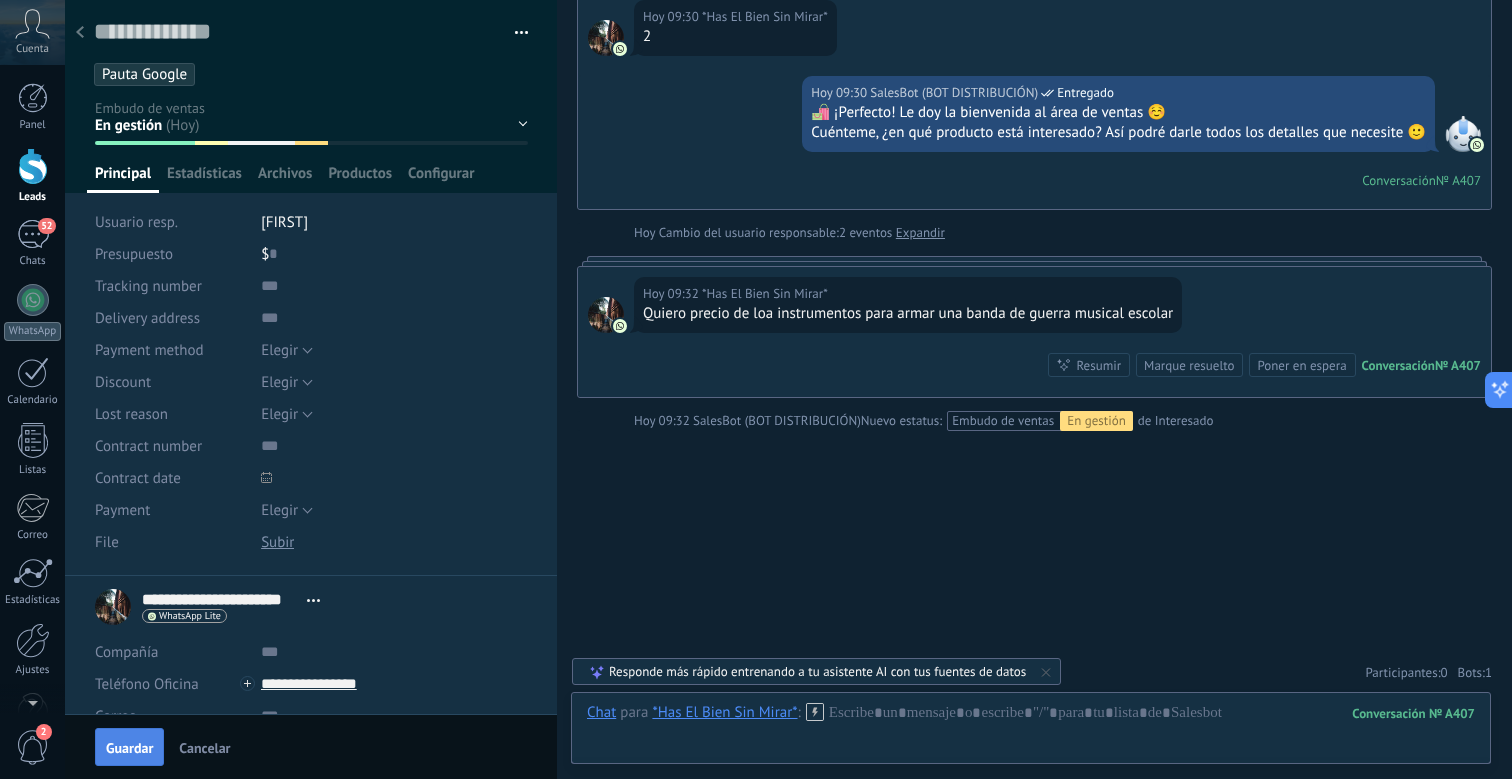 click on "Guardar" at bounding box center [129, 748] 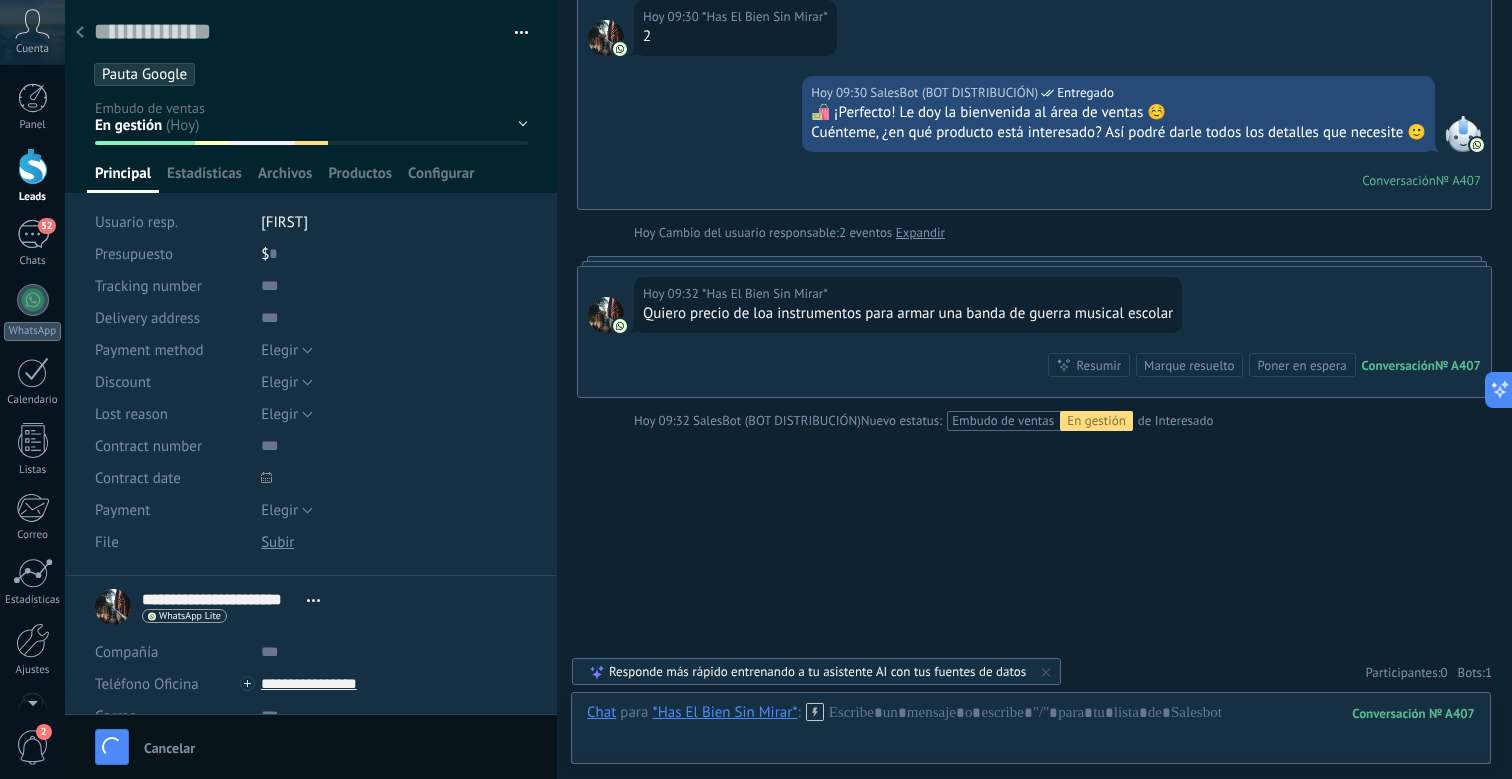 scroll, scrollTop: 817, scrollLeft: 0, axis: vertical 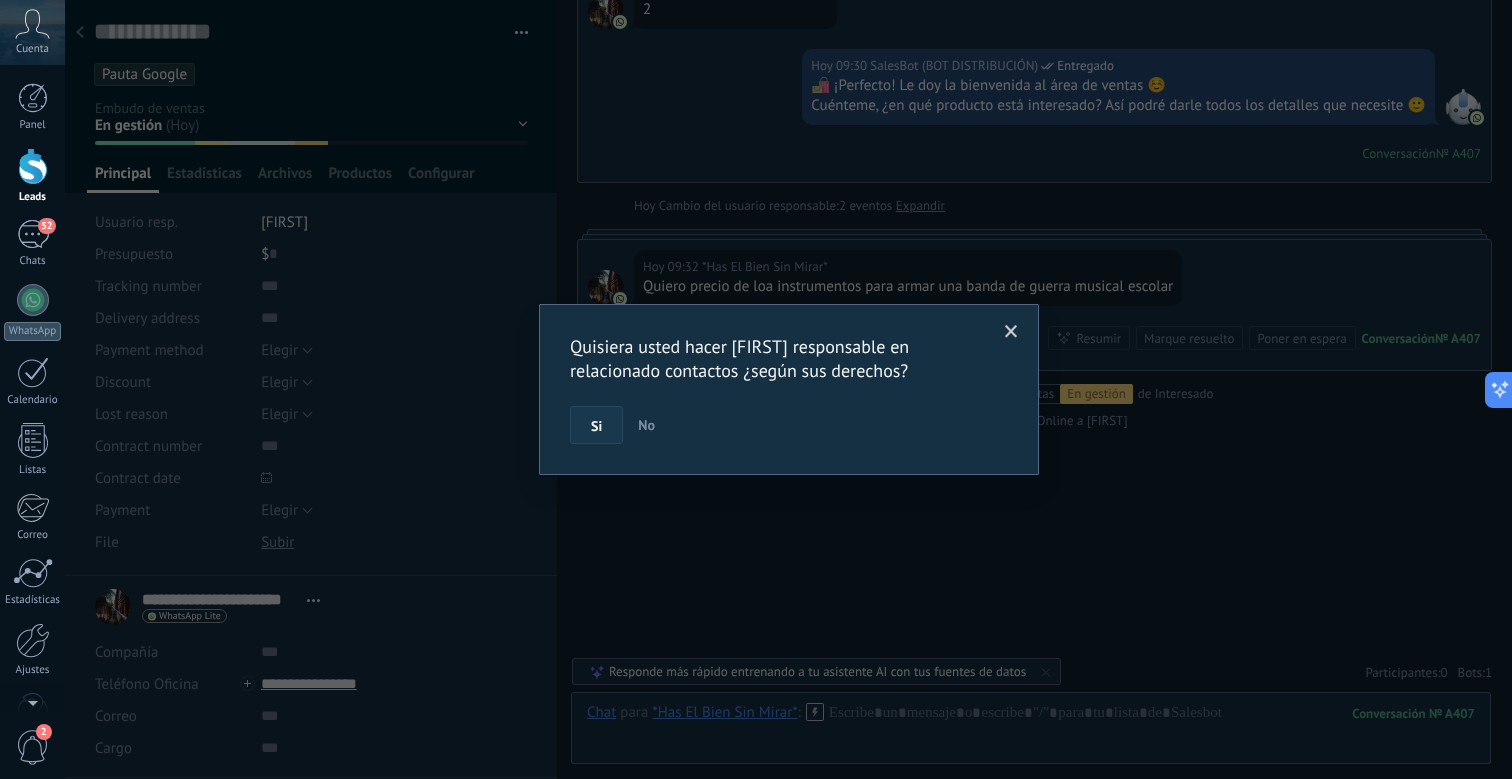 click on "Si" at bounding box center (596, 426) 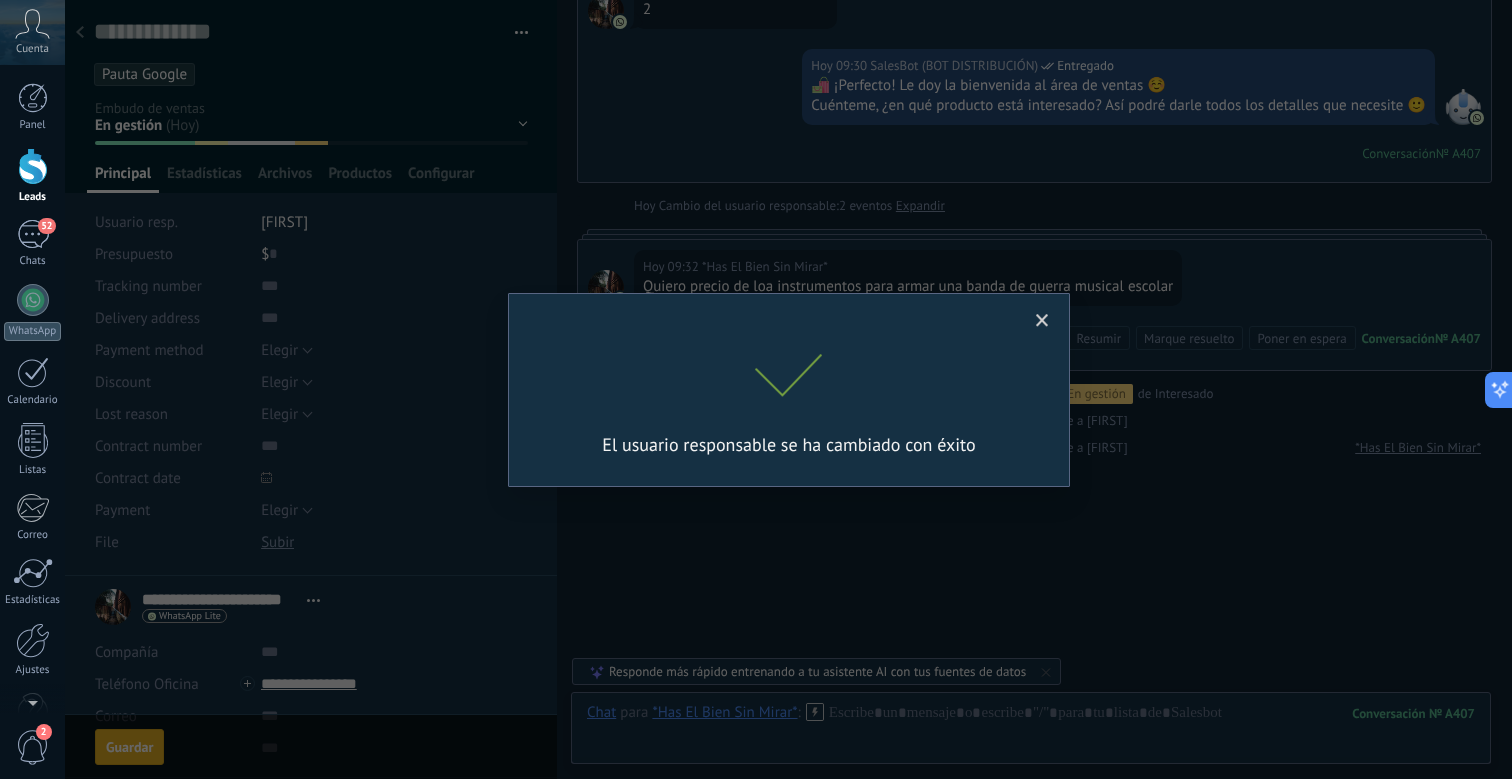 scroll, scrollTop: 844, scrollLeft: 0, axis: vertical 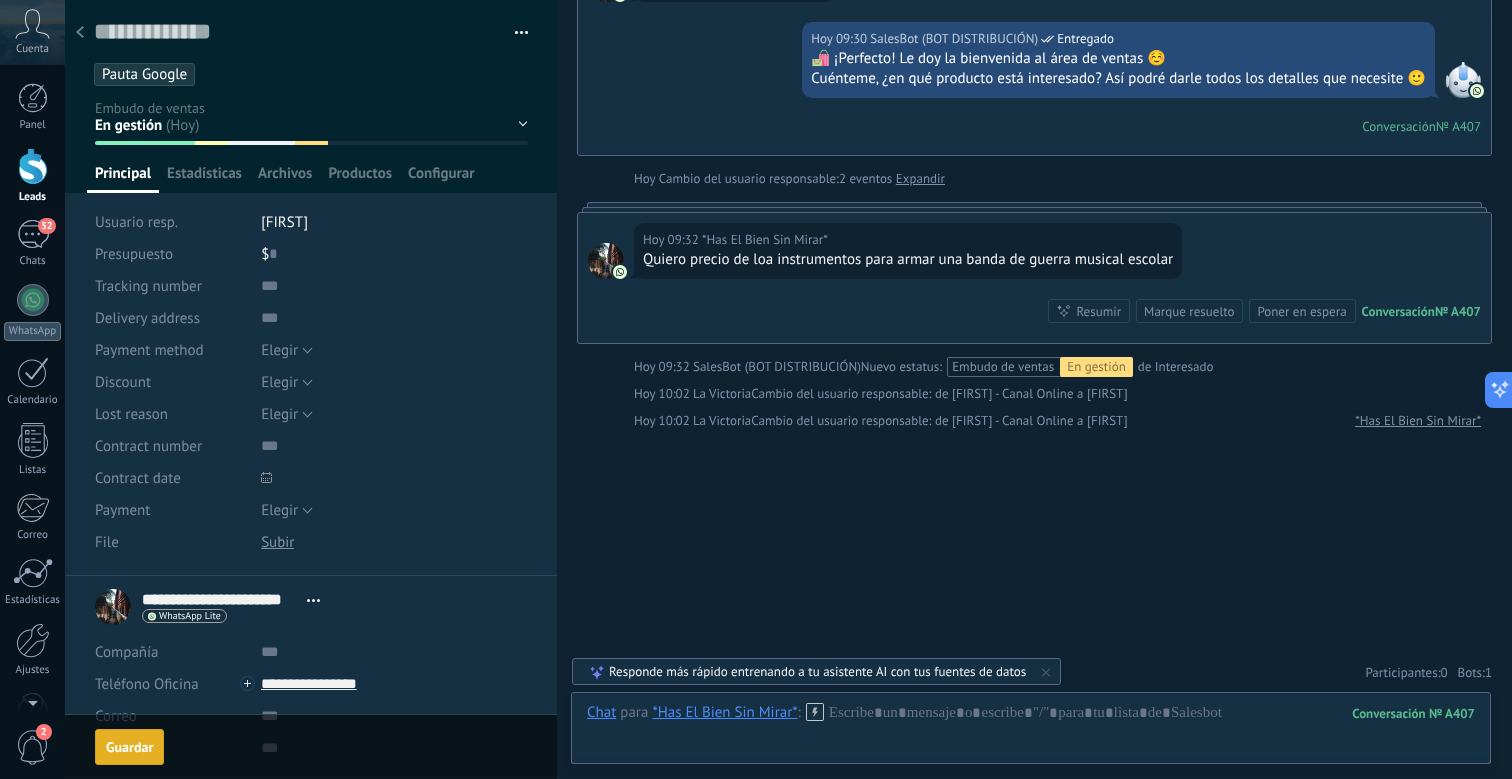 click at bounding box center [80, 33] 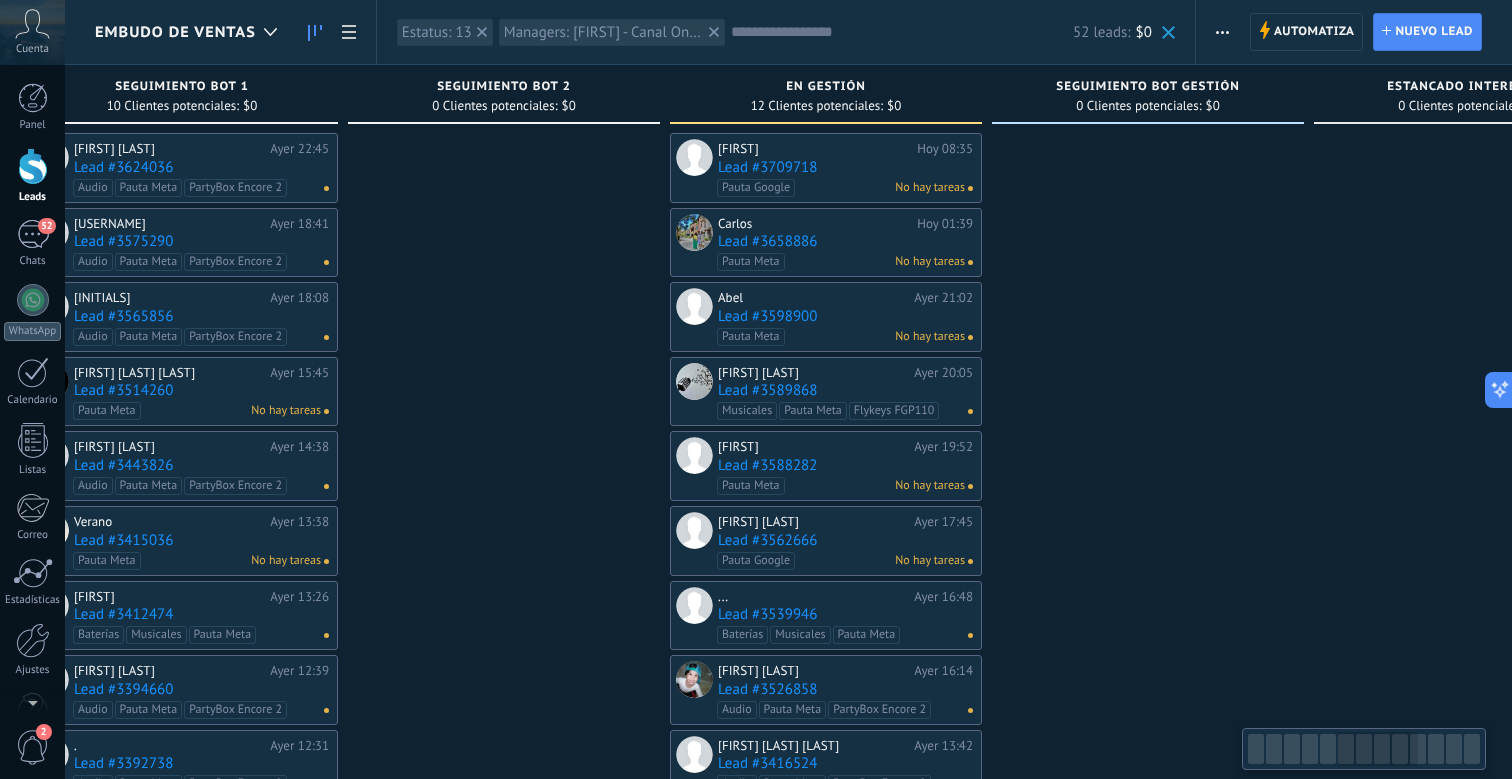 scroll, scrollTop: 0, scrollLeft: 1714, axis: horizontal 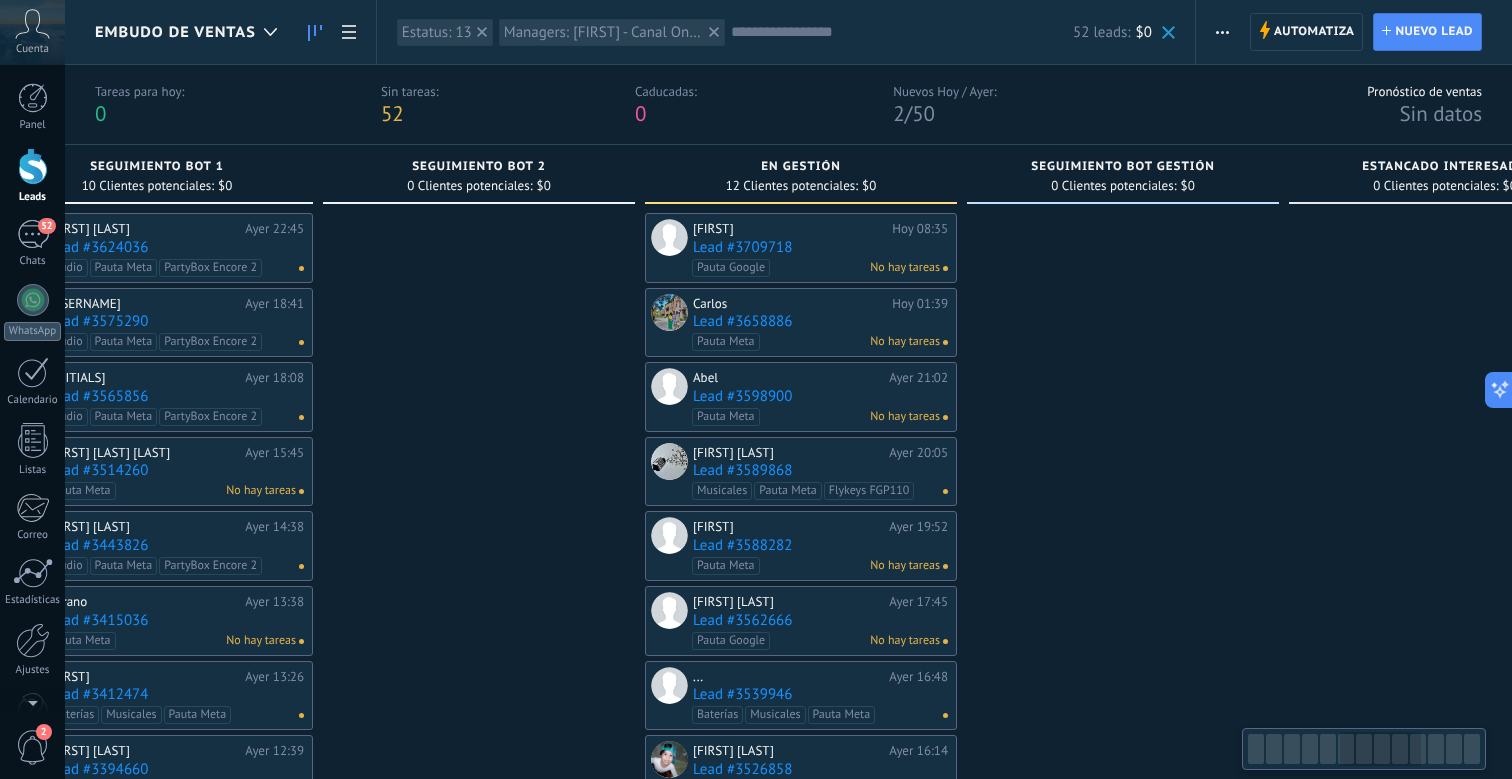 click on "Lead #3709718" at bounding box center (820, 247) 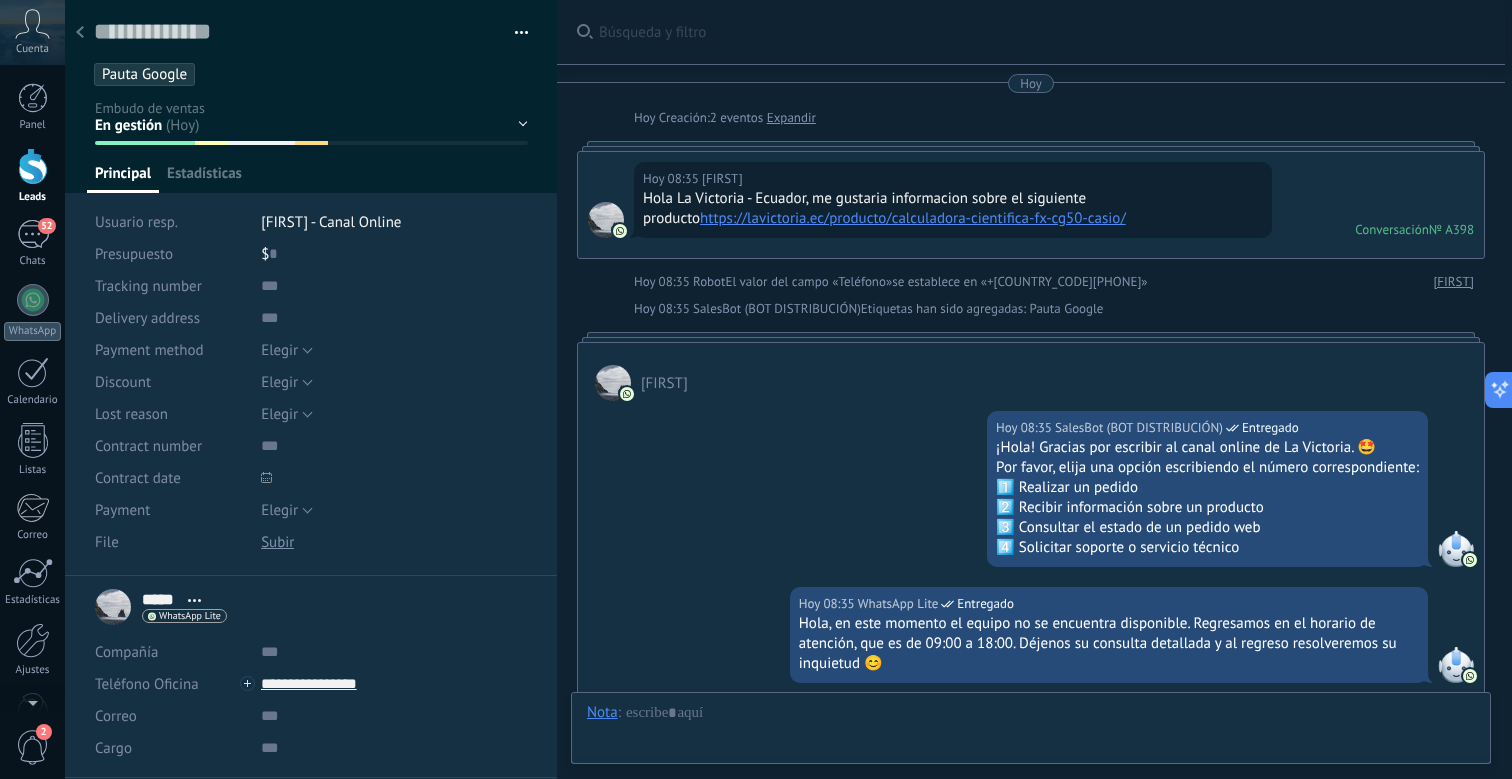 scroll, scrollTop: 30, scrollLeft: 0, axis: vertical 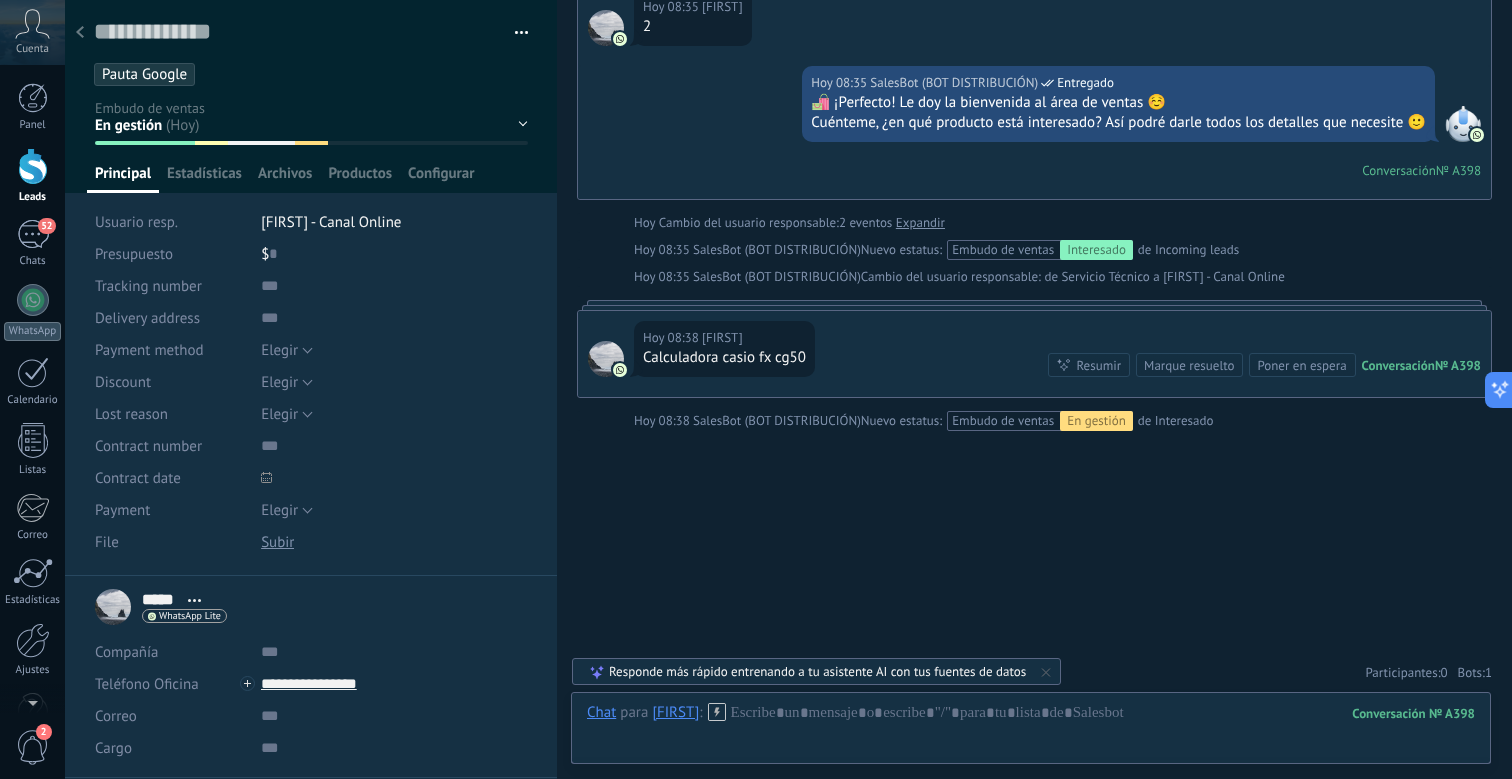 click on "[FIRST] - Canal Online" at bounding box center (331, 222) 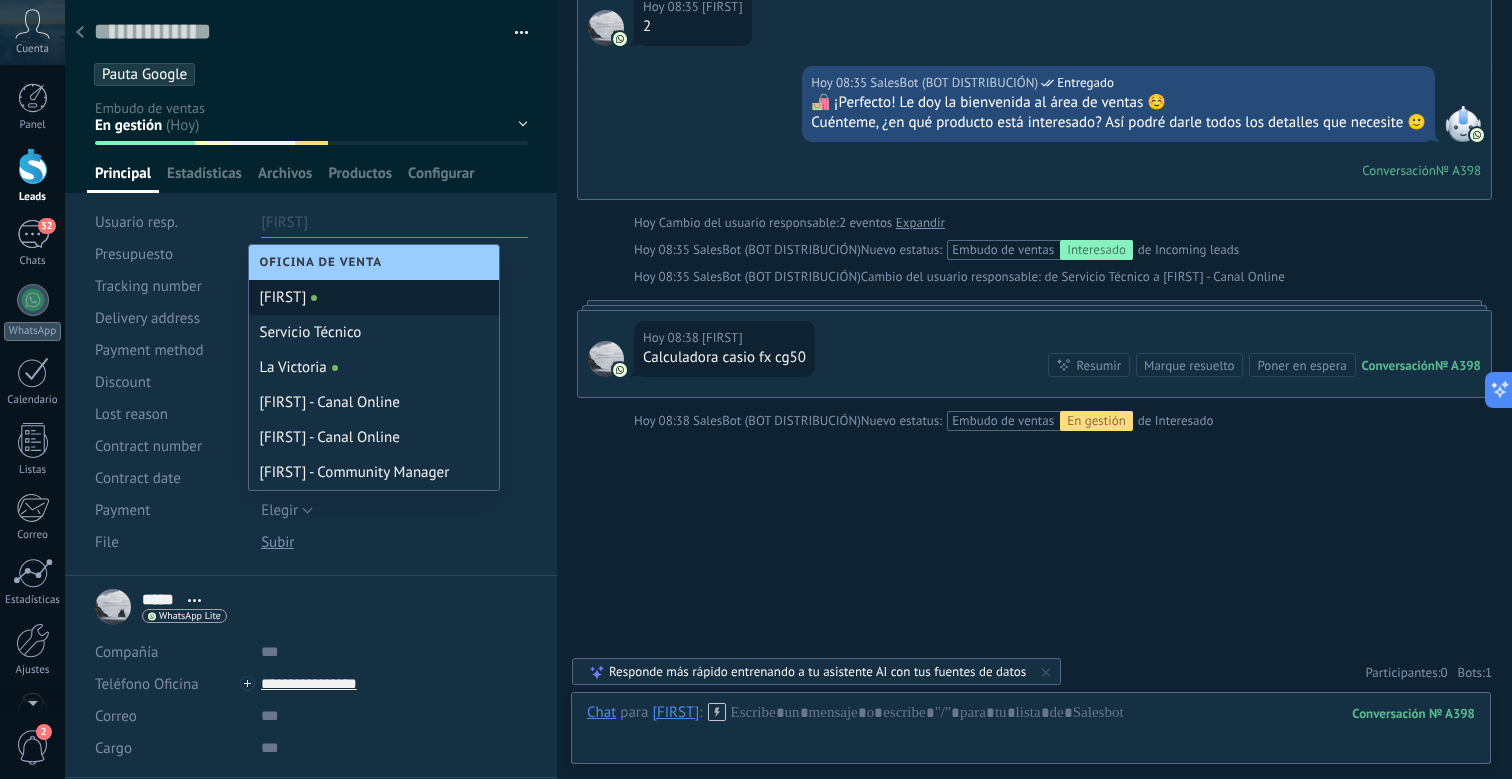 click on "[FIRST]" at bounding box center (374, 297) 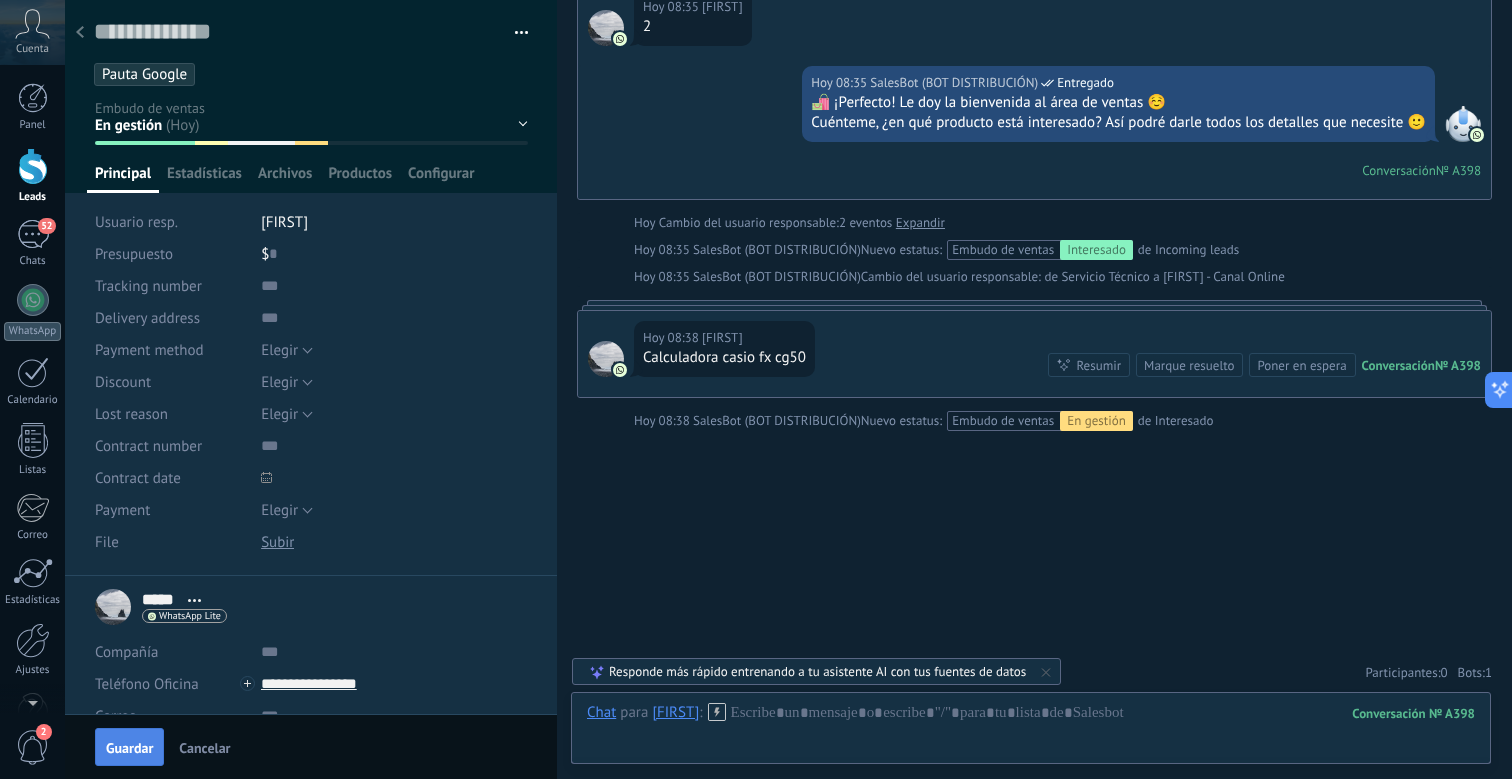 click on "Guardar" at bounding box center (129, 748) 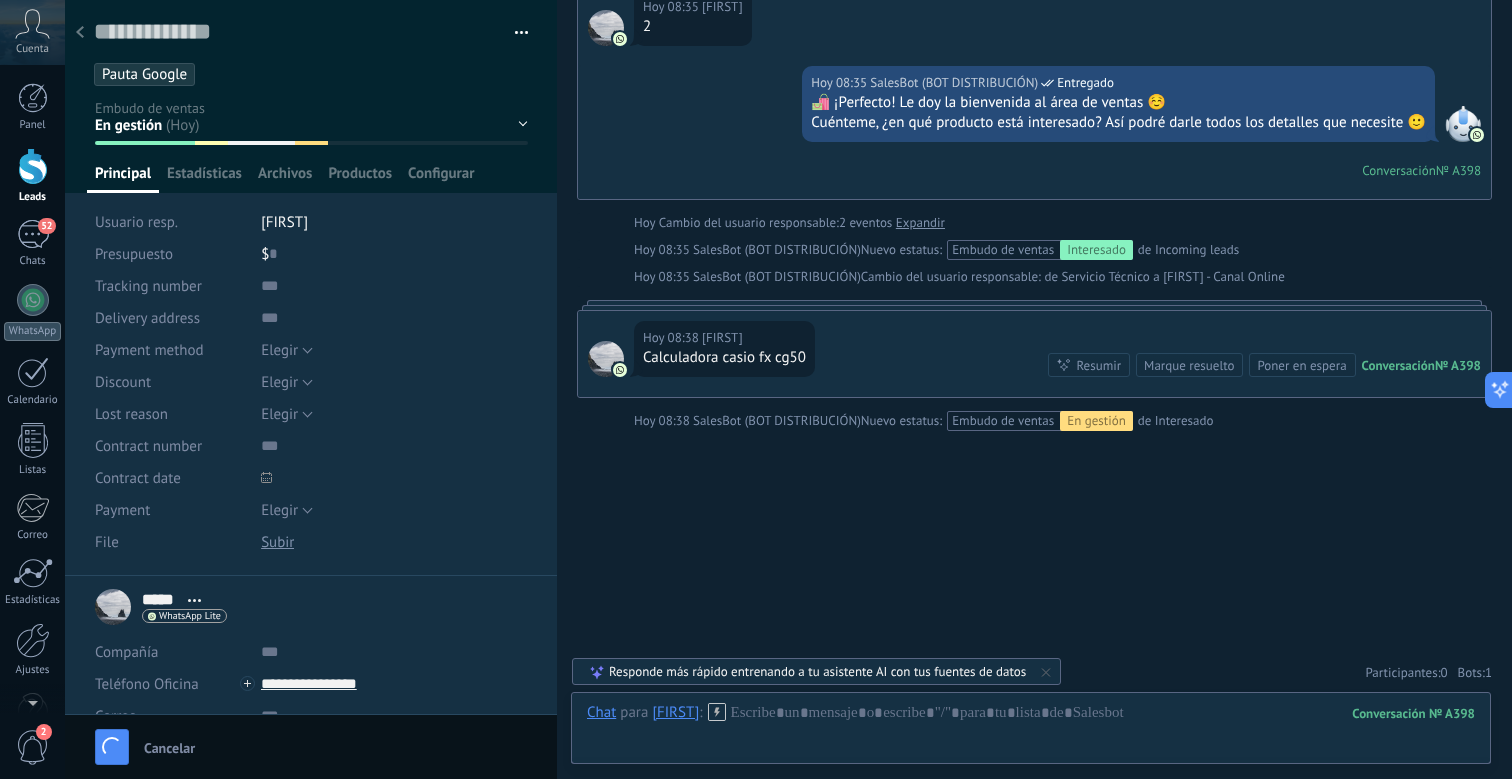 scroll, scrollTop: 959, scrollLeft: 0, axis: vertical 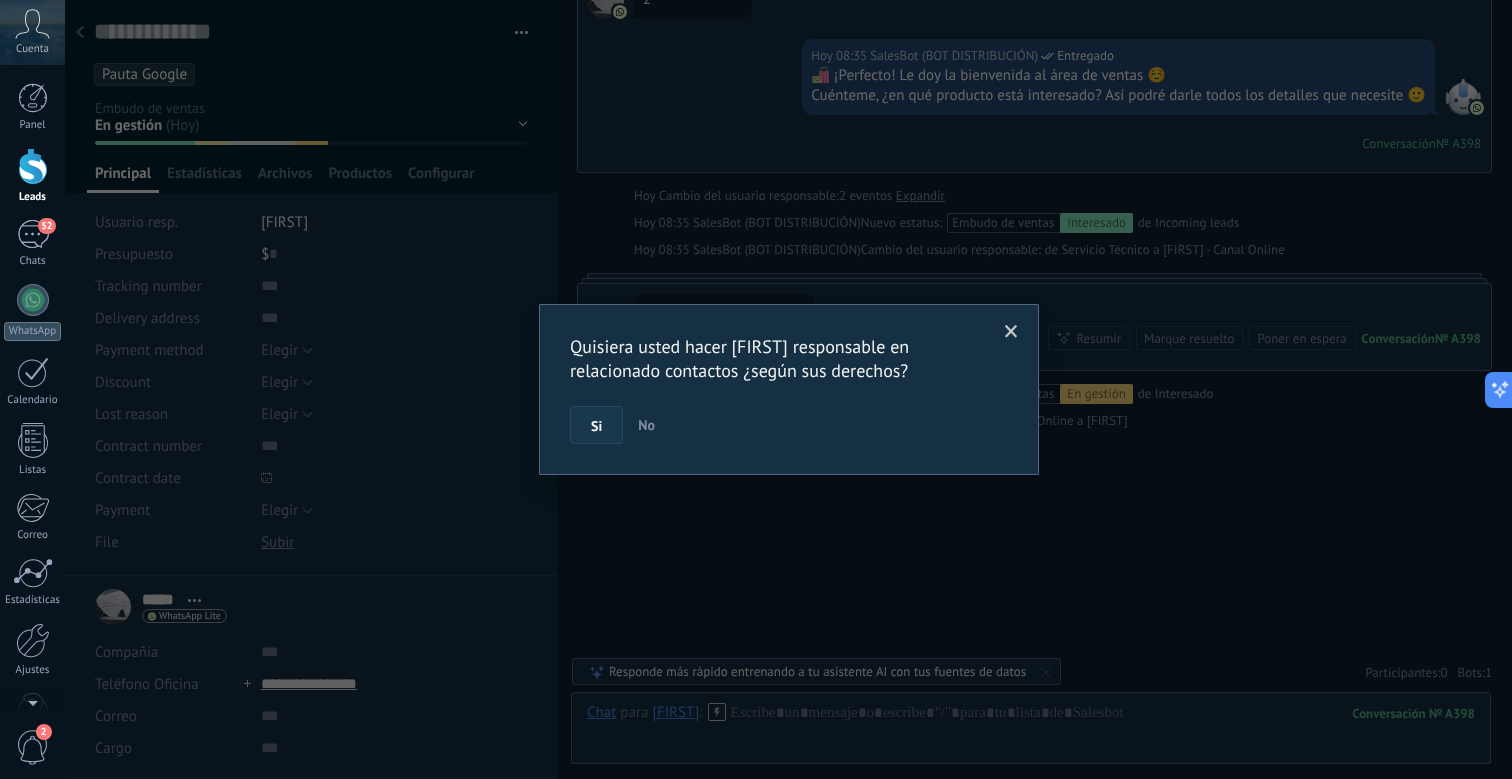 click on "Si" at bounding box center [596, 426] 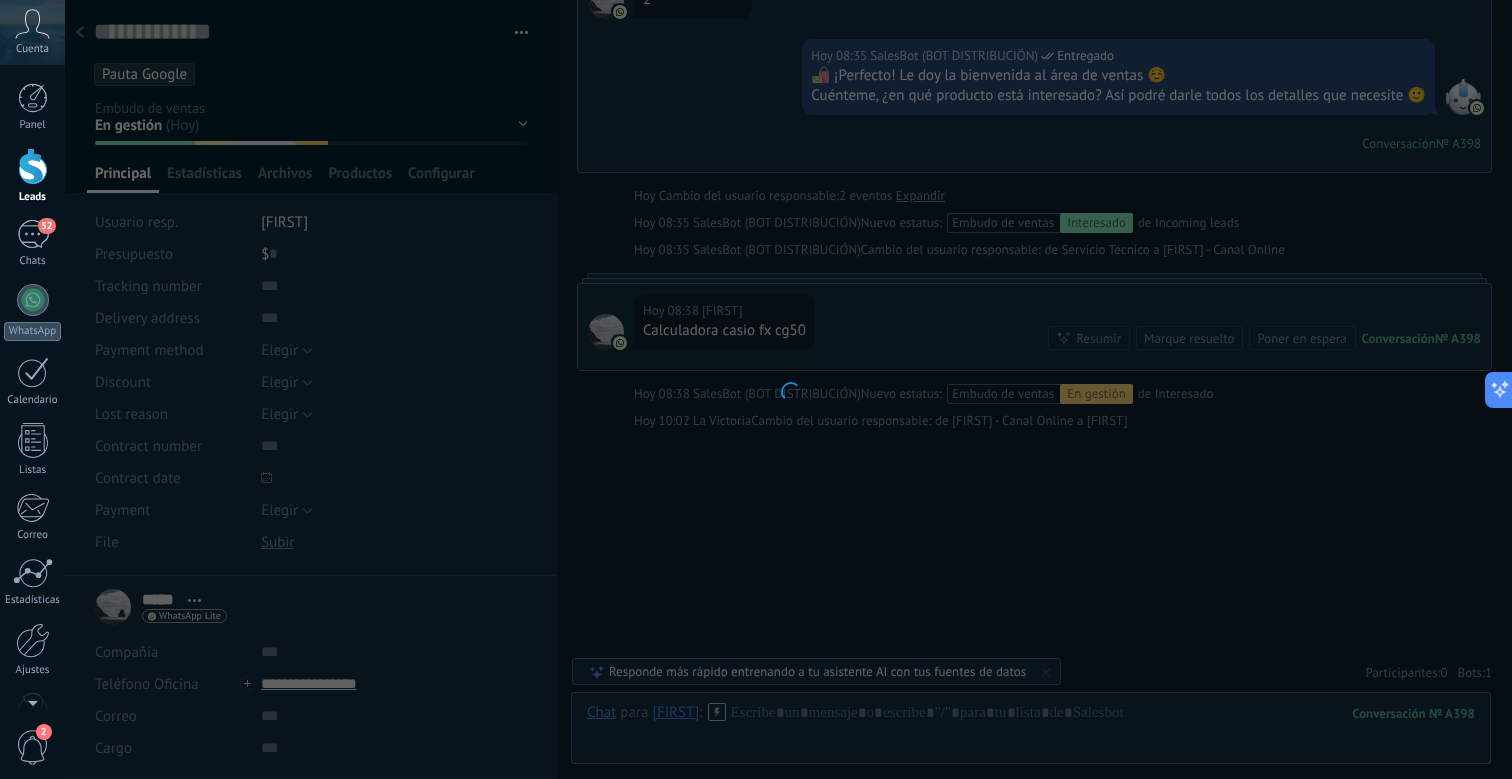 scroll, scrollTop: 986, scrollLeft: 0, axis: vertical 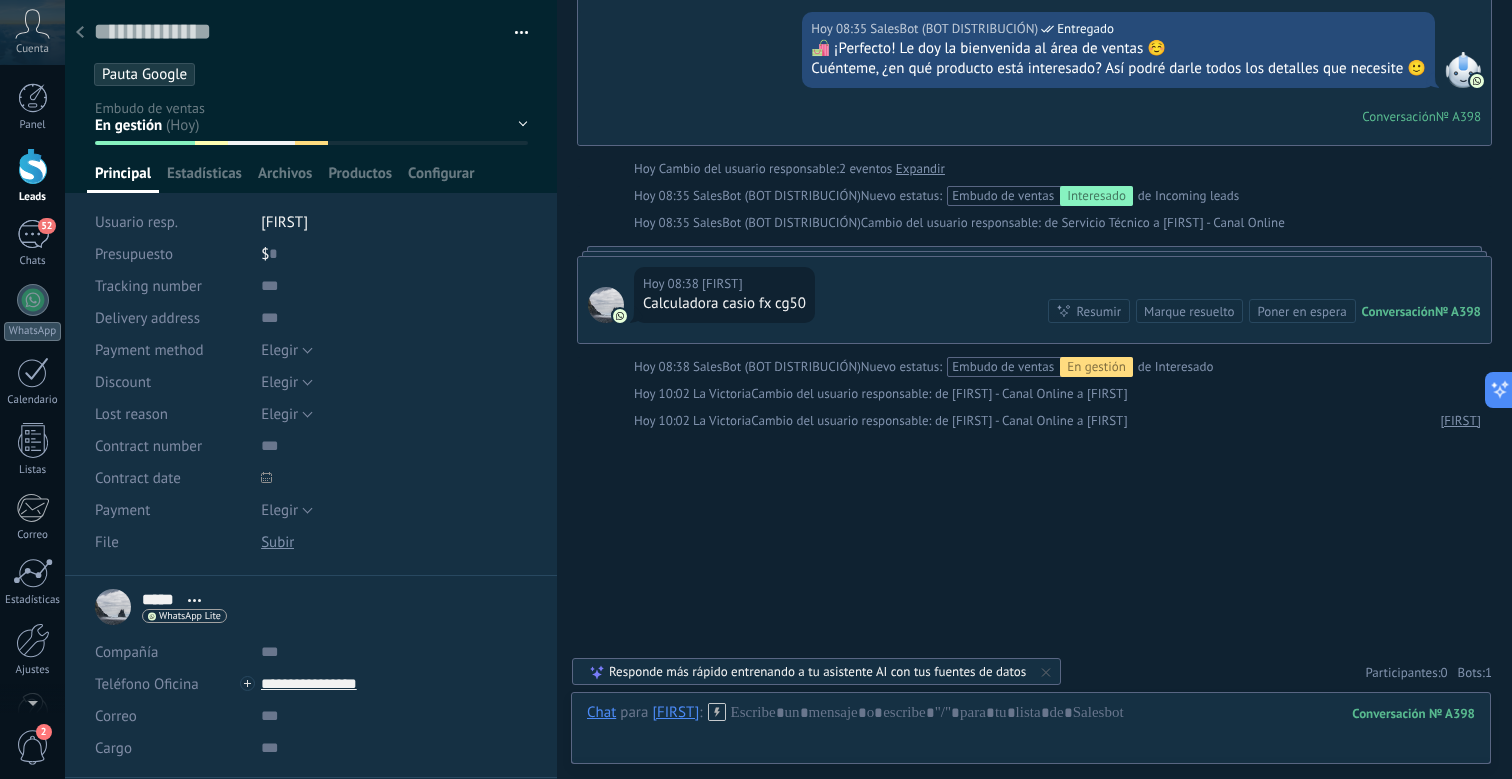 click at bounding box center (80, 33) 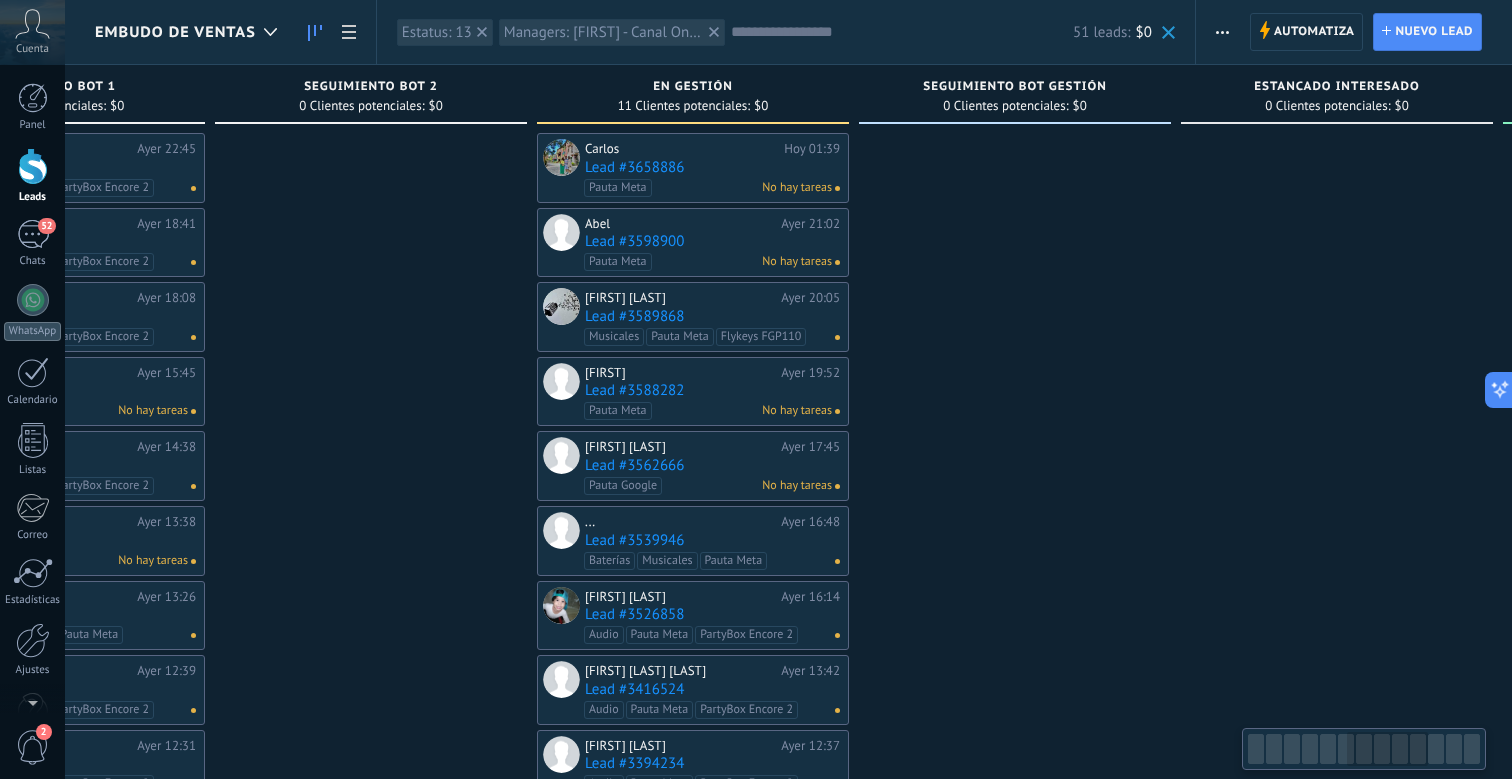 scroll, scrollTop: 0, scrollLeft: 1882, axis: horizontal 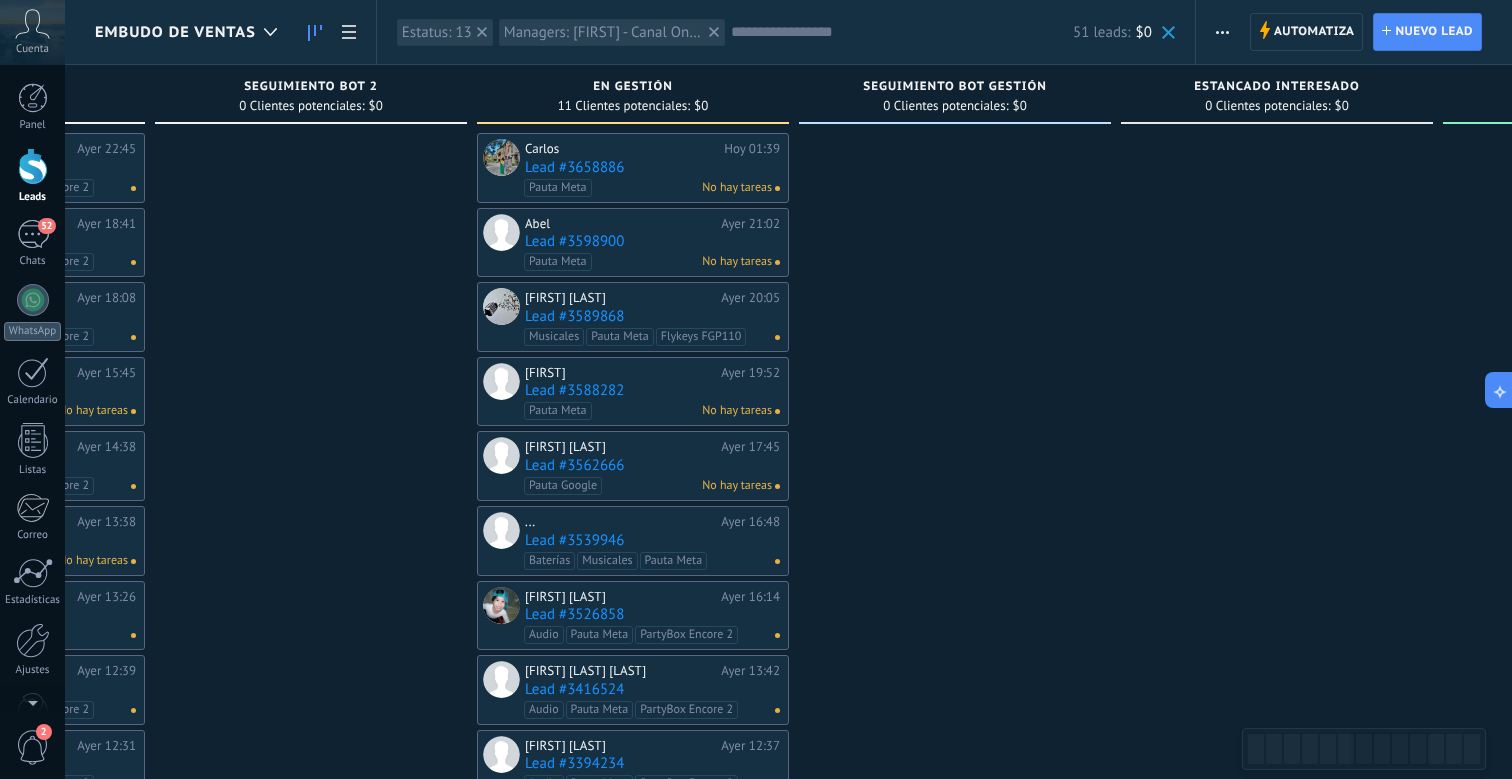 click on "Lead #3658886" at bounding box center (652, 167) 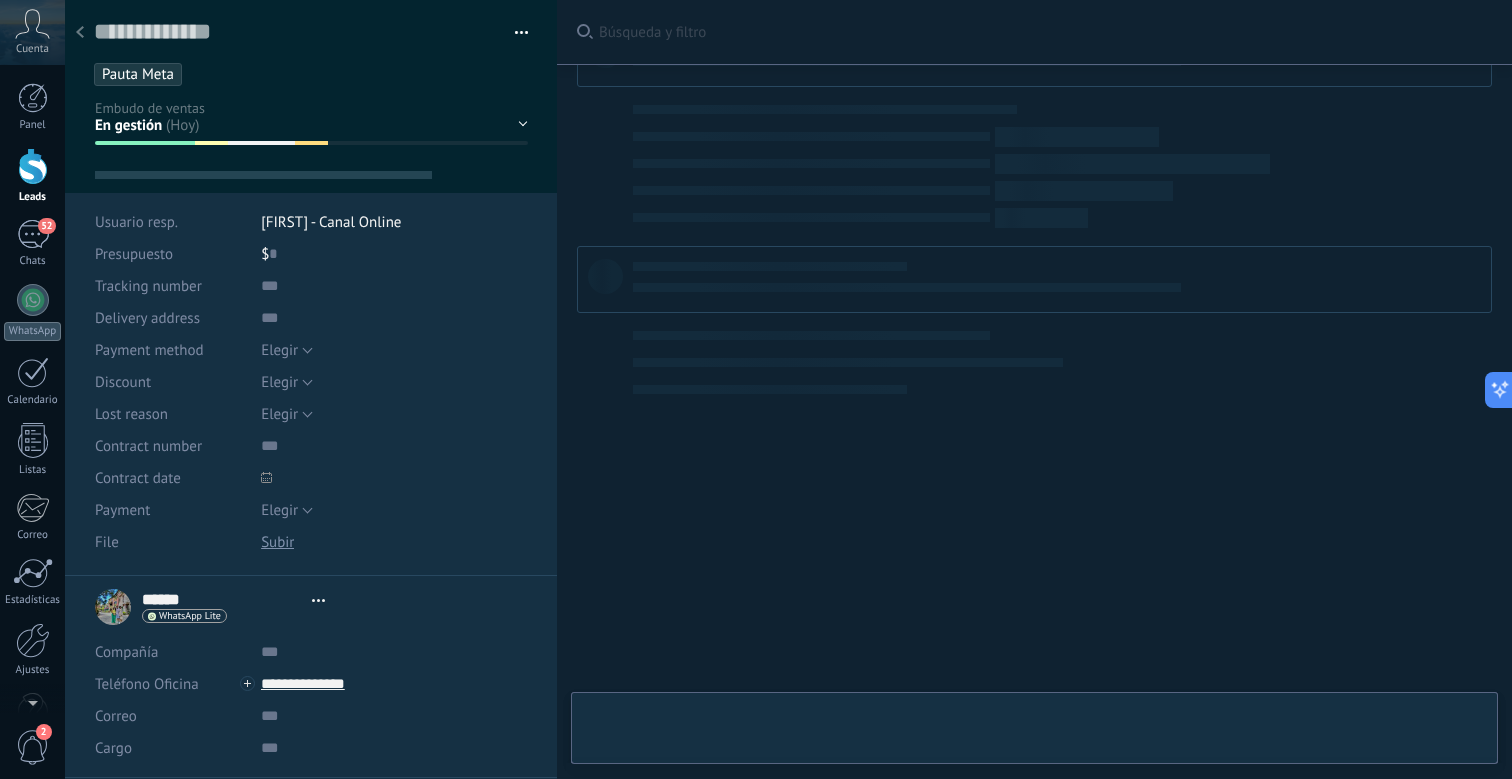 scroll, scrollTop: 988, scrollLeft: 0, axis: vertical 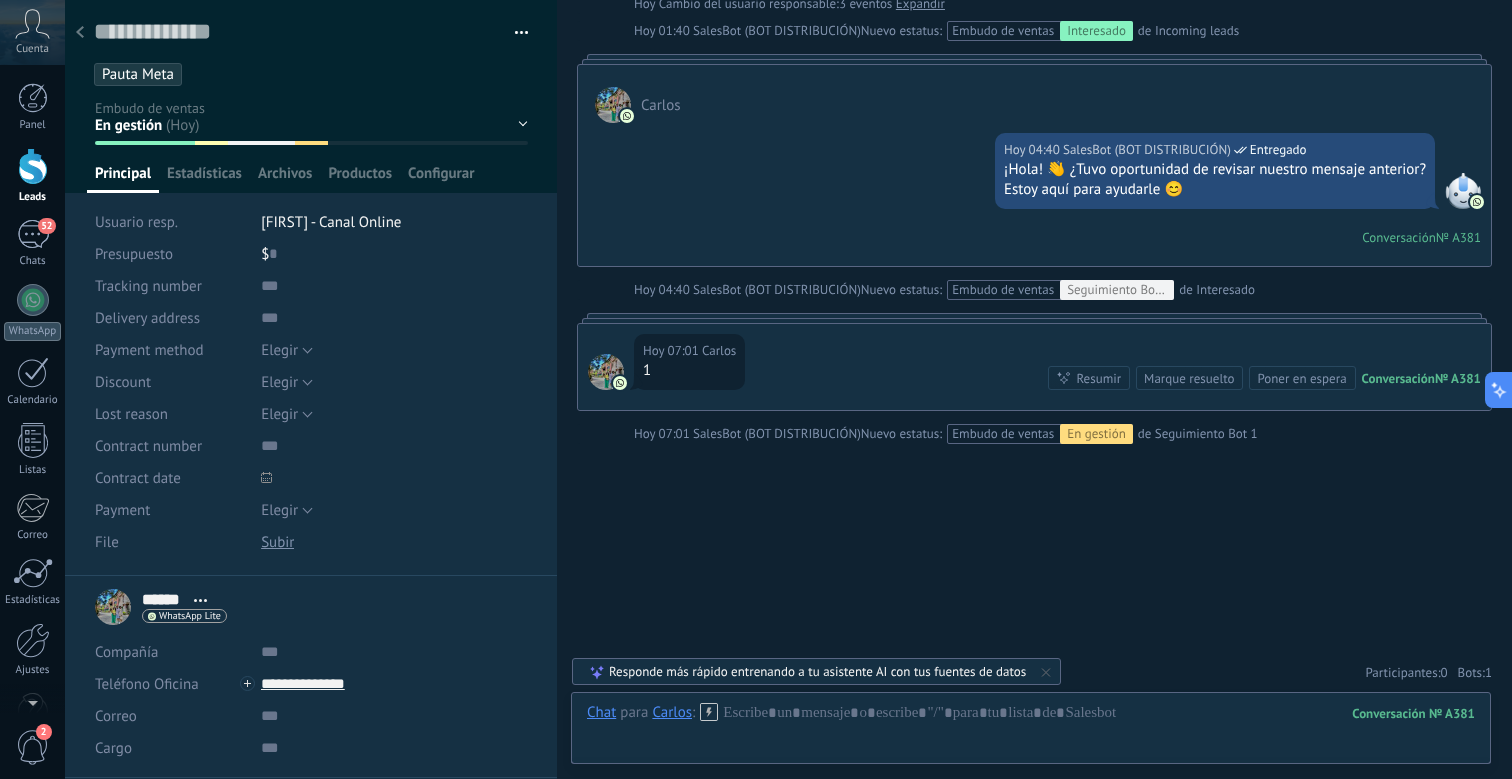 click on "[FIRST] - Canal Online" at bounding box center (331, 222) 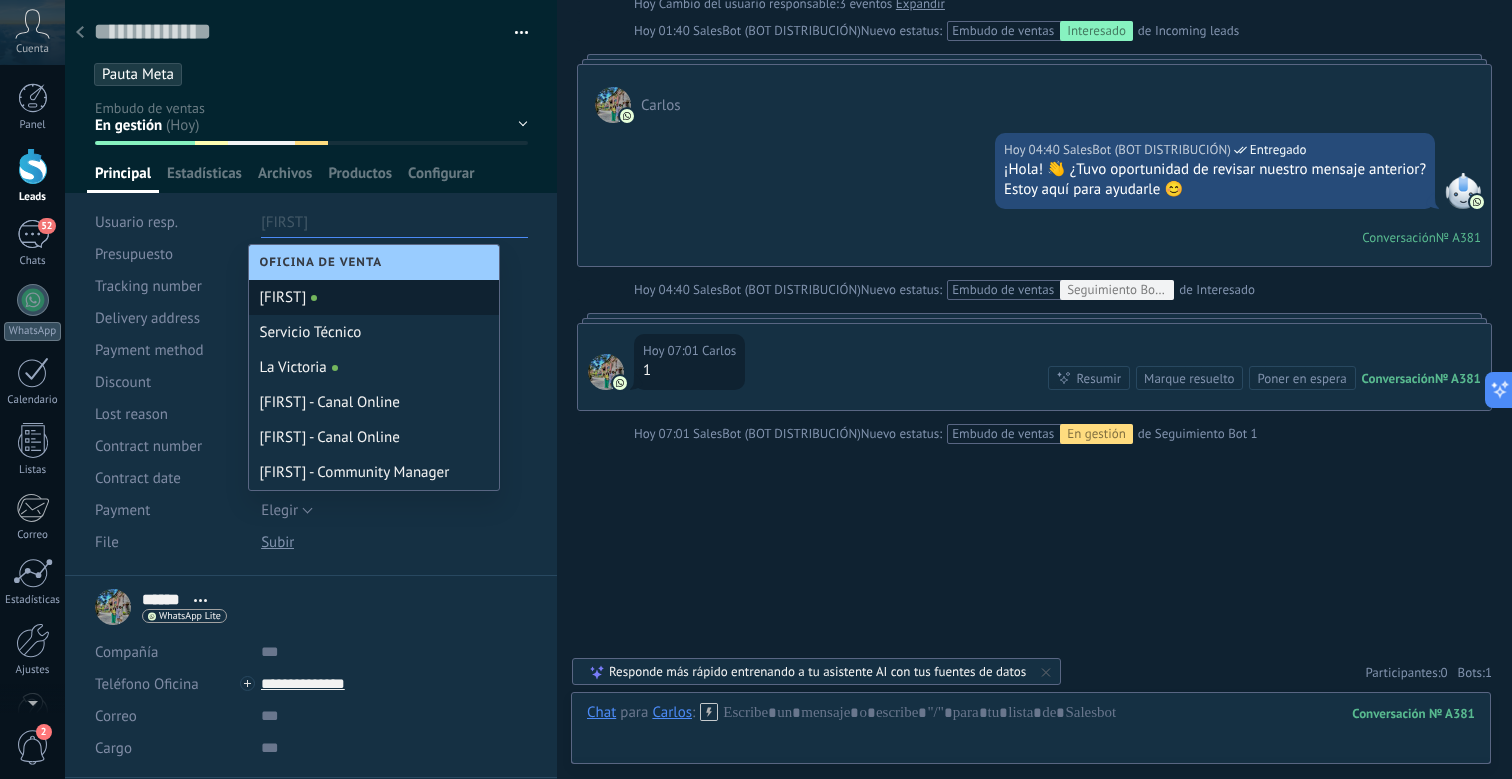 click on "[FIRST]" at bounding box center (374, 297) 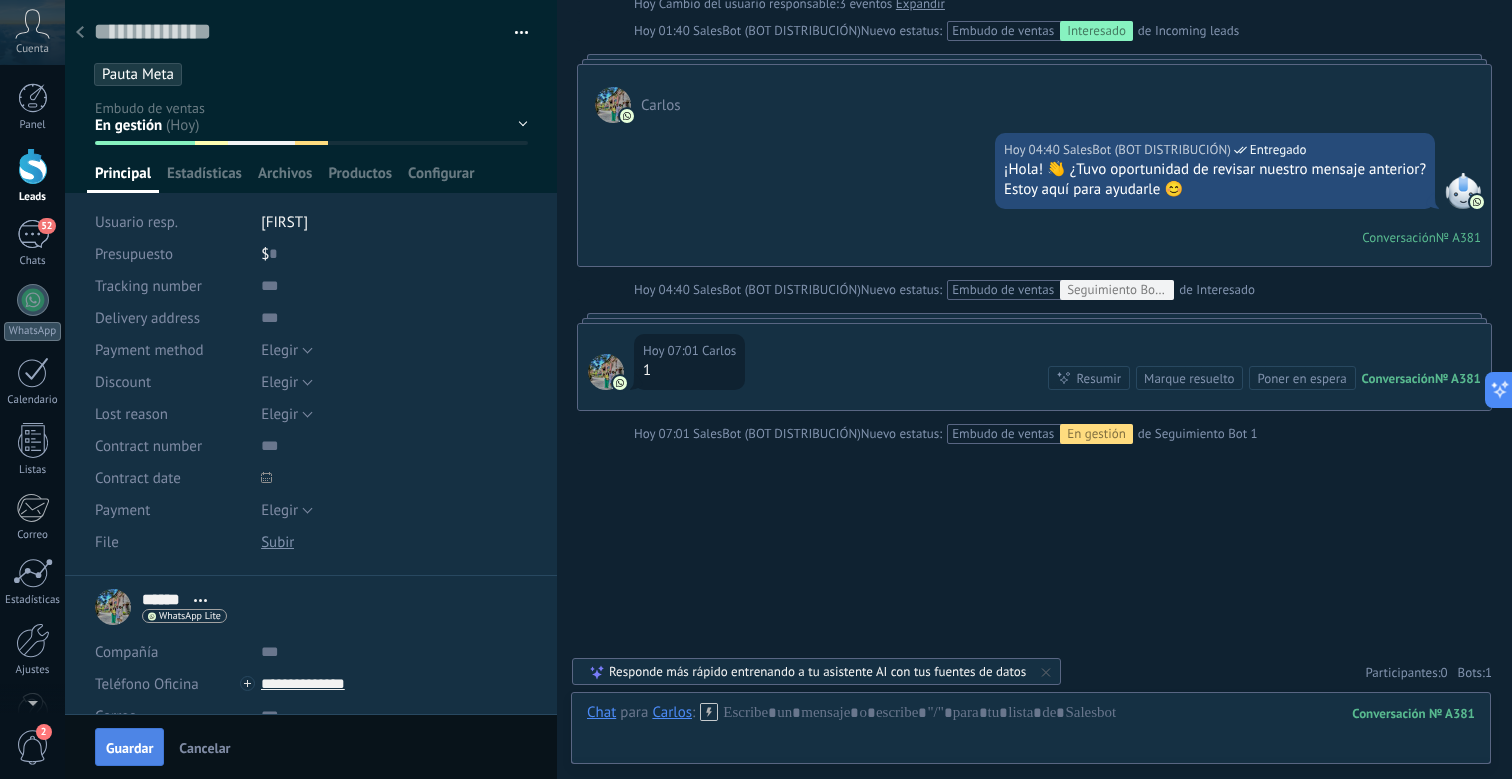 click on "Guardar" at bounding box center [129, 748] 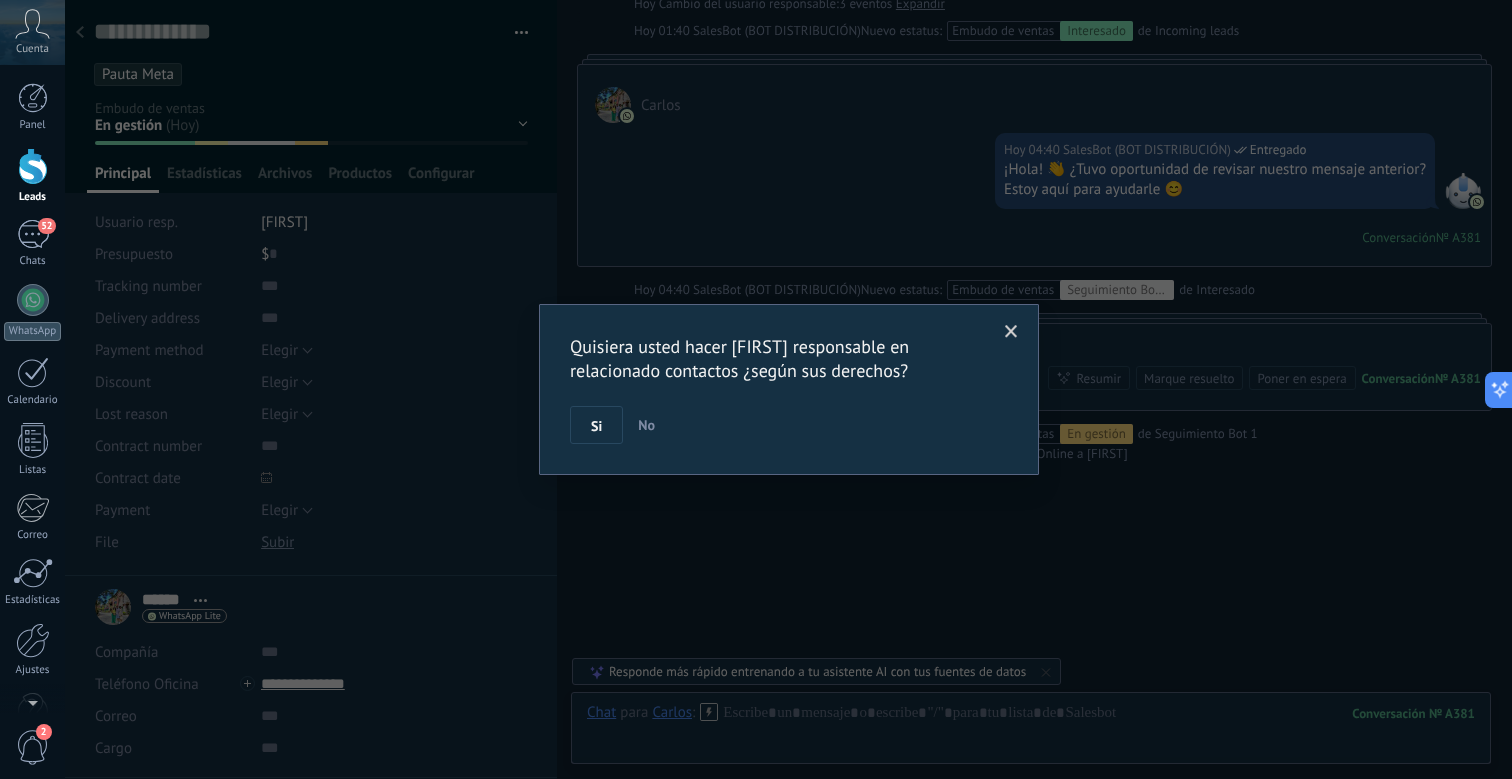 scroll, scrollTop: 1008, scrollLeft: 0, axis: vertical 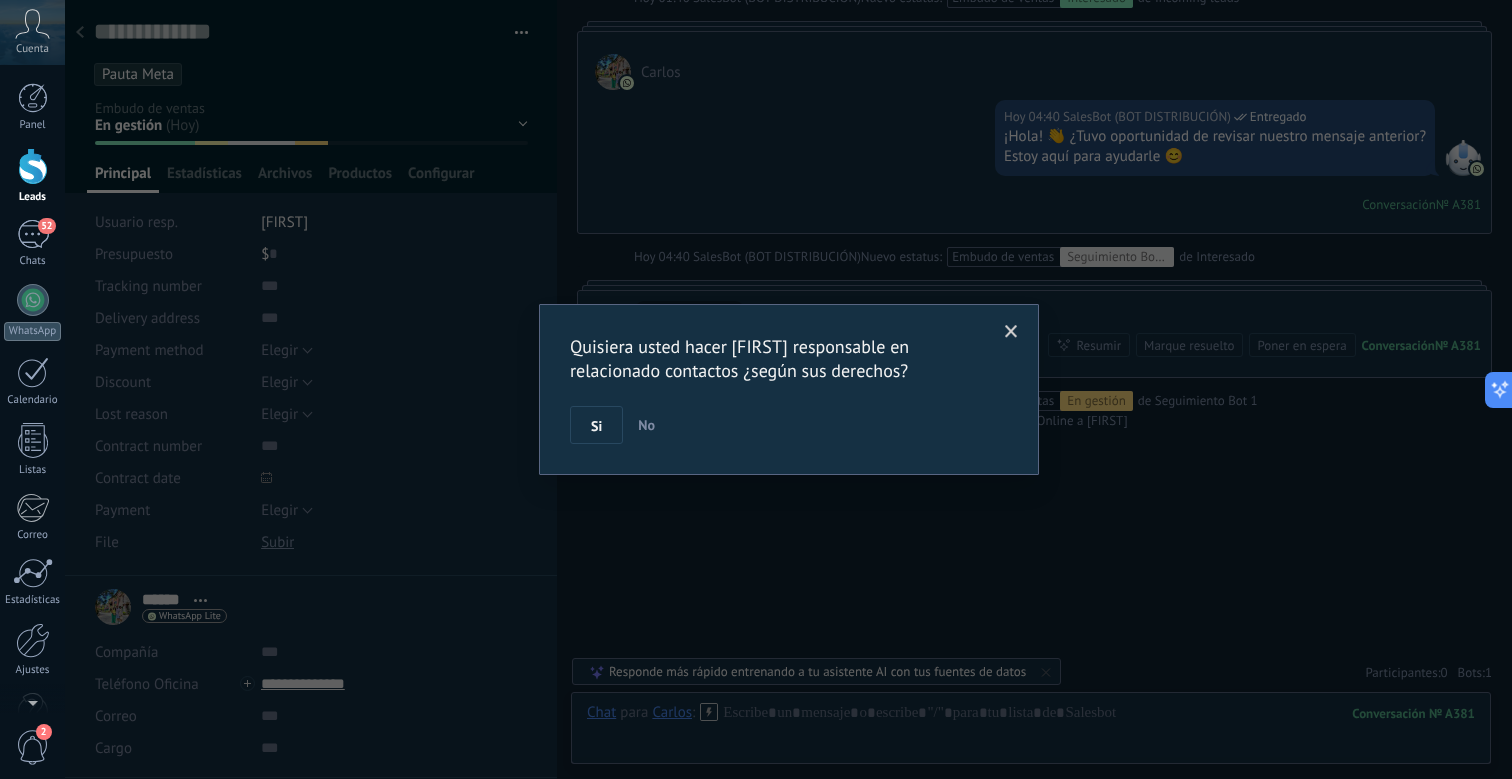 click on "Quisiera usted hacer [FIRST] responsable en relacionado contactos  ¿según sus derechos? Si No" at bounding box center (789, 389) 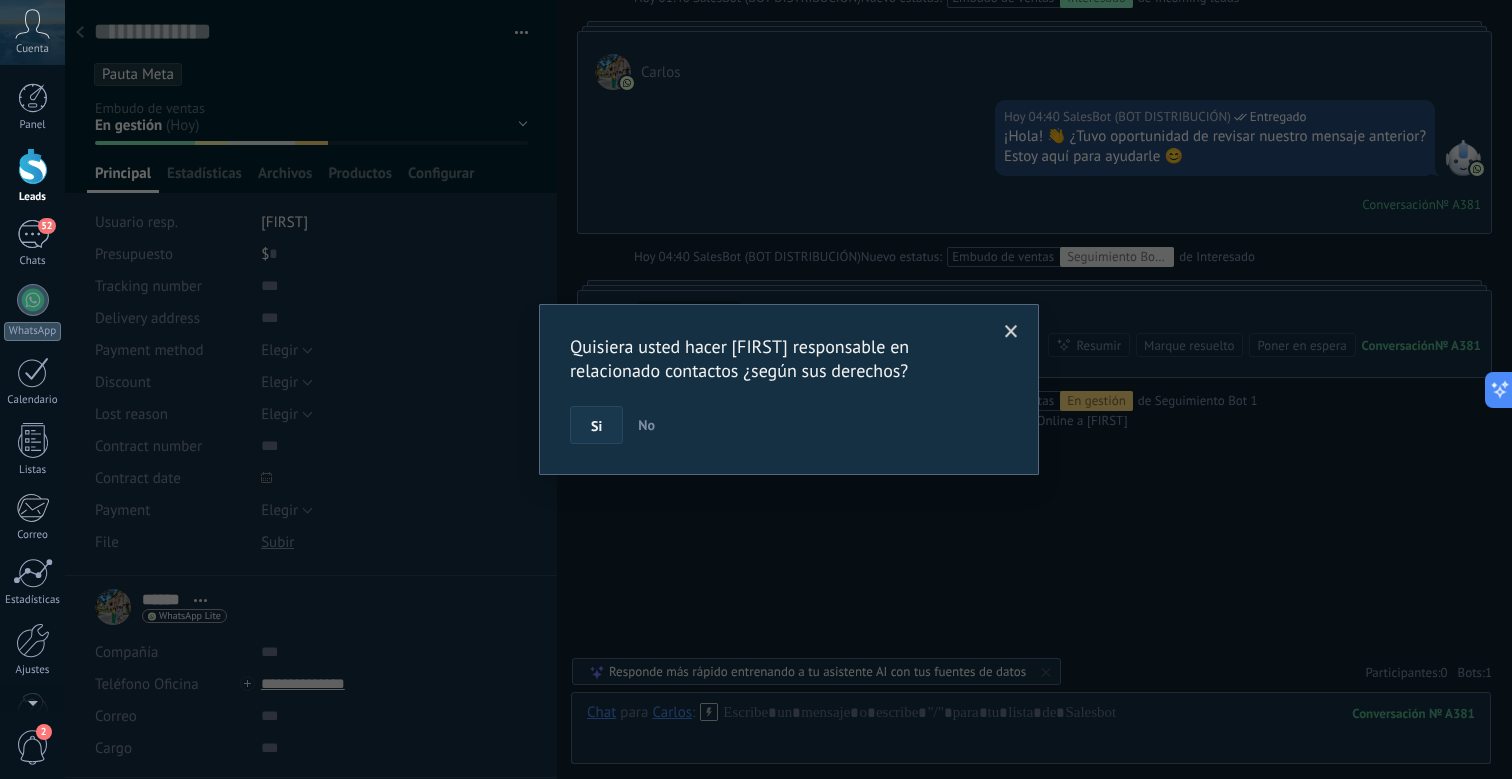 click on "Si" at bounding box center (596, 425) 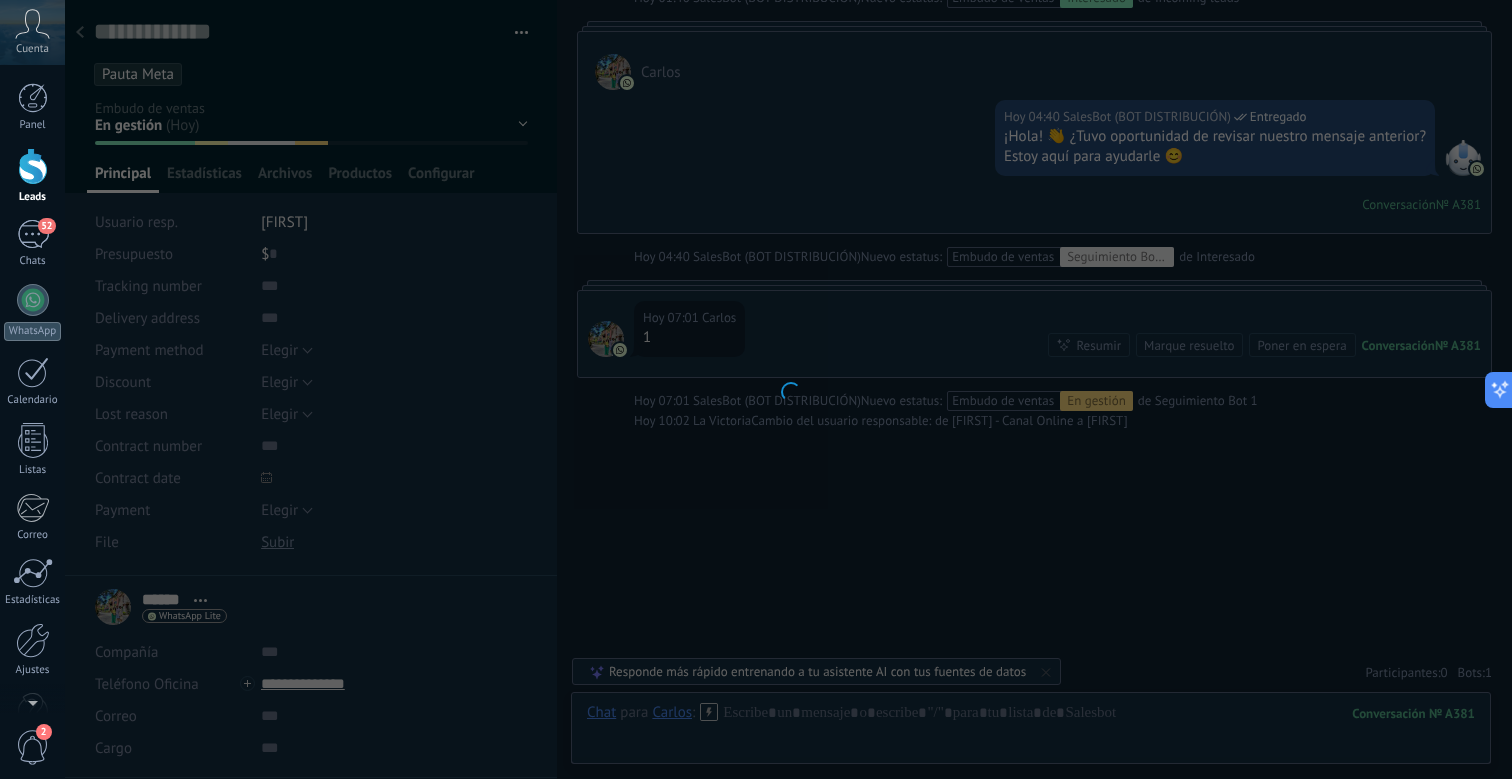scroll, scrollTop: 1035, scrollLeft: 0, axis: vertical 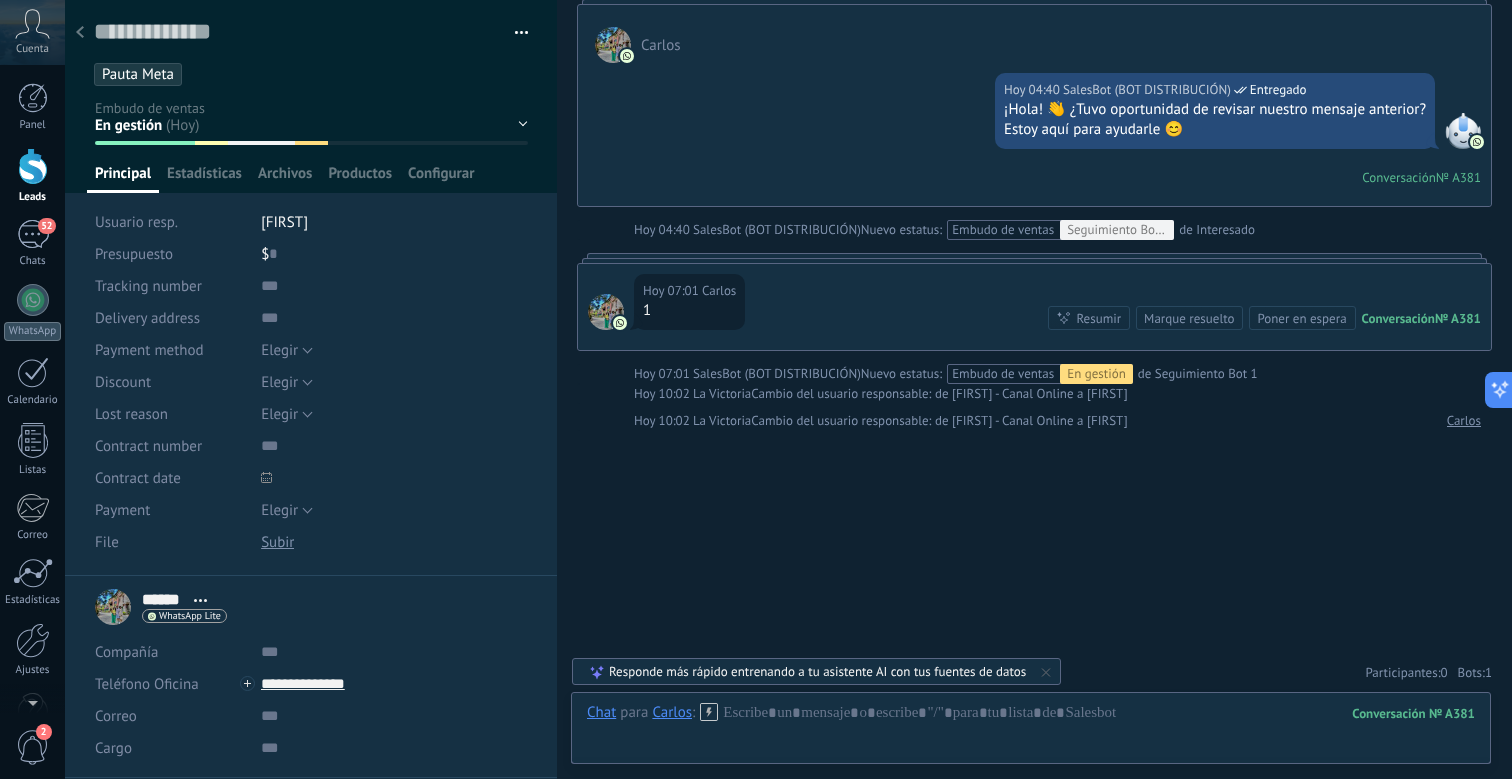 click 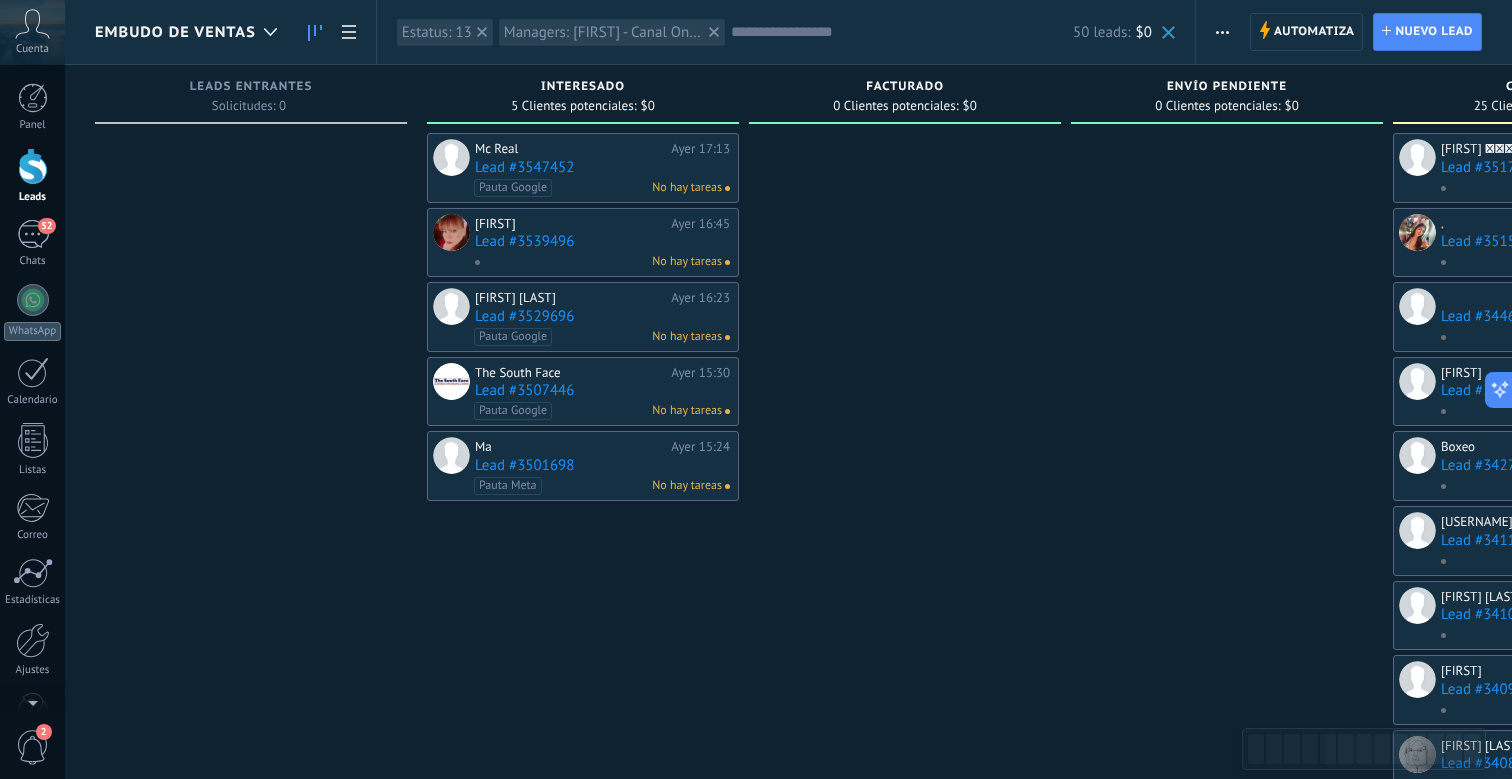 click on "Mc Real Ayer 17:13 Lead #3547452 Pauta Google No hay tareas" at bounding box center [602, 168] 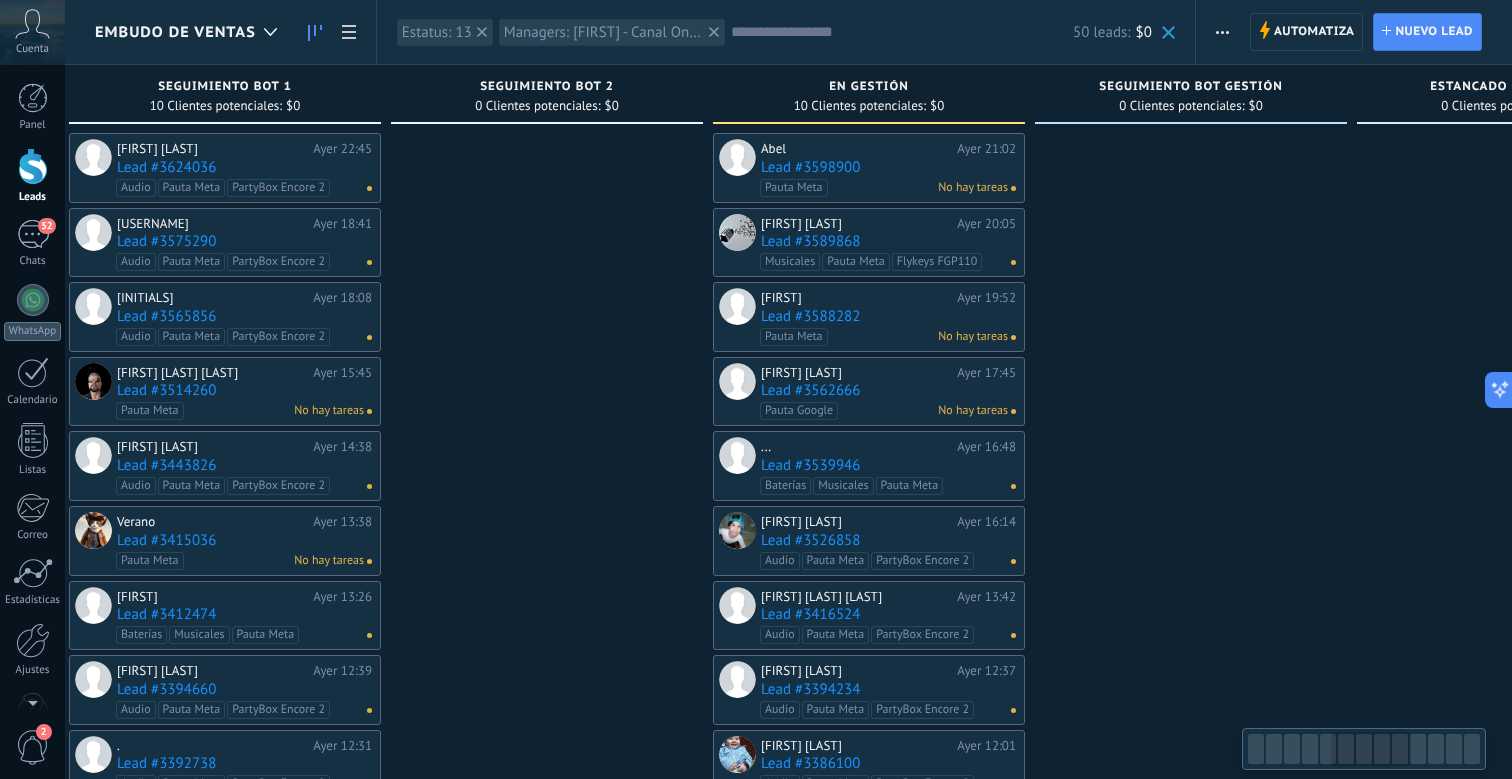scroll, scrollTop: 0, scrollLeft: 1660, axis: horizontal 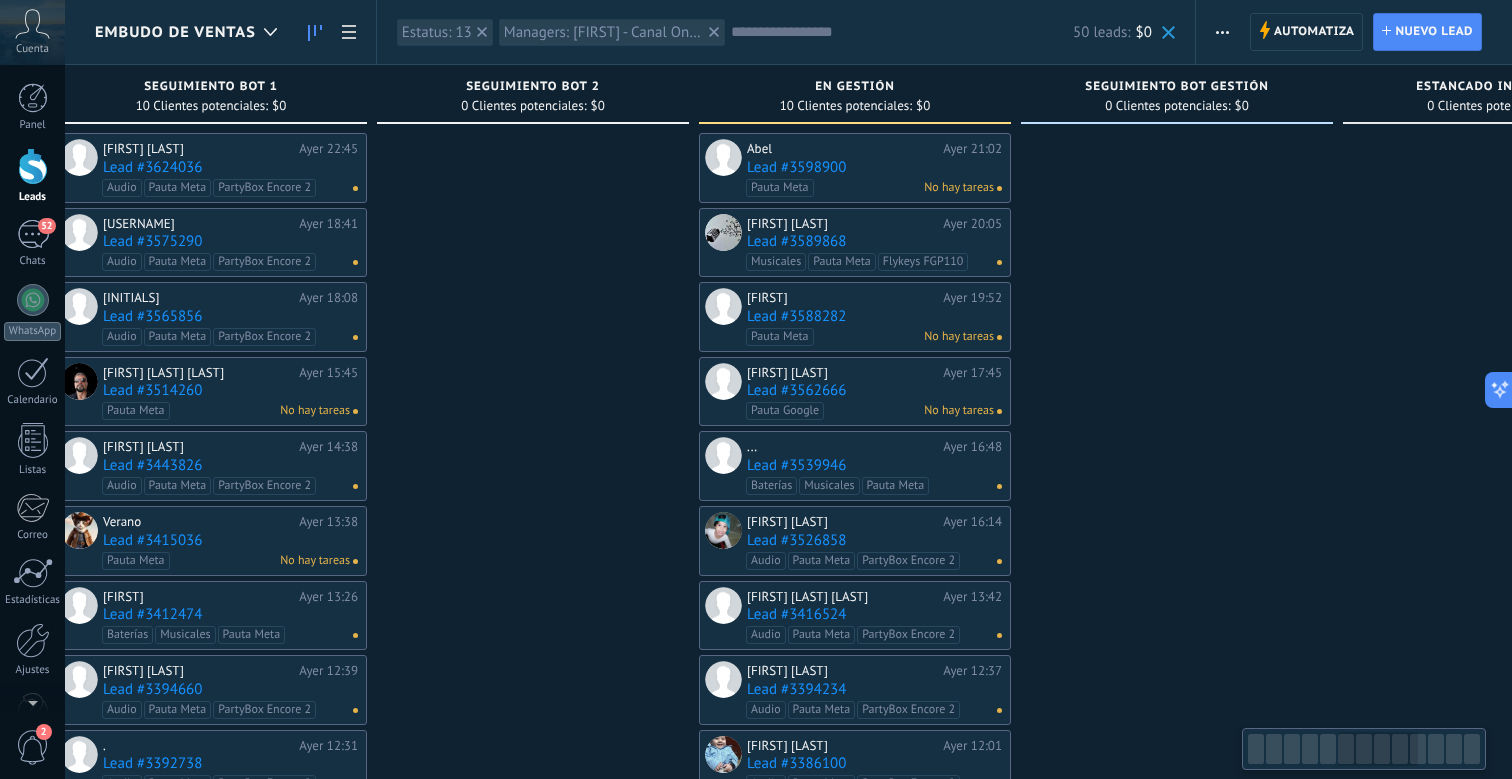 click on "Lead #3598900" at bounding box center [874, 167] 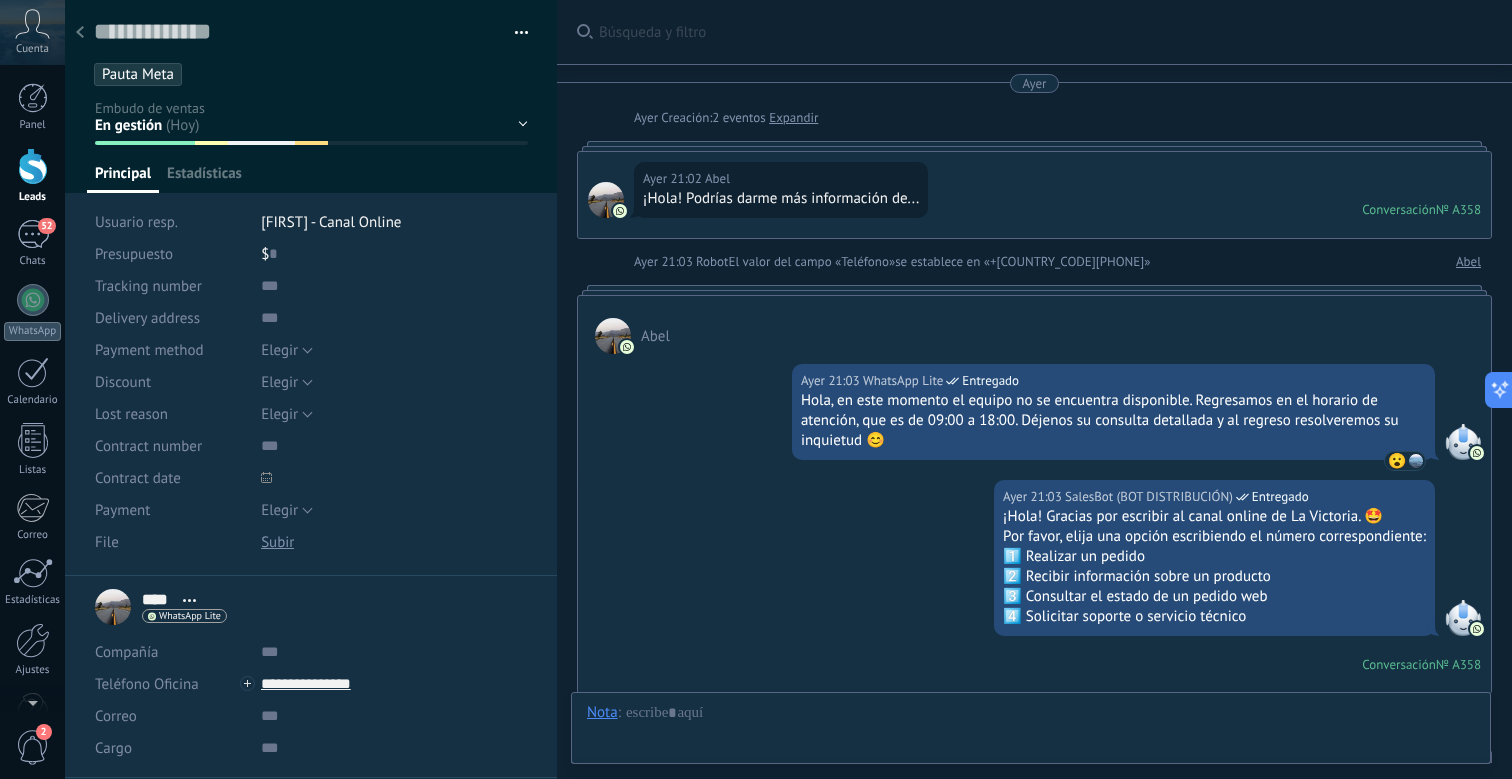 scroll, scrollTop: 30, scrollLeft: 0, axis: vertical 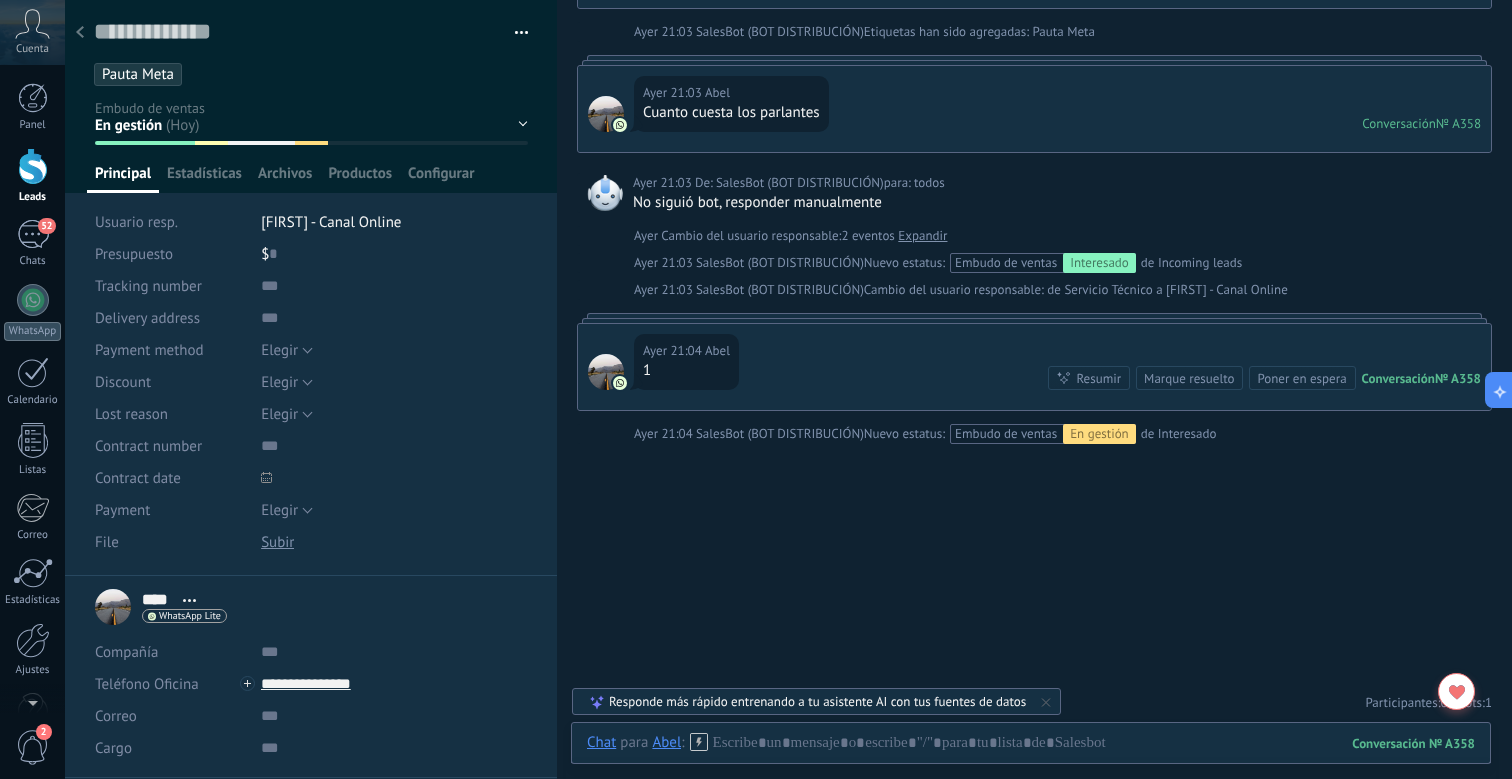 click on "[FIRST] - Canal Online" at bounding box center [331, 222] 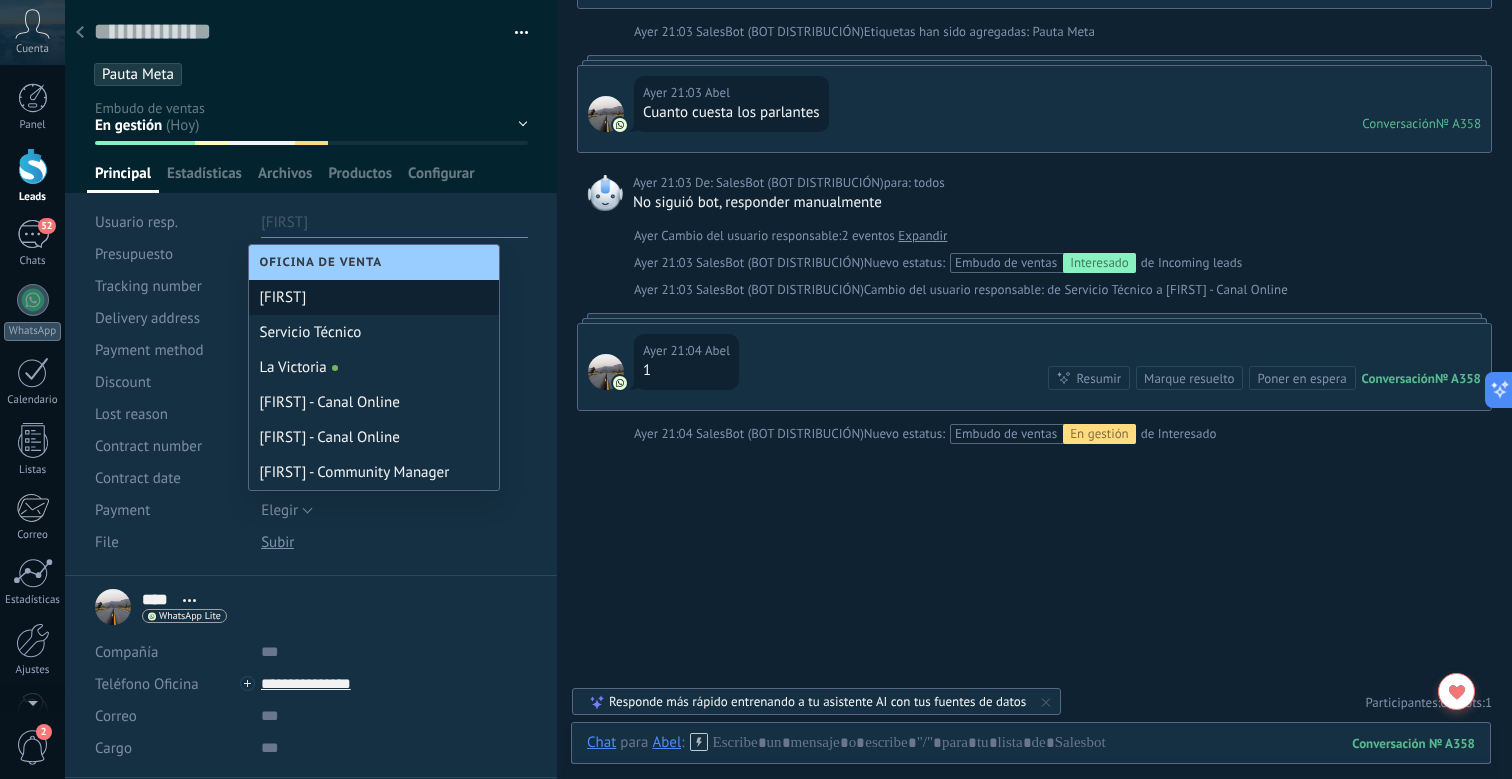 click on "[FIRST]" at bounding box center (374, 297) 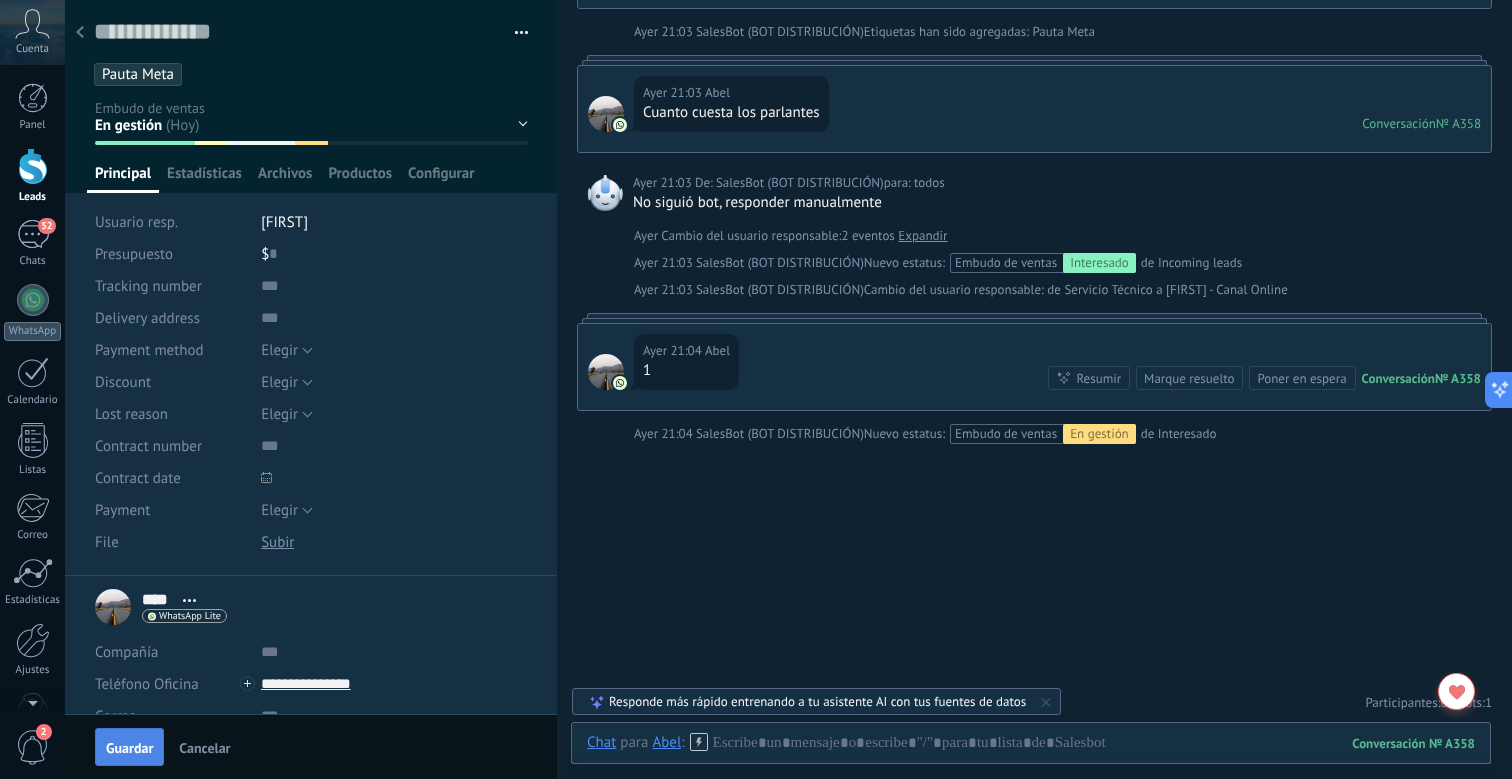 click on "Guardar" at bounding box center (129, 747) 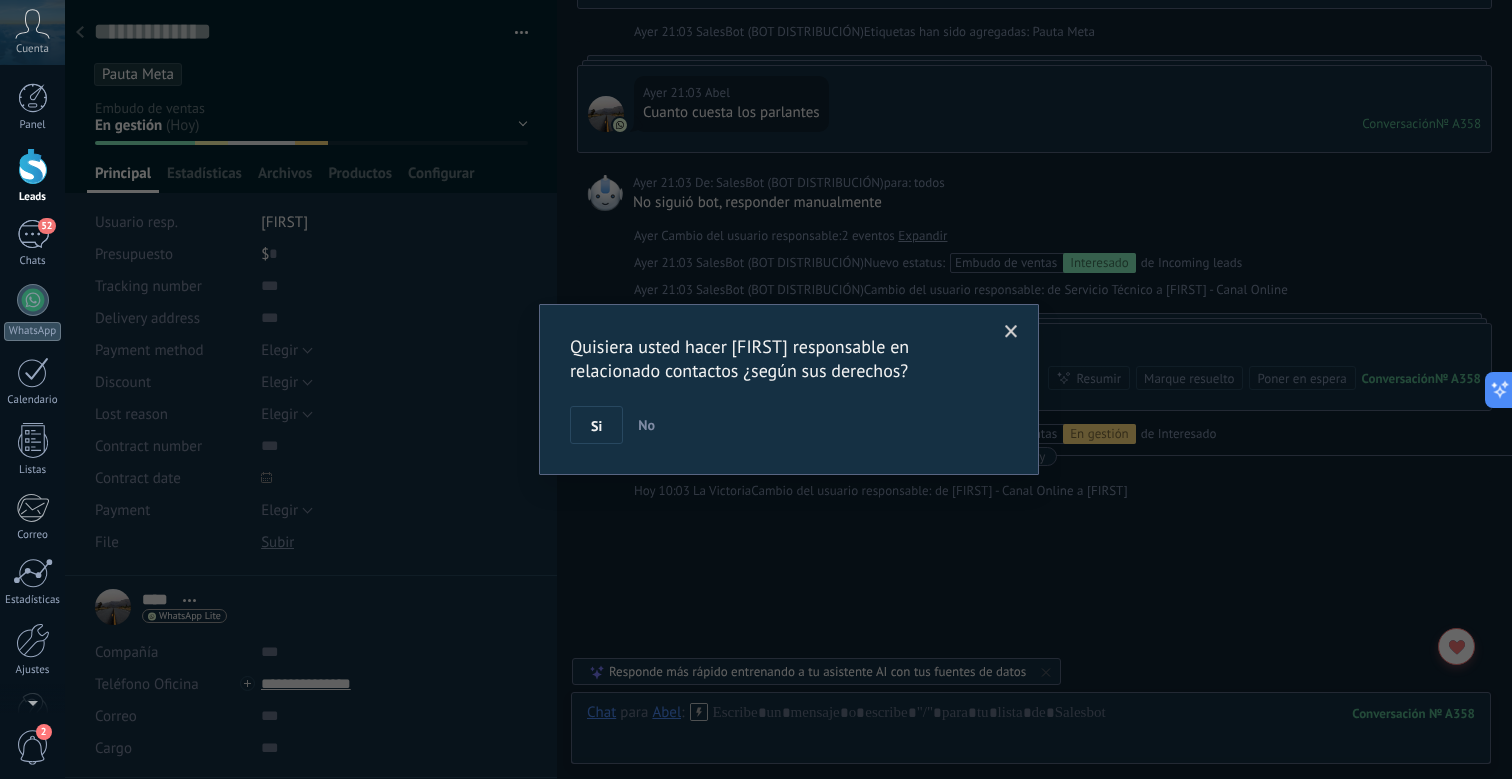 scroll, scrollTop: 755, scrollLeft: 0, axis: vertical 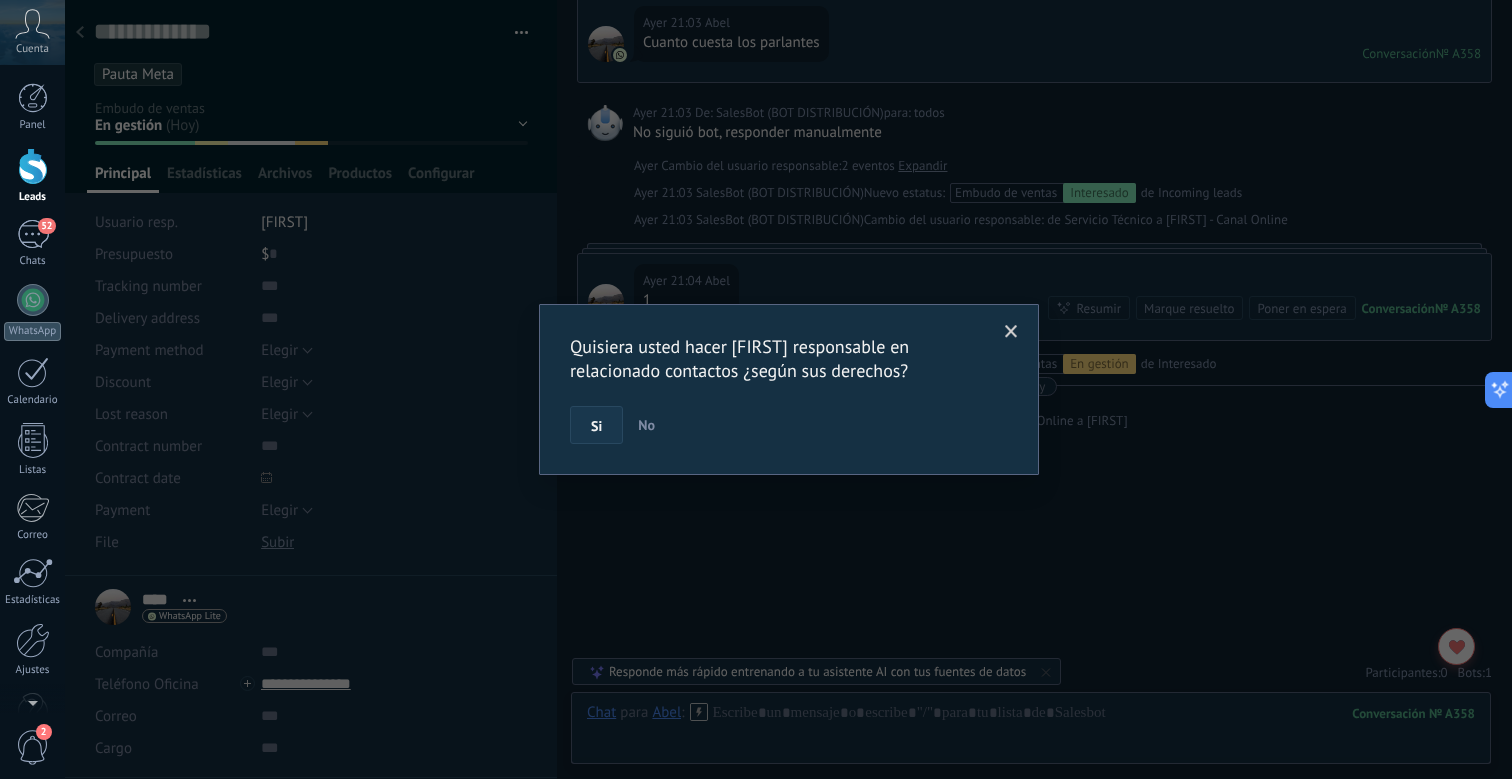 click on "Si" at bounding box center (596, 425) 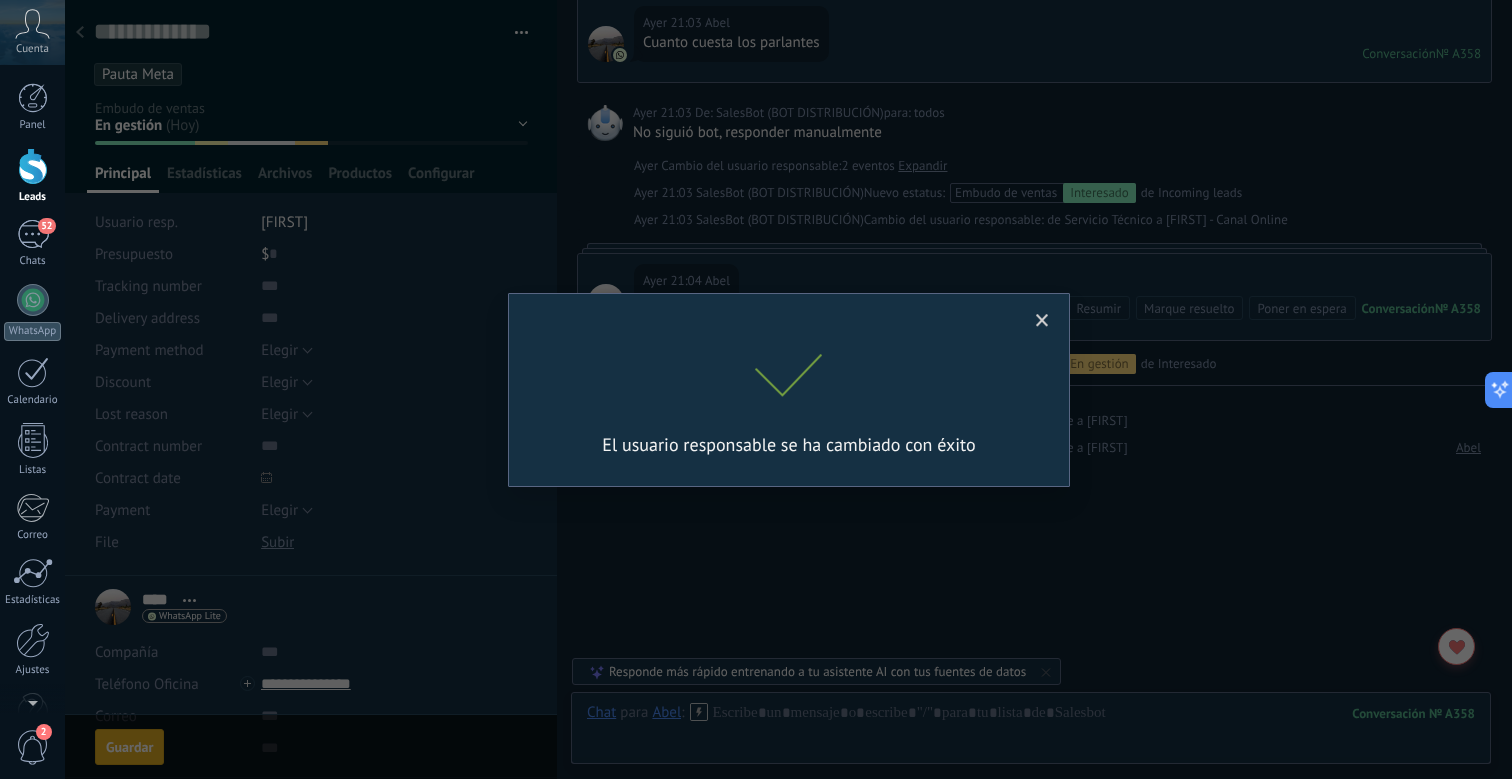 scroll, scrollTop: 782, scrollLeft: 0, axis: vertical 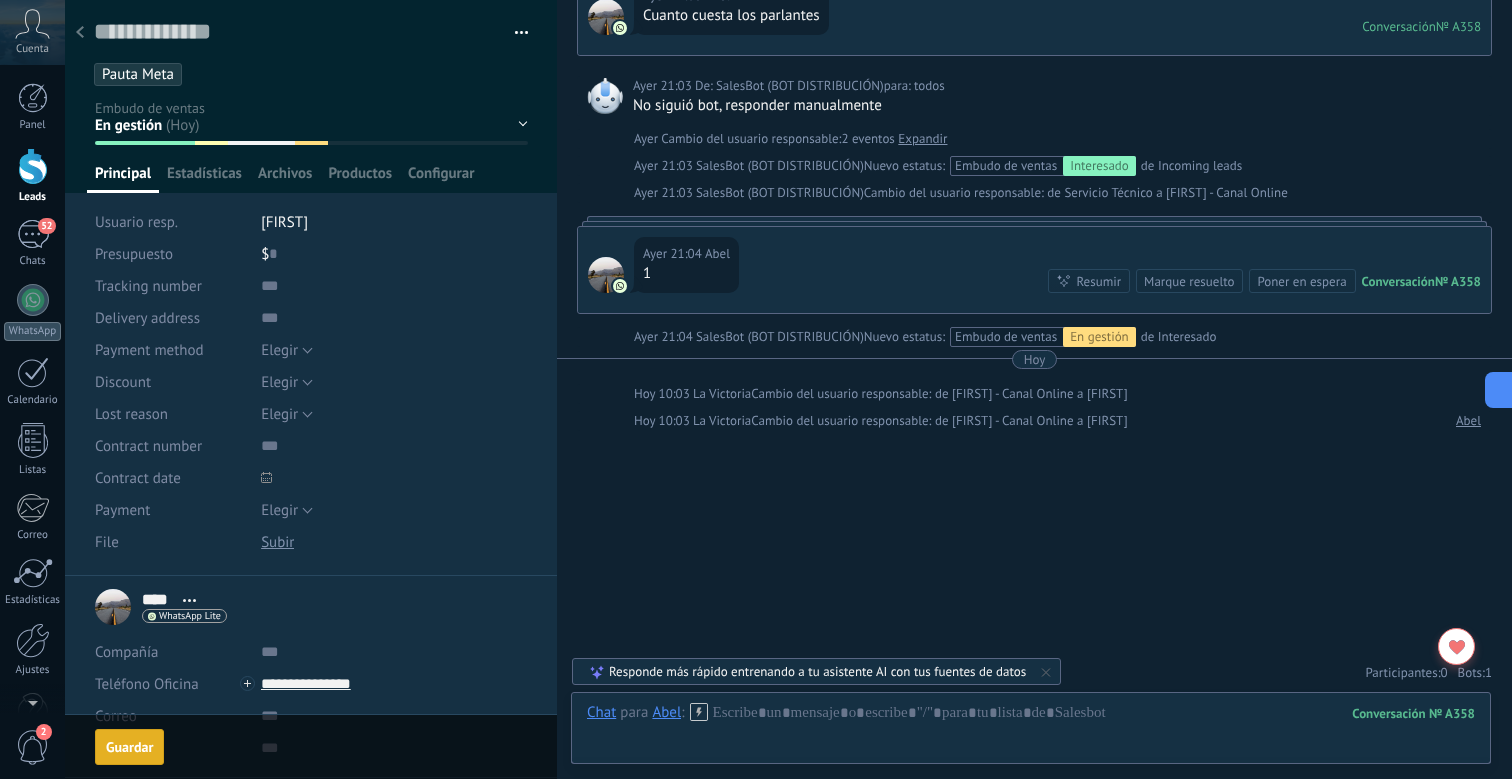 click at bounding box center (80, 33) 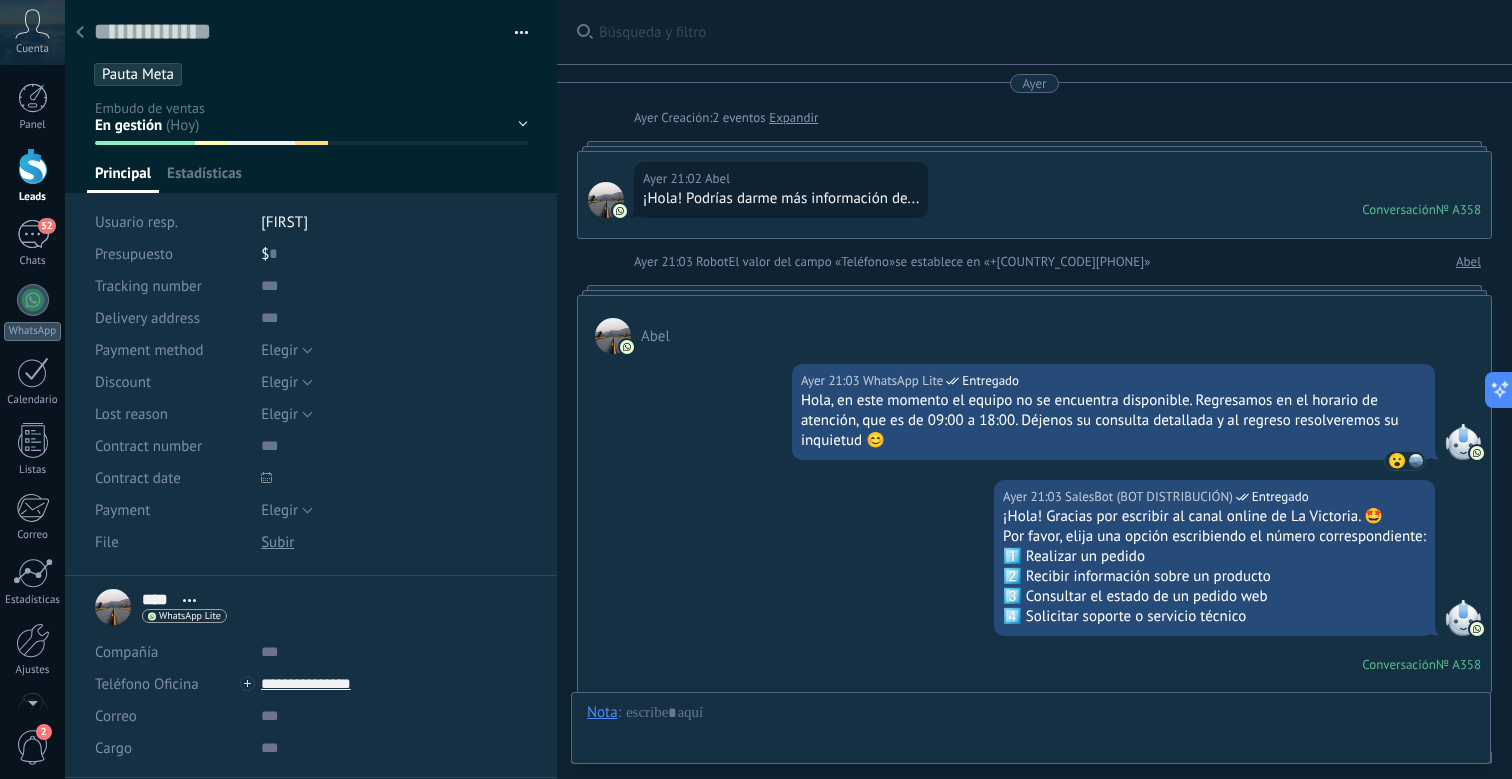 scroll, scrollTop: 30, scrollLeft: 0, axis: vertical 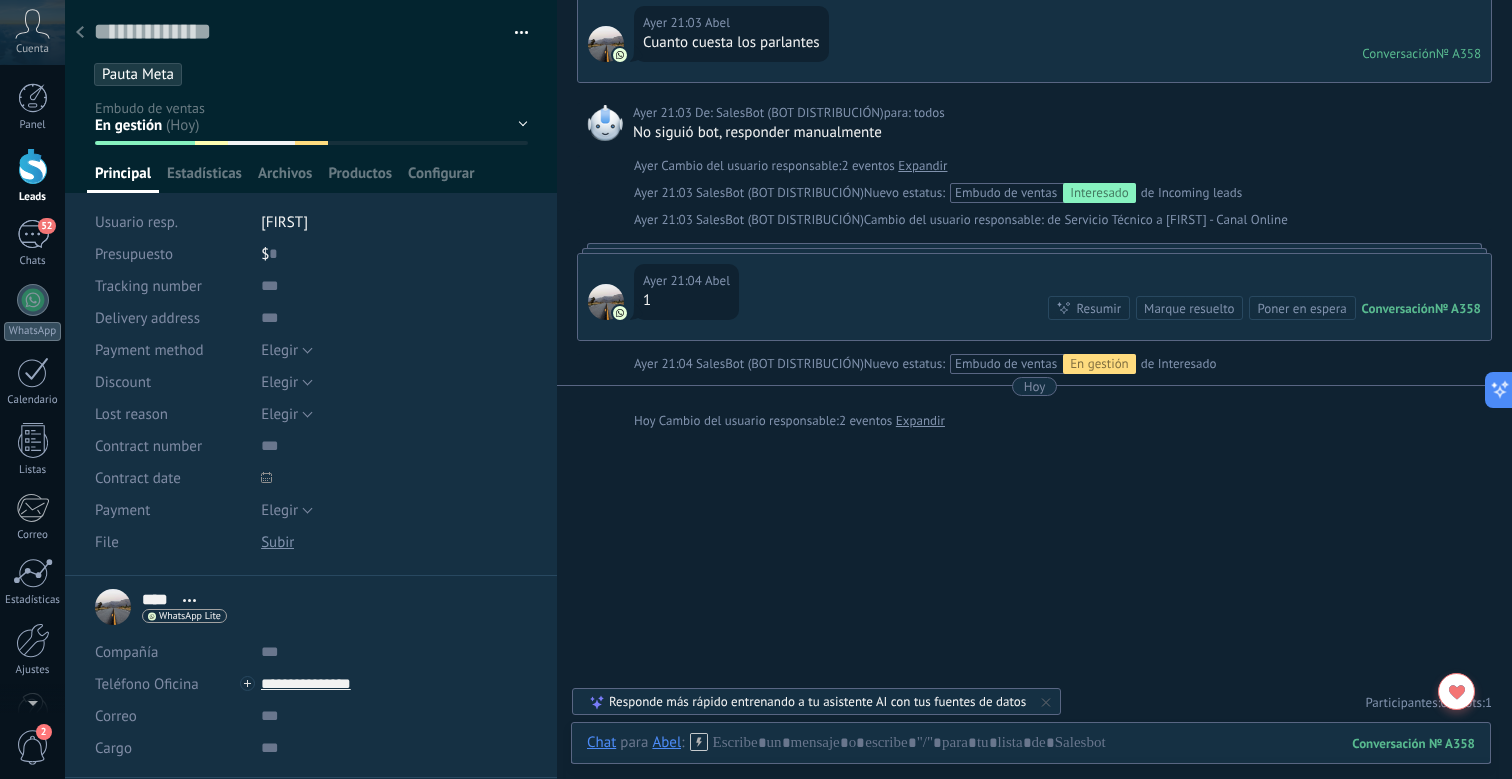 click at bounding box center (80, 33) 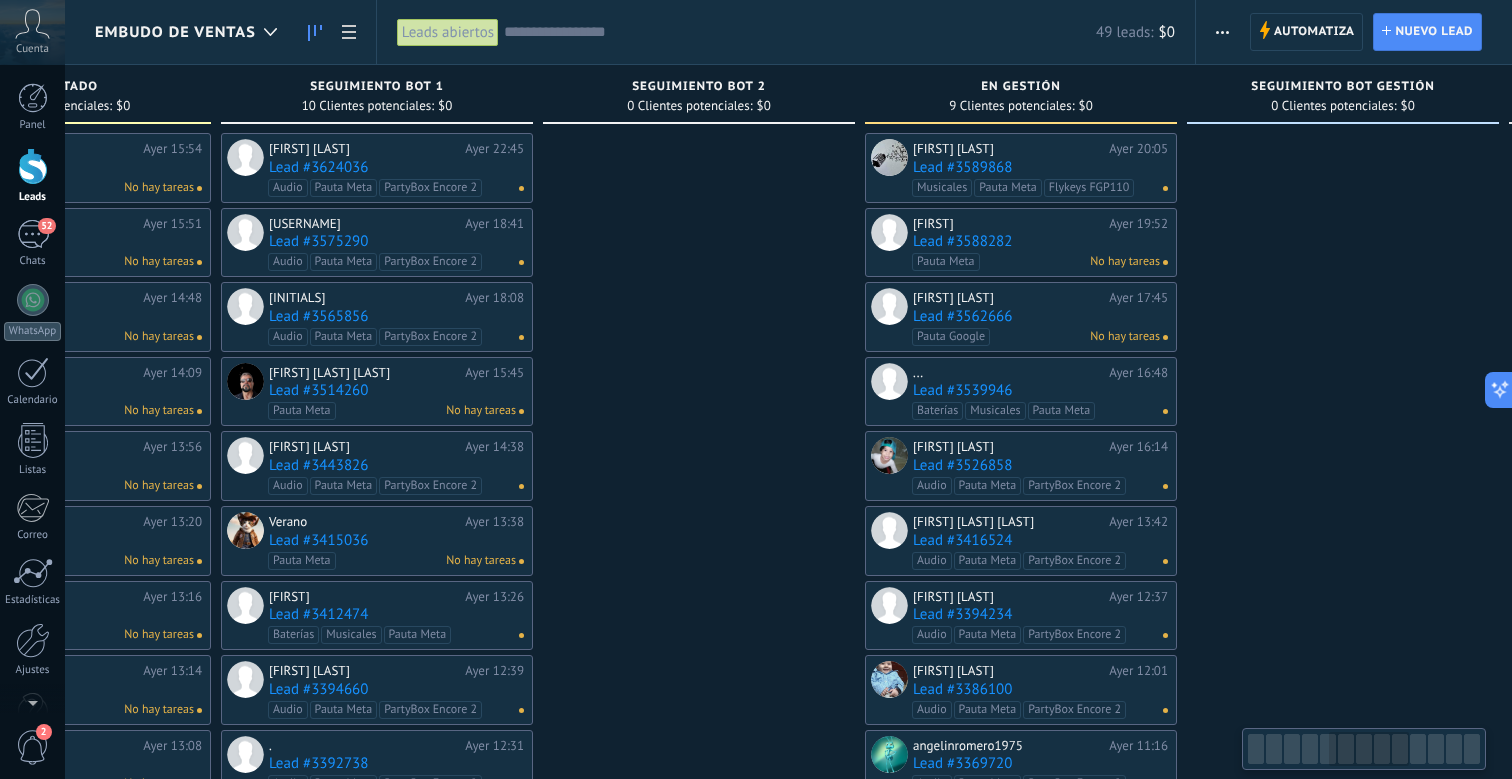 scroll, scrollTop: 0, scrollLeft: 1547, axis: horizontal 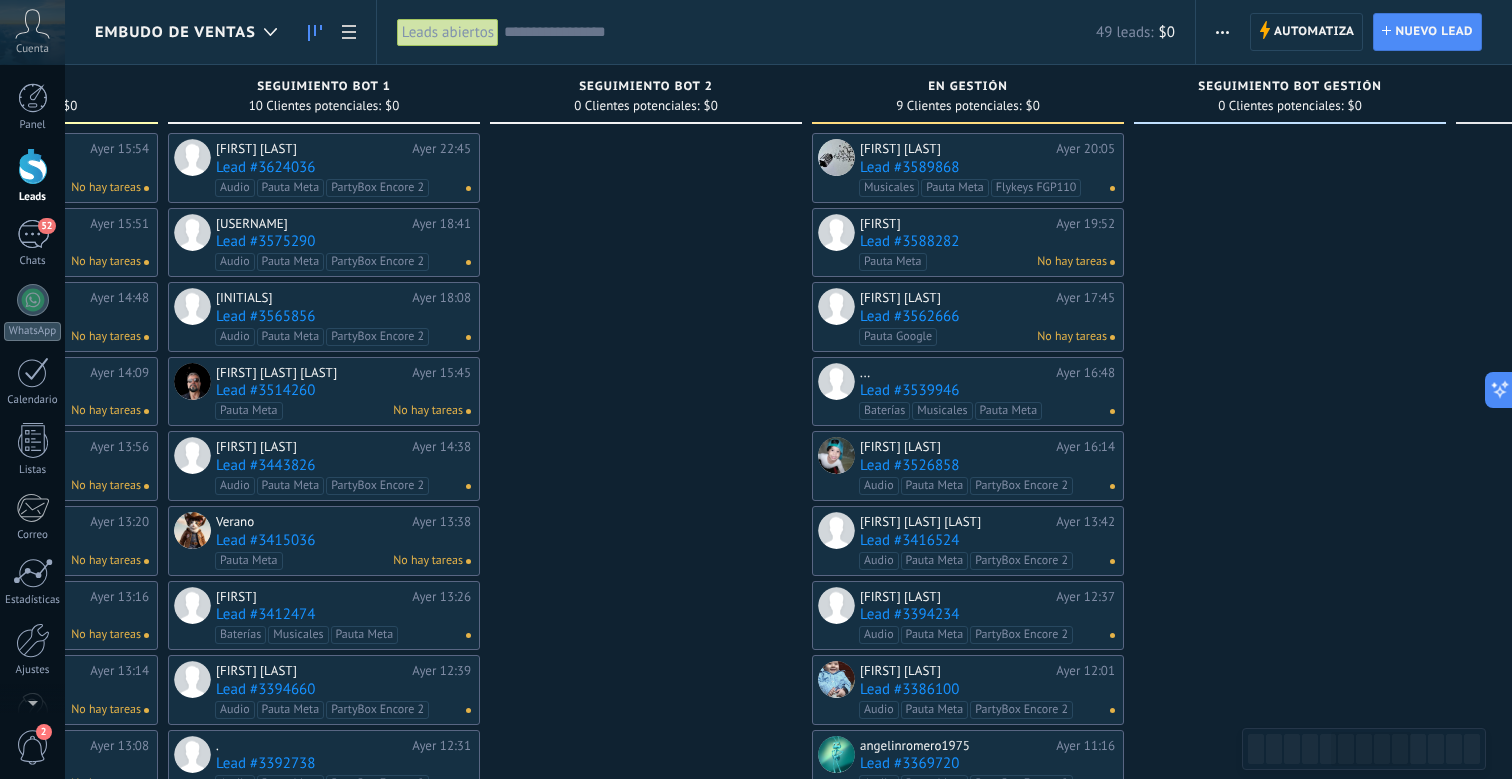 click on "[FIRST] [LAST]" at bounding box center (955, 149) 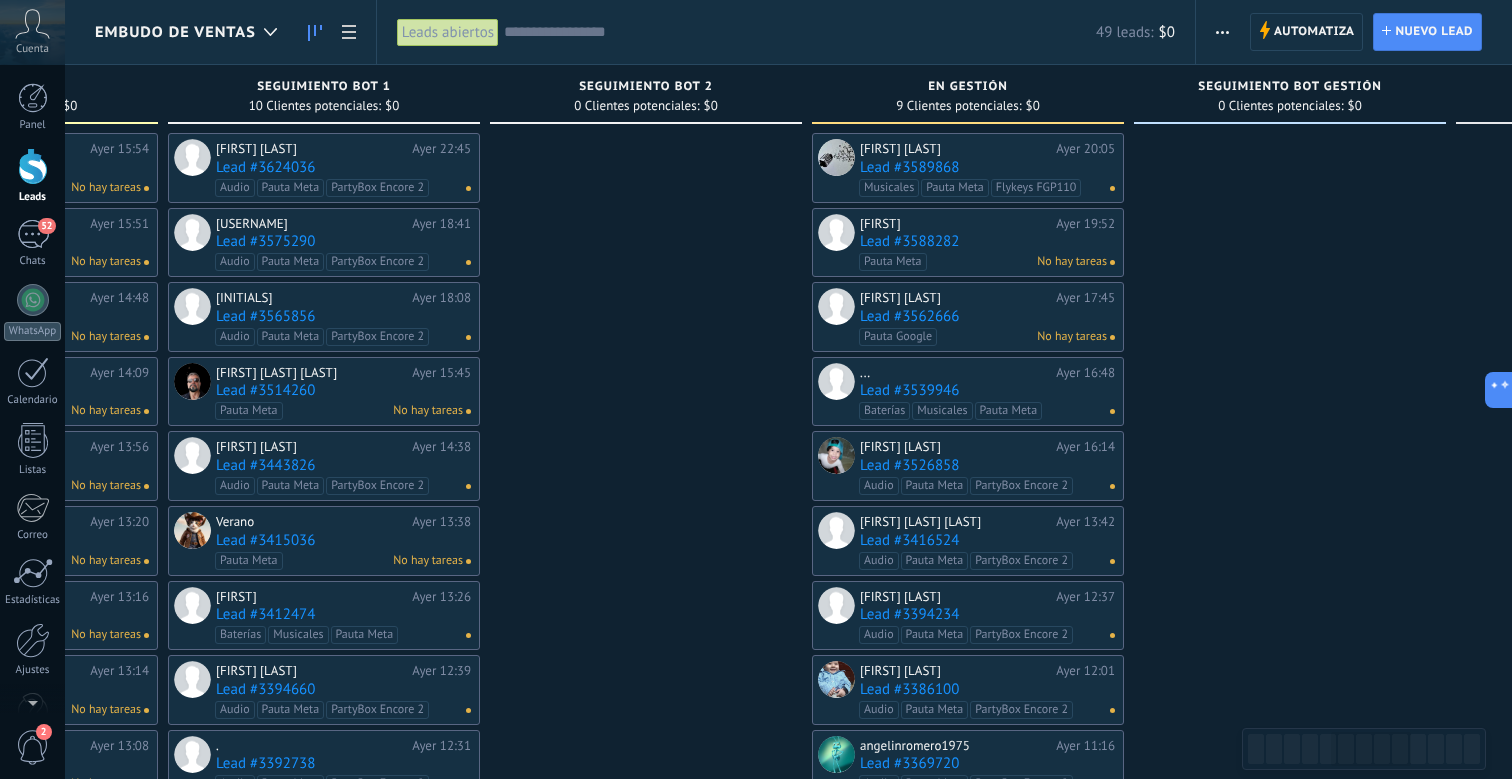 click on "Lead #3589868" at bounding box center [987, 167] 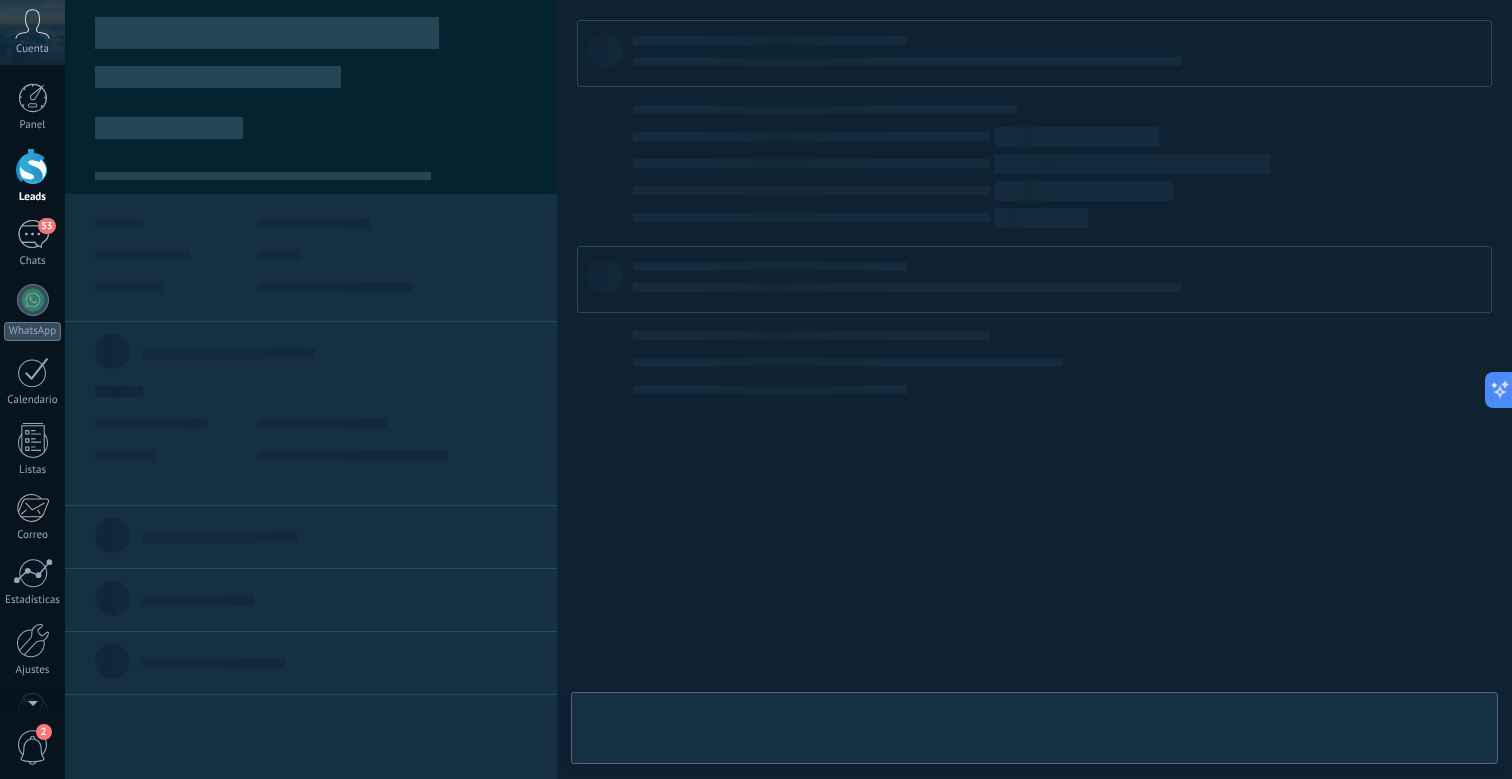 scroll, scrollTop: 30, scrollLeft: 0, axis: vertical 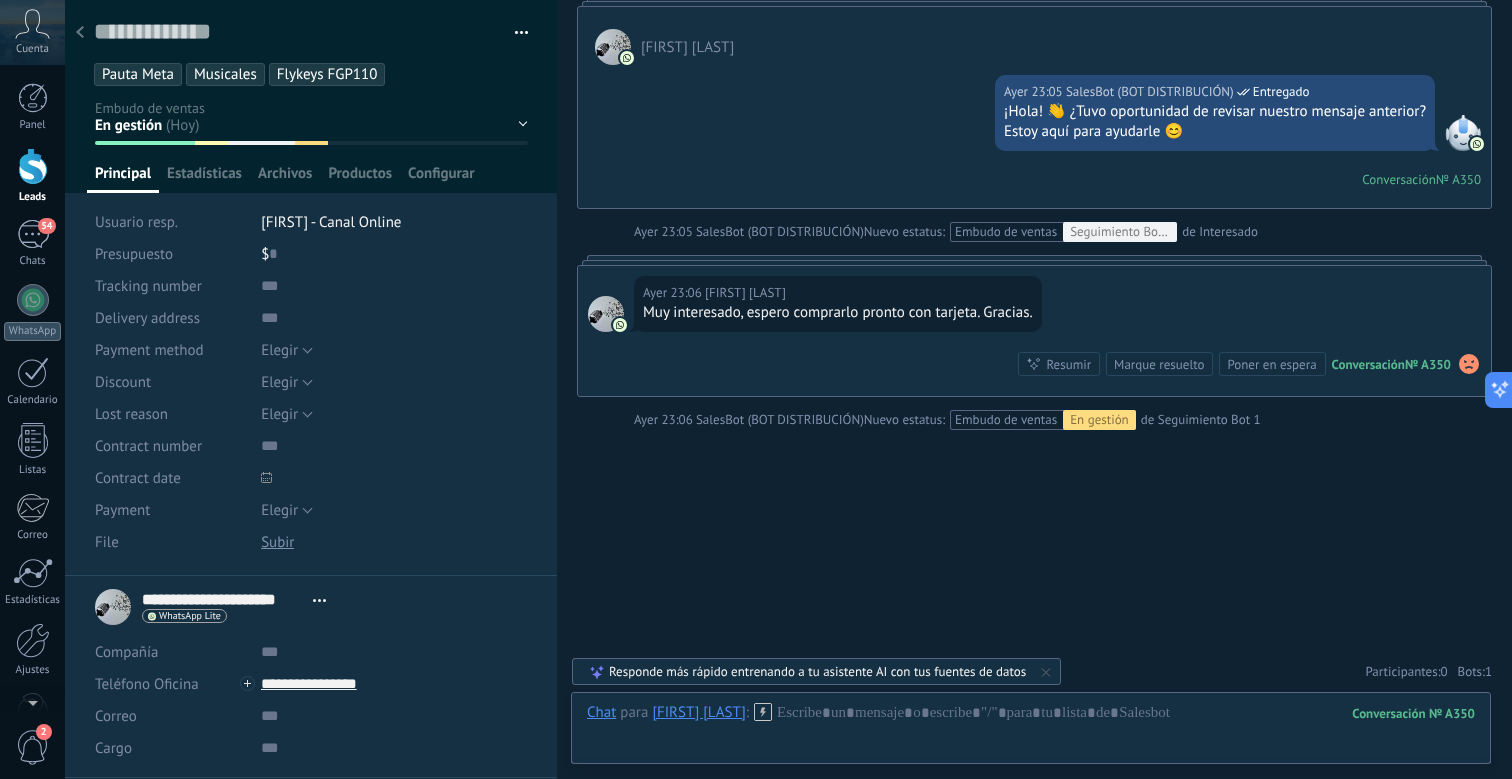 click on "[FIRST] - Canal Online" at bounding box center (331, 222) 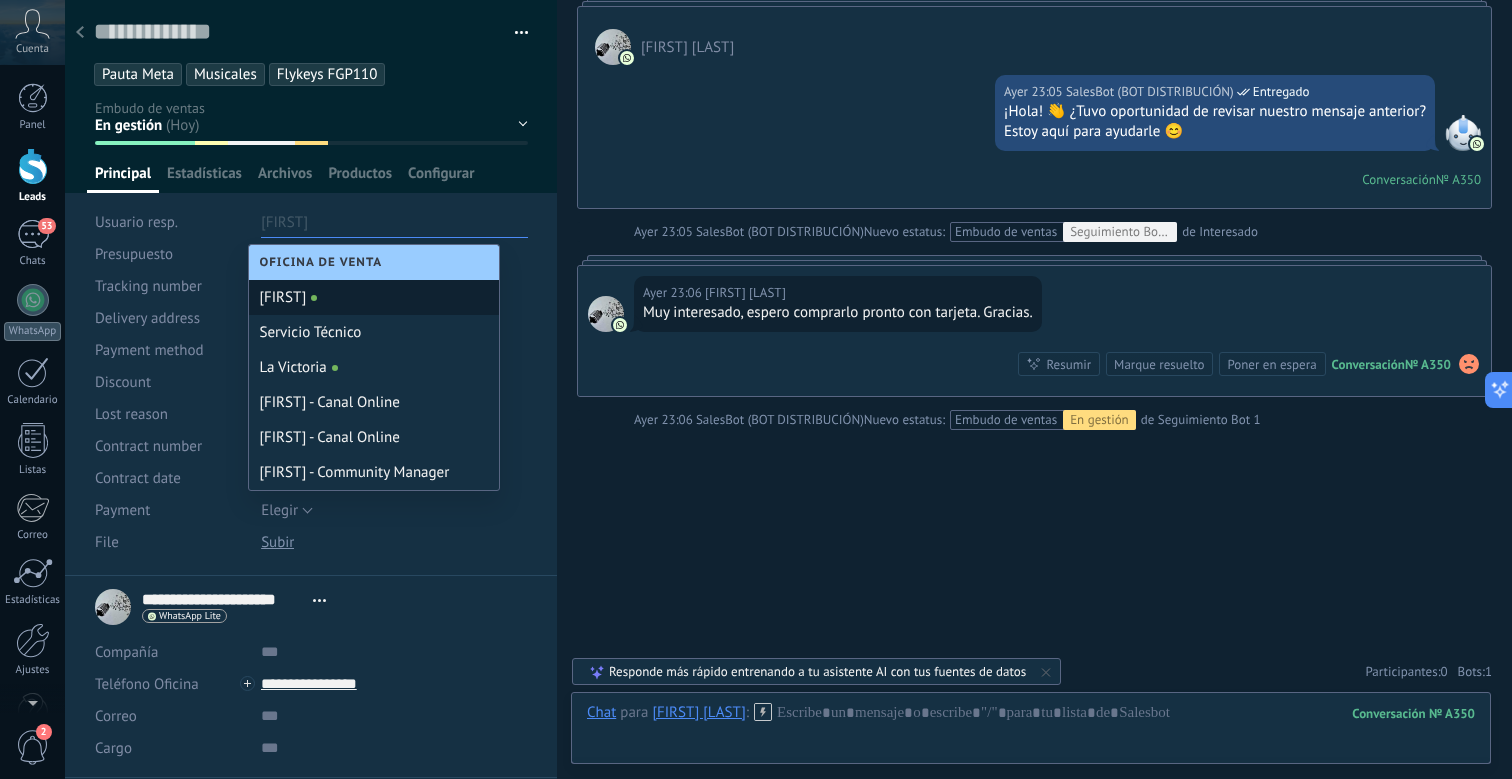 click on "[FIRST]" at bounding box center [374, 297] 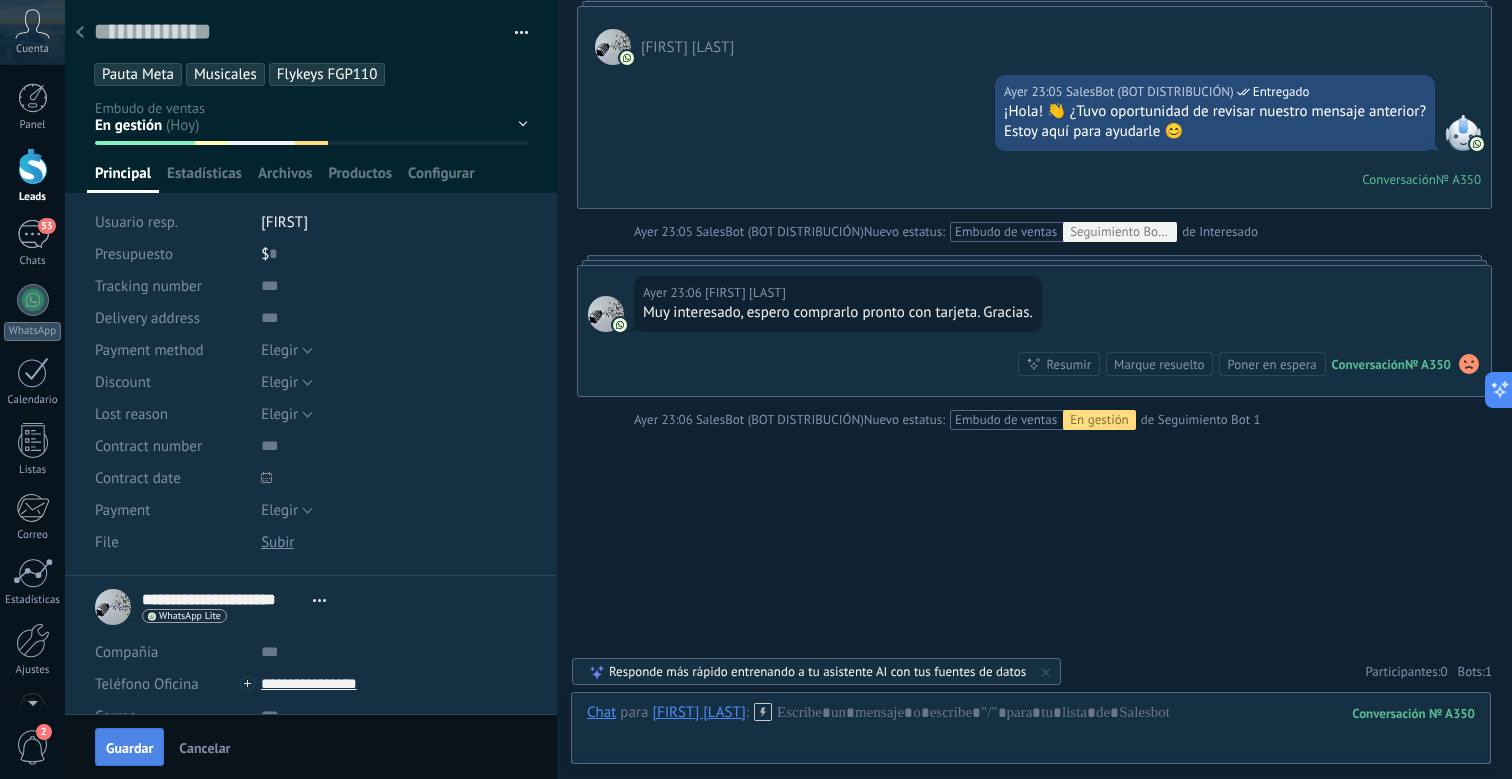 click on "Guardar" at bounding box center (129, 748) 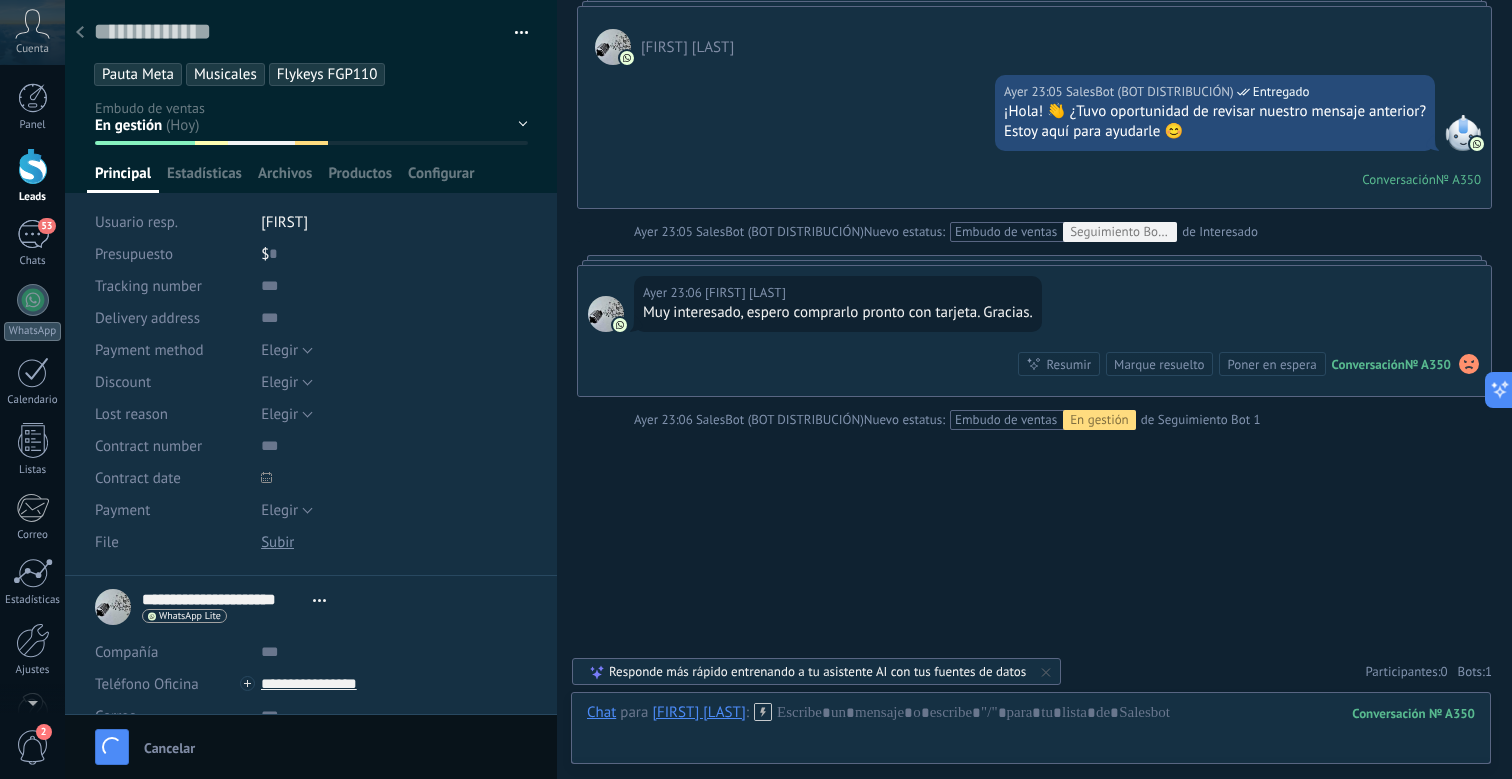 scroll, scrollTop: 1143, scrollLeft: 0, axis: vertical 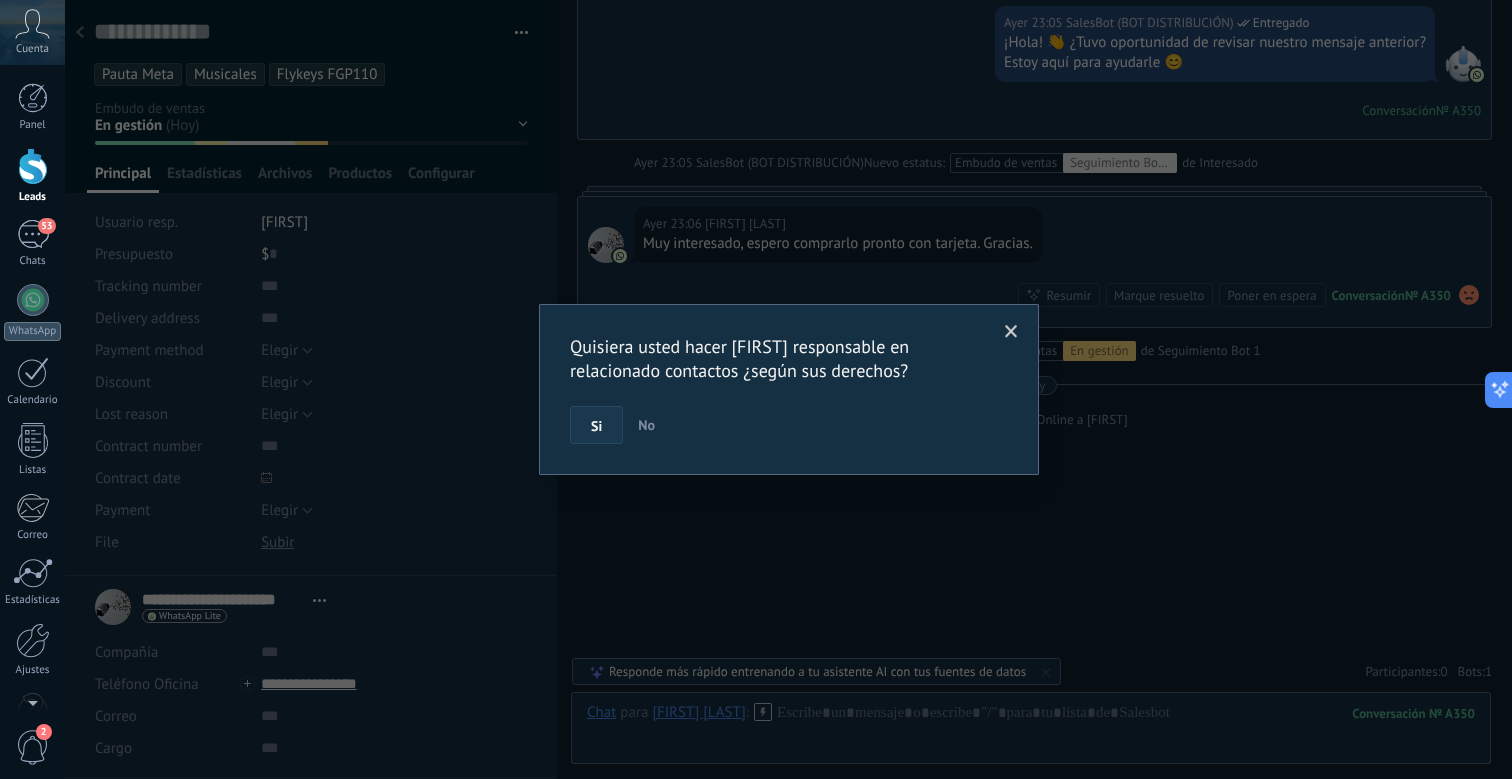 click on "Si" at bounding box center [596, 426] 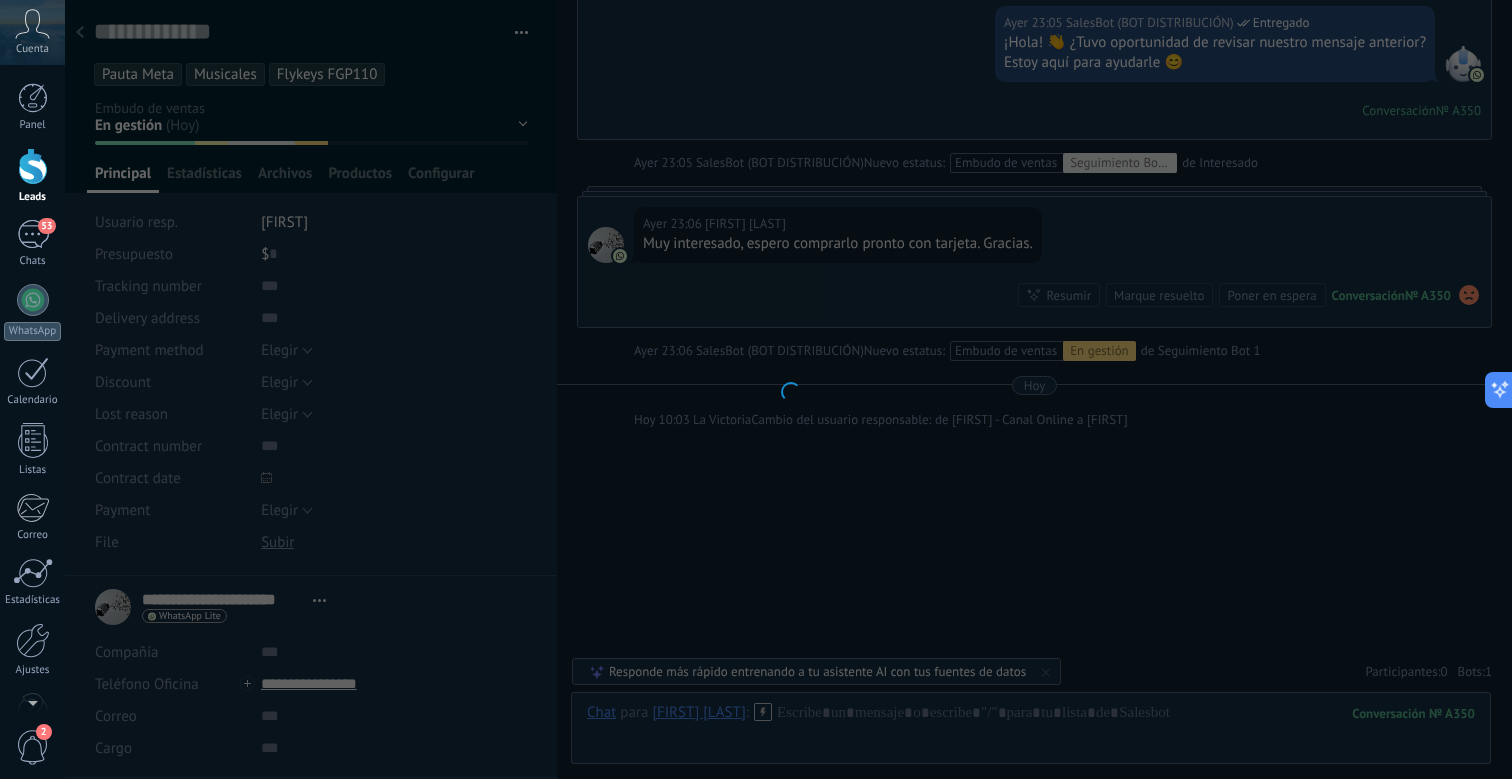 scroll, scrollTop: 1170, scrollLeft: 0, axis: vertical 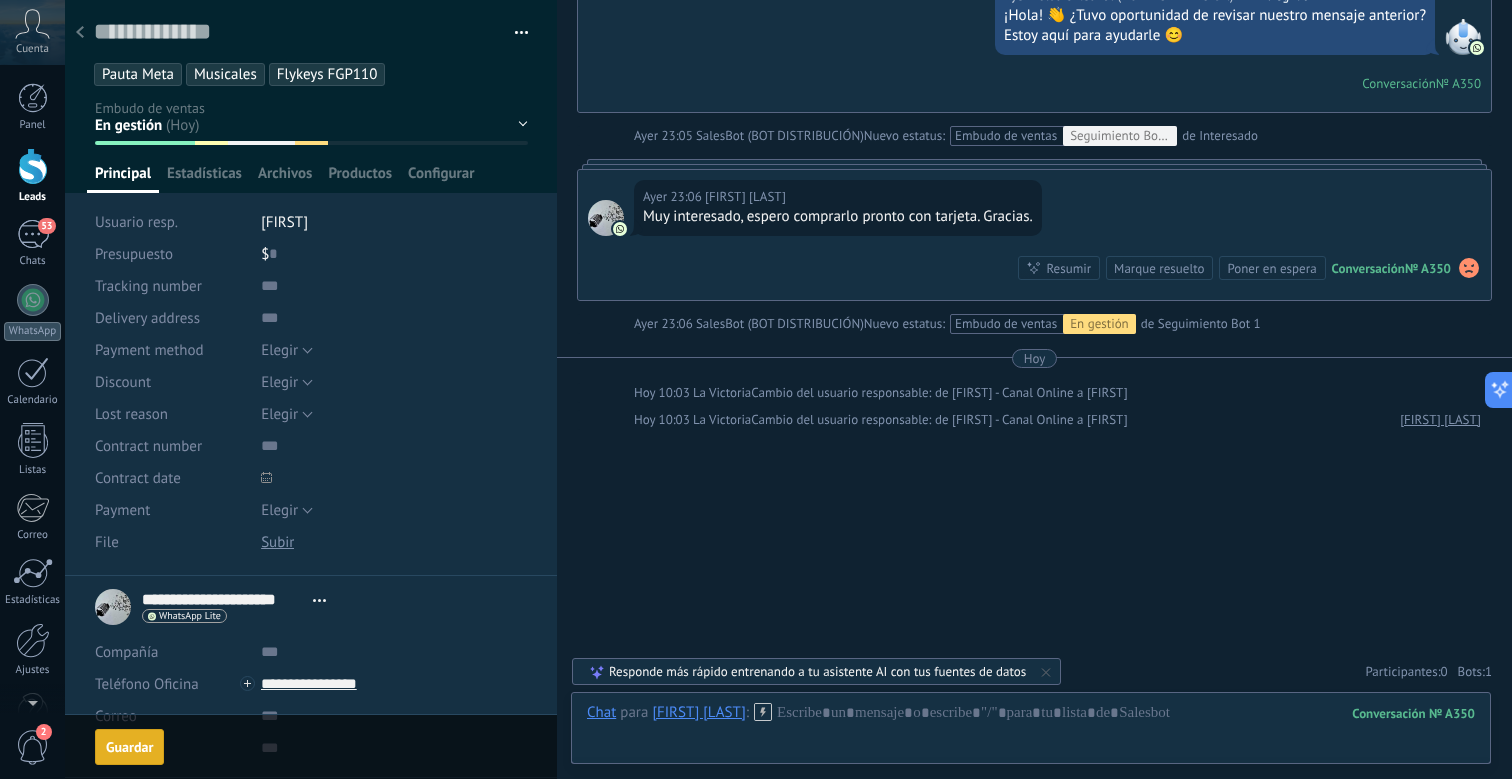 click 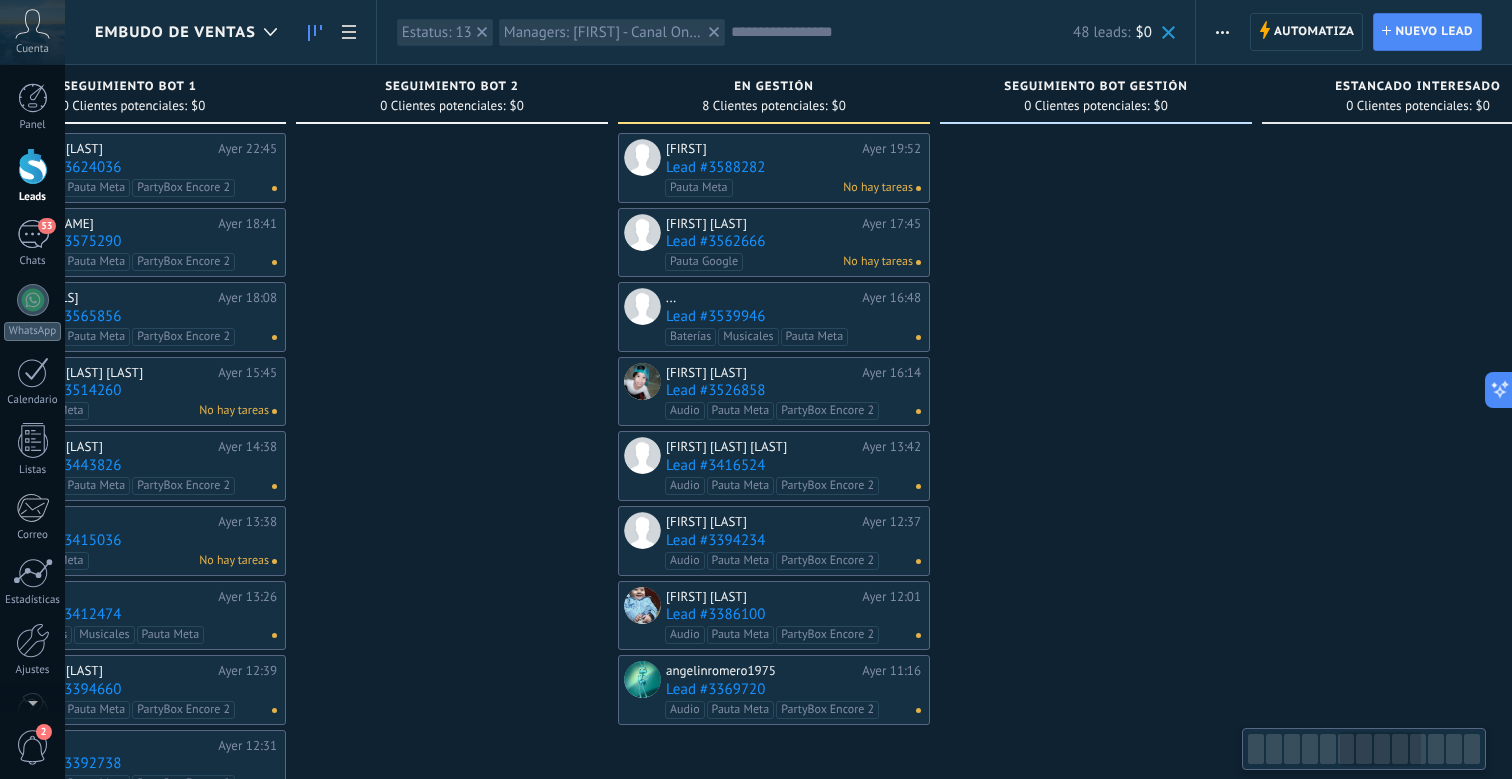scroll, scrollTop: 0, scrollLeft: 1774, axis: horizontal 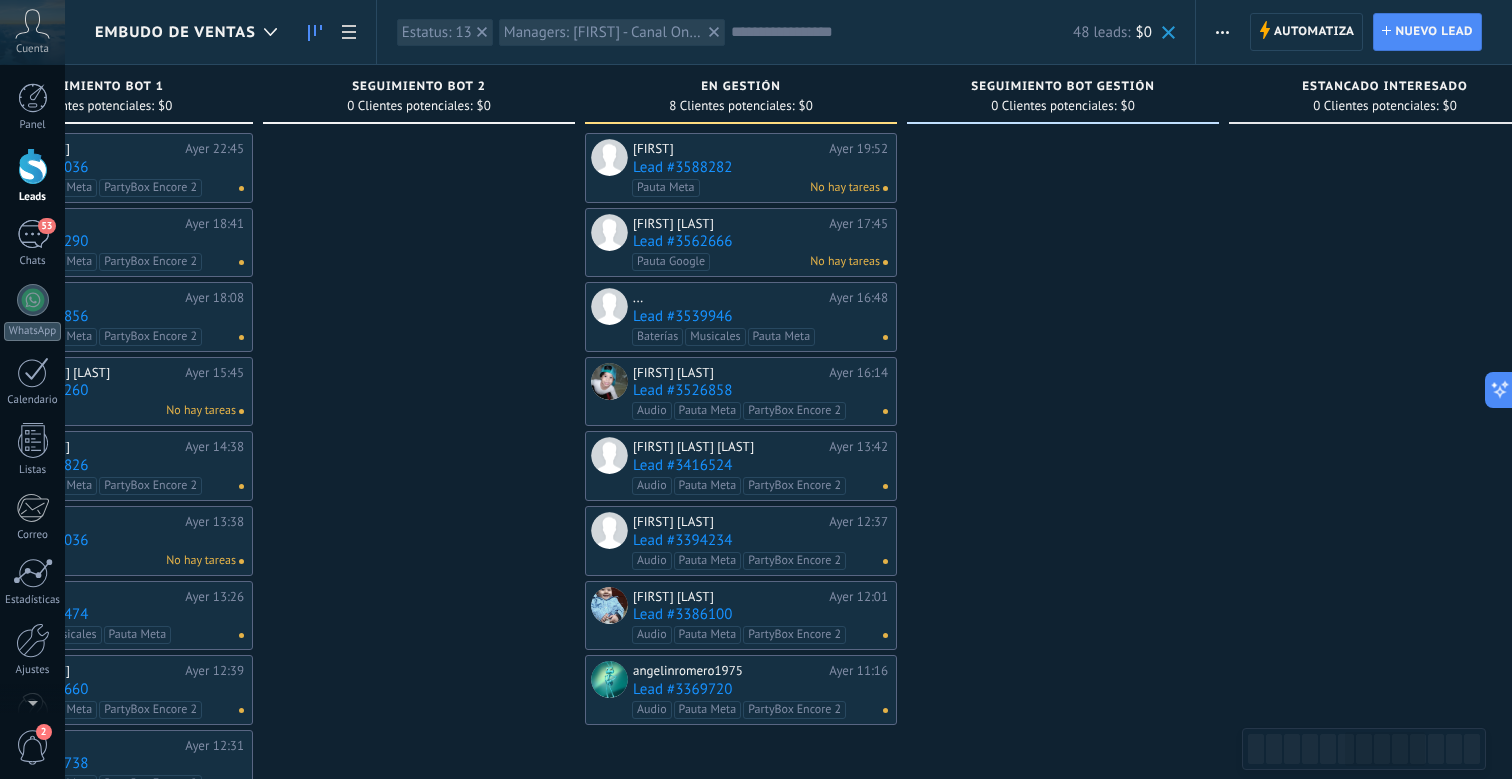 click on "Lead #3588282" at bounding box center [760, 167] 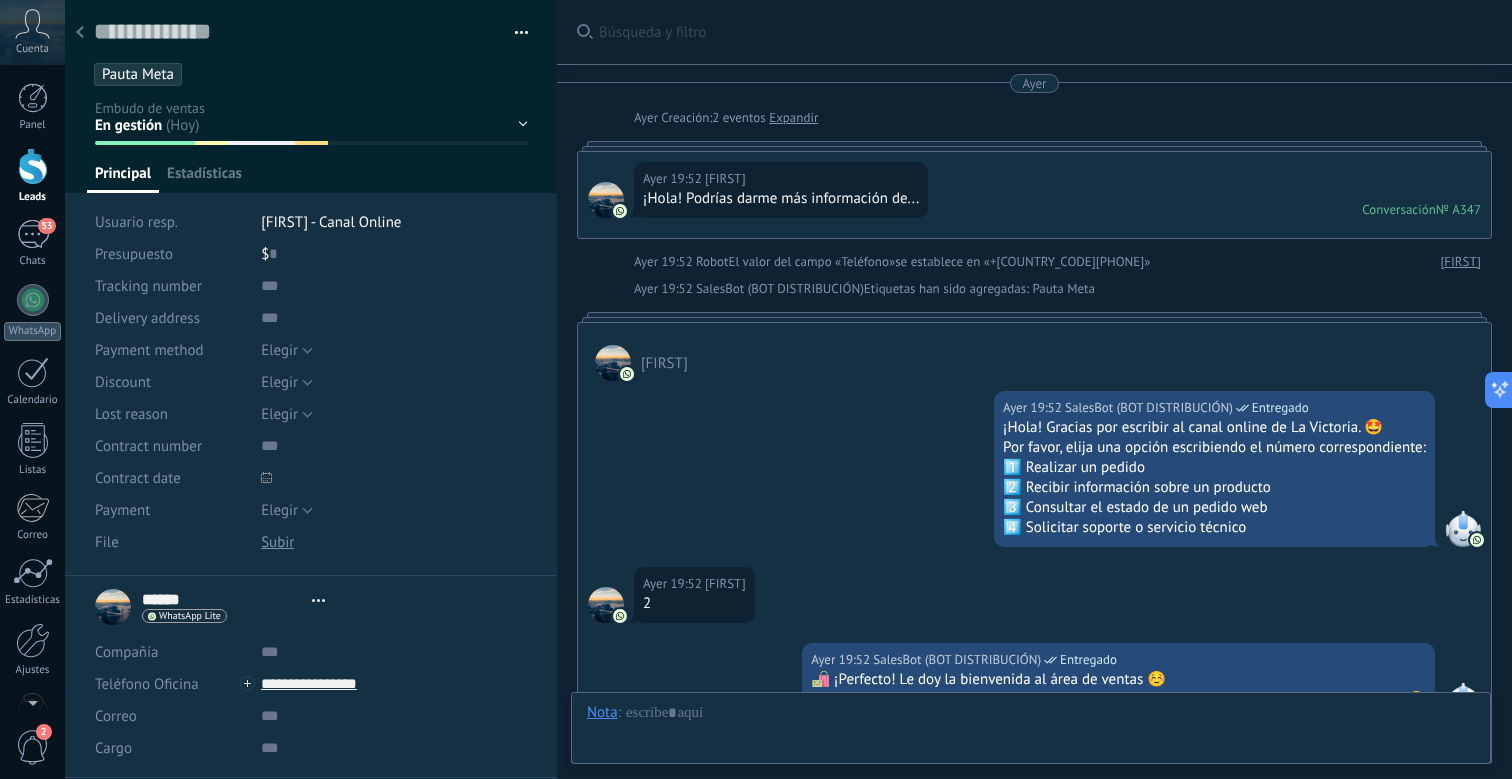 scroll, scrollTop: 577, scrollLeft: 0, axis: vertical 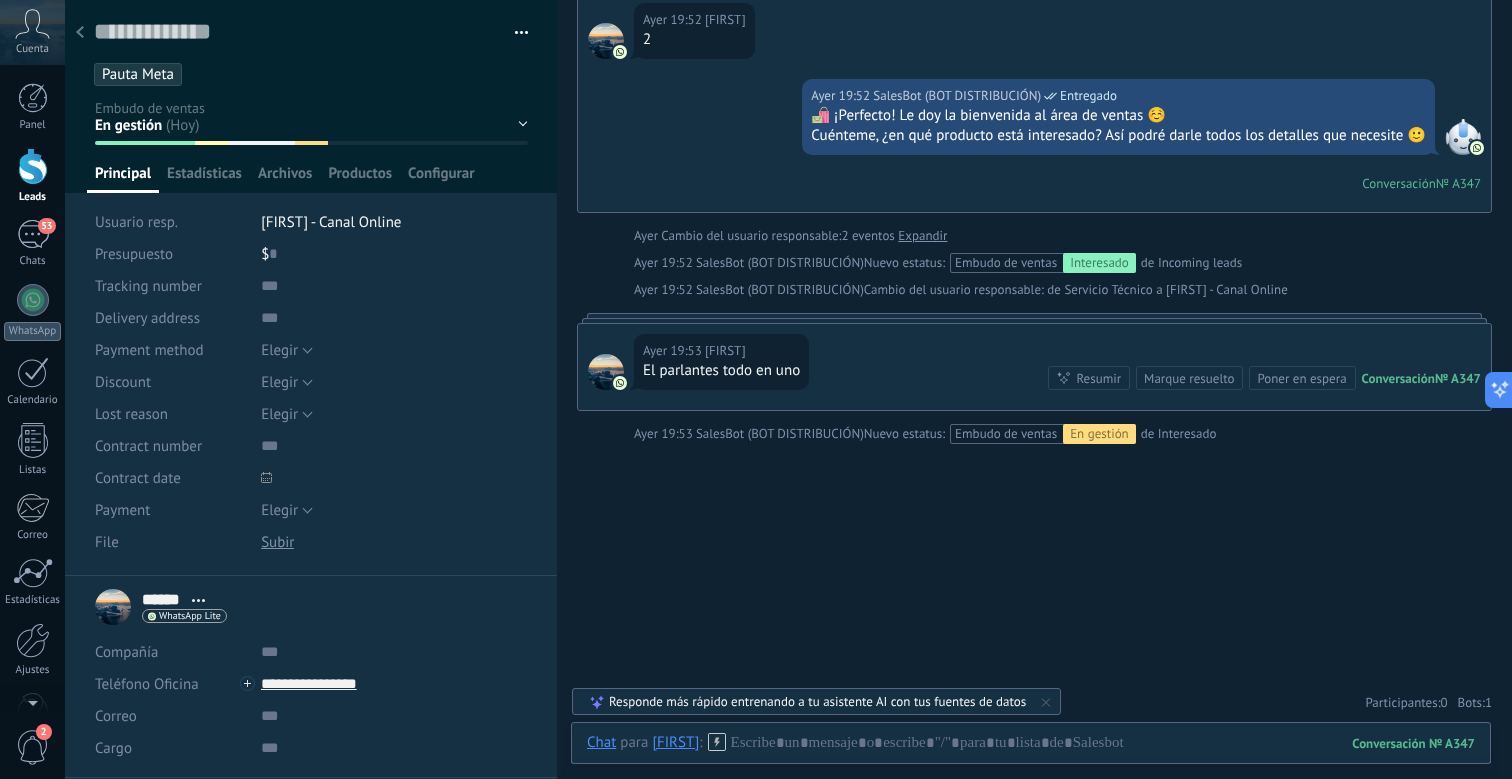 click on "[FIRST] - Canal Online" at bounding box center [331, 222] 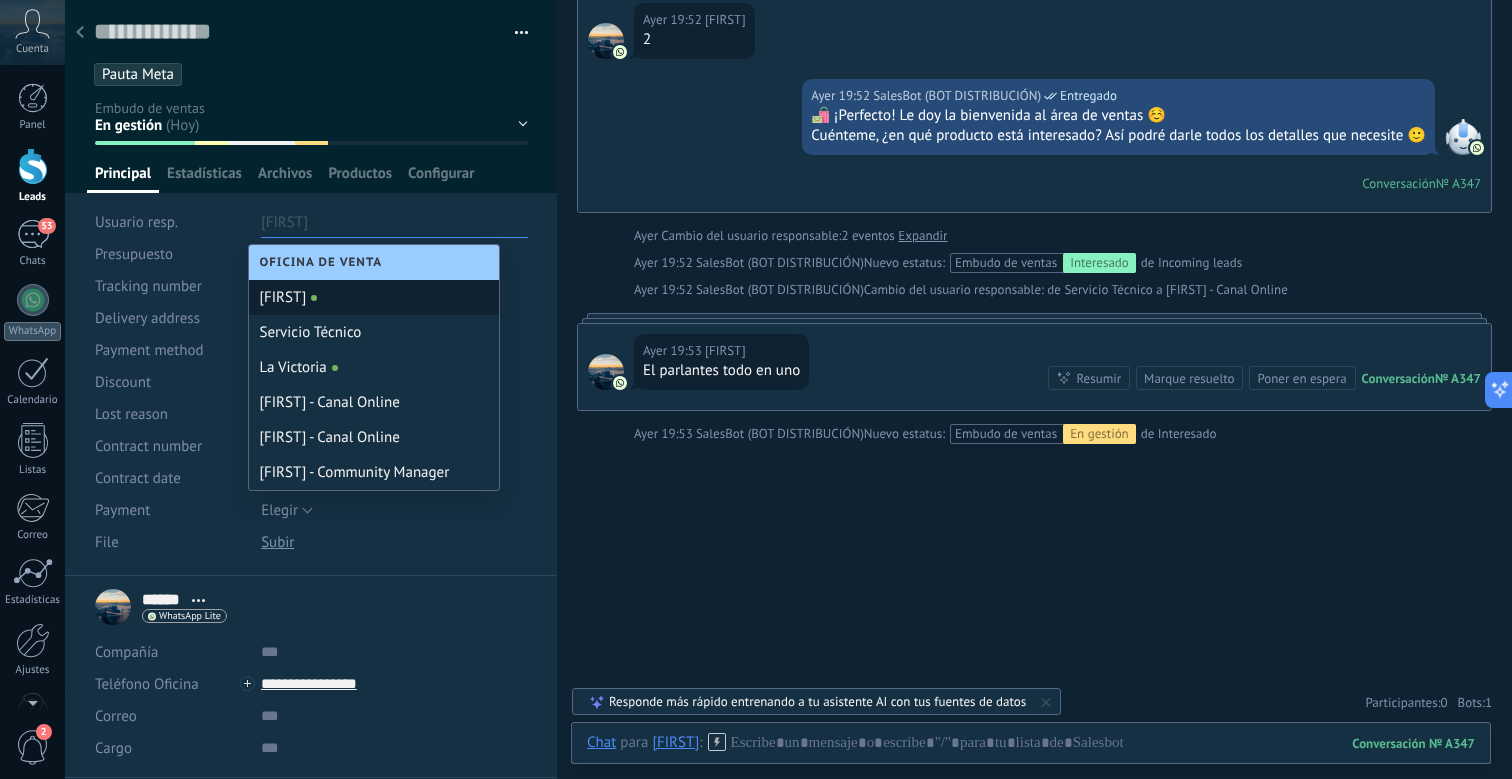 click on "[FIRST]" at bounding box center [374, 297] 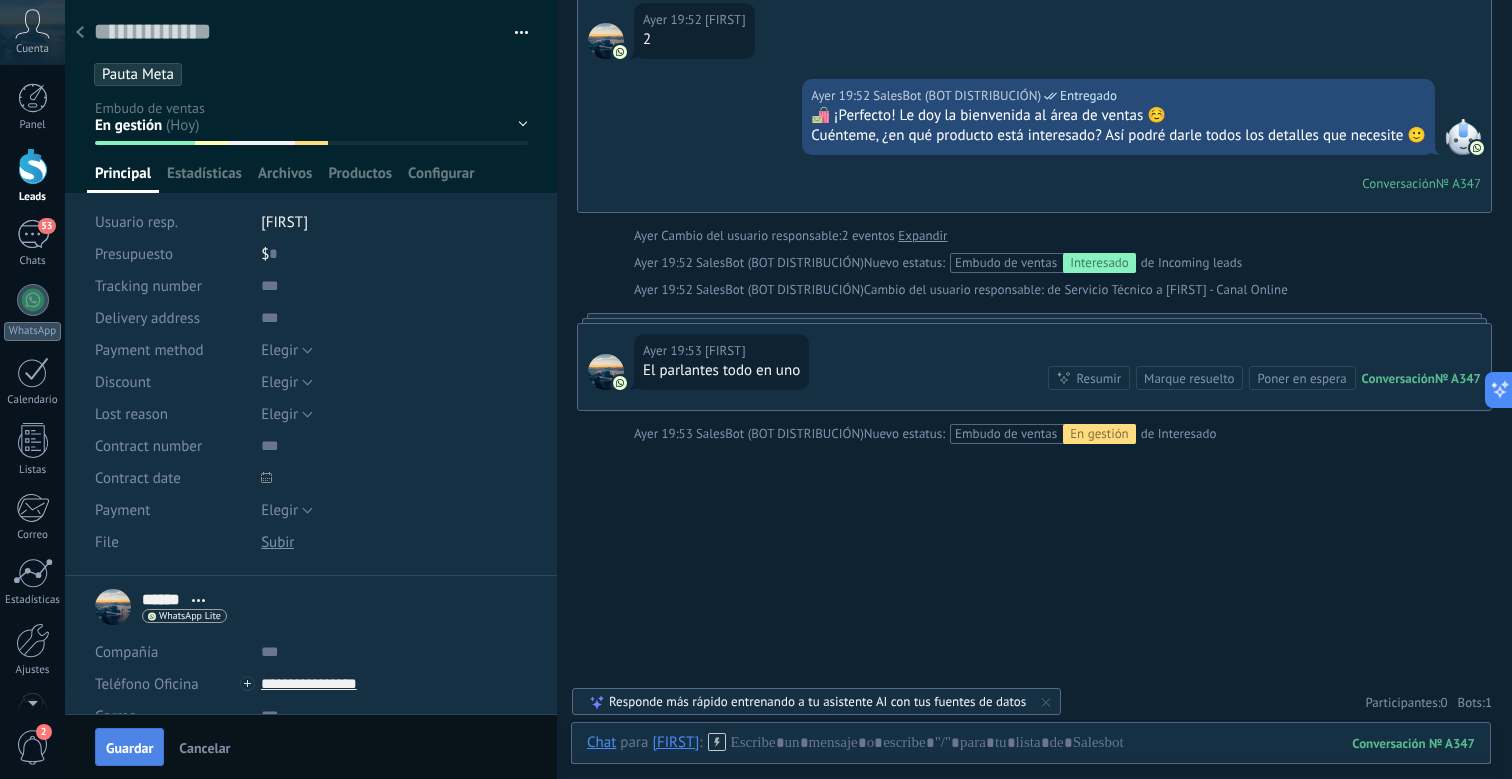 click on "Guardar" at bounding box center (129, 747) 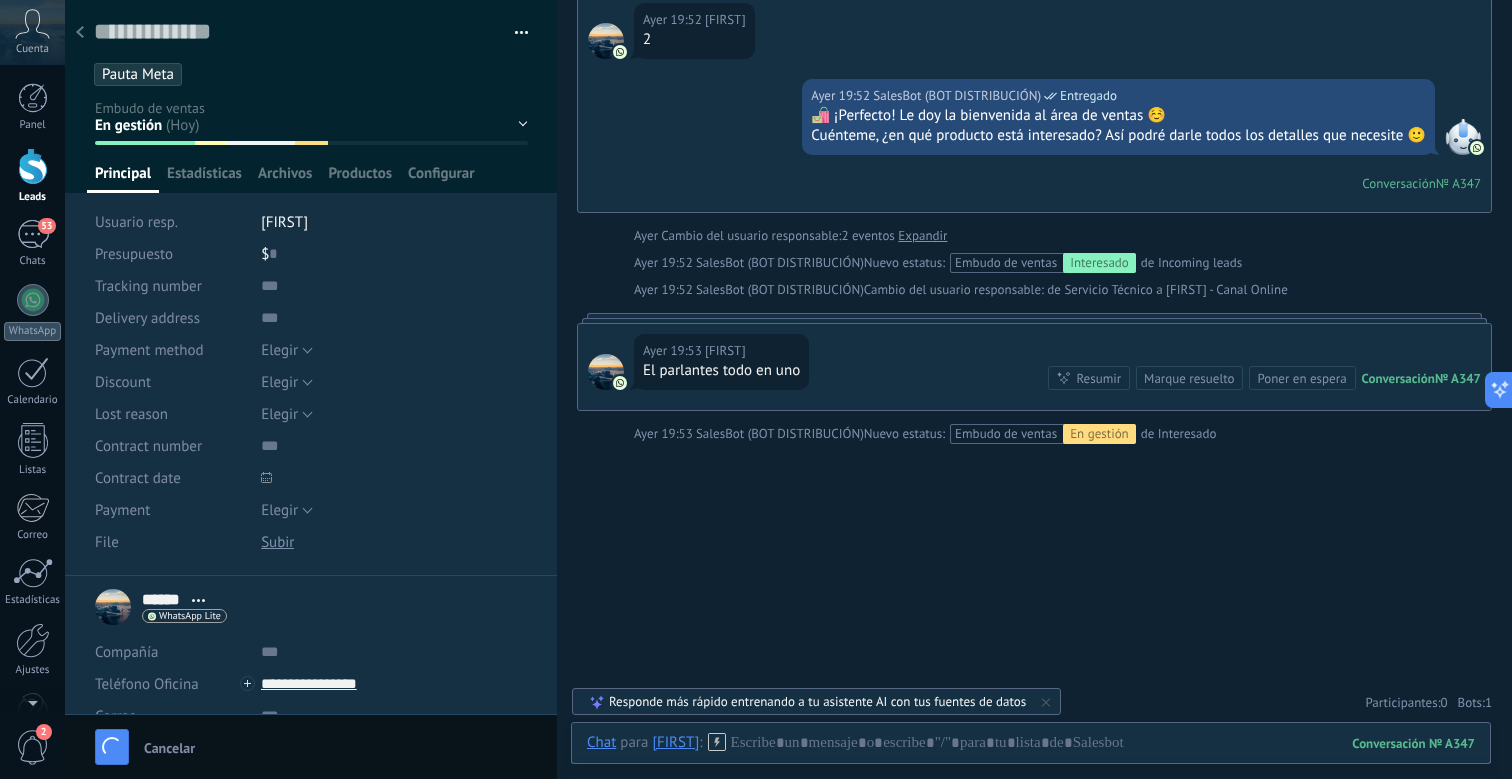 scroll, scrollTop: 634, scrollLeft: 0, axis: vertical 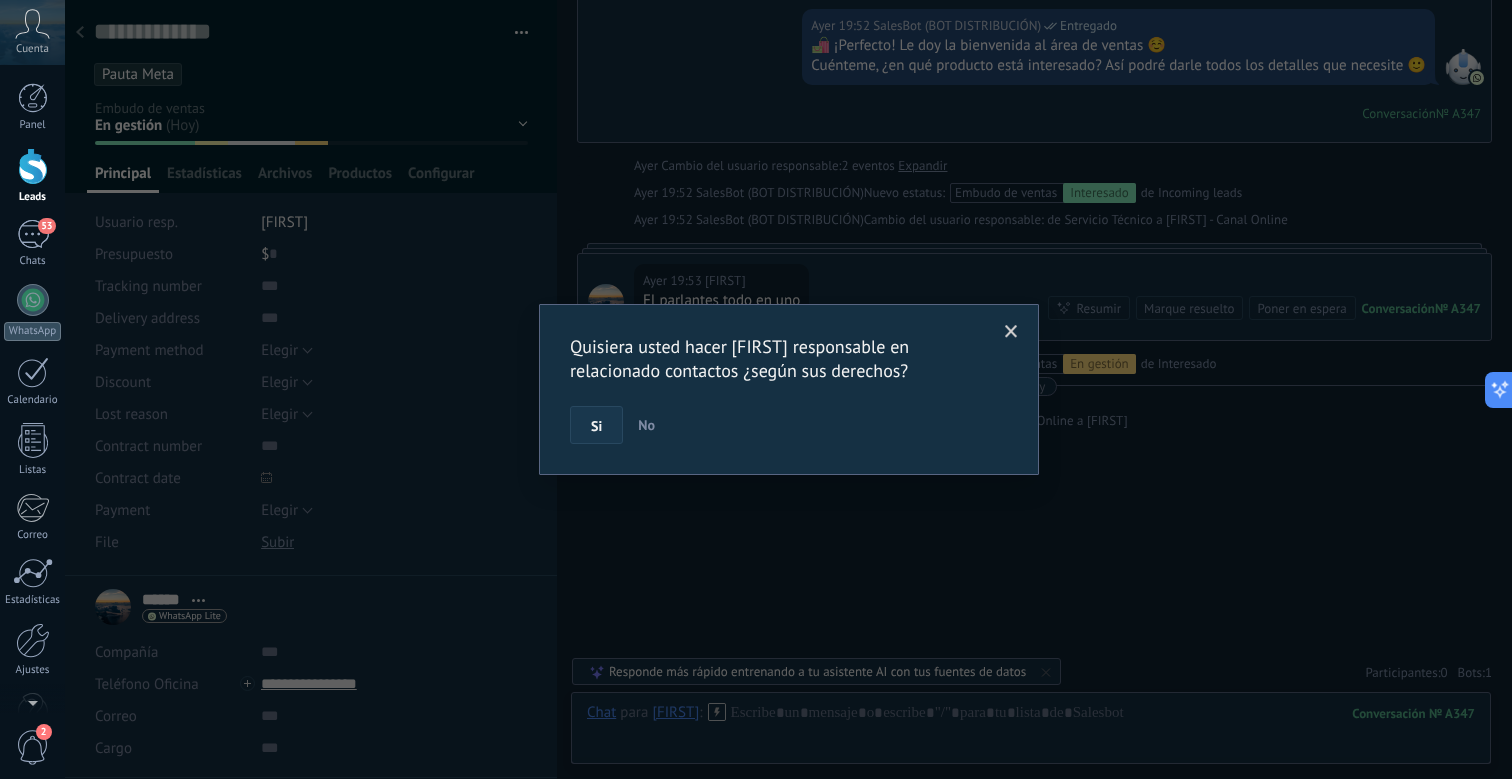 click on "Si" at bounding box center (596, 425) 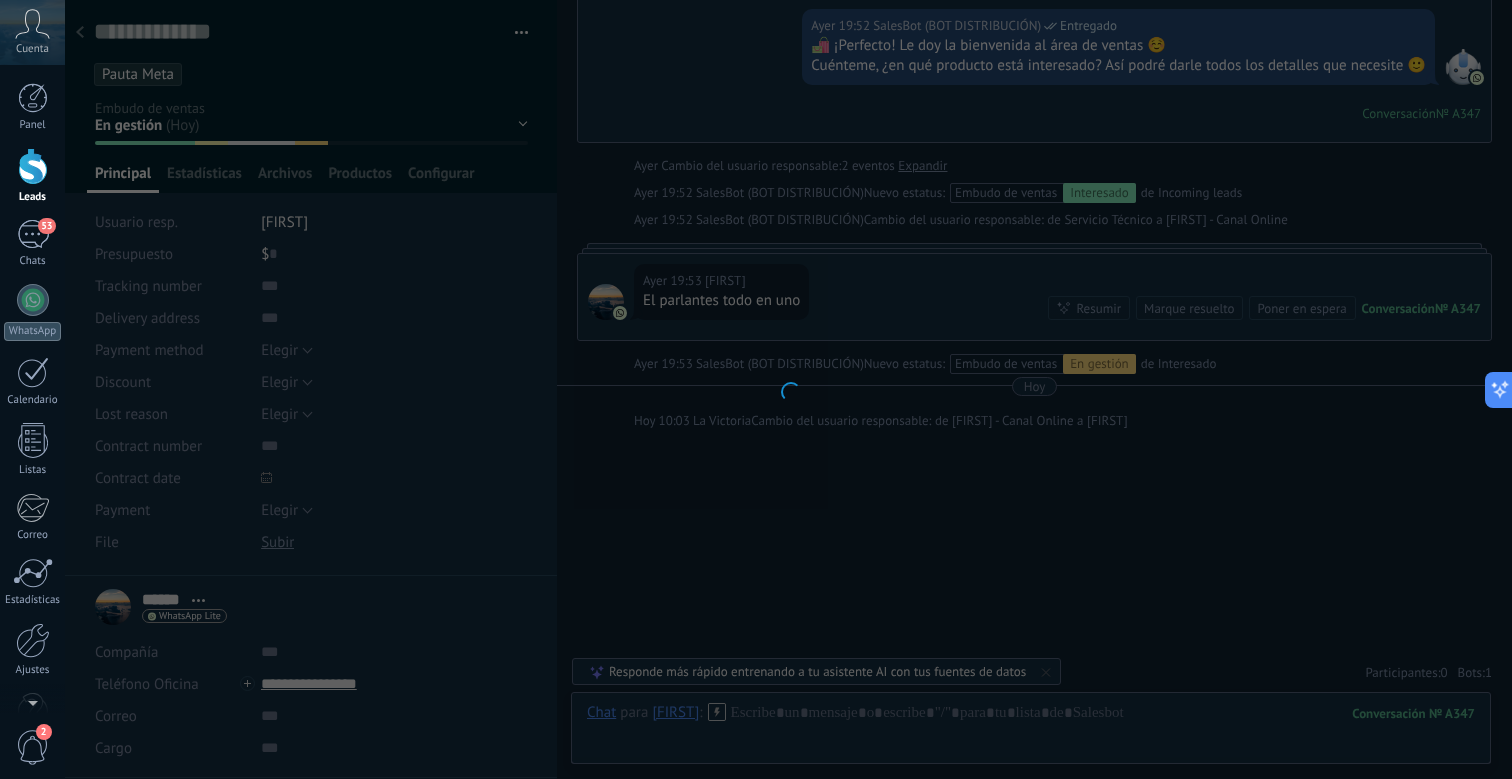 scroll, scrollTop: 661, scrollLeft: 0, axis: vertical 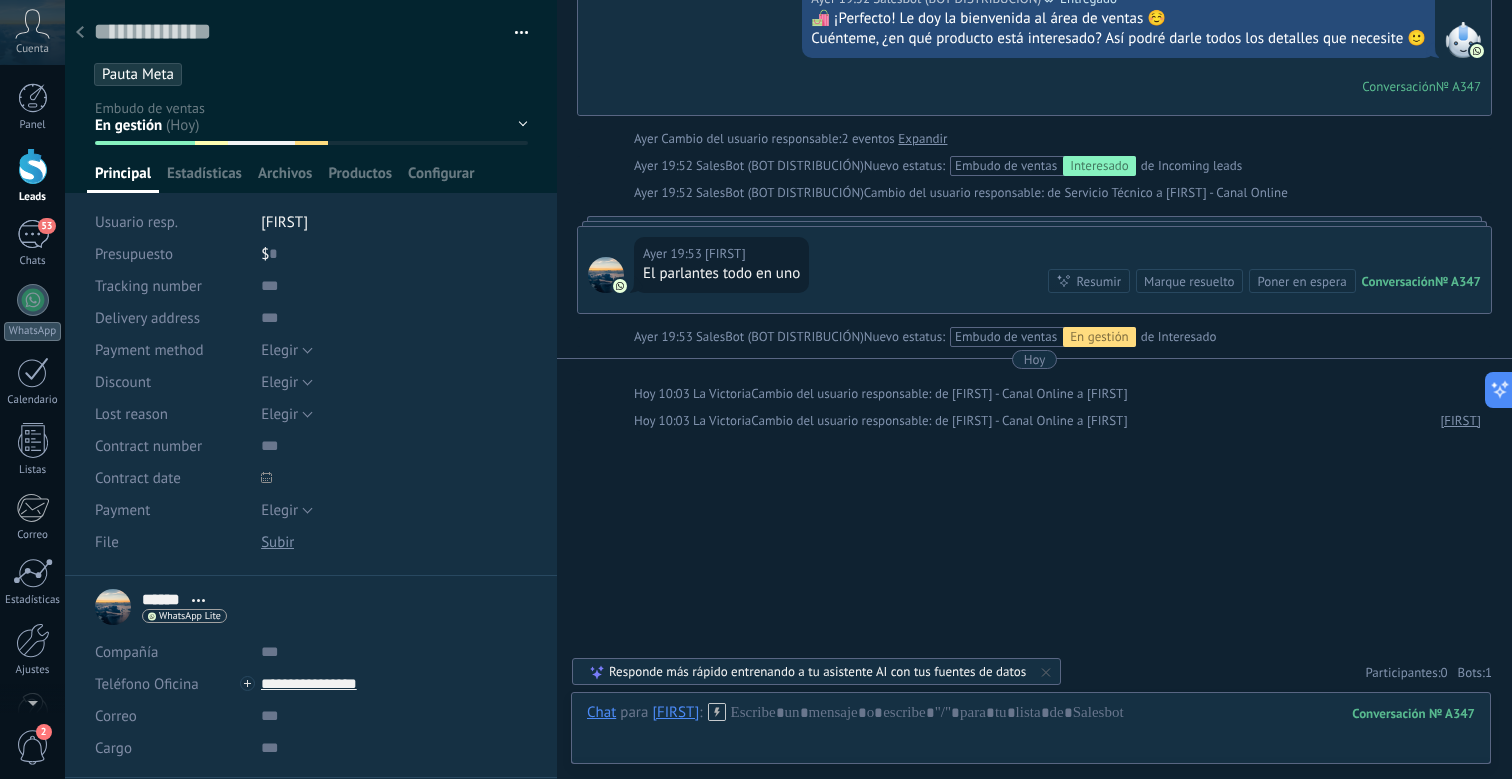click at bounding box center [80, 33] 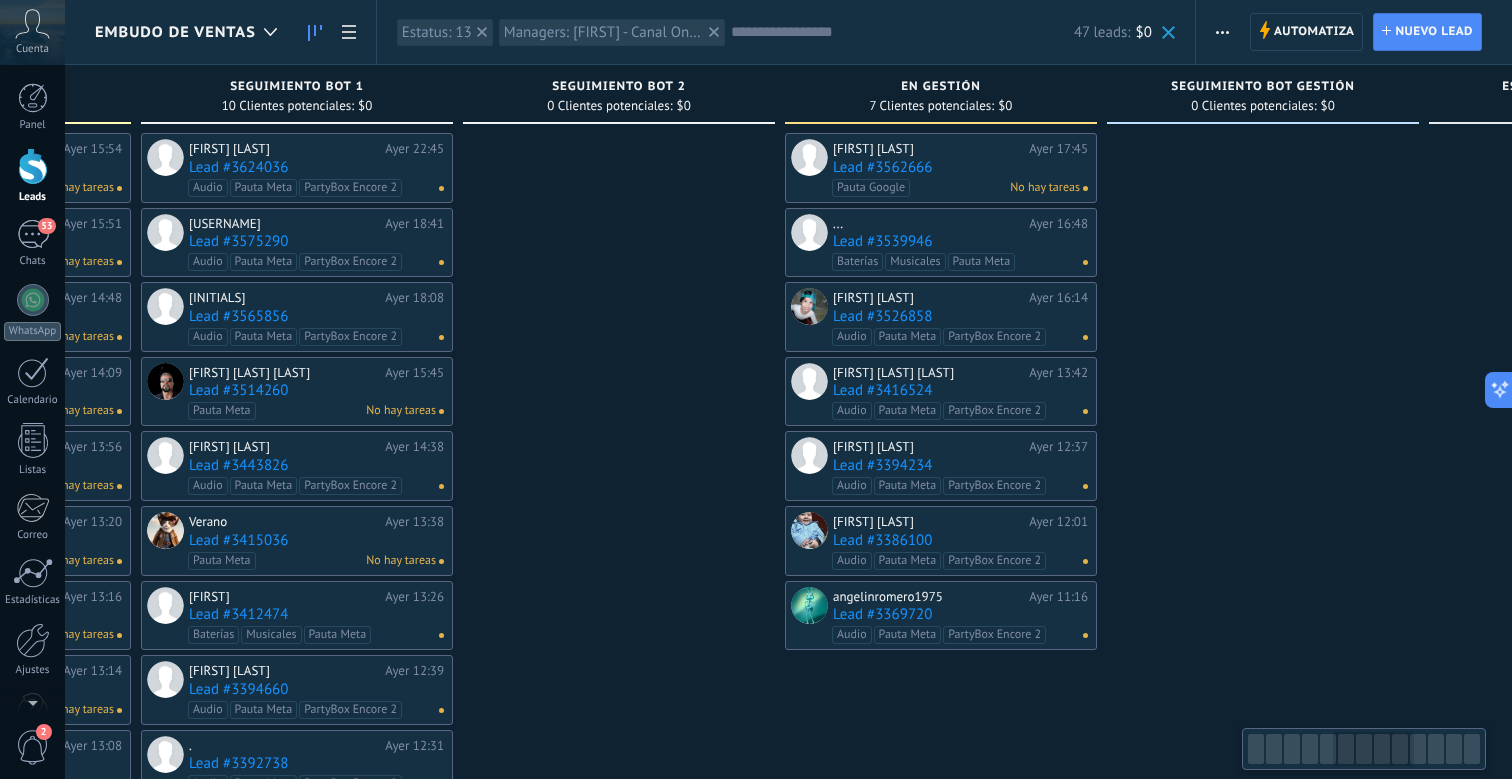 scroll, scrollTop: 0, scrollLeft: 1575, axis: horizontal 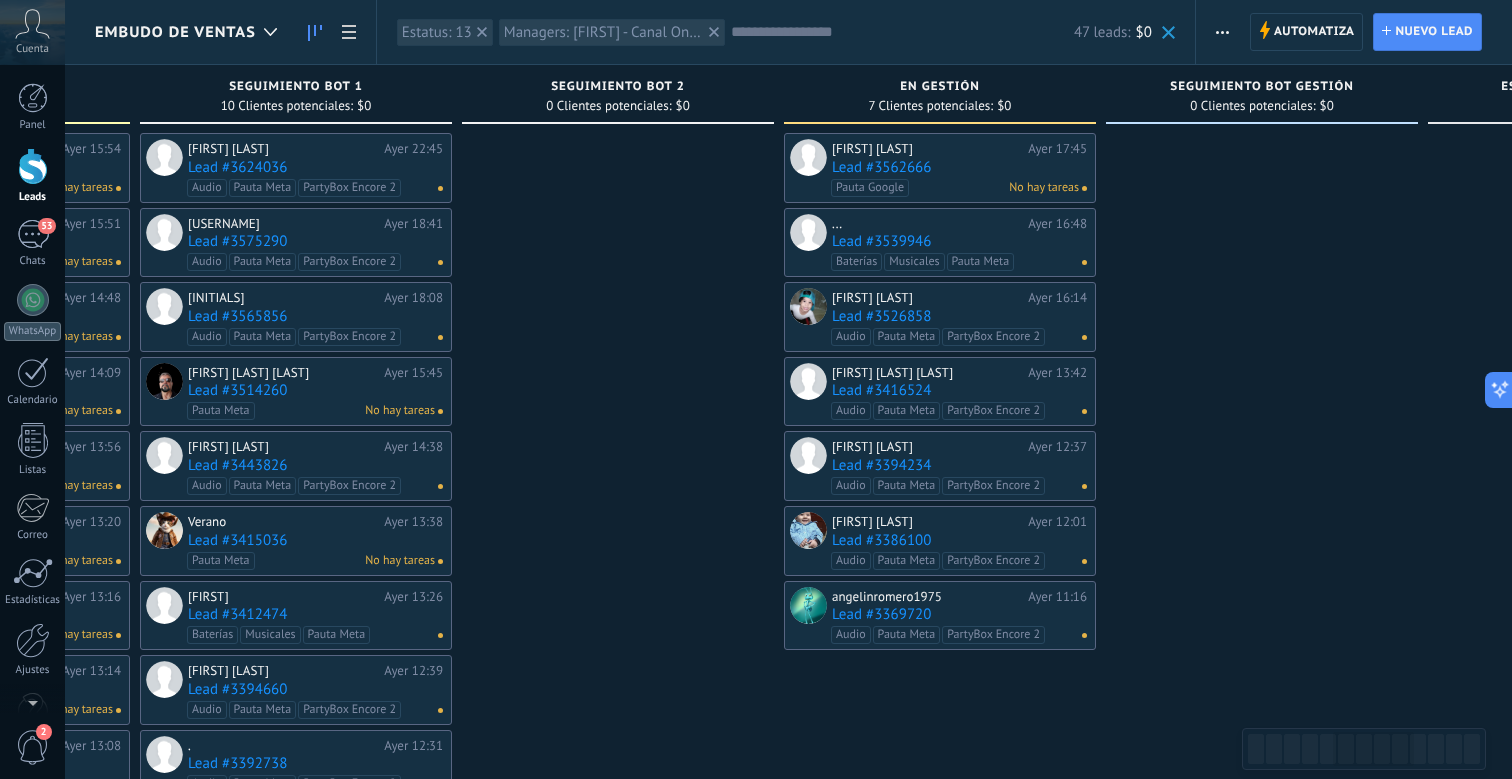 click on "Pauta Google No hay tareas" at bounding box center (955, 188) 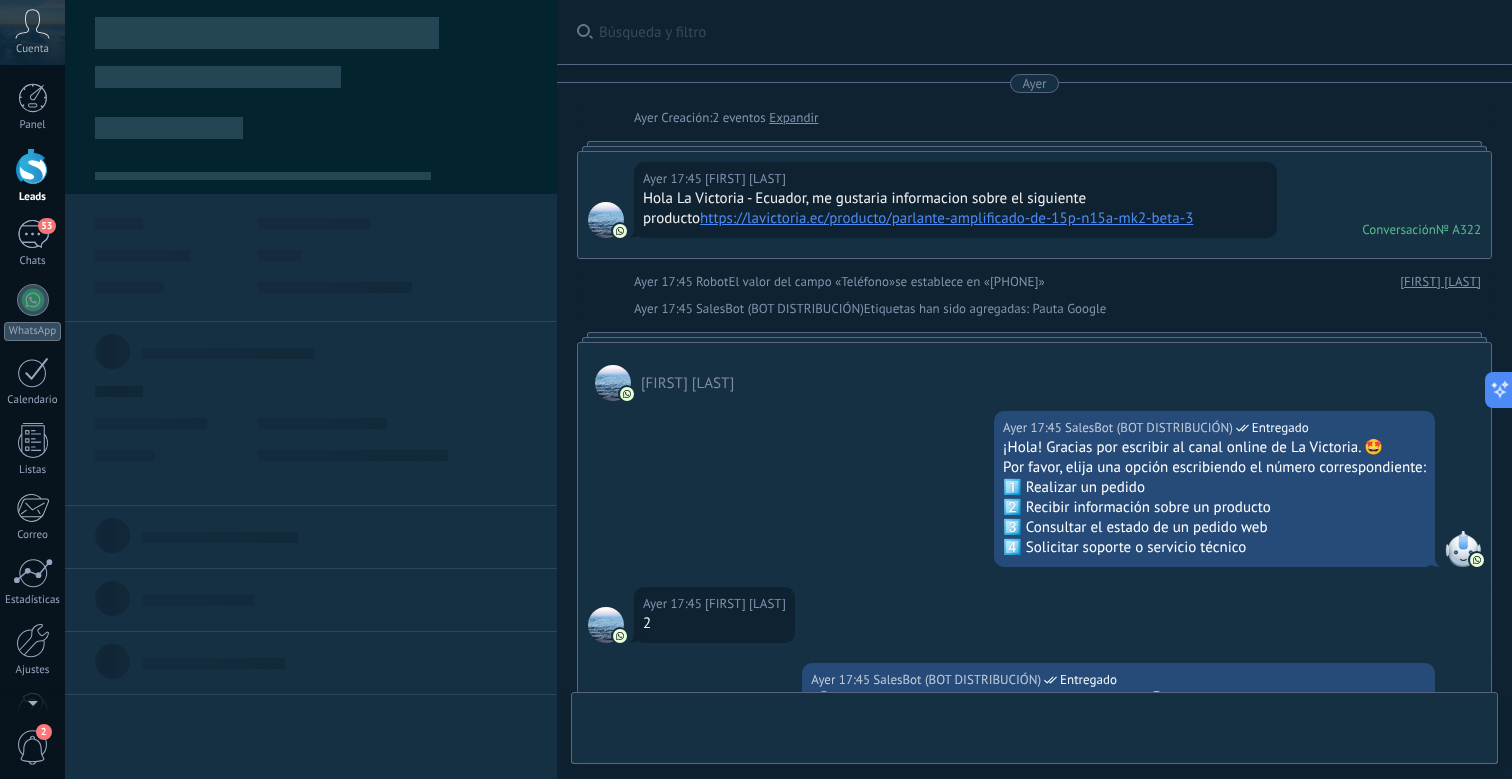 scroll, scrollTop: 597, scrollLeft: 0, axis: vertical 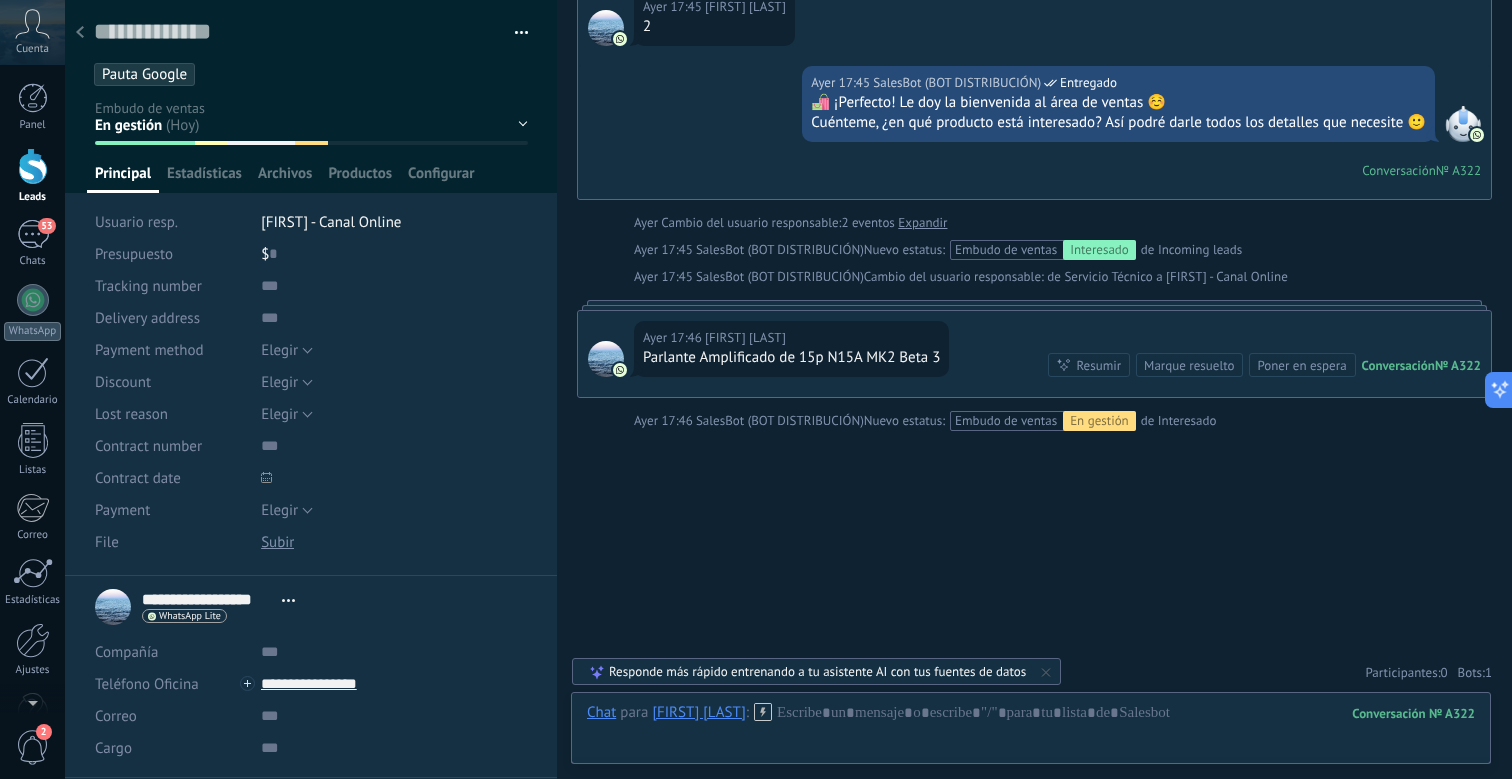 click on "[FIRST] - Canal Online" at bounding box center [394, 222] 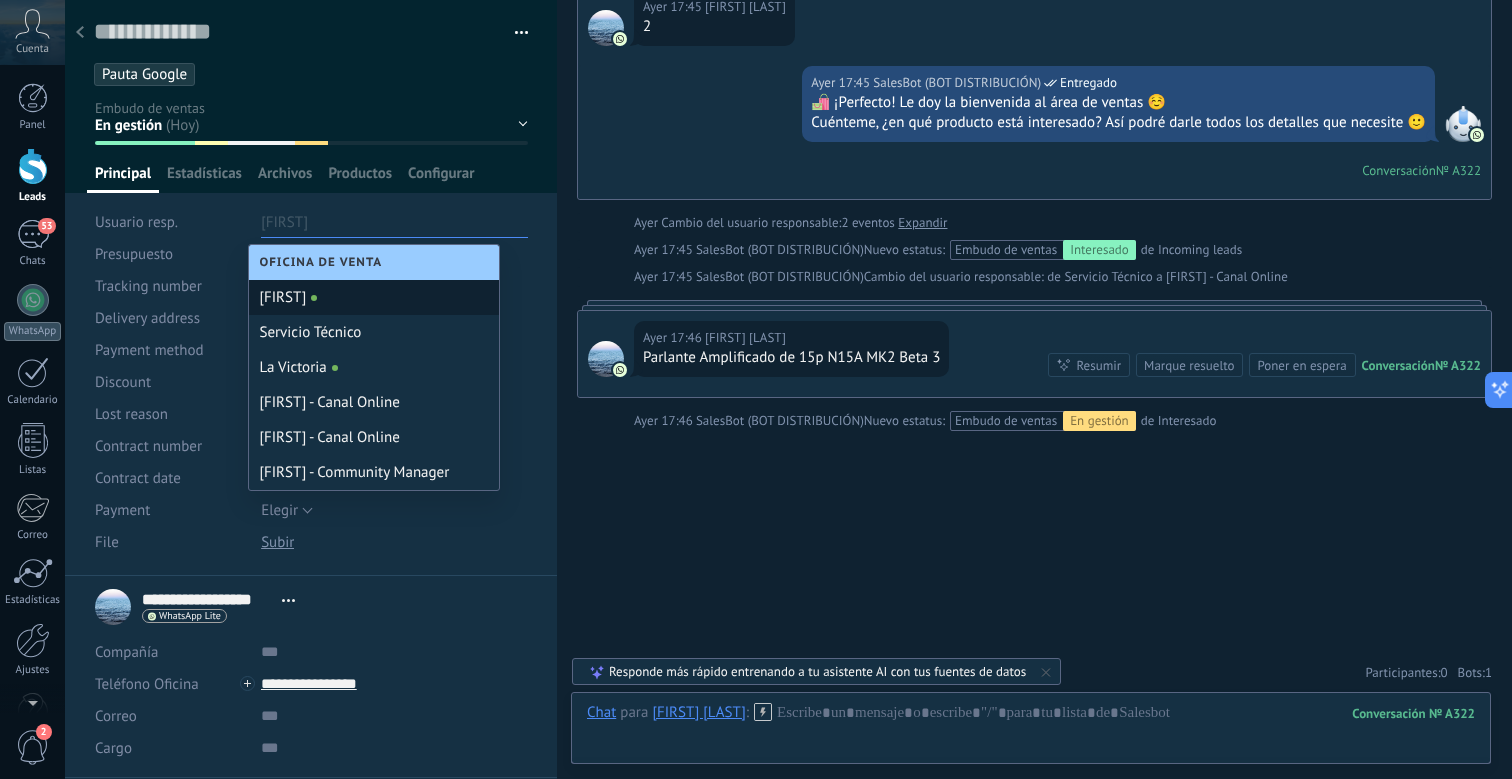 click on "[FIRST]" at bounding box center [374, 297] 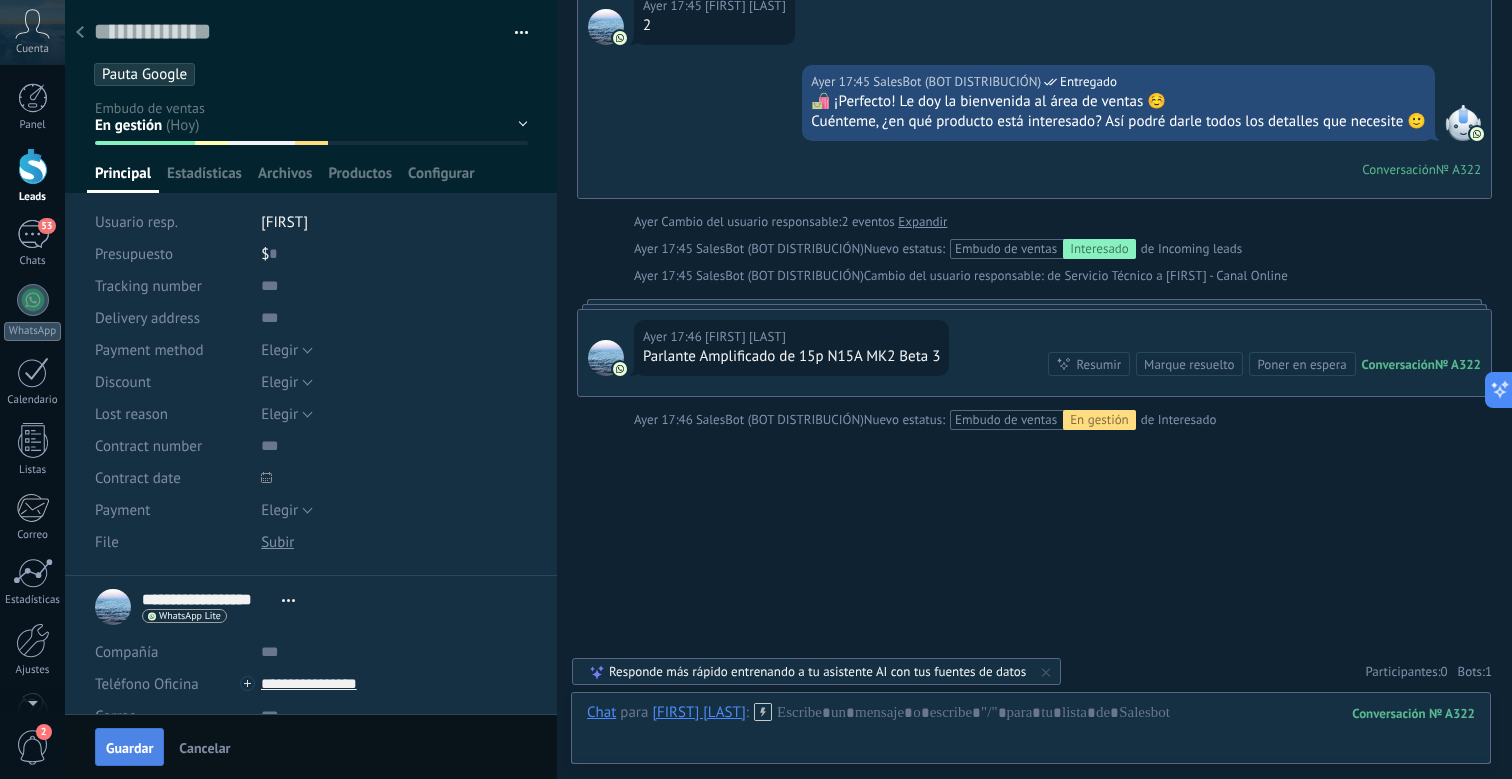 click on "Guardar" at bounding box center [129, 747] 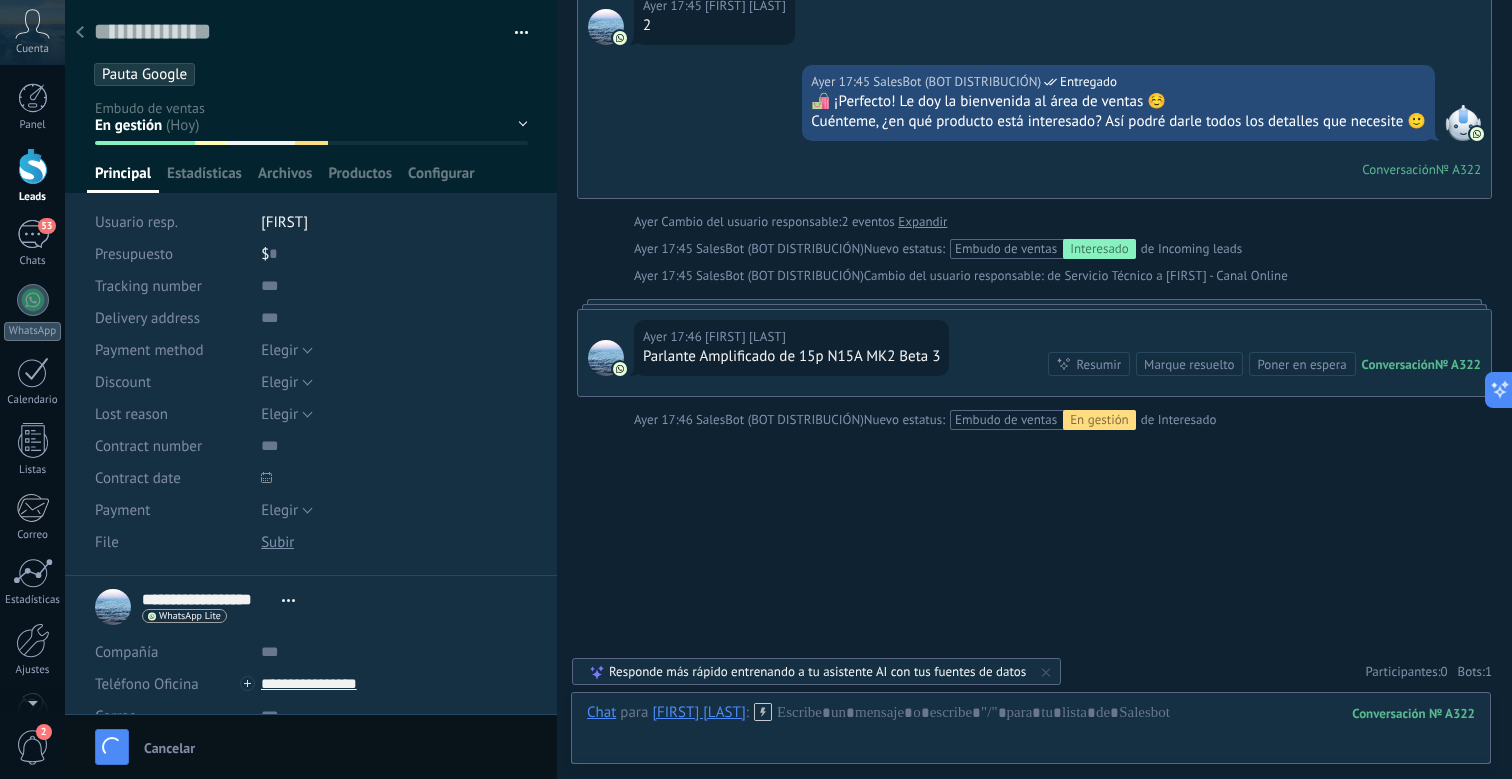 scroll, scrollTop: 904, scrollLeft: 0, axis: vertical 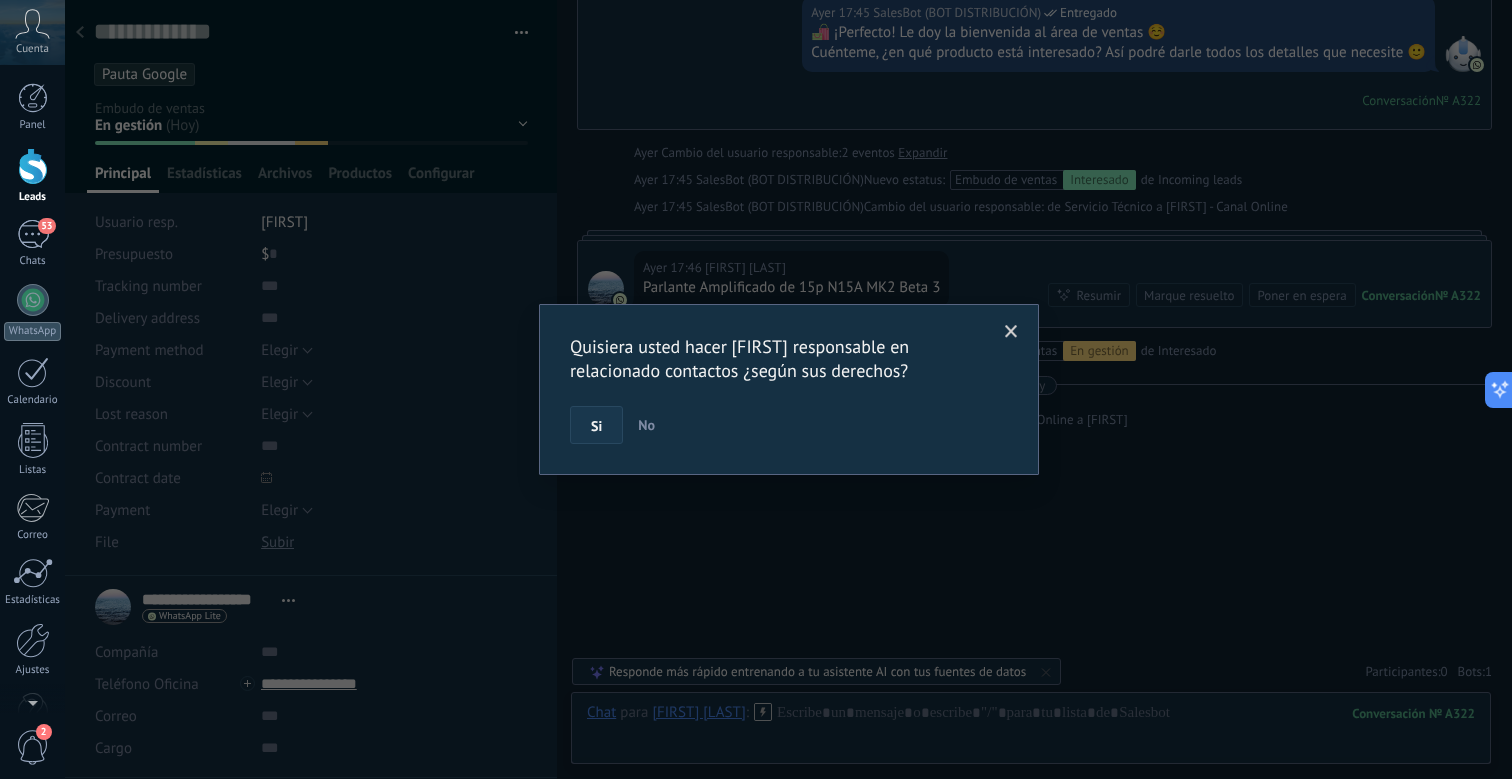 click on "Si" at bounding box center (596, 426) 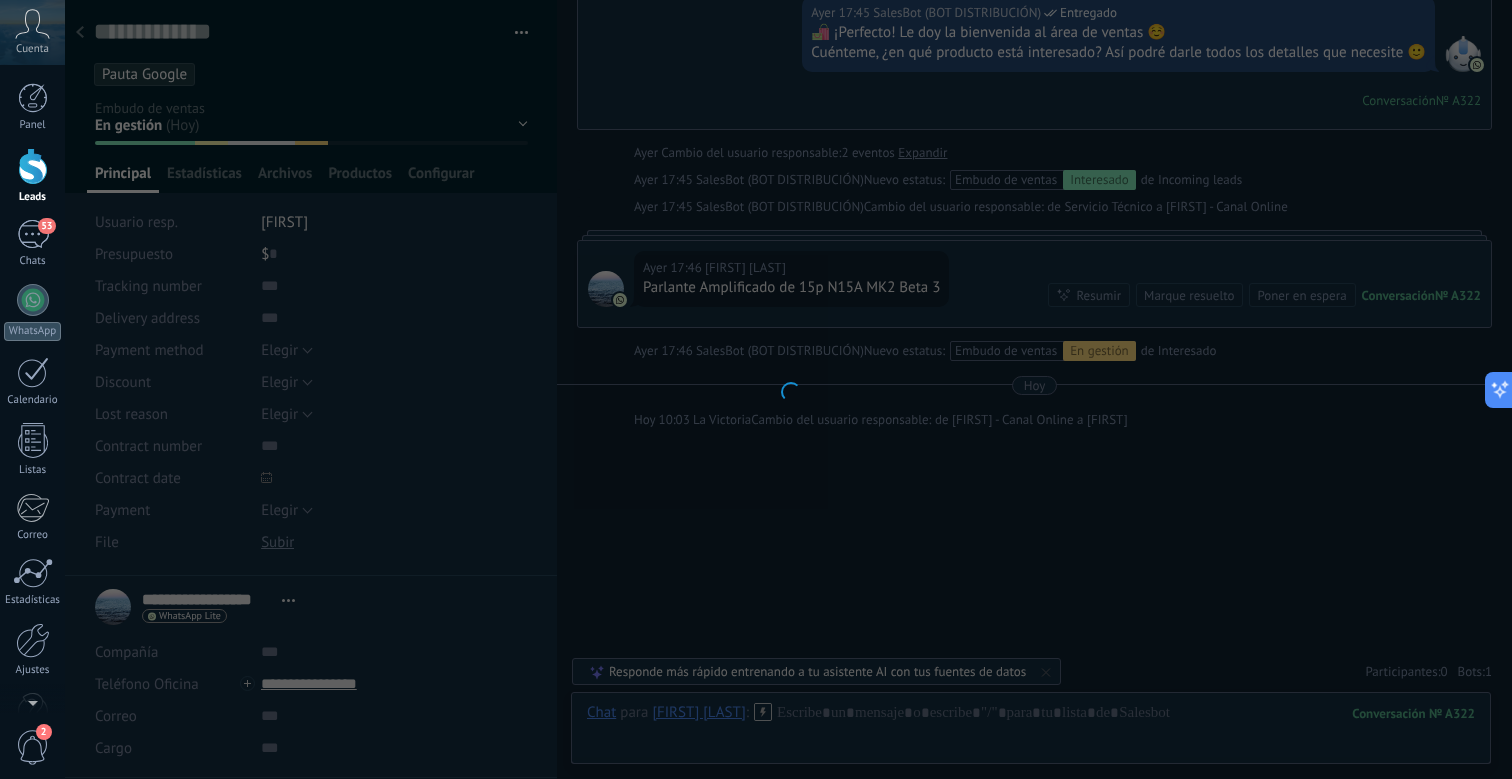 scroll, scrollTop: 931, scrollLeft: 0, axis: vertical 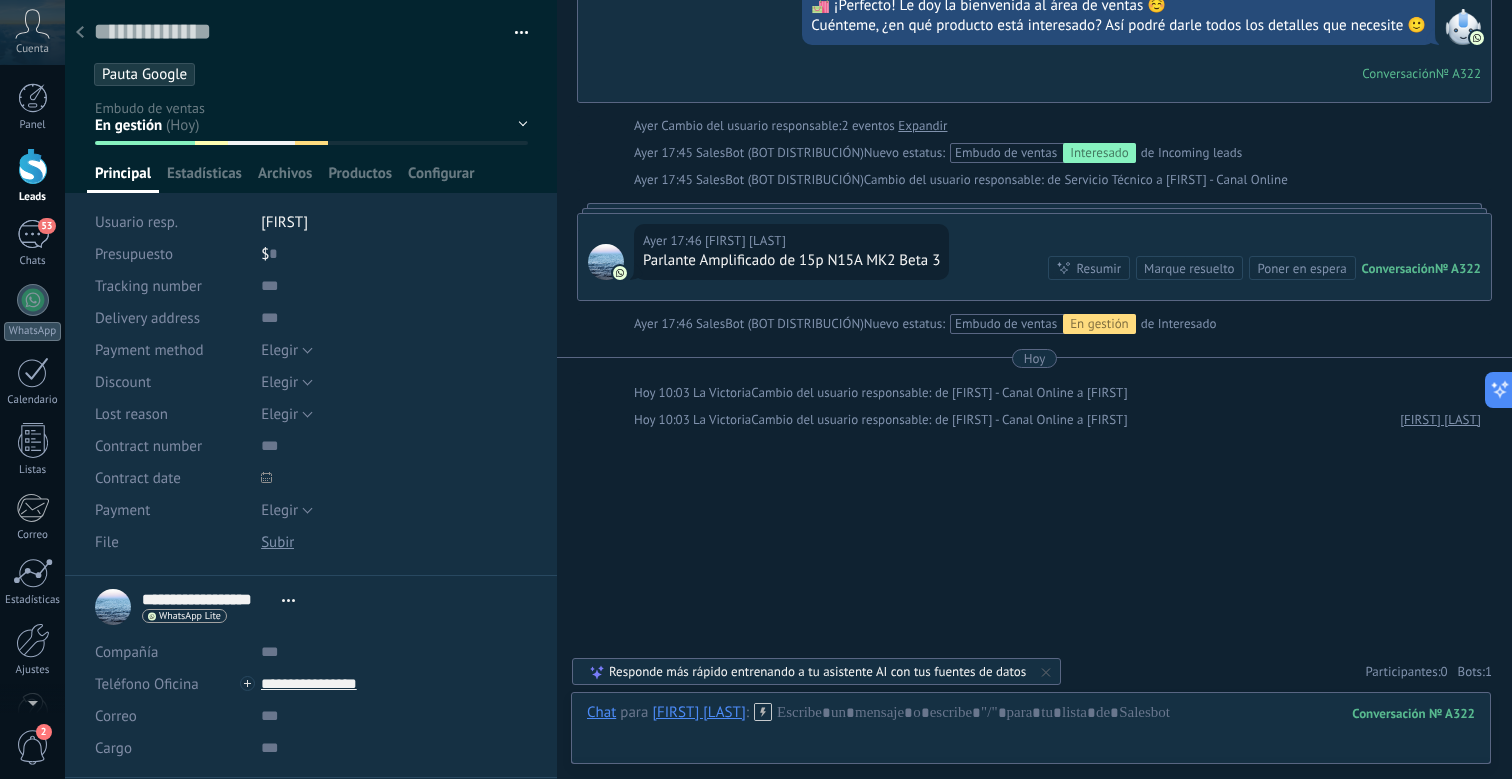 click at bounding box center (80, 33) 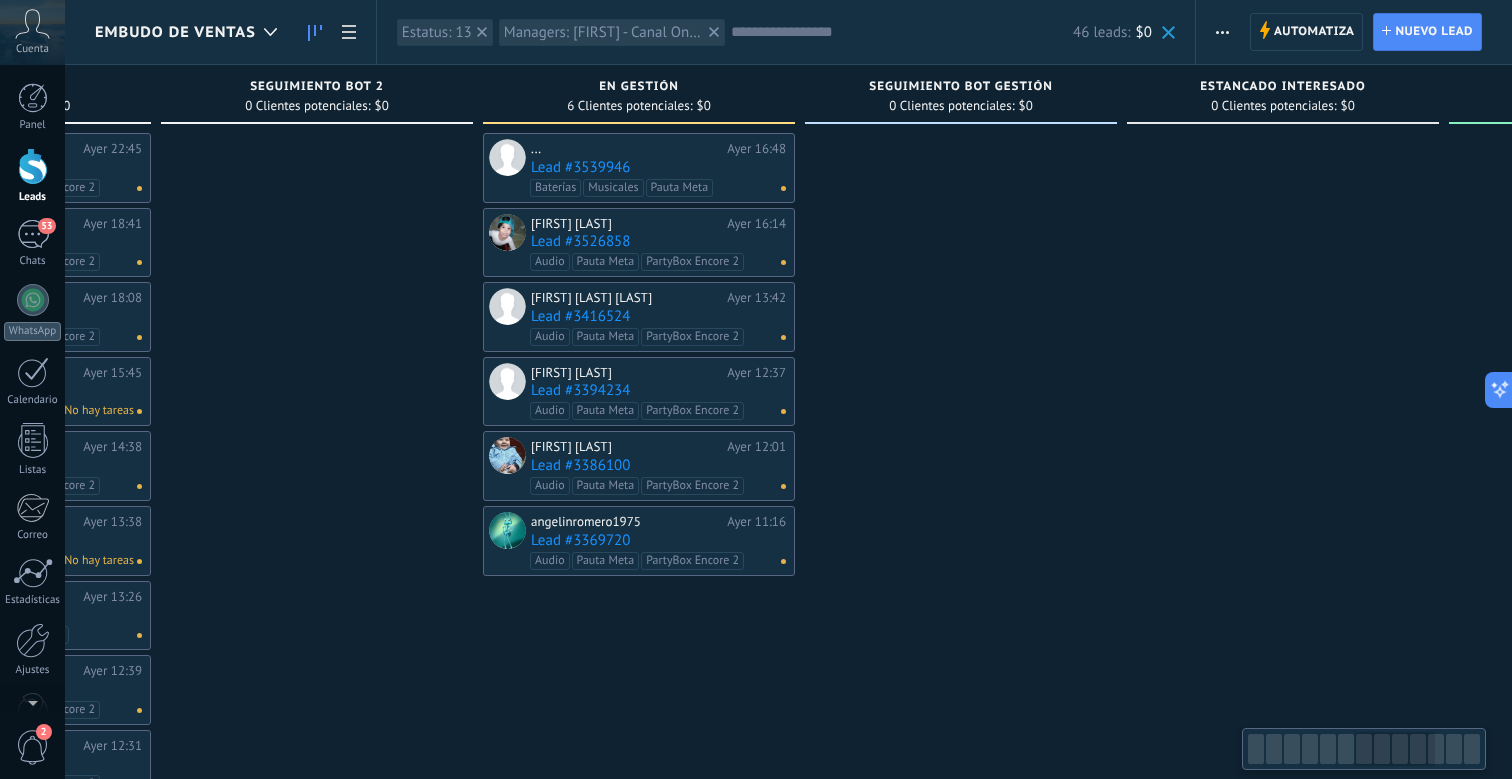 scroll, scrollTop: 0, scrollLeft: 1957, axis: horizontal 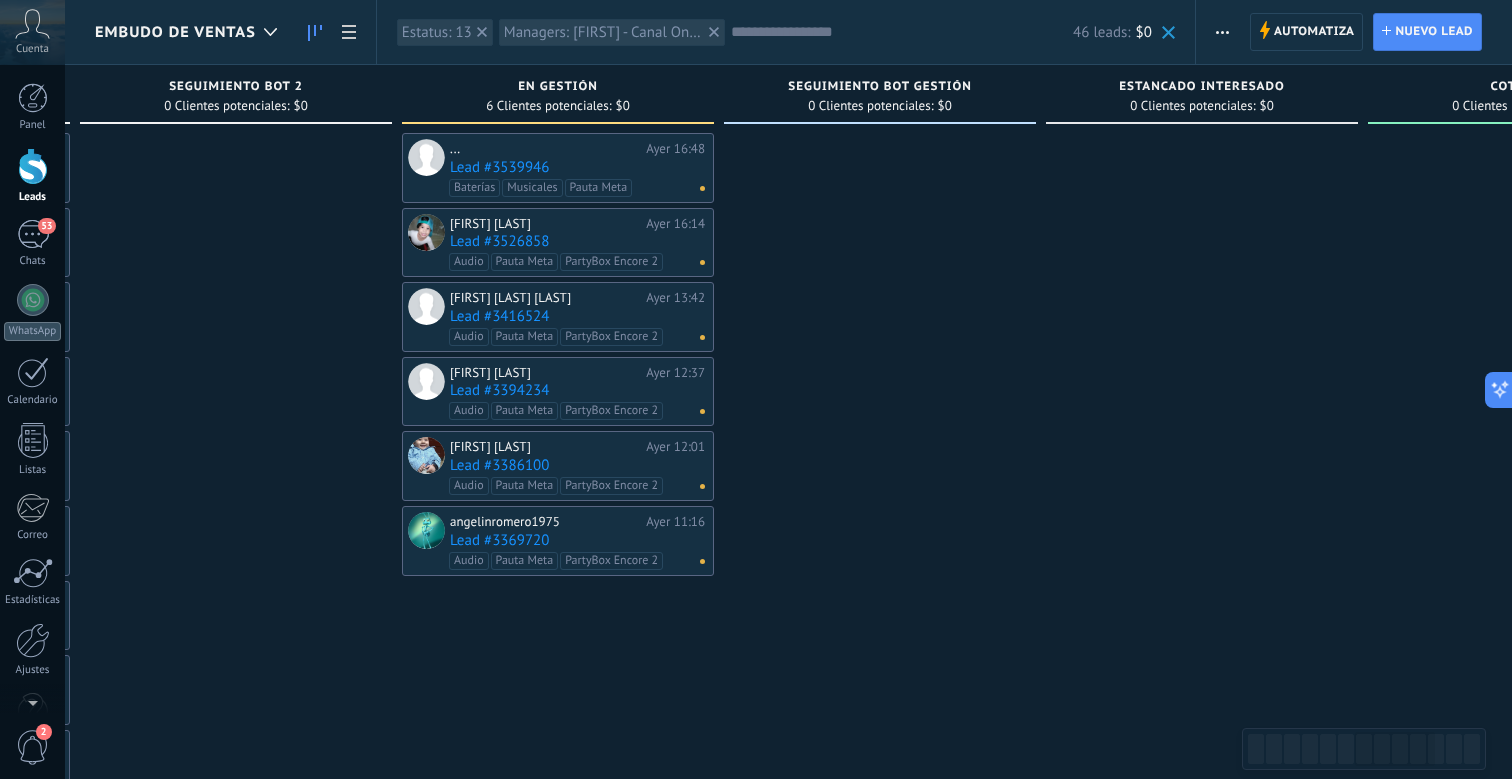 click on "... Ayer 16:48 Lead #3539946 Baterías Musicales Pauta Meta No hay tareas" at bounding box center (577, 168) 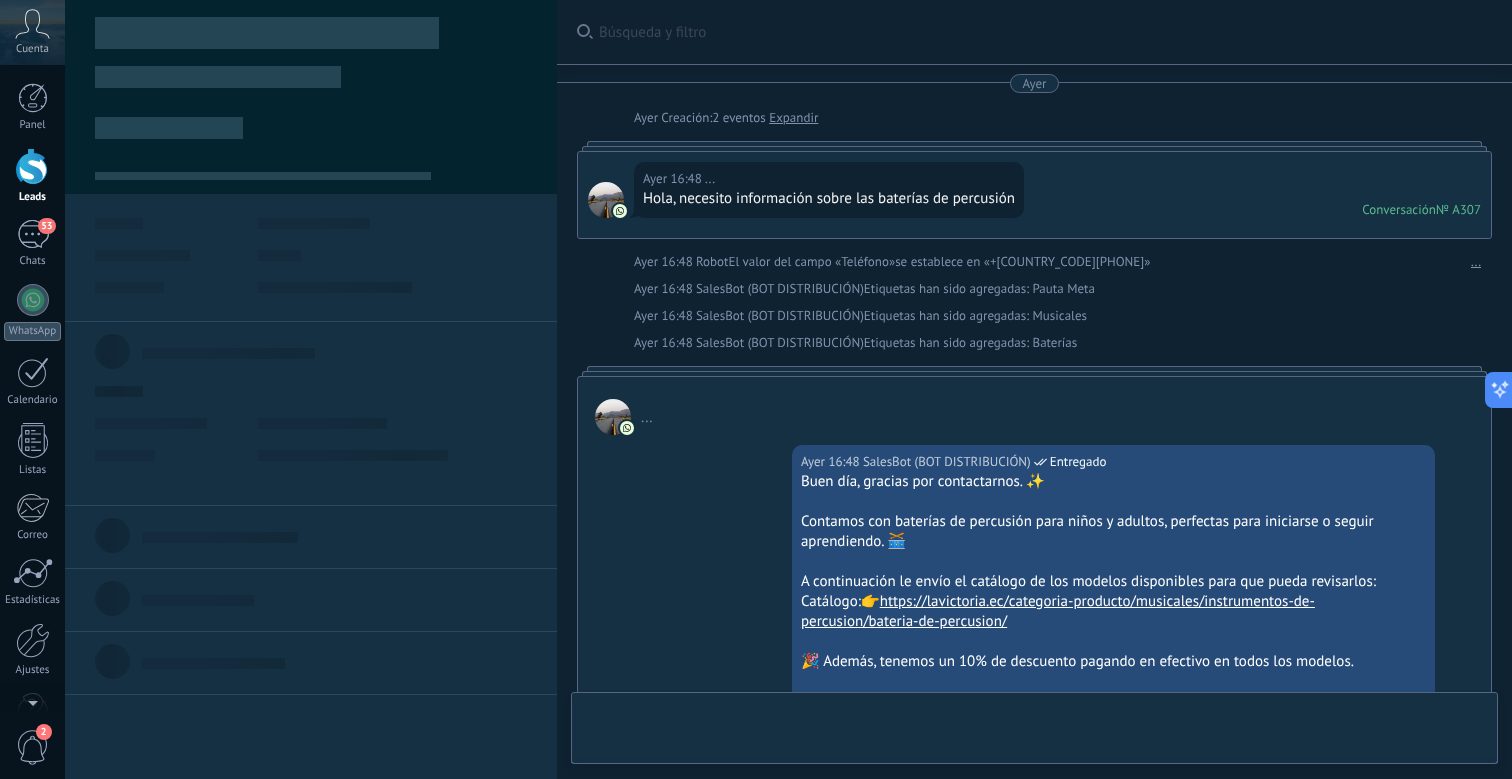 scroll, scrollTop: 950, scrollLeft: 0, axis: vertical 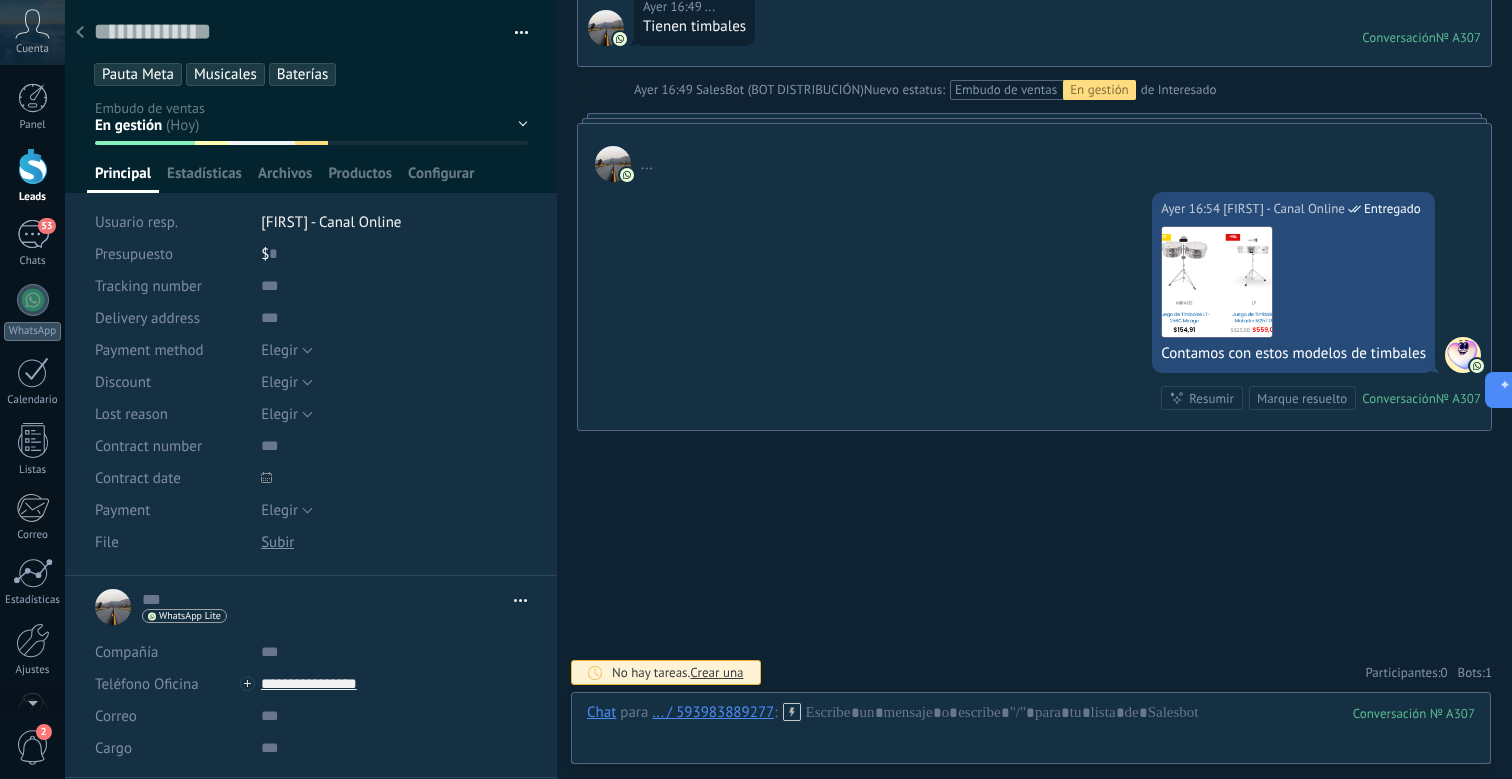 click at bounding box center (80, 33) 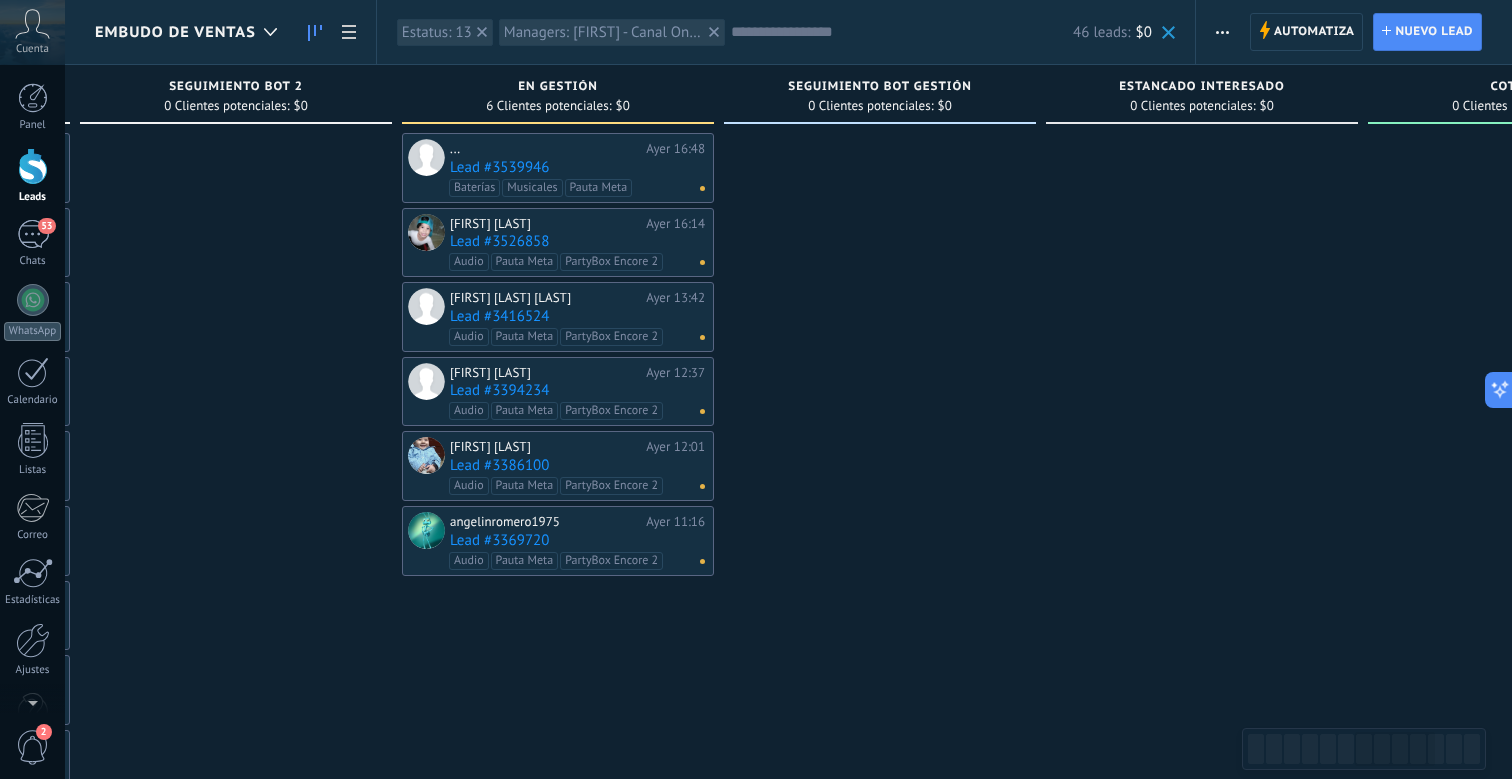 click on "Lead #3526858" at bounding box center [577, 241] 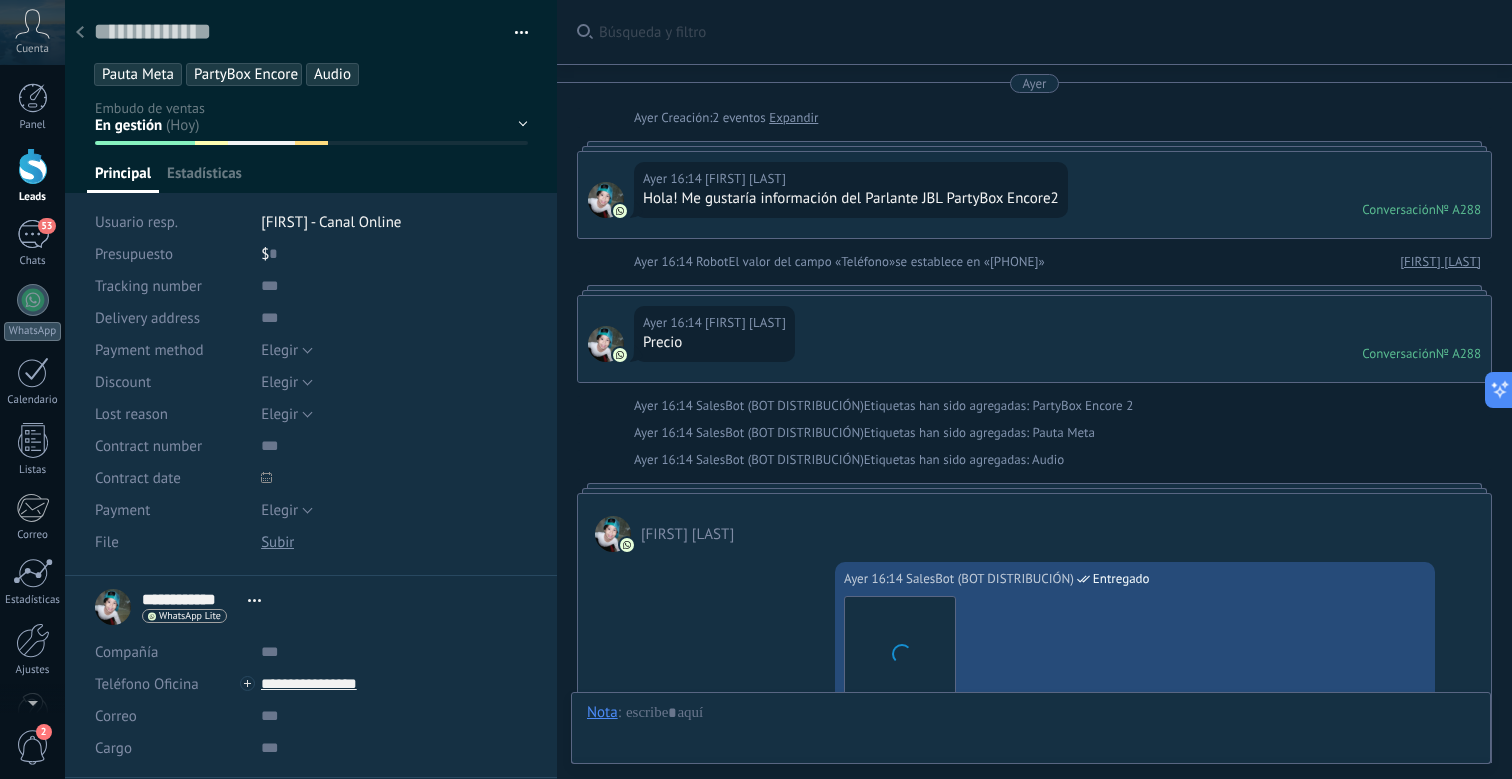 scroll, scrollTop: 1060, scrollLeft: 0, axis: vertical 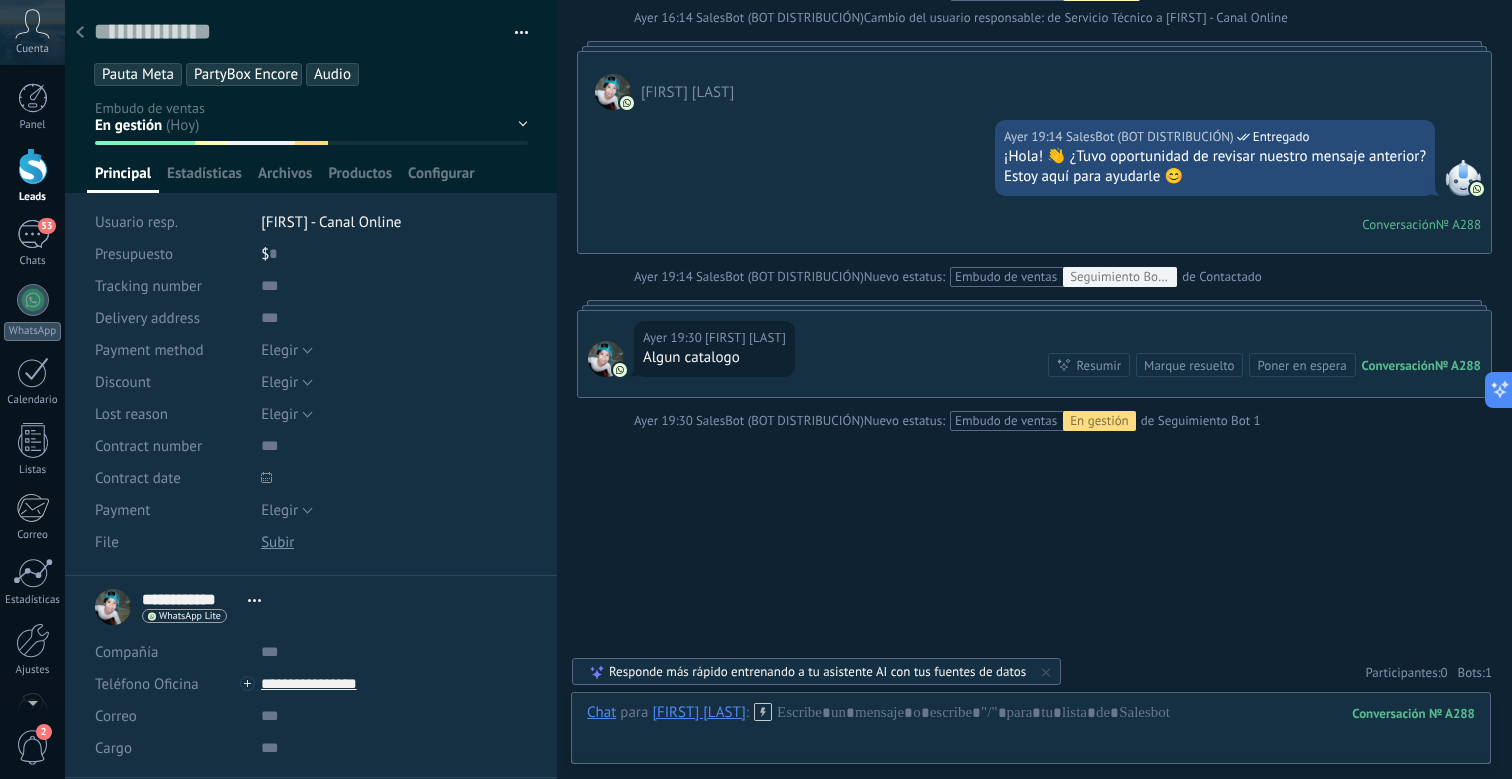 click on "[FIRST] - Canal Online" at bounding box center [394, 222] 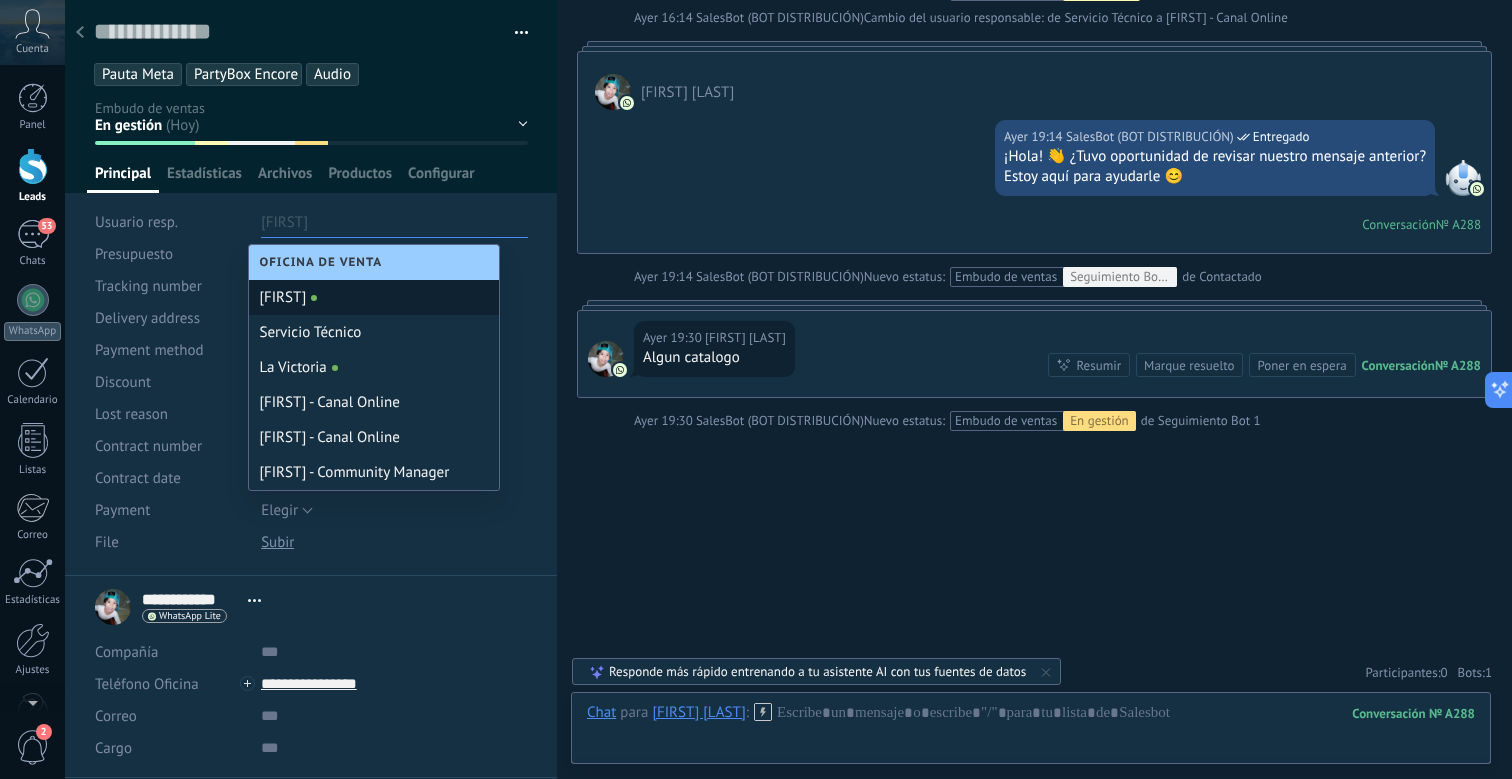 click on "[FIRST]" at bounding box center (374, 297) 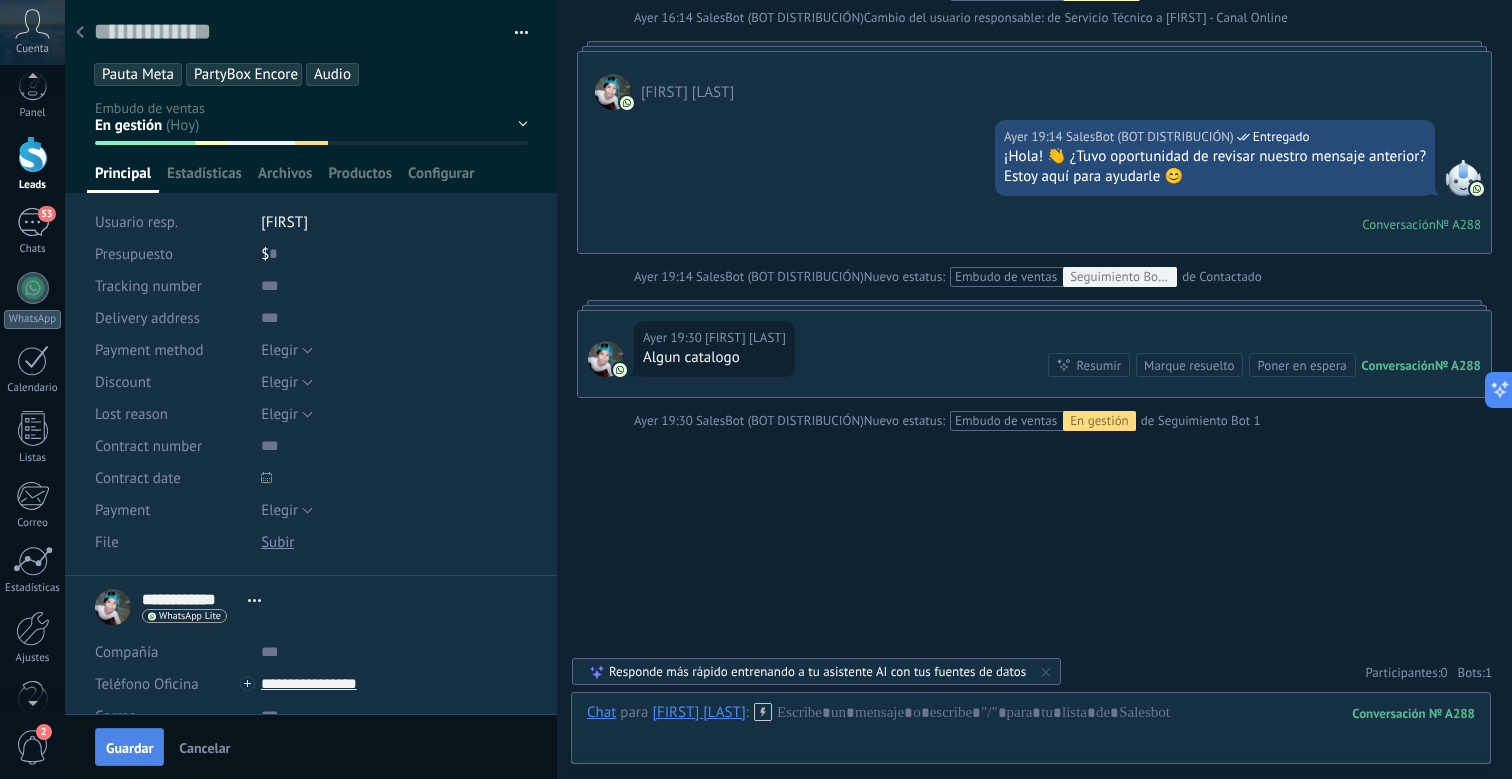 scroll, scrollTop: 0, scrollLeft: 0, axis: both 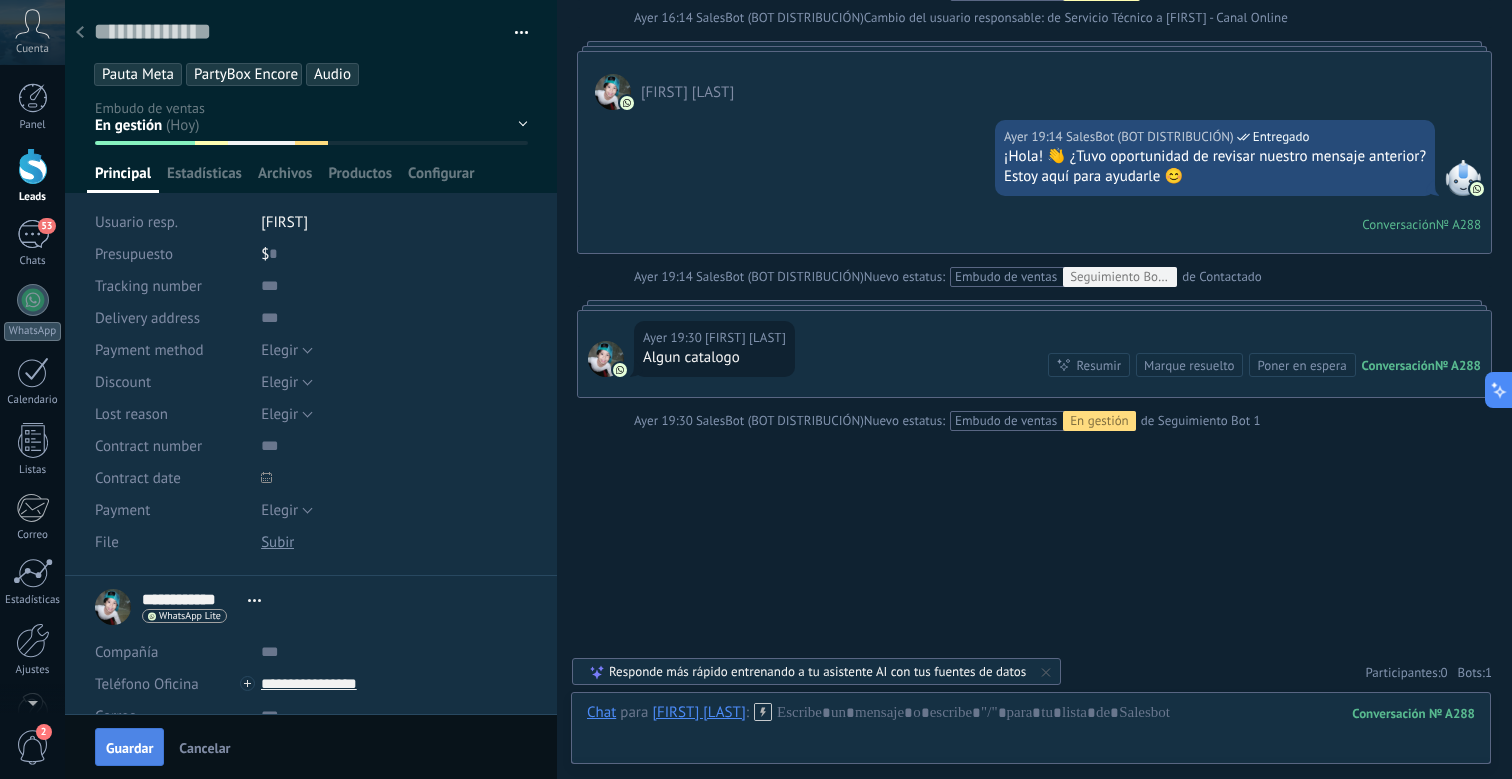click on "Guardar" at bounding box center (129, 747) 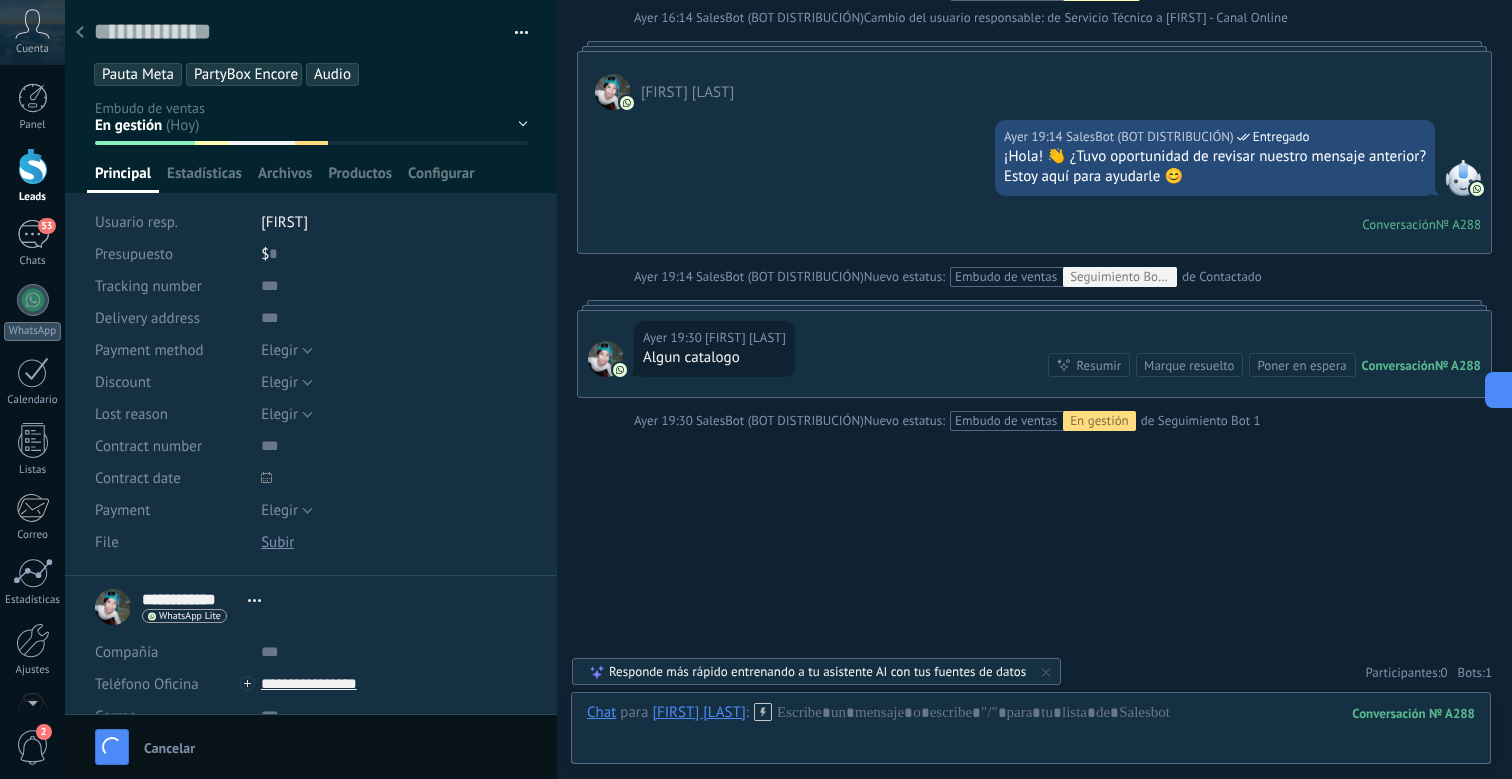 scroll, scrollTop: 1129, scrollLeft: 0, axis: vertical 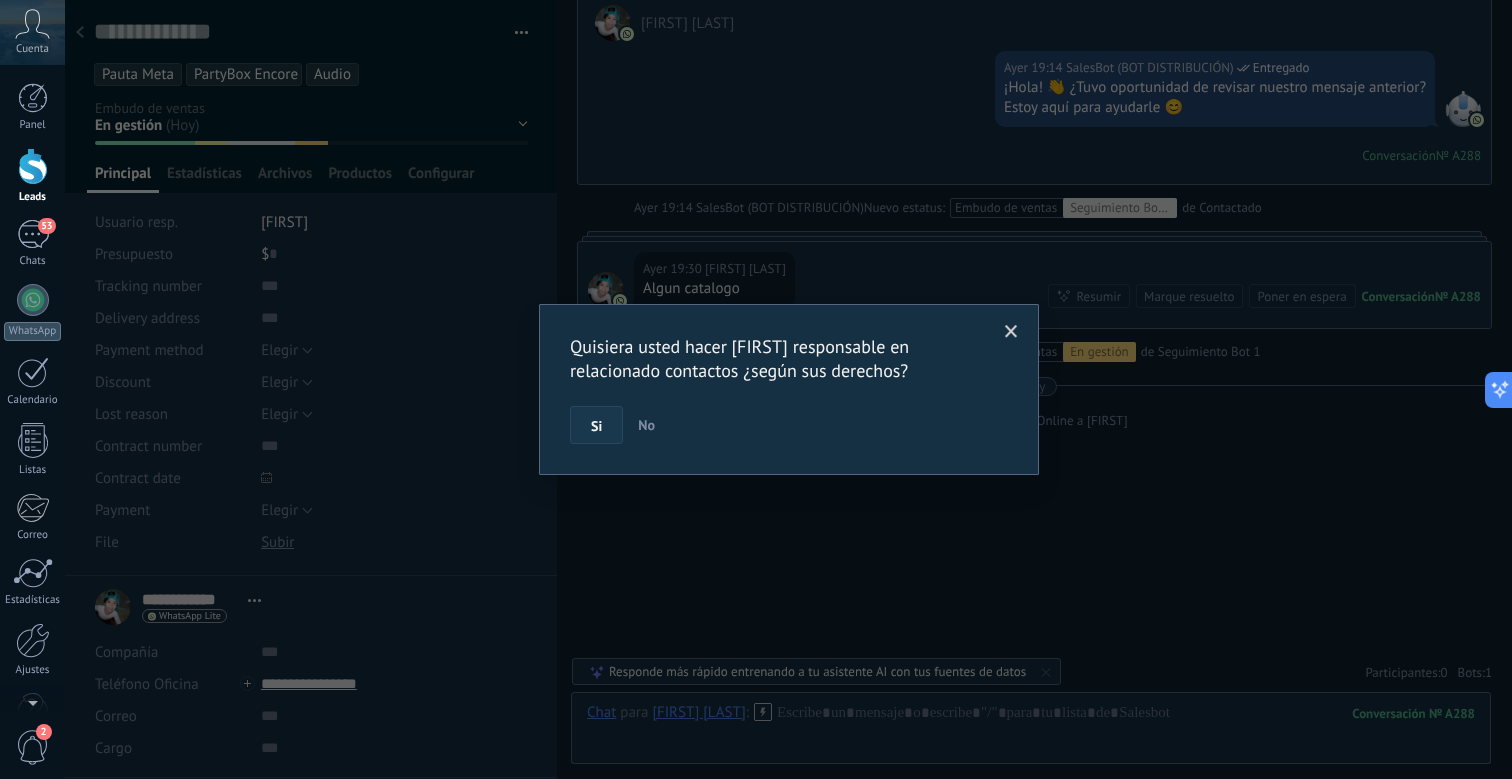 click on "Si" at bounding box center (596, 425) 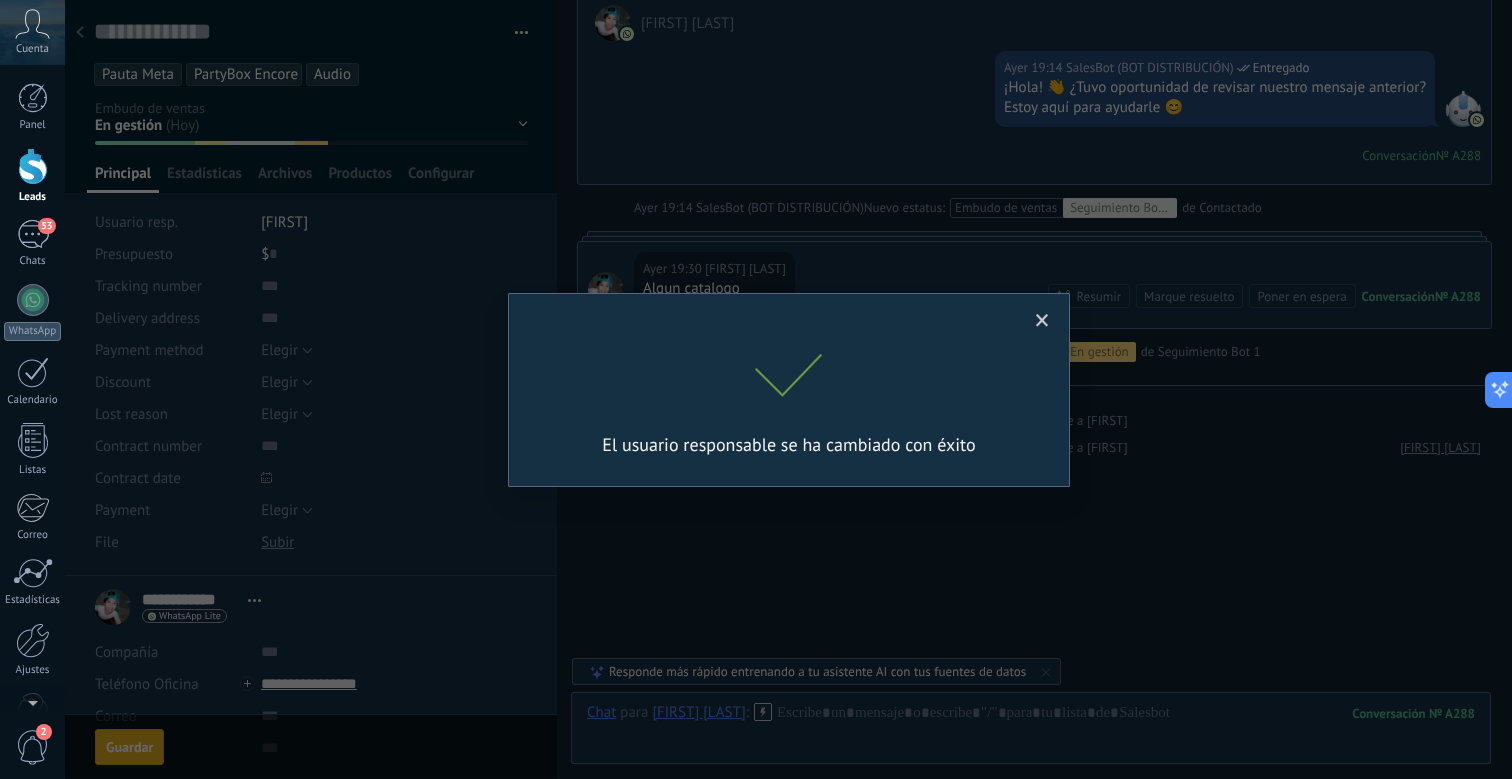 scroll, scrollTop: 1156, scrollLeft: 0, axis: vertical 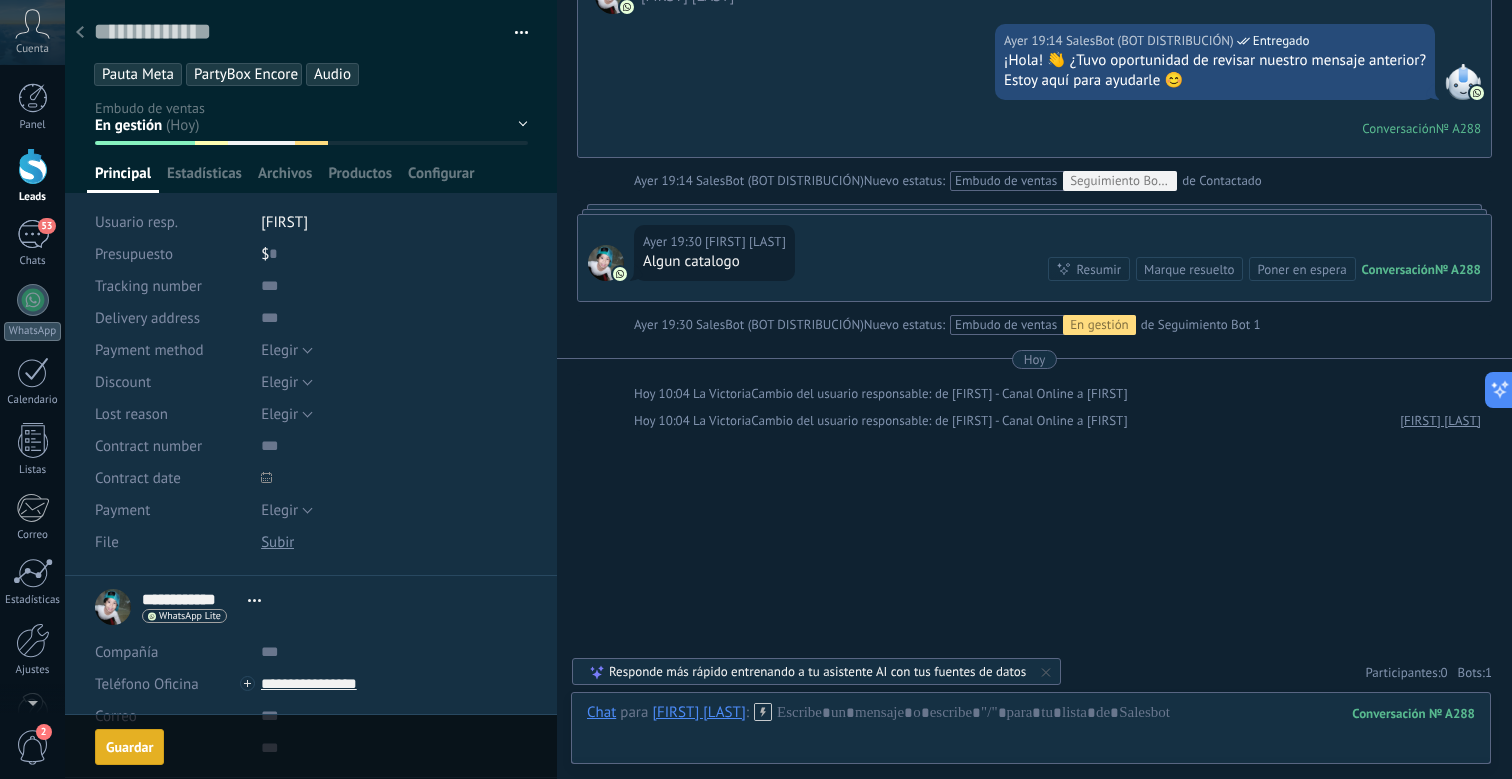 click 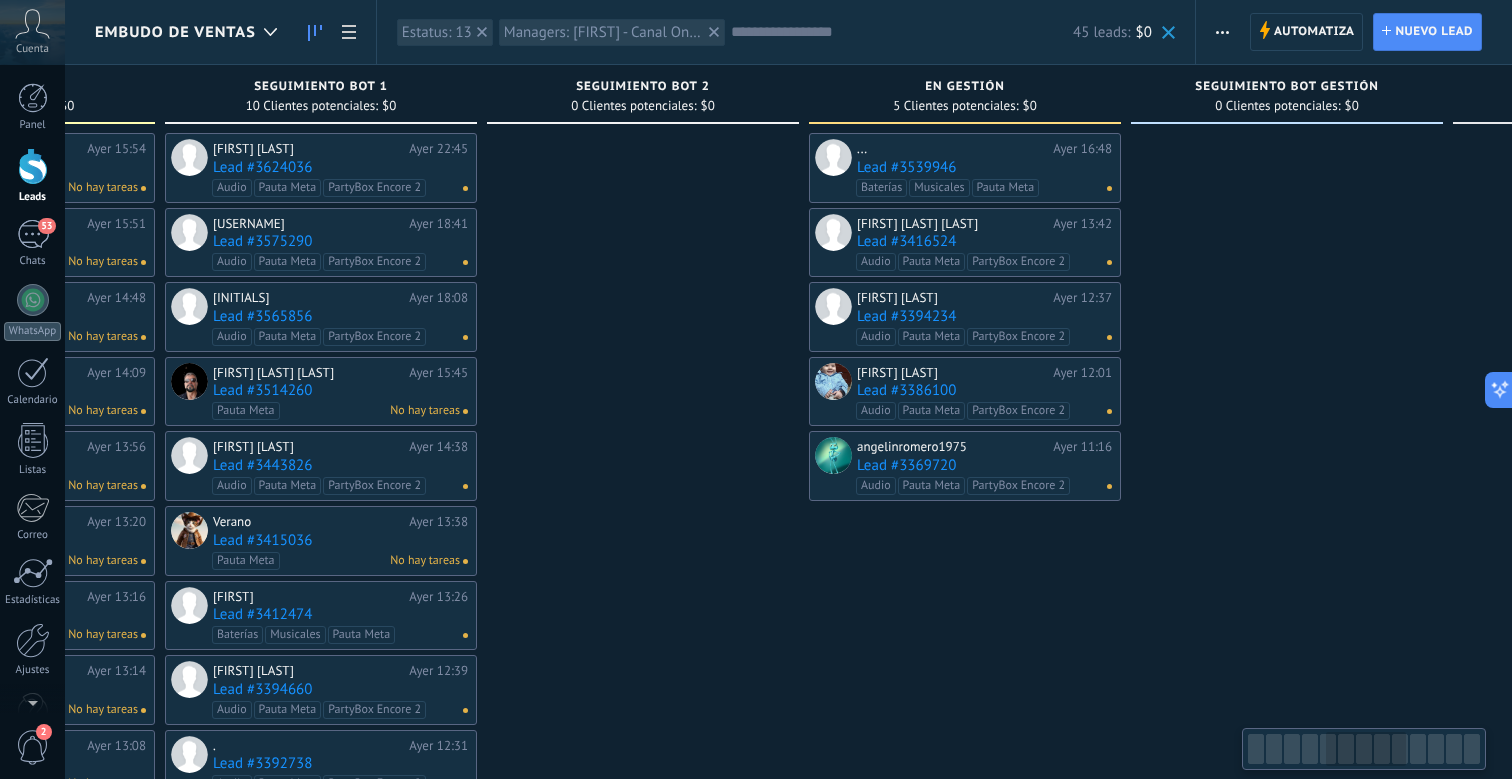 scroll, scrollTop: 0, scrollLeft: 1805, axis: horizontal 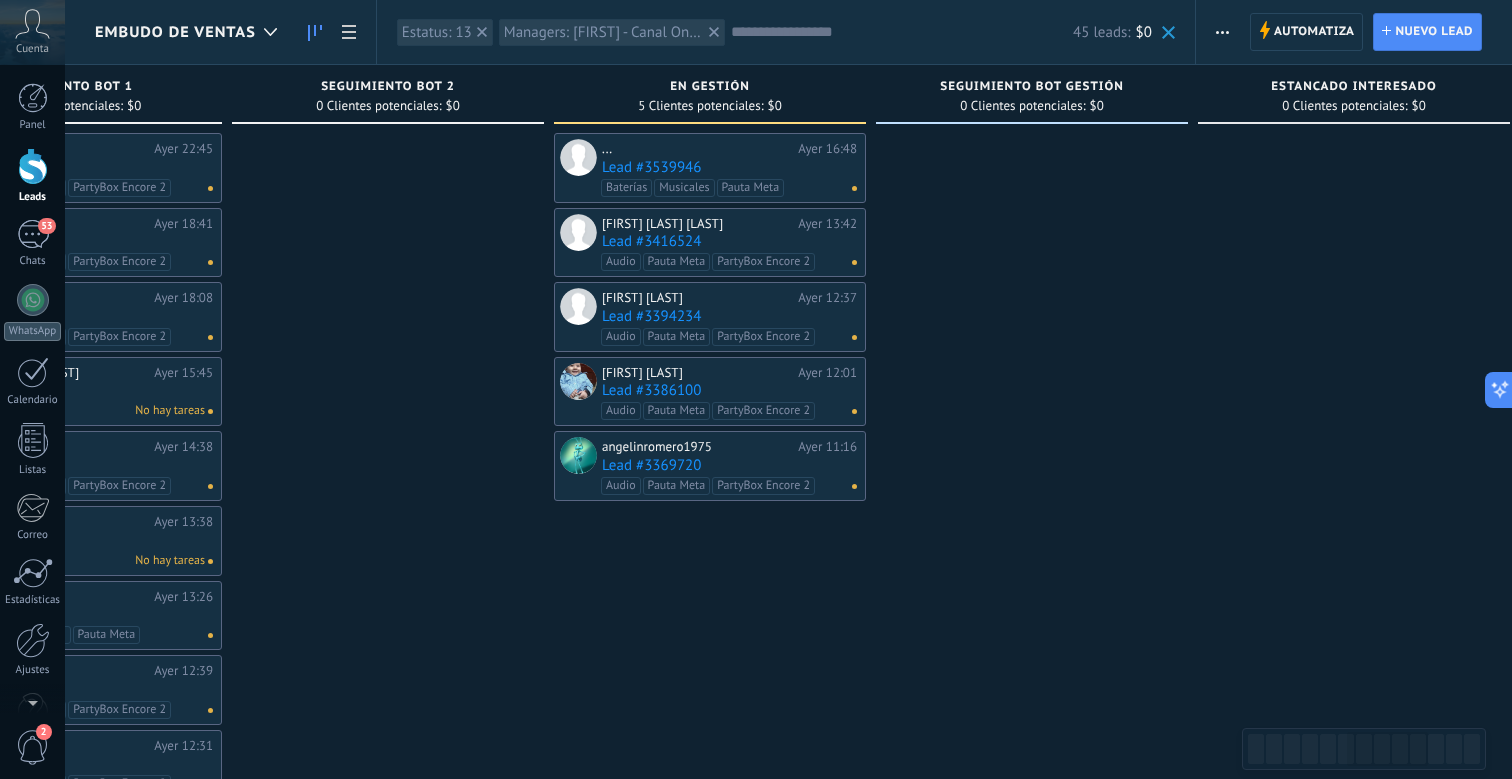 click on "..." at bounding box center [697, 149] 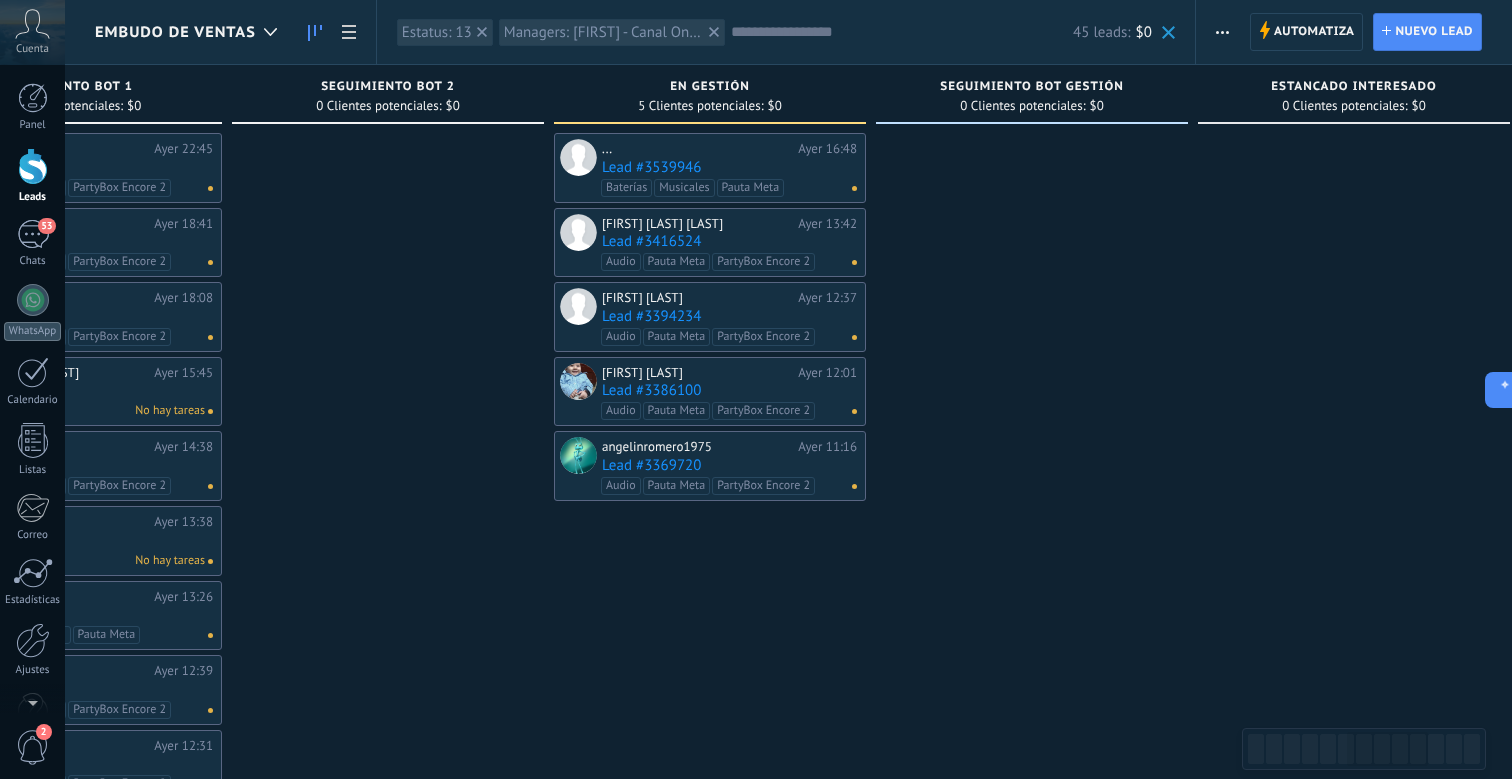 click on "[FIRST] [LAST] [LAST]" at bounding box center (697, 224) 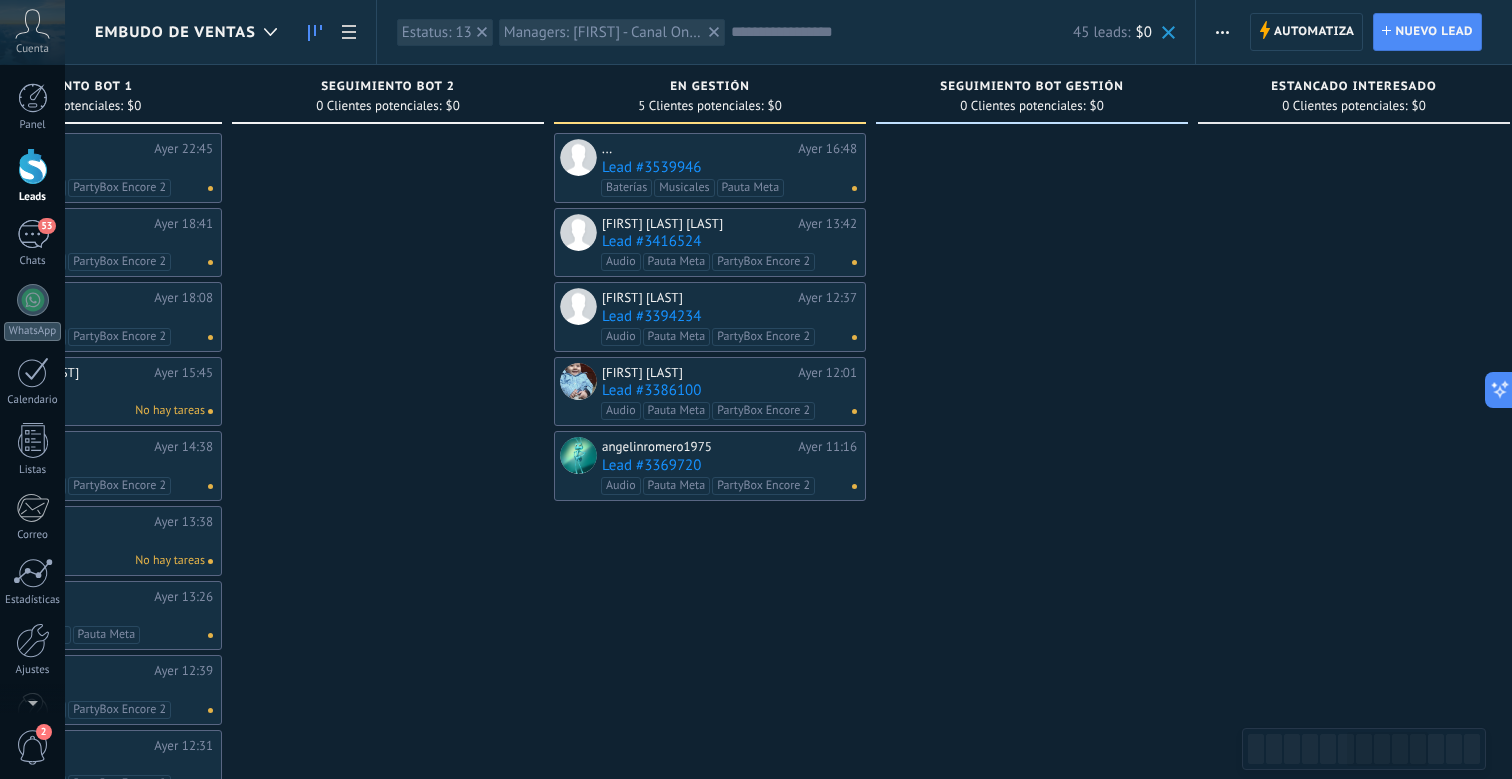 click on "Lead #3416524" at bounding box center [729, 241] 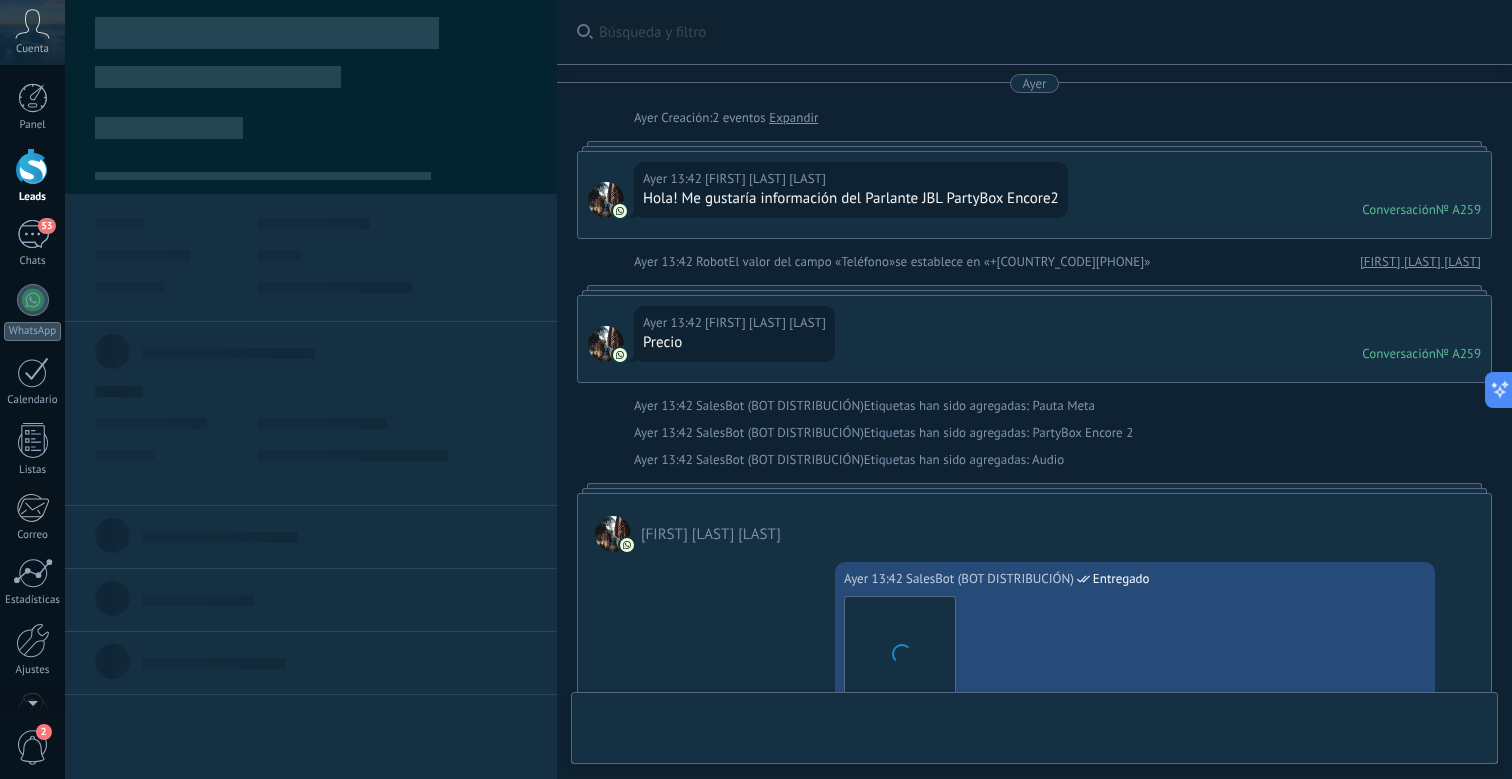 scroll, scrollTop: 801, scrollLeft: 0, axis: vertical 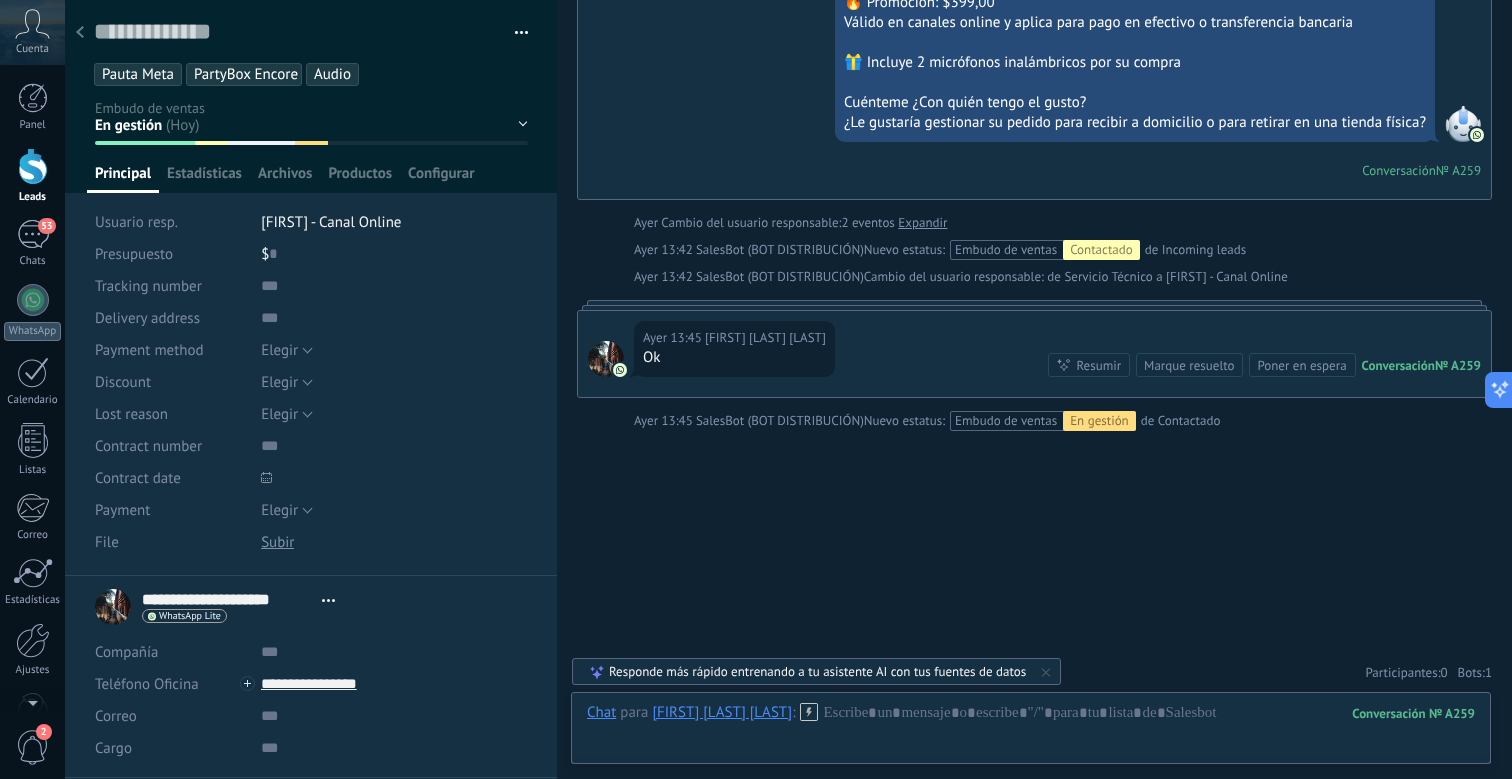 click on "[FIRST] - Canal Online" at bounding box center (394, 222) 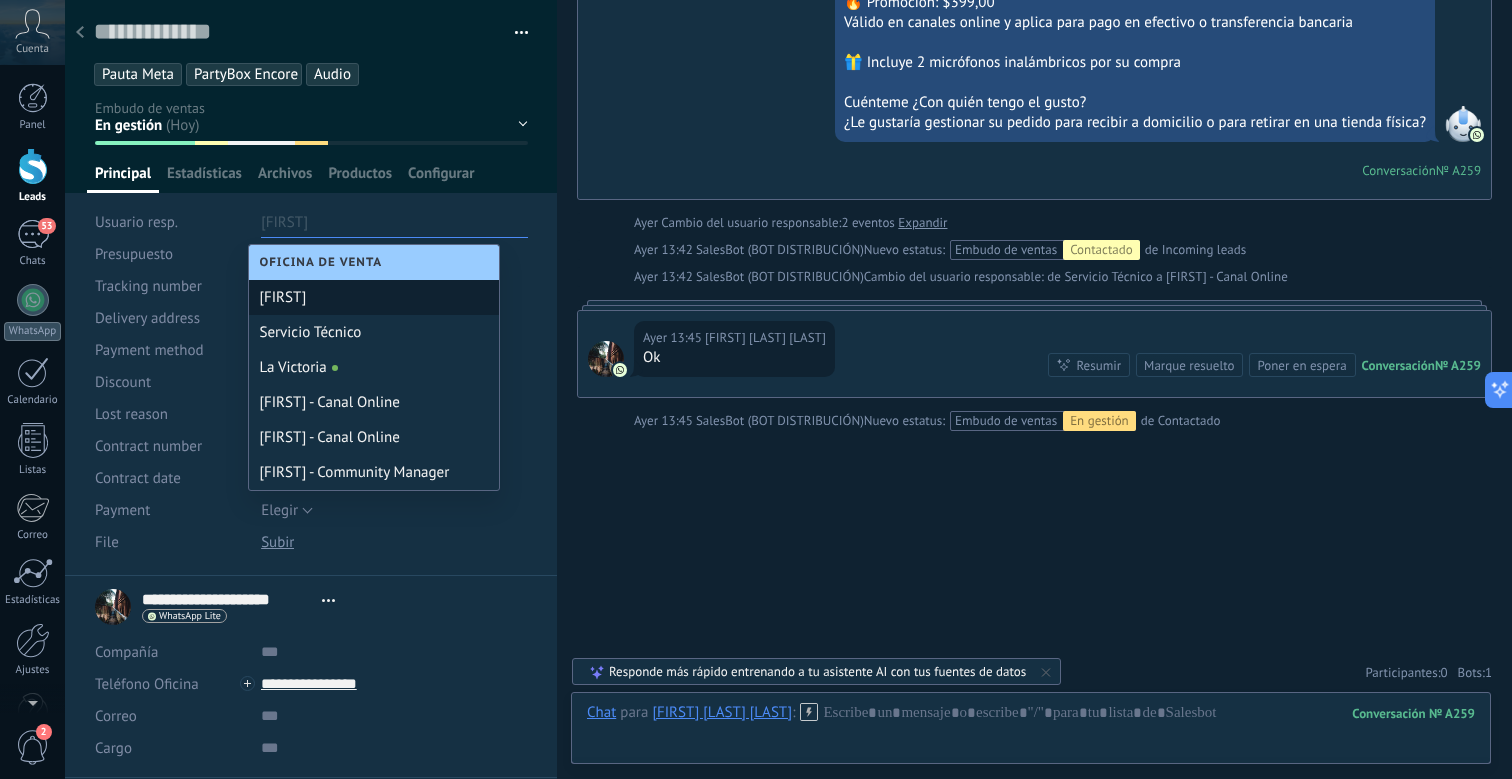 click on "[FIRST]" at bounding box center [374, 297] 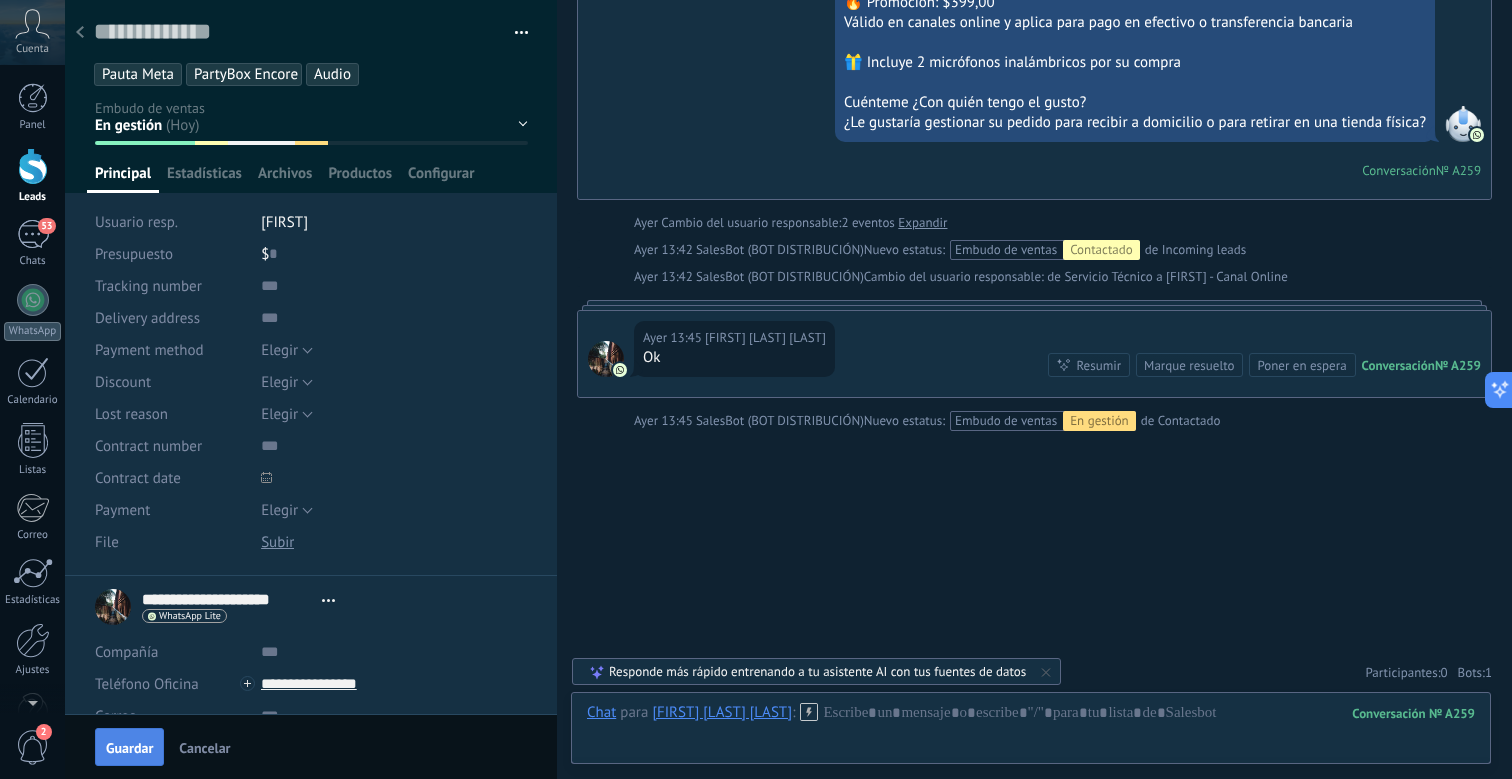click on "Guardar" at bounding box center (129, 747) 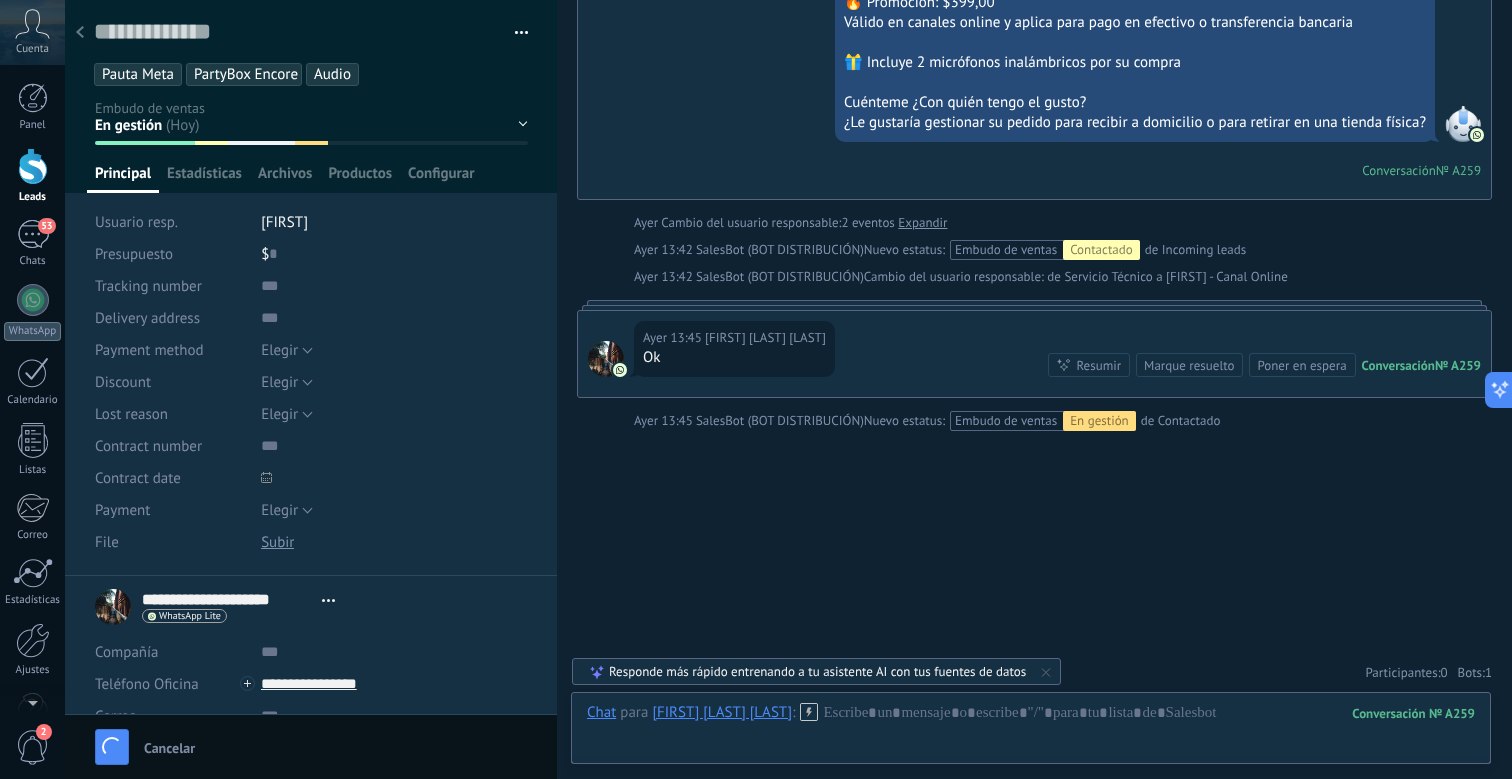 scroll, scrollTop: 870, scrollLeft: 0, axis: vertical 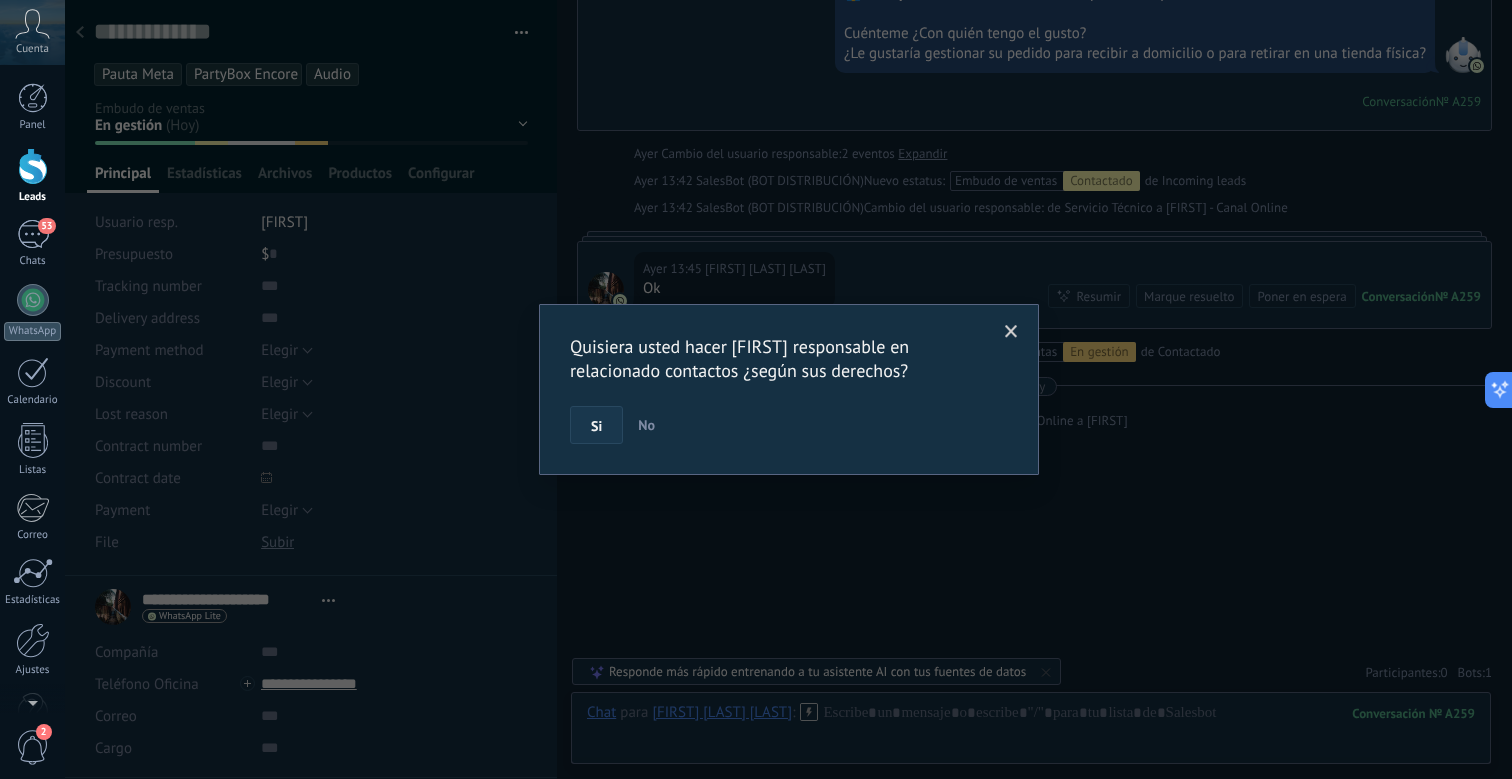 click on "Si" at bounding box center (596, 425) 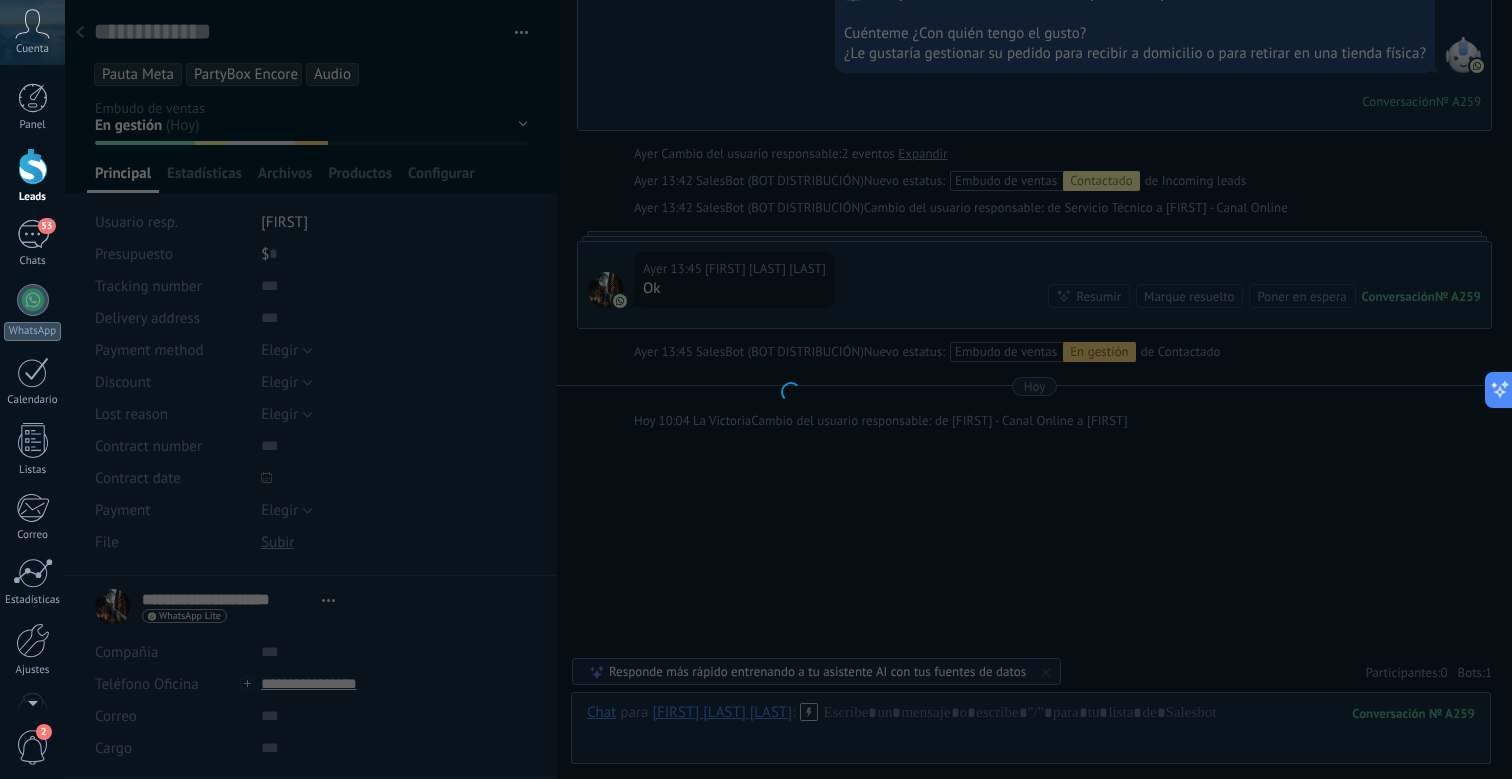 scroll, scrollTop: 897, scrollLeft: 0, axis: vertical 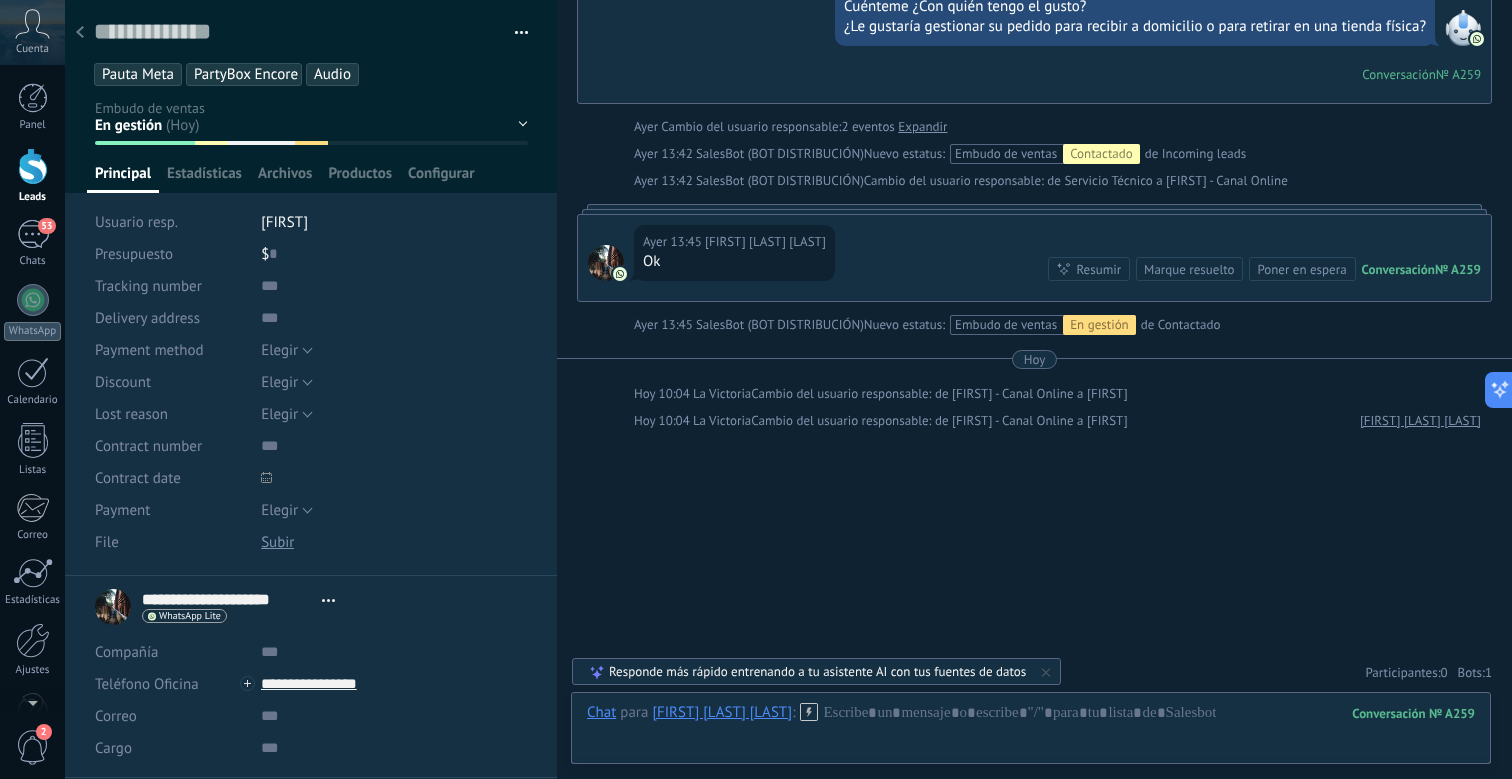 click at bounding box center (80, 33) 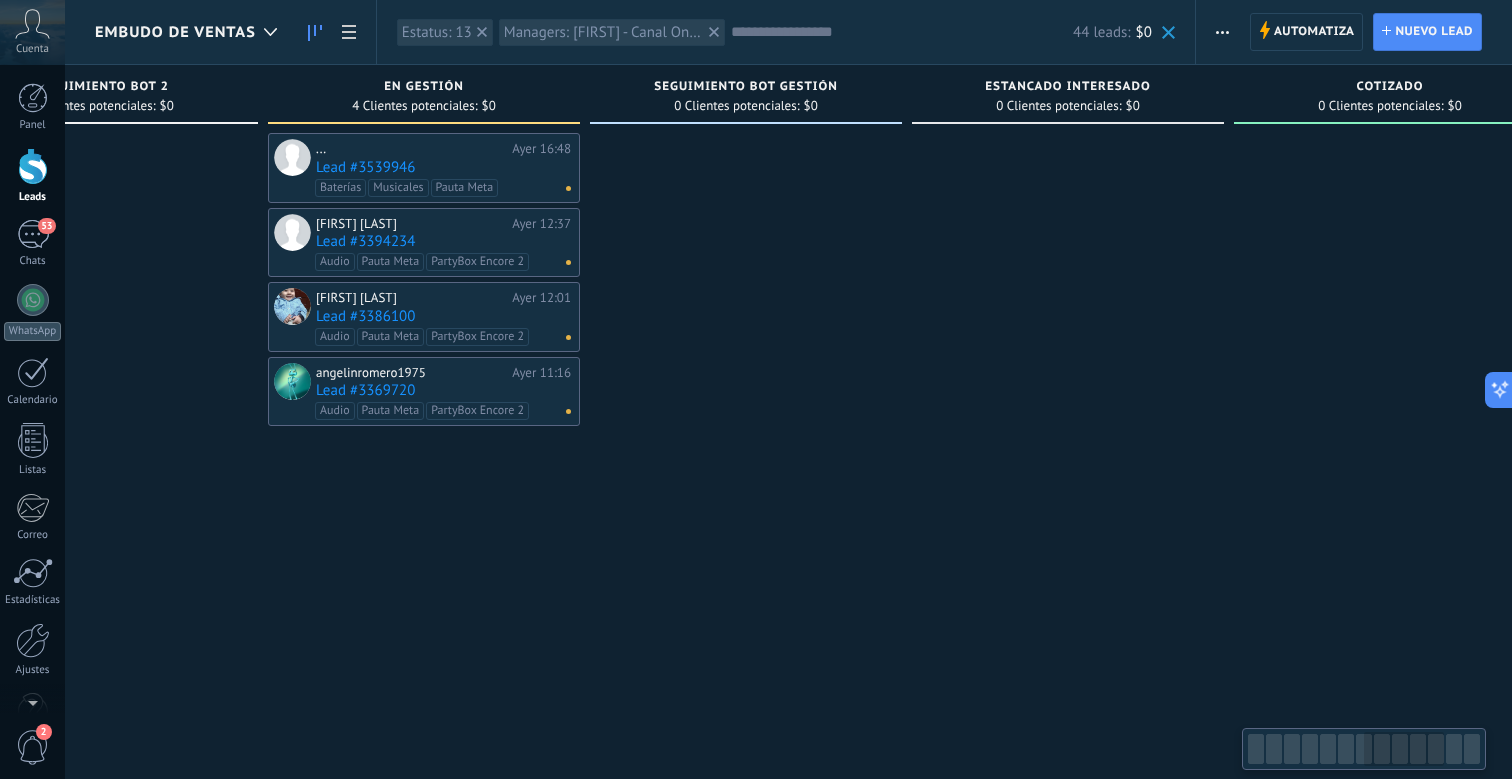 scroll, scrollTop: 0, scrollLeft: 2134, axis: horizontal 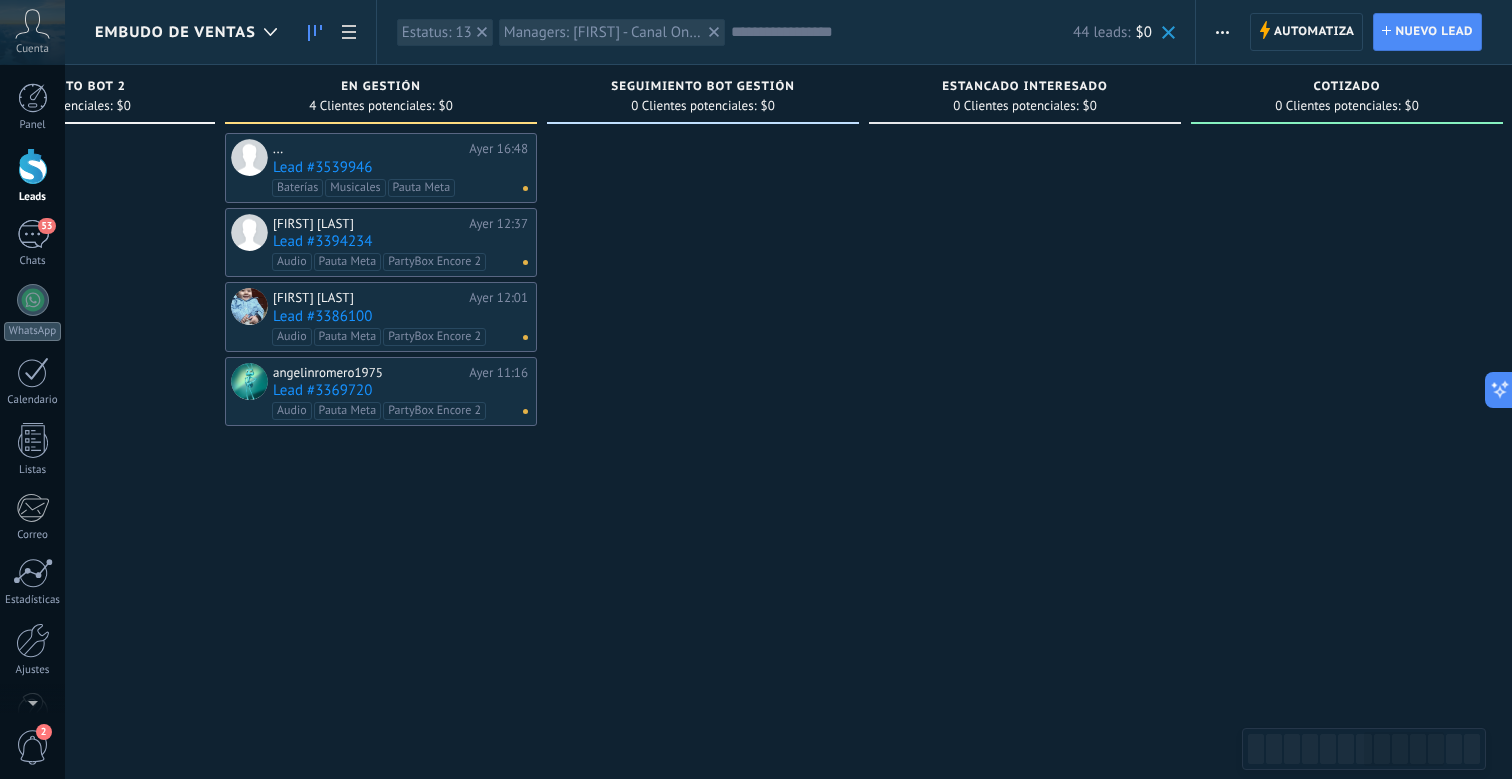 click on "Lead #3369720" at bounding box center (400, 390) 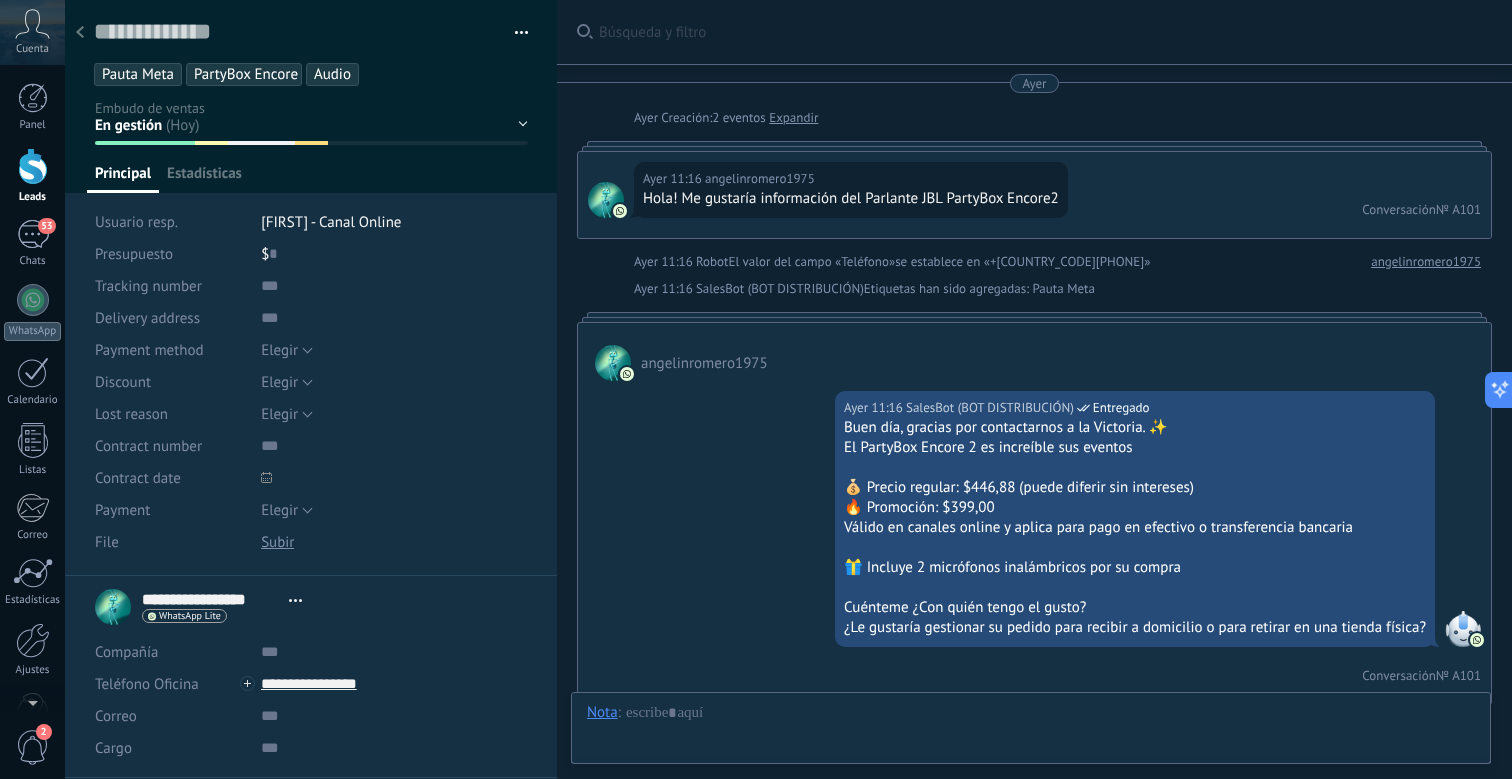 scroll, scrollTop: 30, scrollLeft: 0, axis: vertical 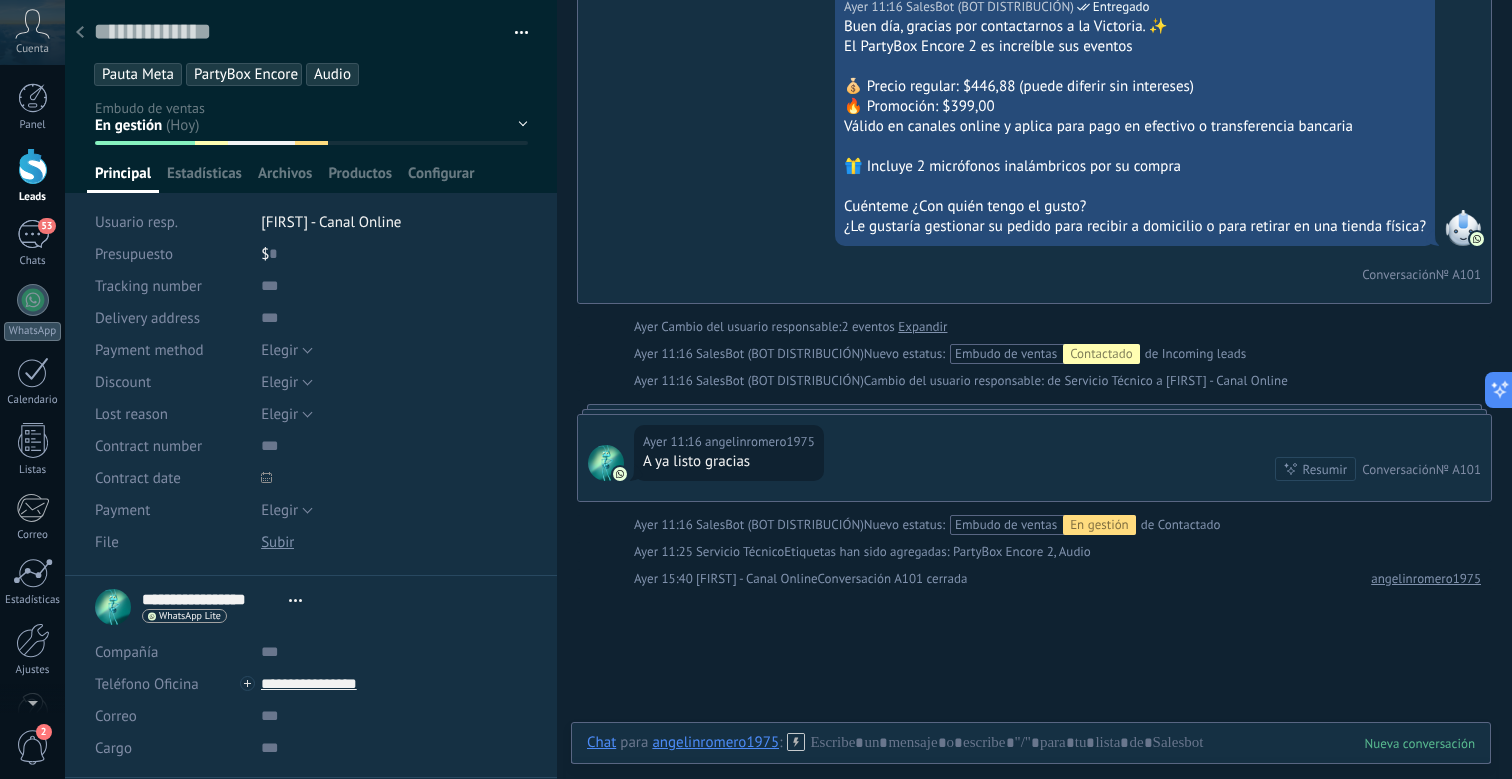 click 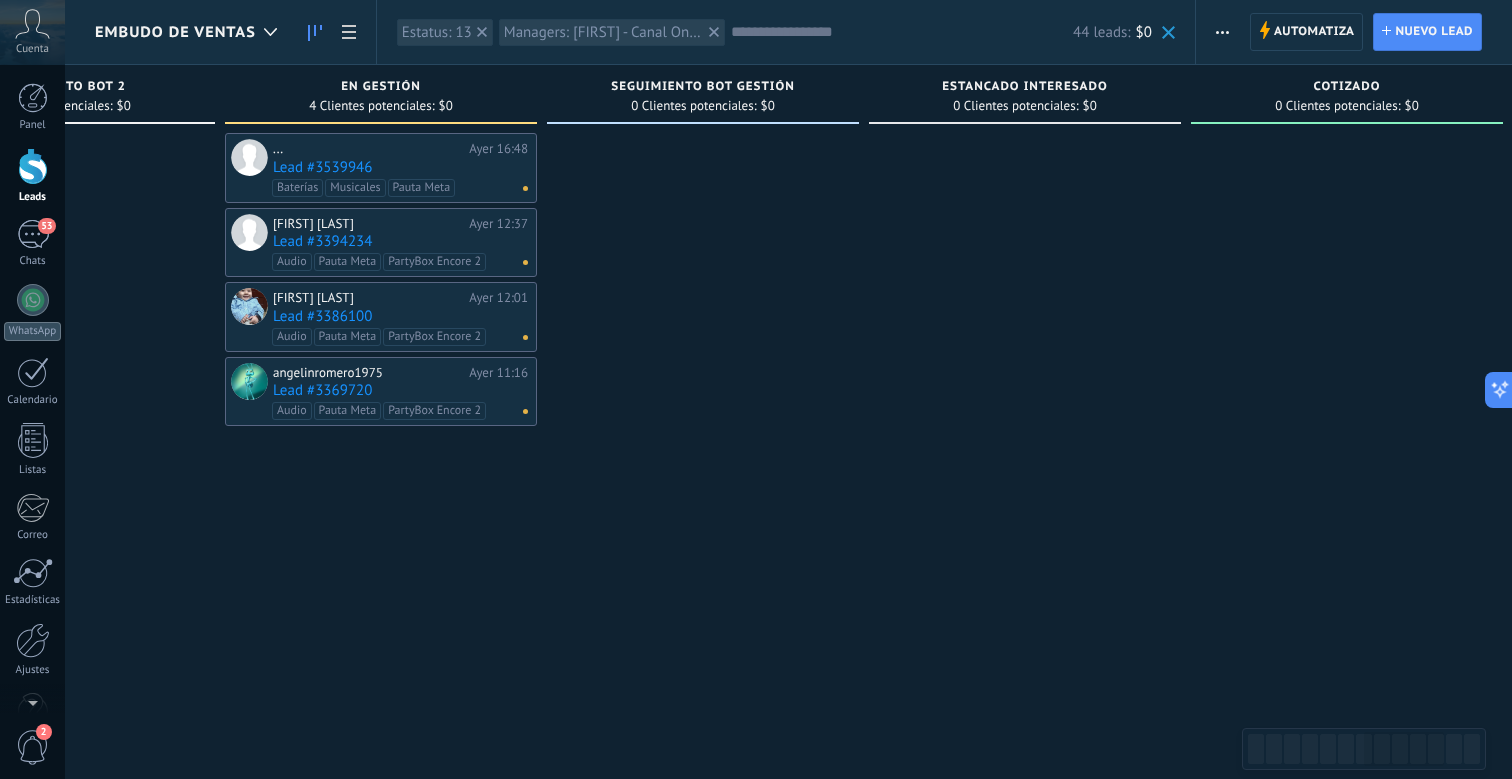 click on "Lead #3386100" at bounding box center [400, 316] 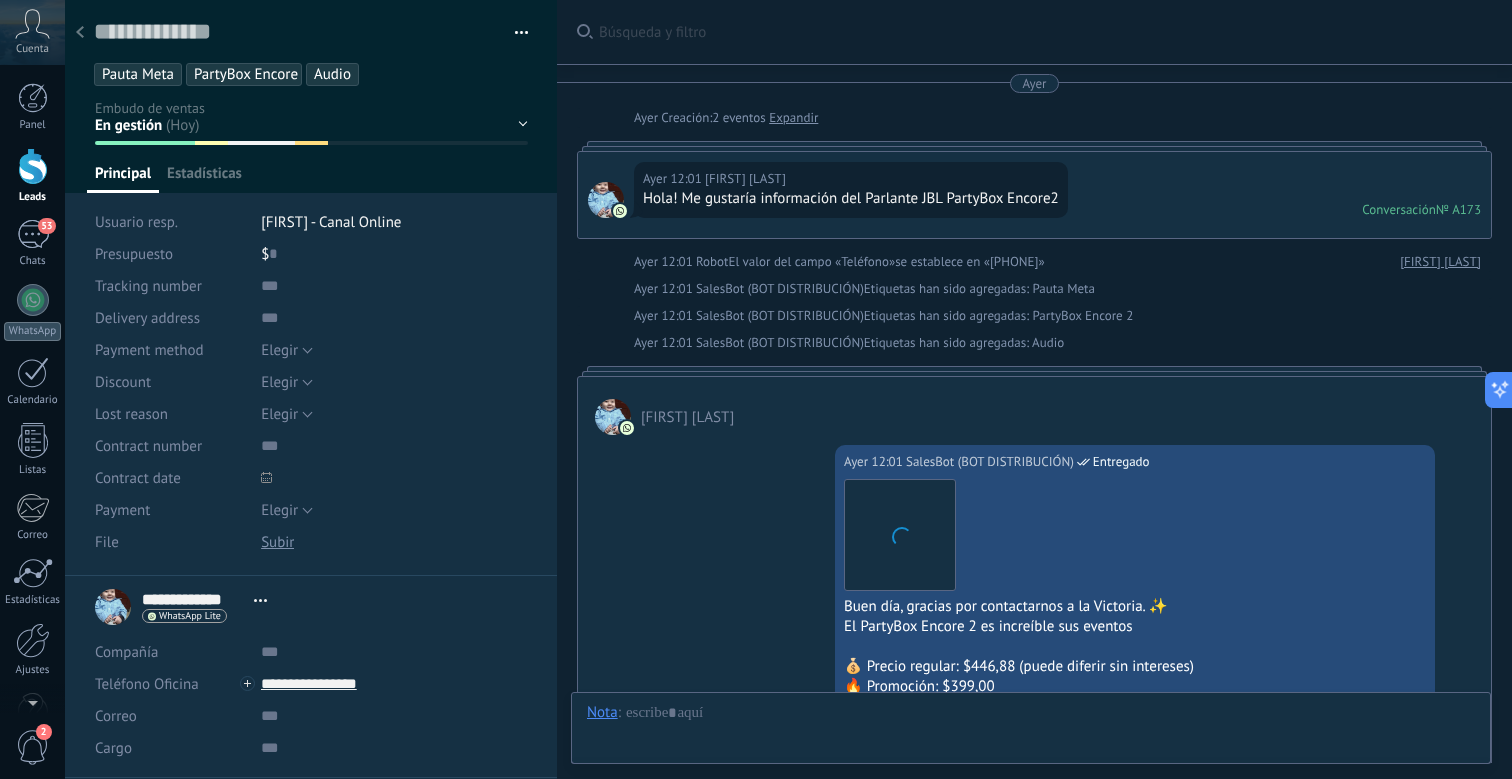 scroll, scrollTop: 30, scrollLeft: 0, axis: vertical 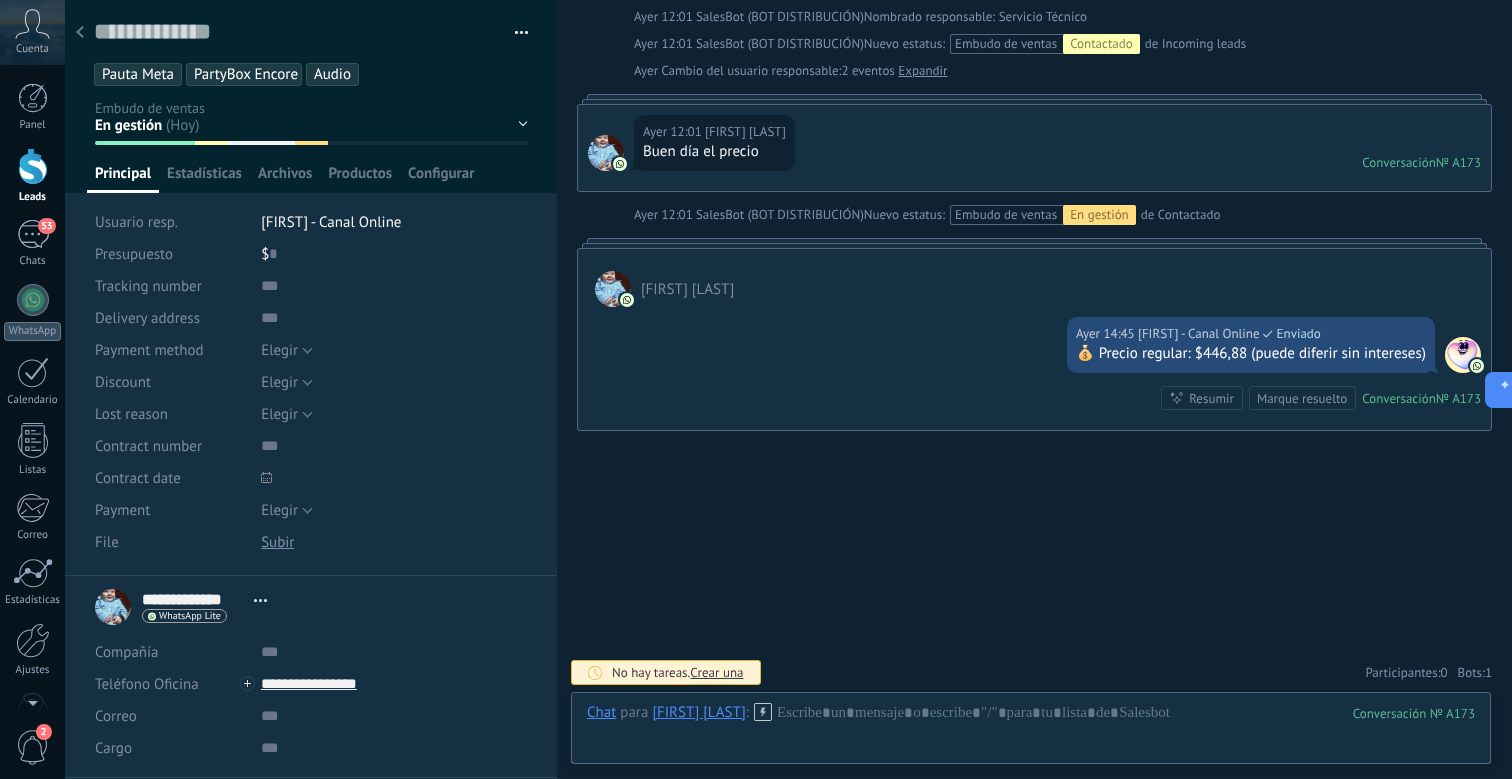 click on "[FIRST] - Canal Online" at bounding box center [331, 222] 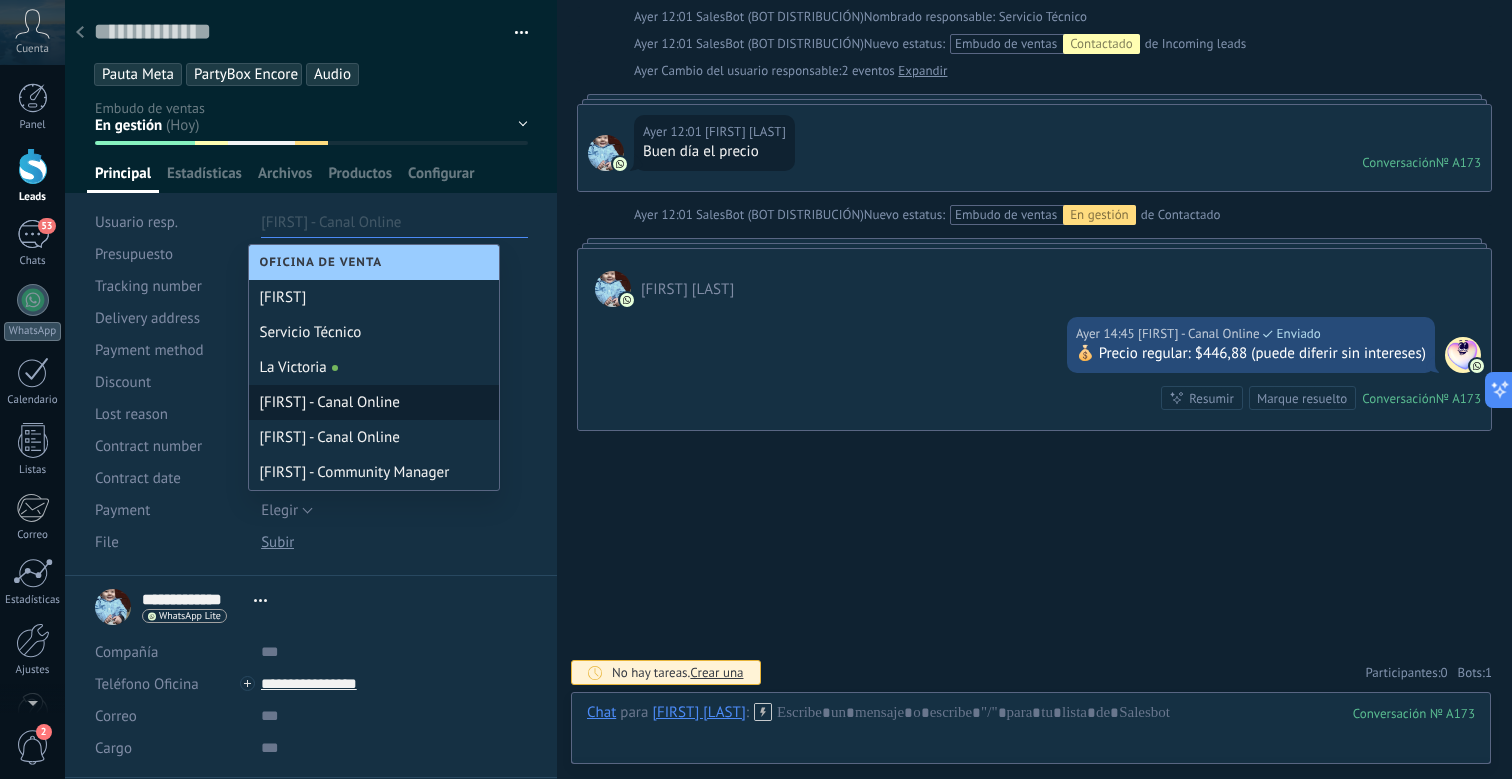 click on "Buscar Búsqueda y filtro Carga más Ayer Ayer Creación:  2  eventos   Expandir Ayer 12:01 [FIRST] [LAST]  Hola! Me gustaría información del Parlante JBL PartyBox Encore2 Conversación  № A173 Conversación № A173 Ayer 12:01 Robot  El valor del campo «Teléfono»  se establece en «[PHONE]» [FIRST] [LAST] Ayer 12:01 SalesBot (BOT DISTRIBUCIÓN)  Etiquetas han sido agregadas: Pauta Meta Ayer 12:01 SalesBot (BOT DISTRIBUCIÓN)  Etiquetas han sido agregadas: Audio Ayer 12:01 SalesBot (BOT DISTRIBUCIÓN)  Etiquetas han sido agregadas: PartyBox Encore 2 [FIRST] [LAST]  Ayer 12:01 SalesBot (BOT DISTRIBUCIÓN)  Entregado Descargar Buen día, gracias por contactarnos a [CITY]. ✨ El PartyBox Encore 2 es increíble sus eventos   💰 Precio regular: $446,88 (puede diferir sin intereses) 🔥 Promoción: $399,00 Válido en canales online y aplica para pago en efectivo o transferencia bancaria   🎁 Incluye 2 micrófonos inalámbricos por su compra    Conversación  № A173 Ayer 12:01" at bounding box center (1034, -55) 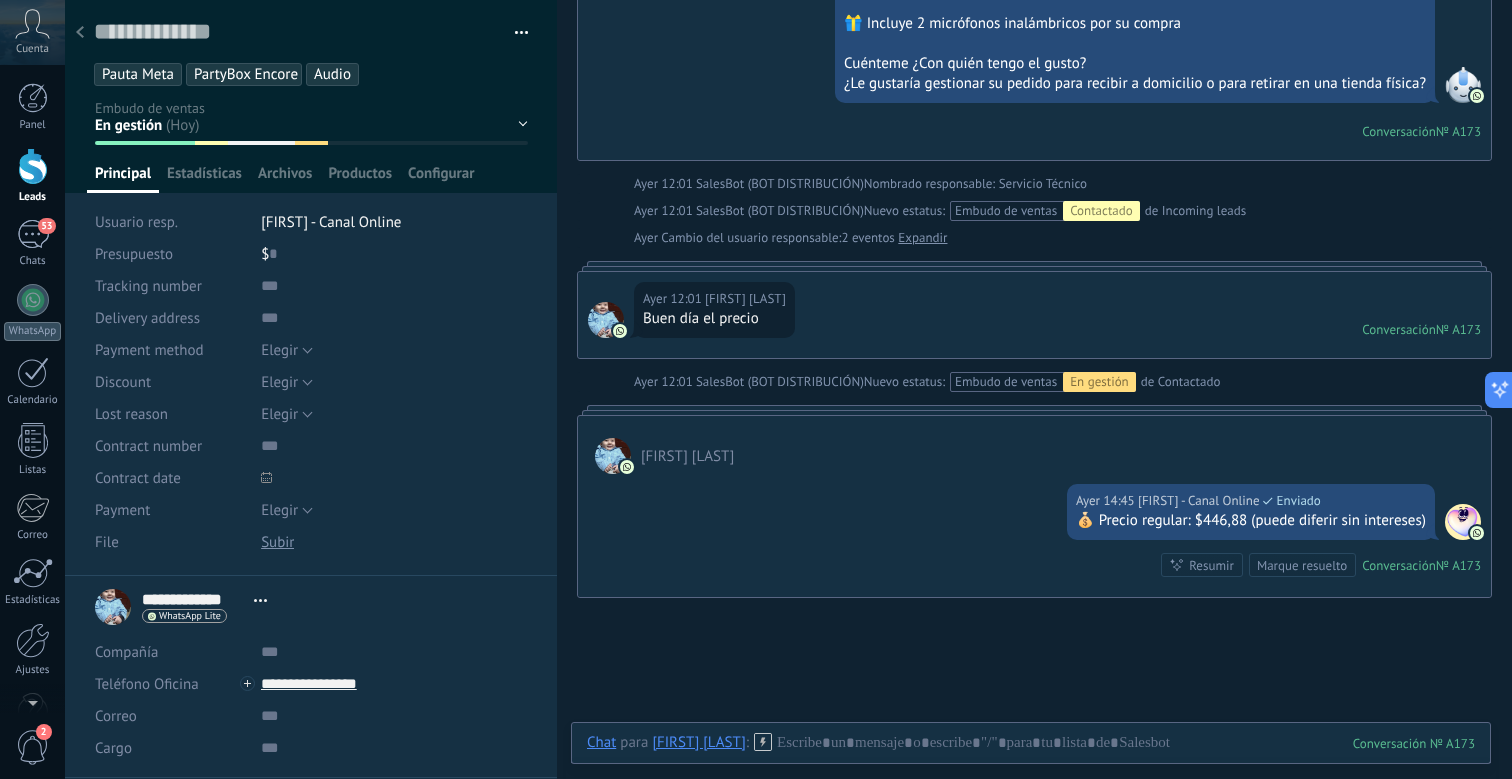 scroll, scrollTop: 689, scrollLeft: 0, axis: vertical 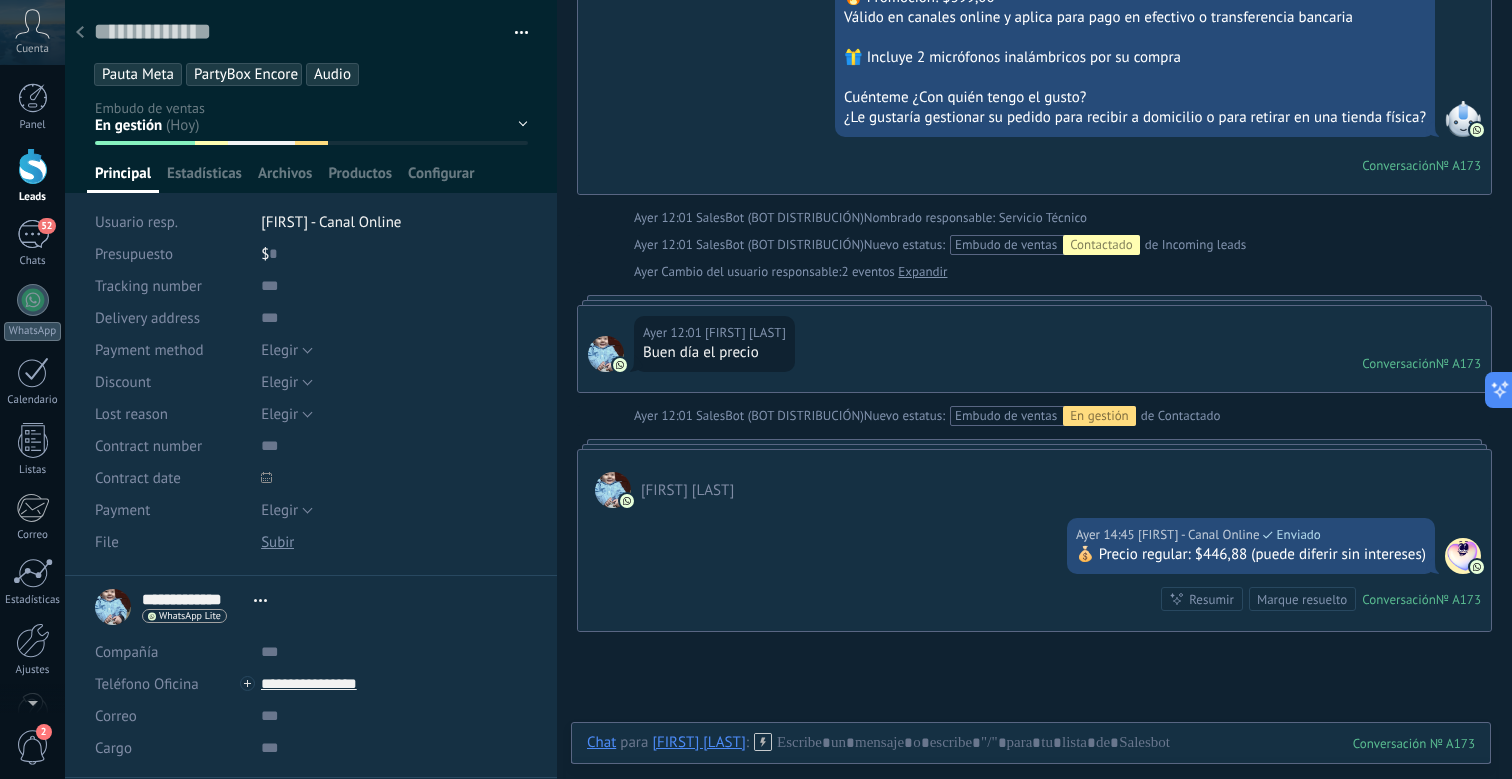 click on "[FIRST] - Canal Online" at bounding box center [331, 222] 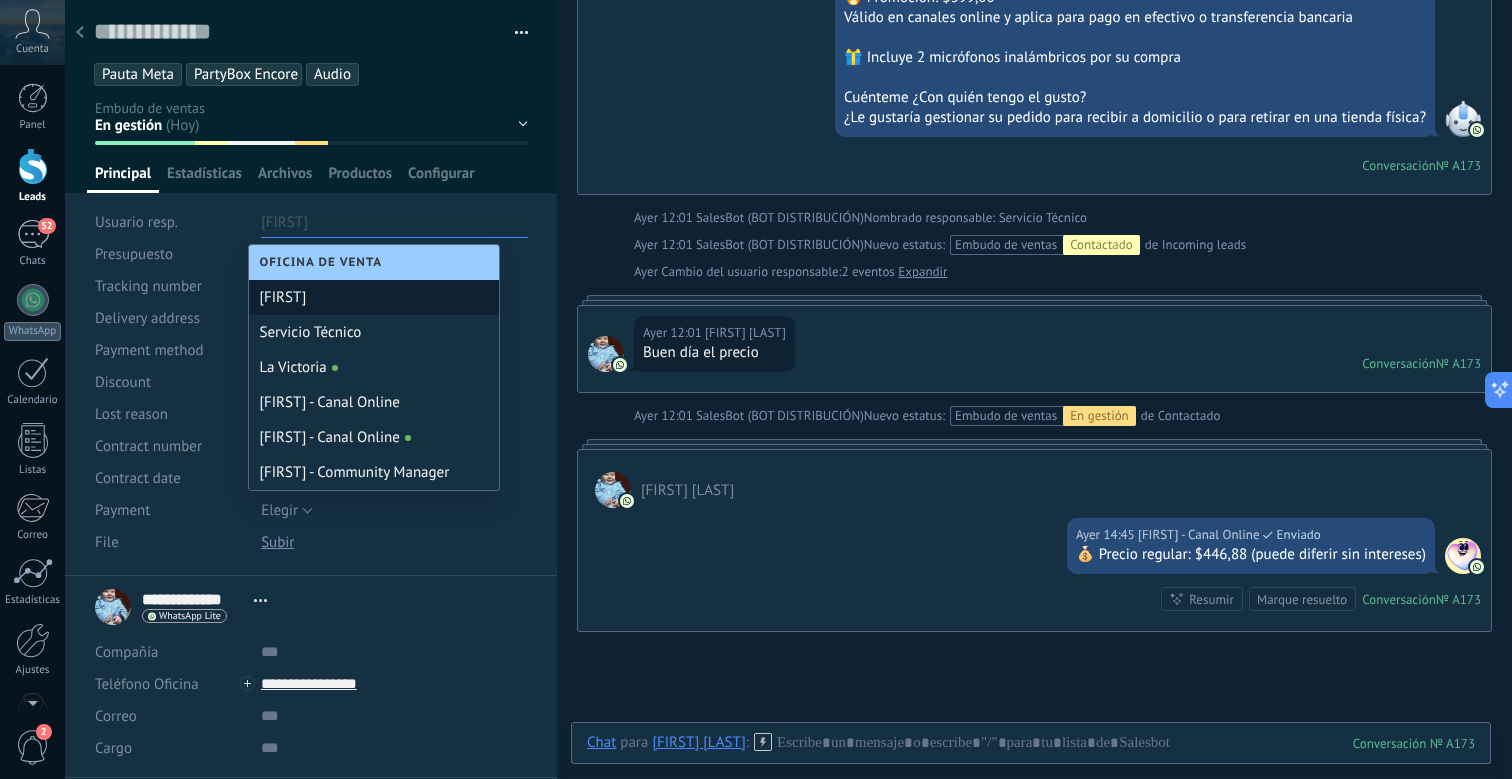click on "[FIRST]" at bounding box center [374, 297] 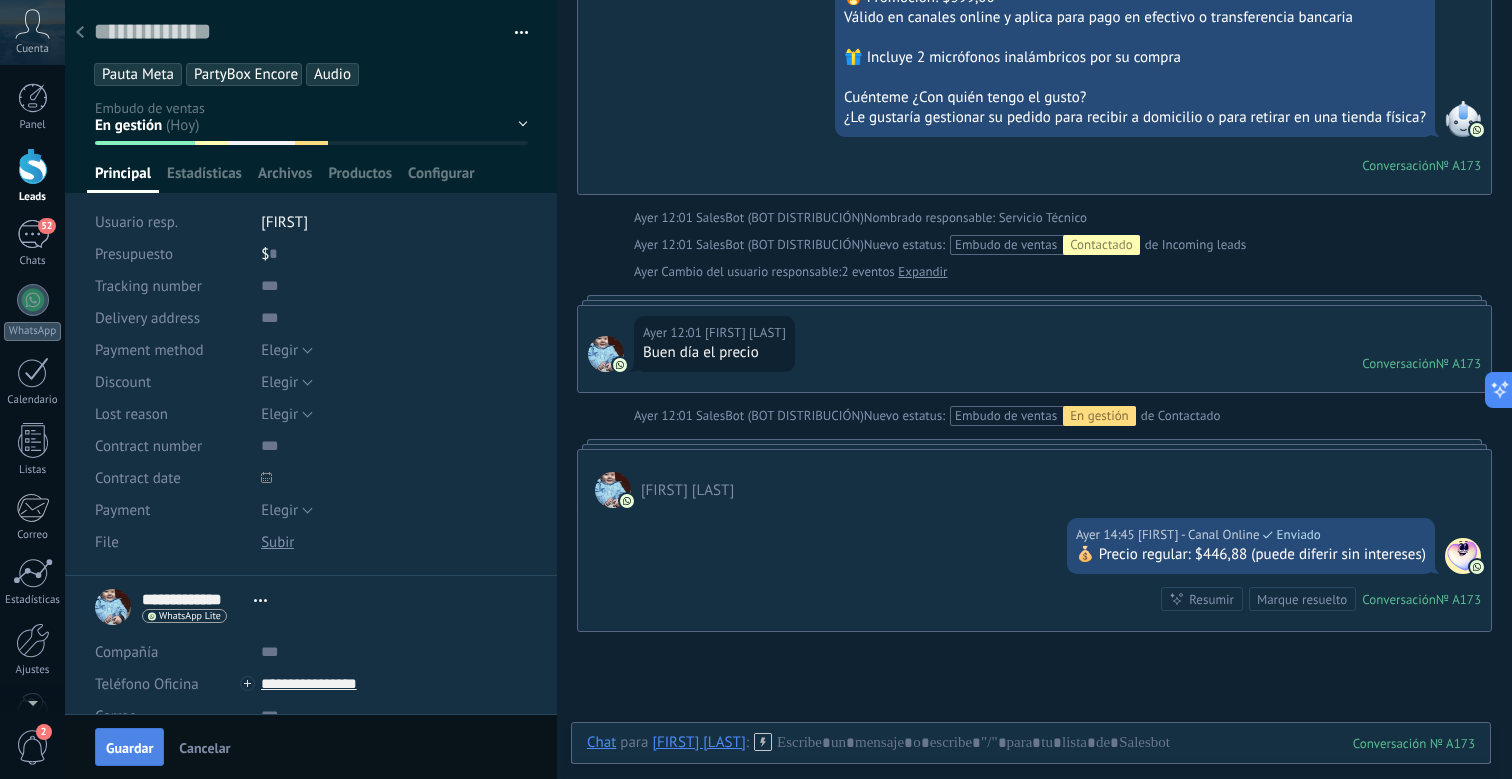 click on "Guardar" at bounding box center [129, 748] 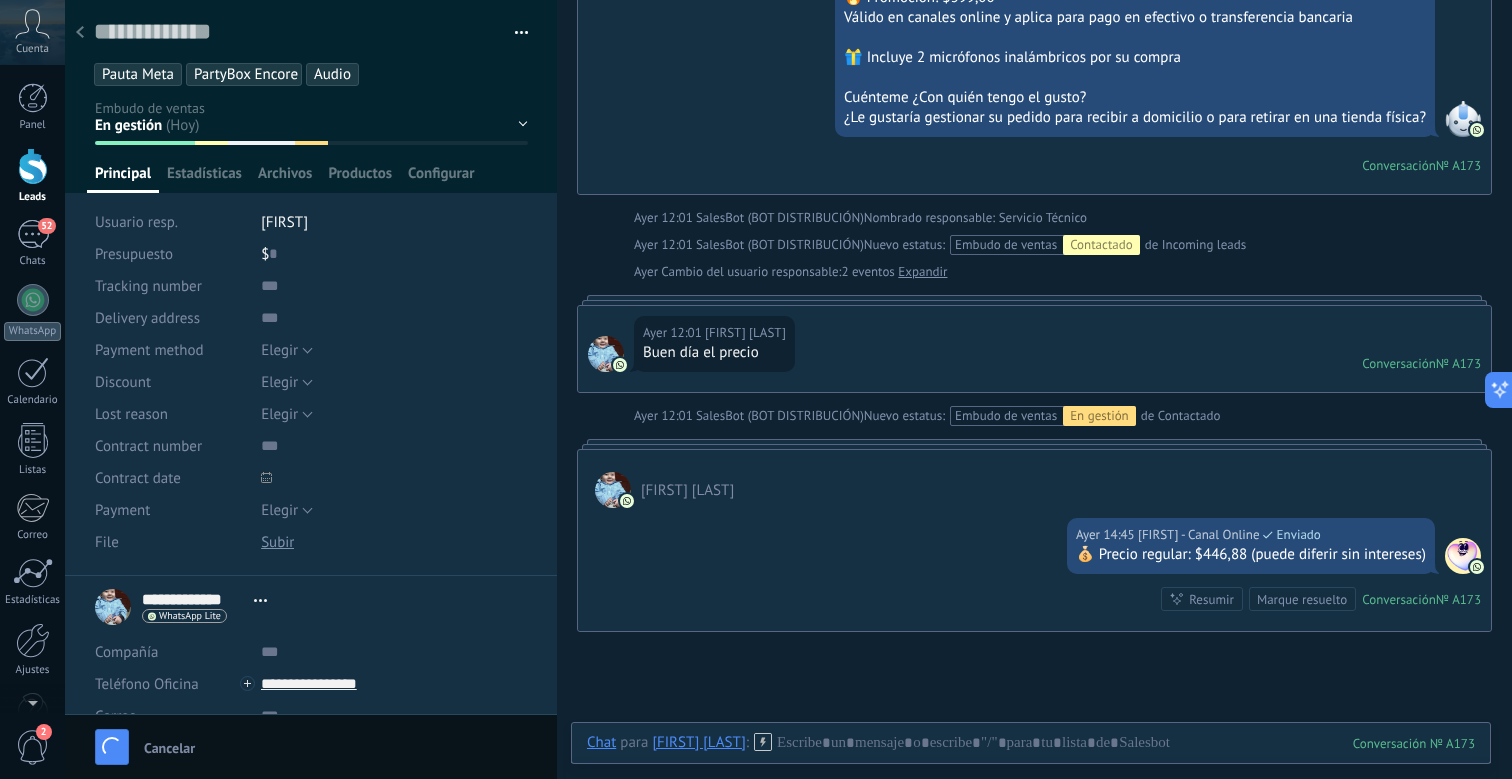 scroll, scrollTop: 759, scrollLeft: 0, axis: vertical 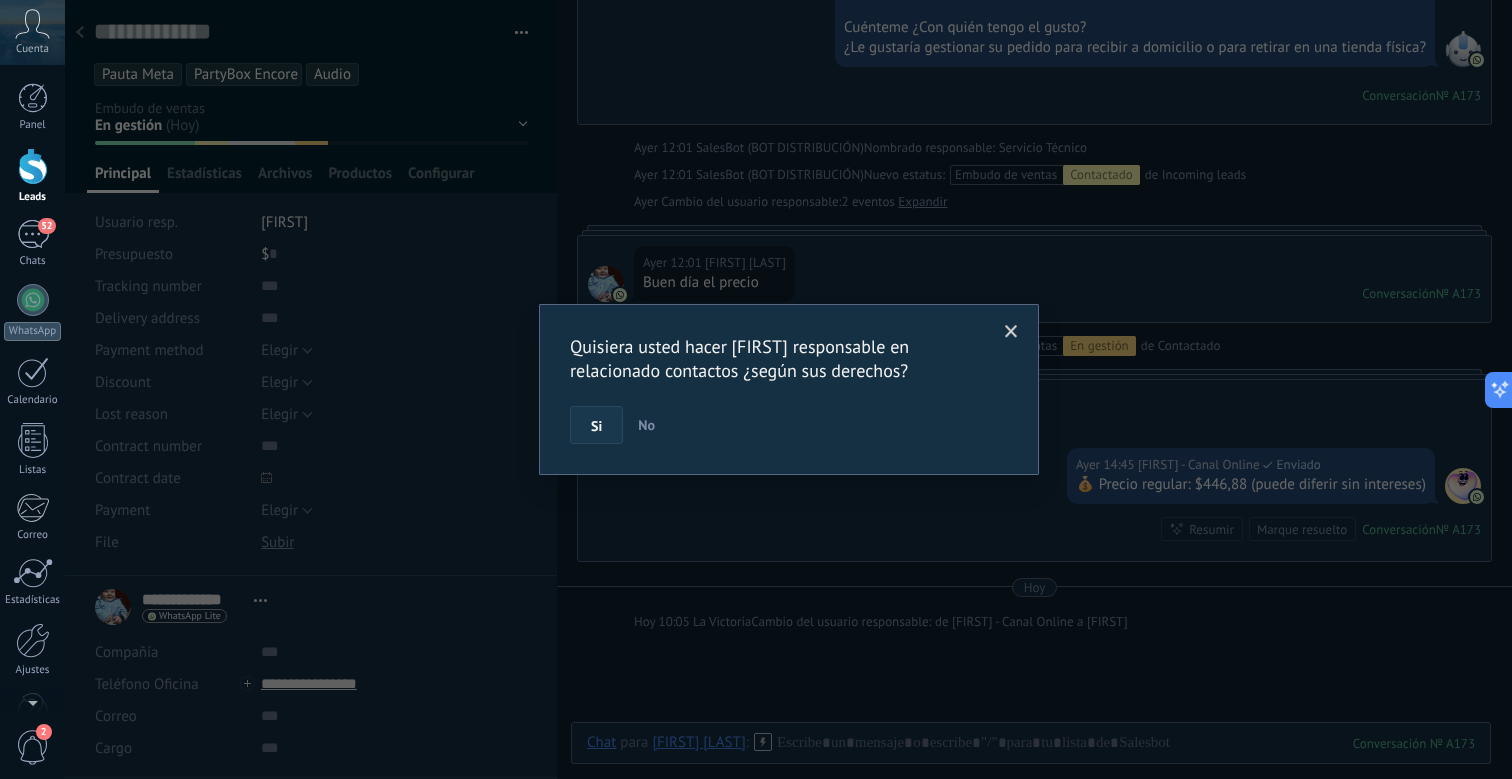 click on "Si" at bounding box center (596, 426) 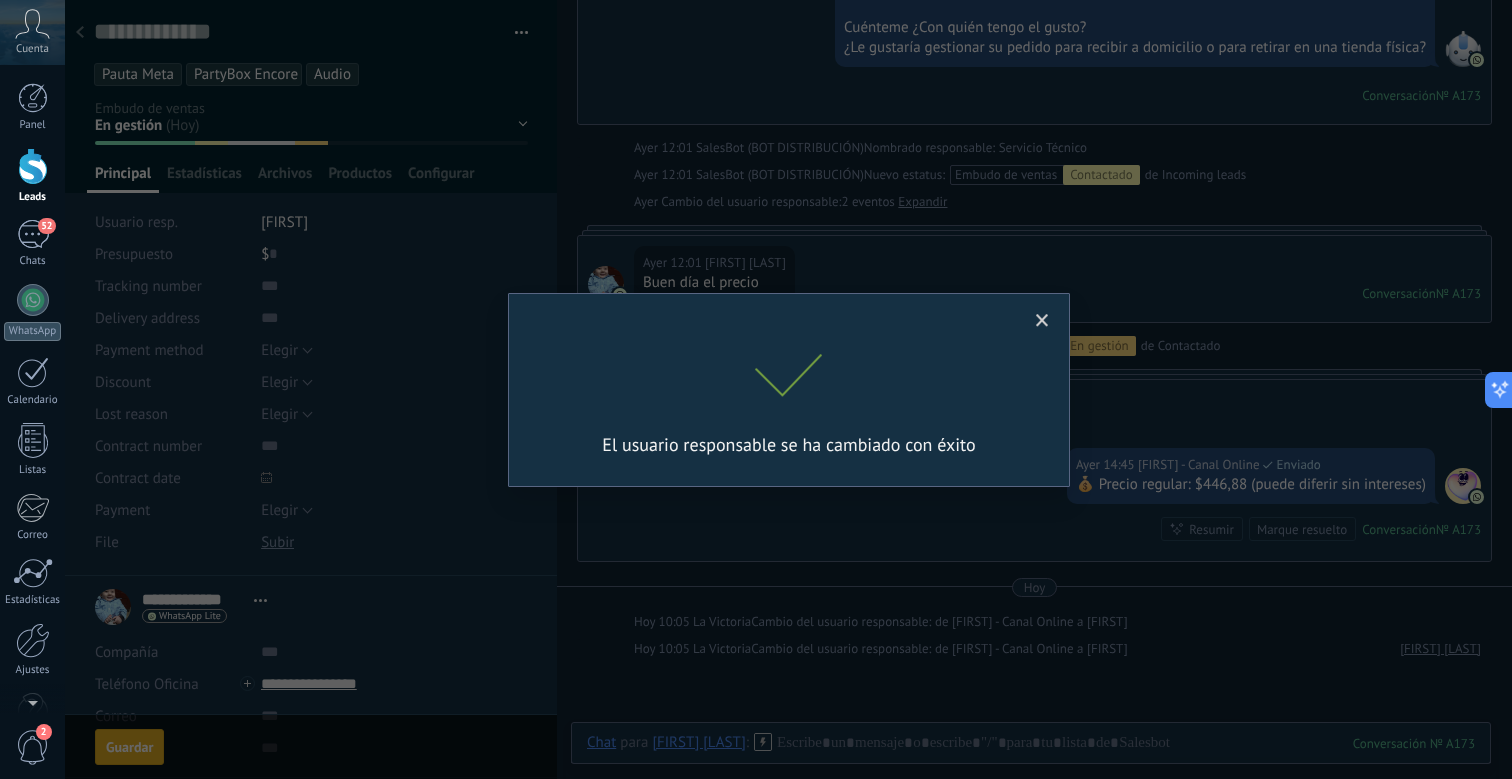 scroll, scrollTop: 786, scrollLeft: 0, axis: vertical 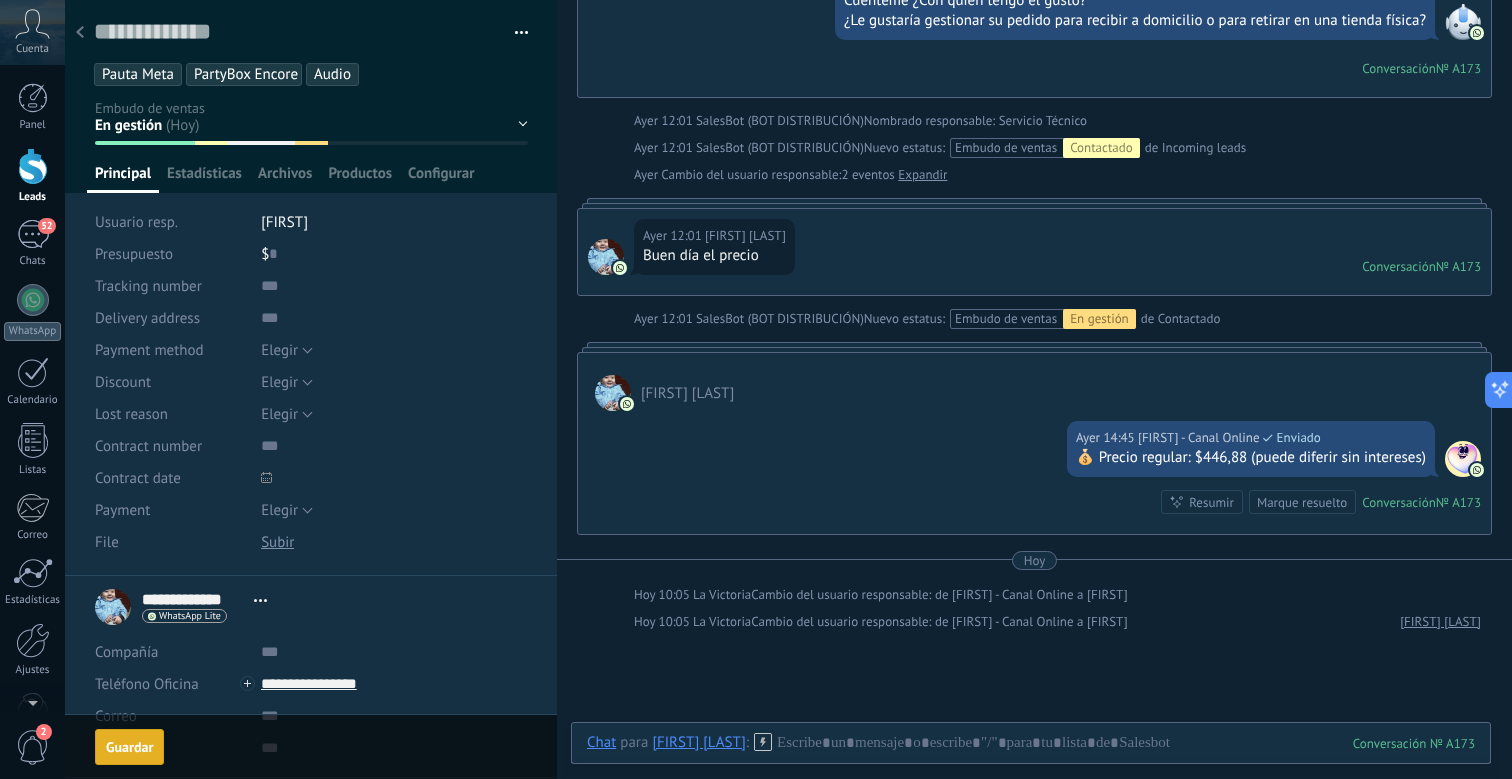 click at bounding box center [80, 33] 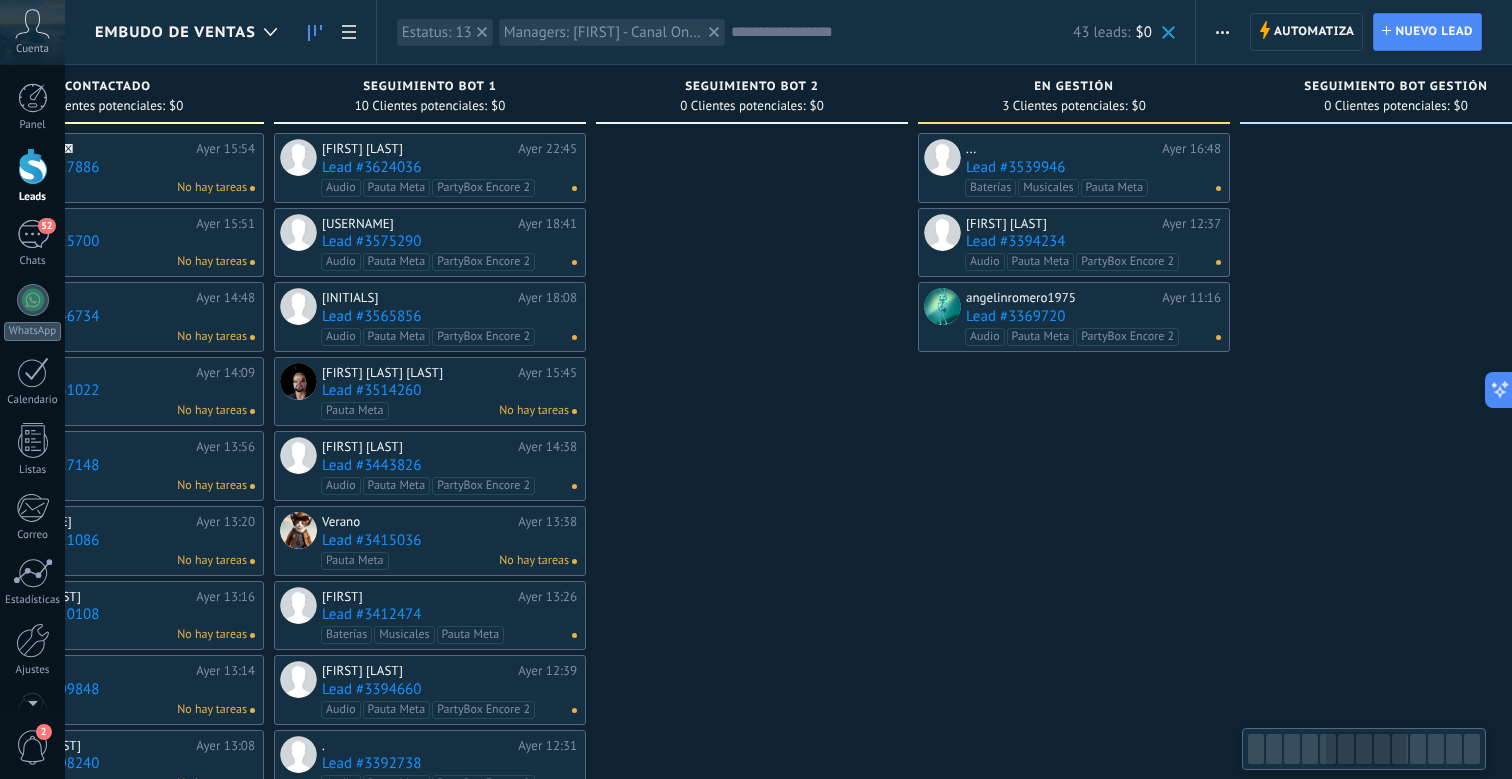 scroll, scrollTop: 0, scrollLeft: 1532, axis: horizontal 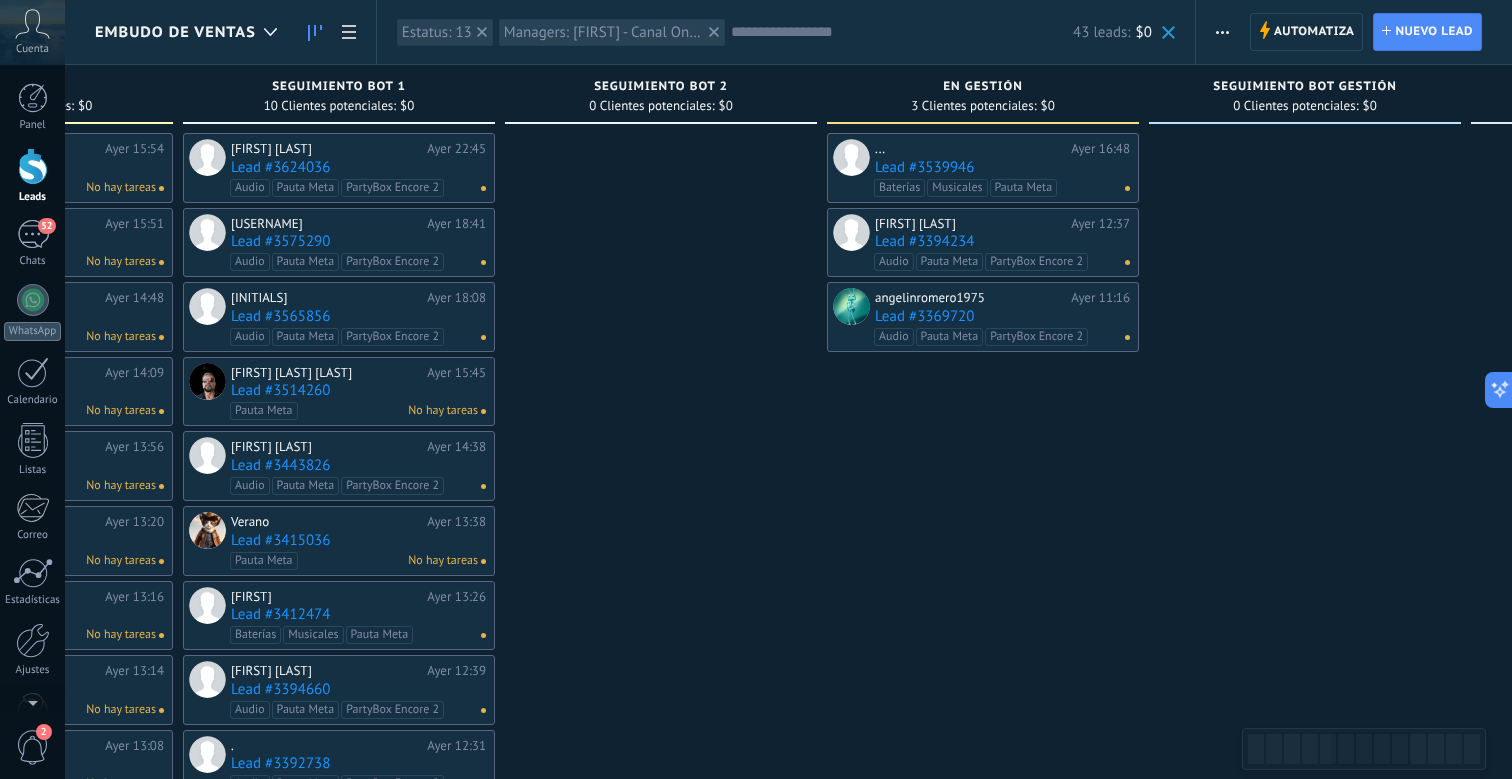 click on "Lead #3369720" at bounding box center [1002, 316] 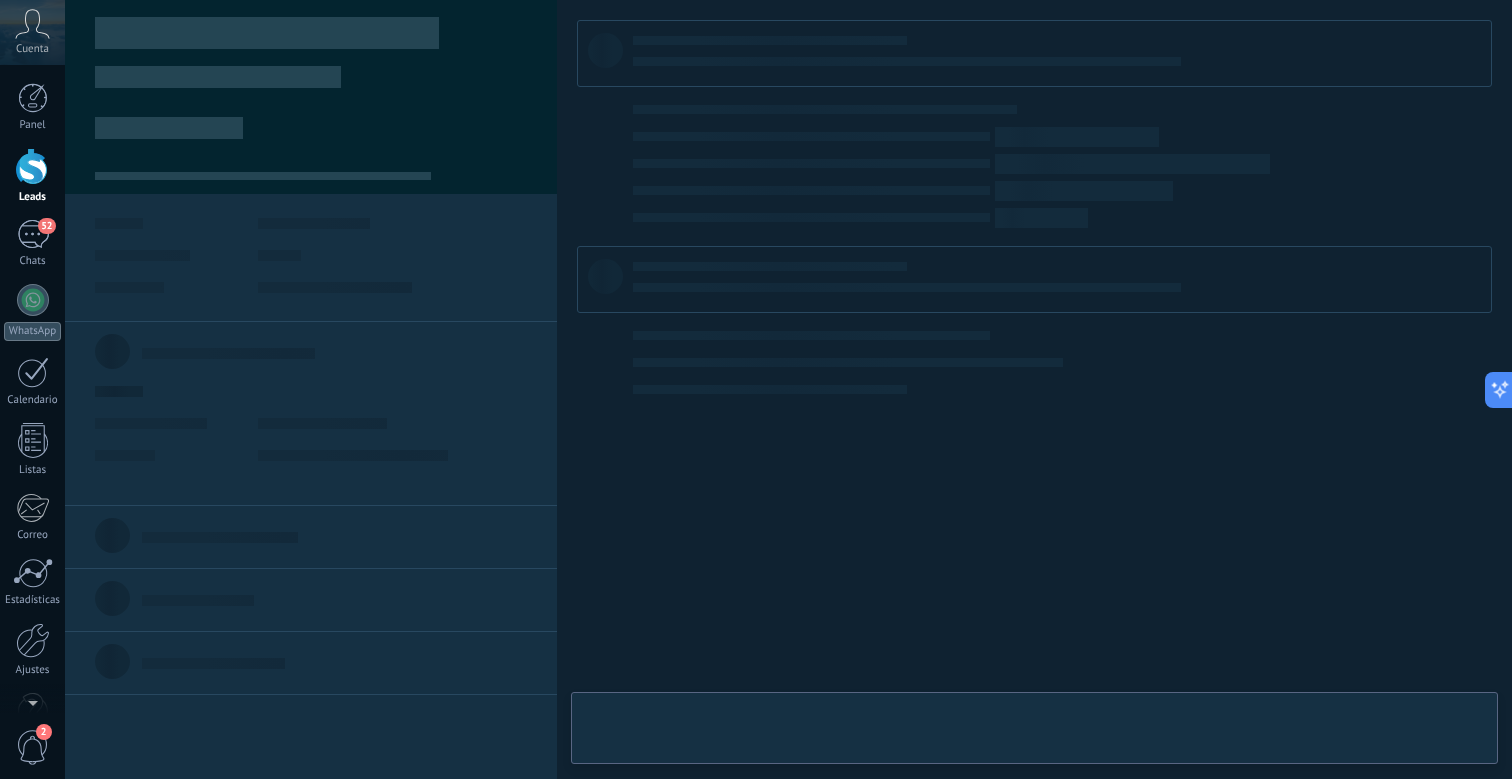 scroll, scrollTop: 30, scrollLeft: 0, axis: vertical 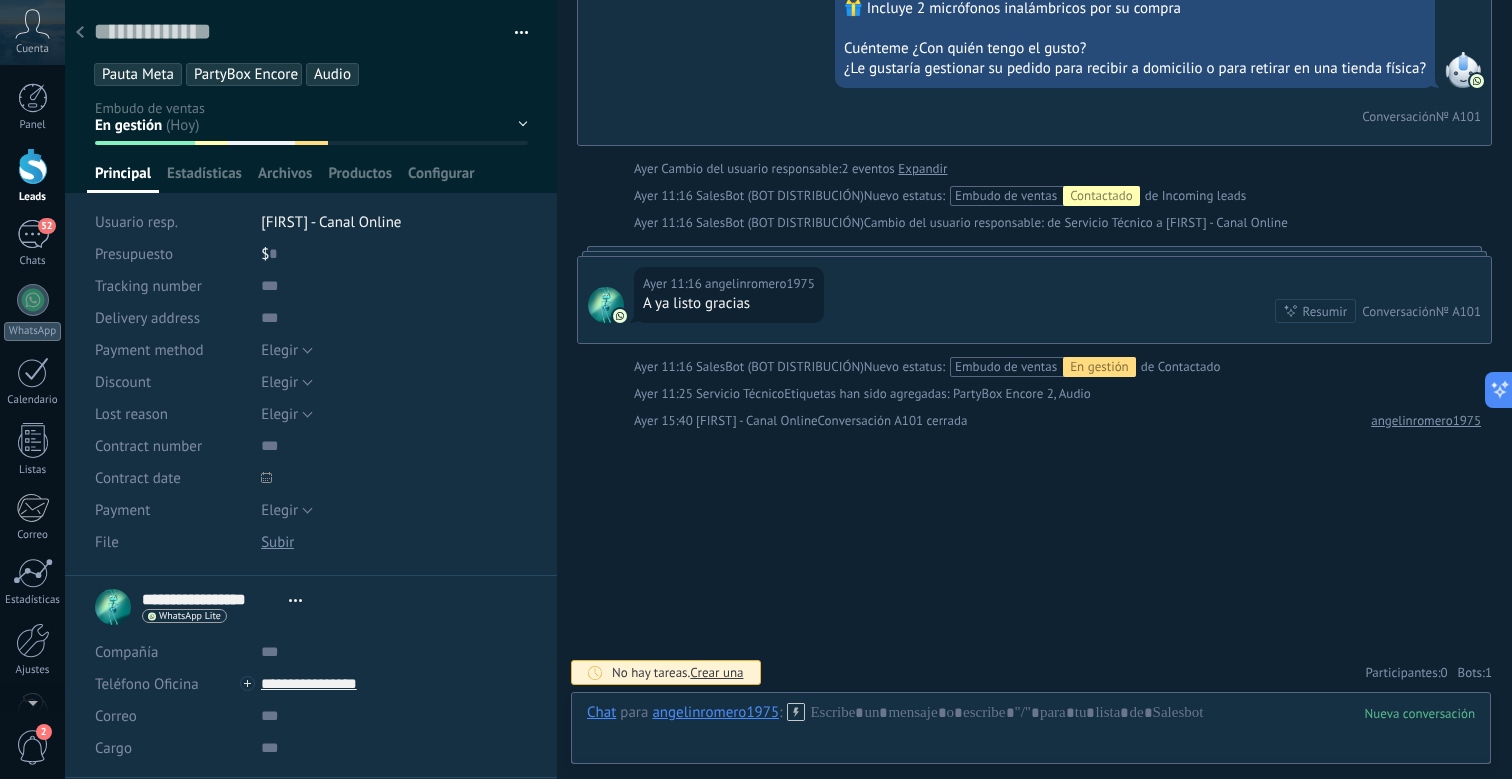 click on "[FIRST] - Canal Online" at bounding box center [331, 222] 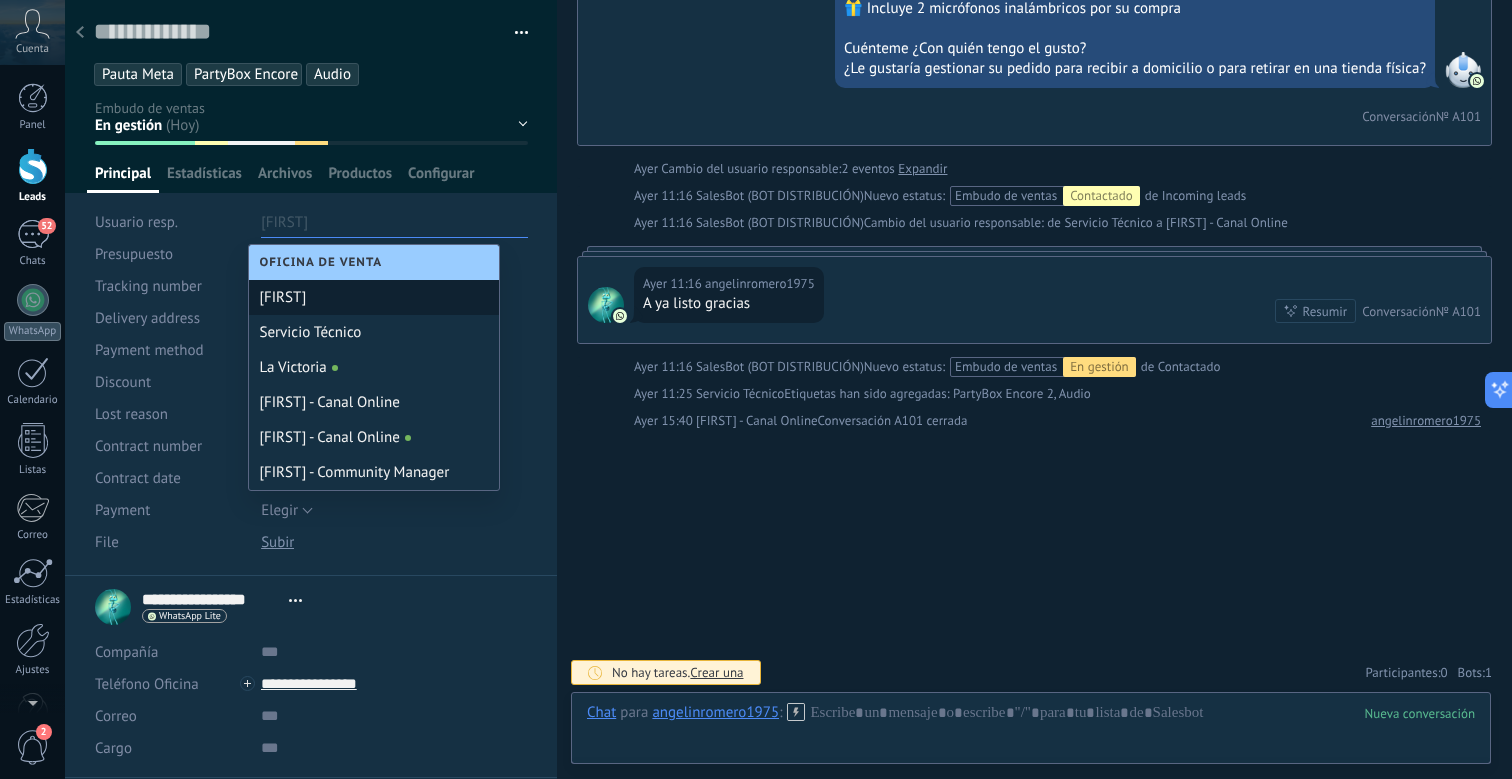 click on "[FIRST]" at bounding box center (374, 297) 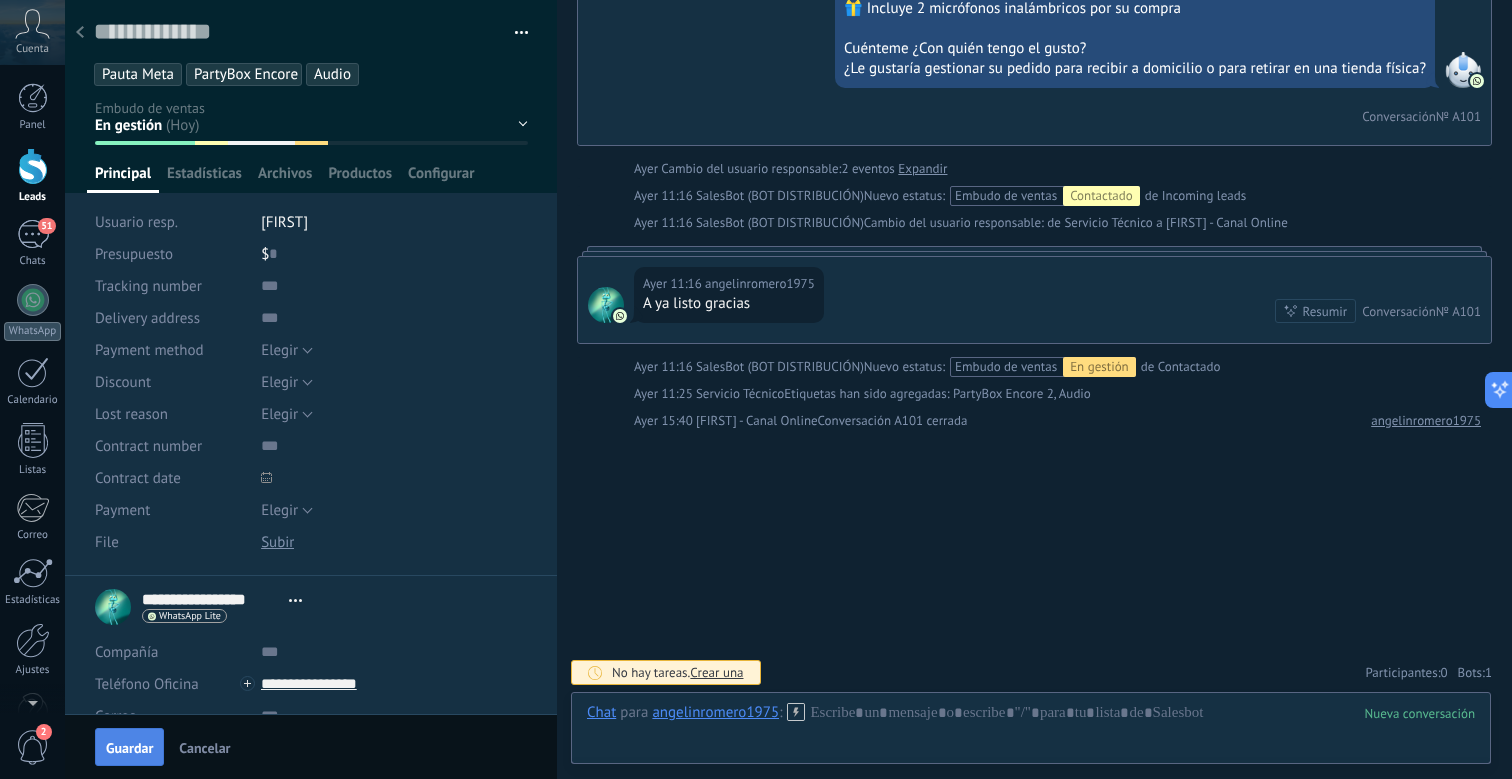 click on "Guardar" at bounding box center (129, 747) 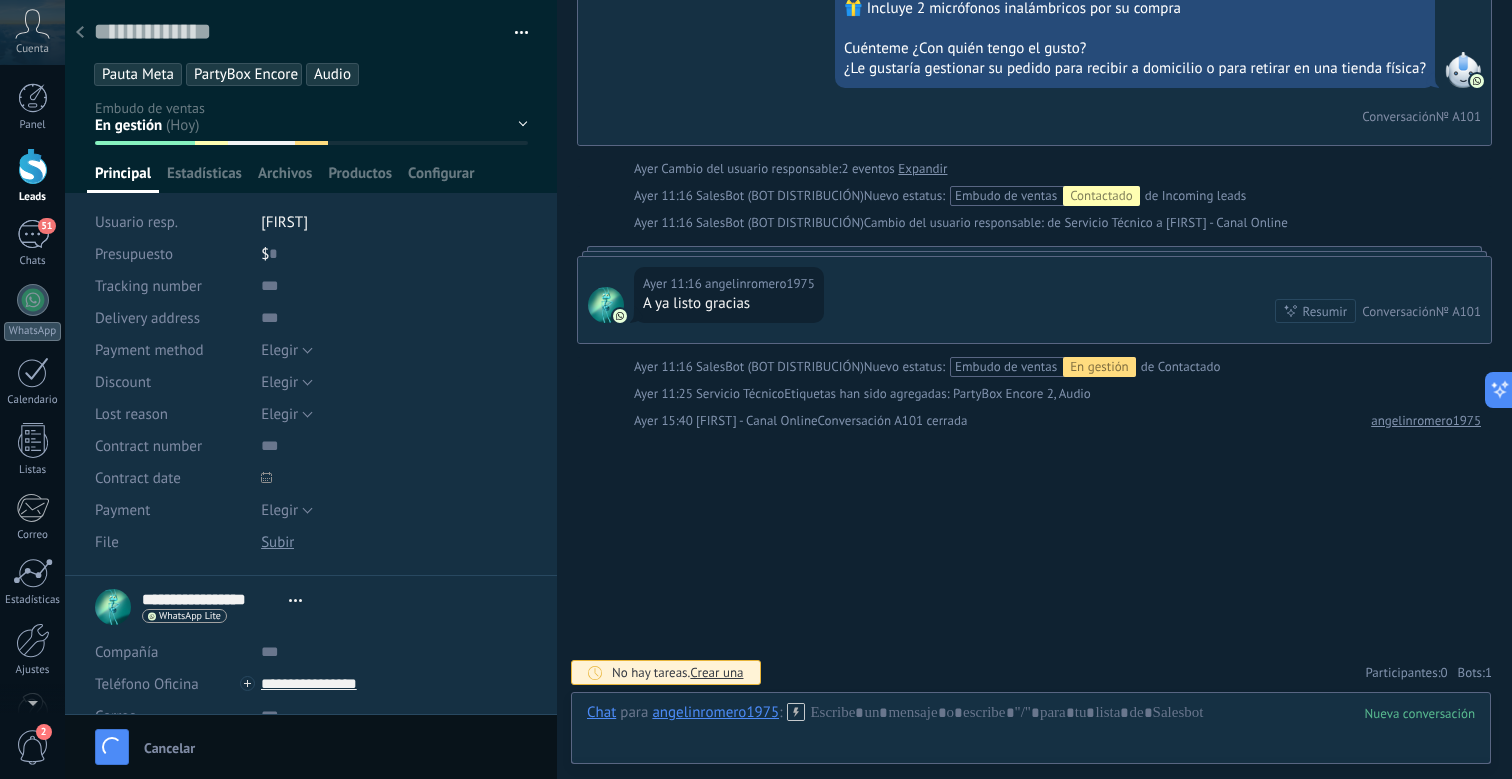 scroll, scrollTop: 628, scrollLeft: 0, axis: vertical 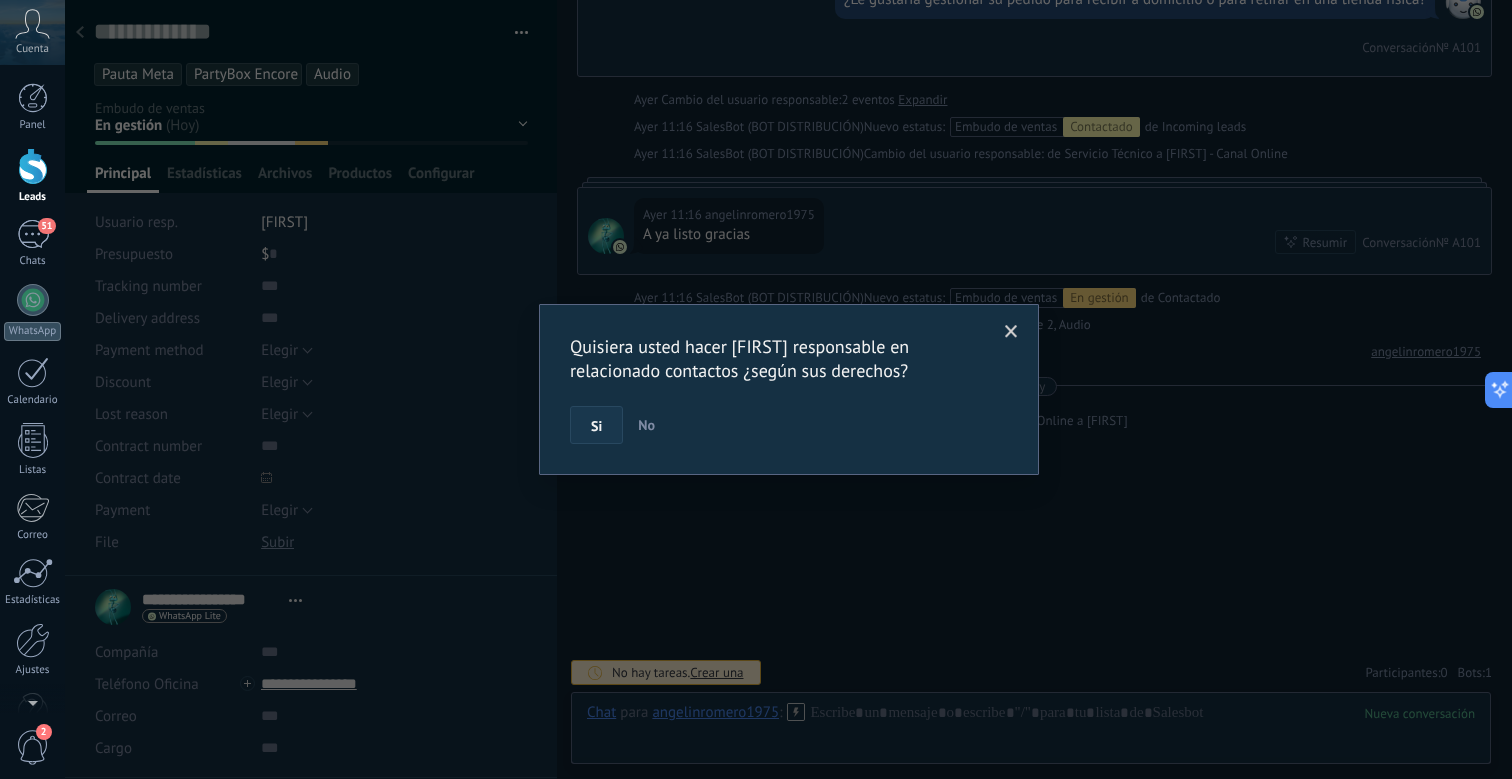 click on "Si" at bounding box center (596, 425) 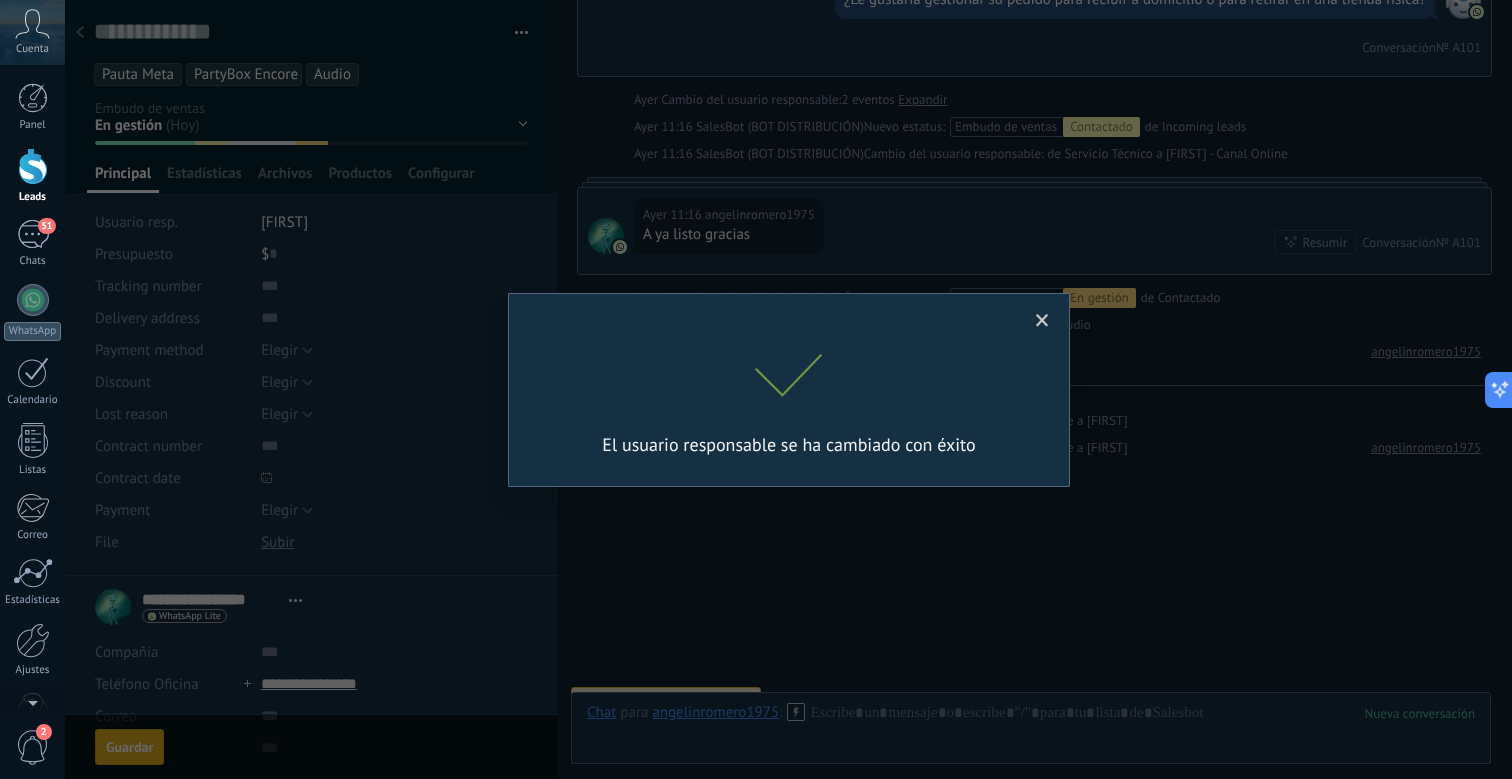 scroll, scrollTop: 655, scrollLeft: 0, axis: vertical 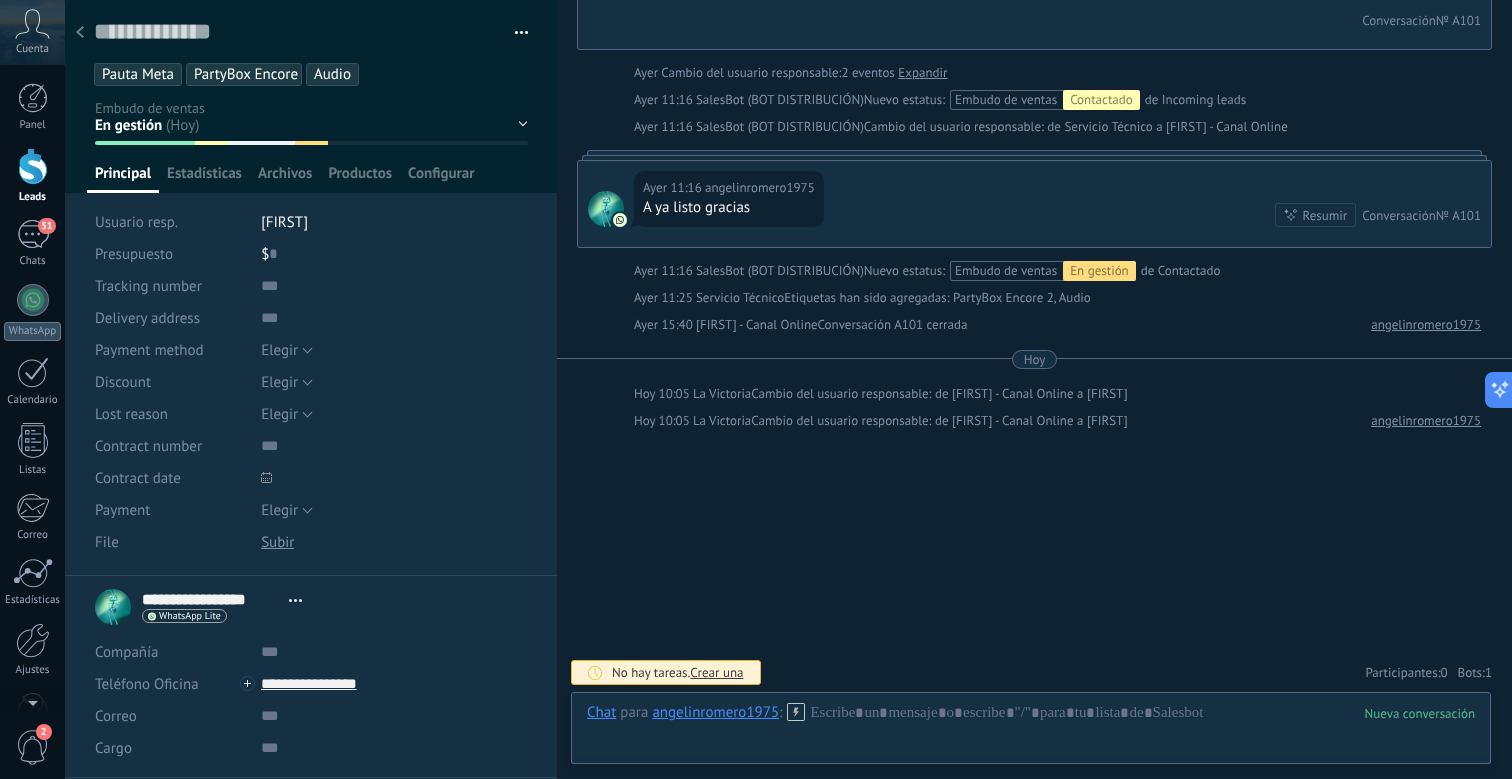 click at bounding box center (80, 33) 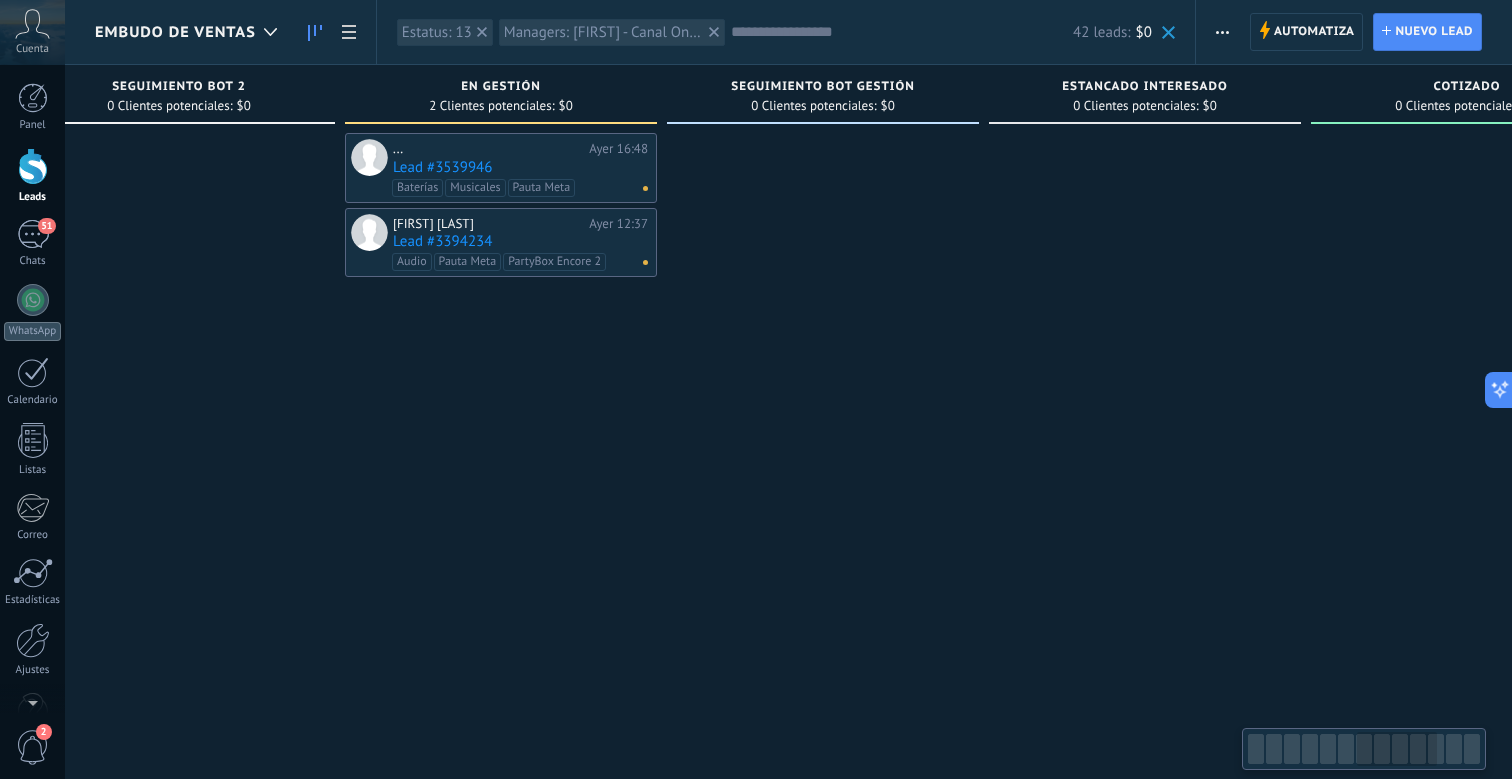 scroll, scrollTop: 0, scrollLeft: 2017, axis: horizontal 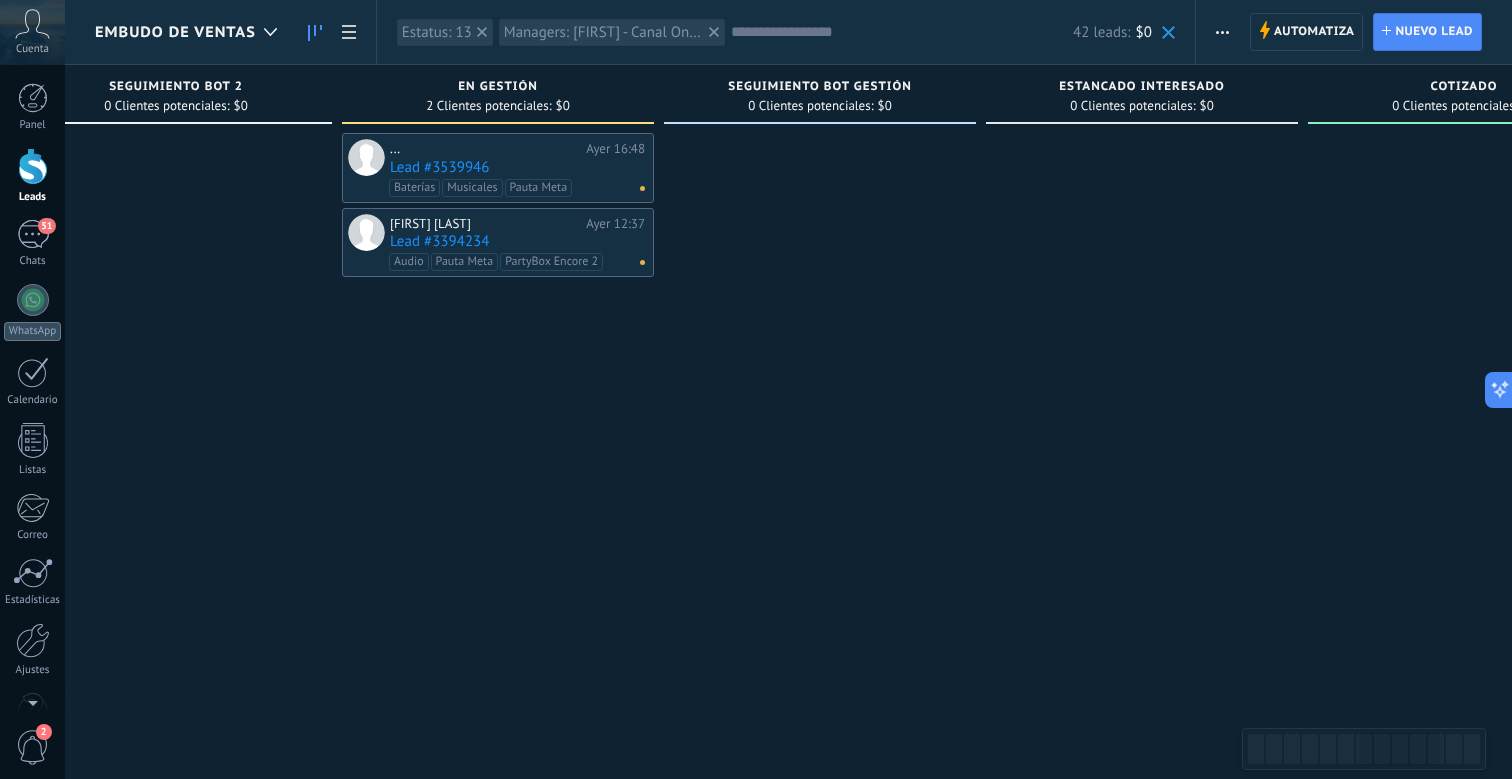 click on "Lead #3394234" at bounding box center [517, 241] 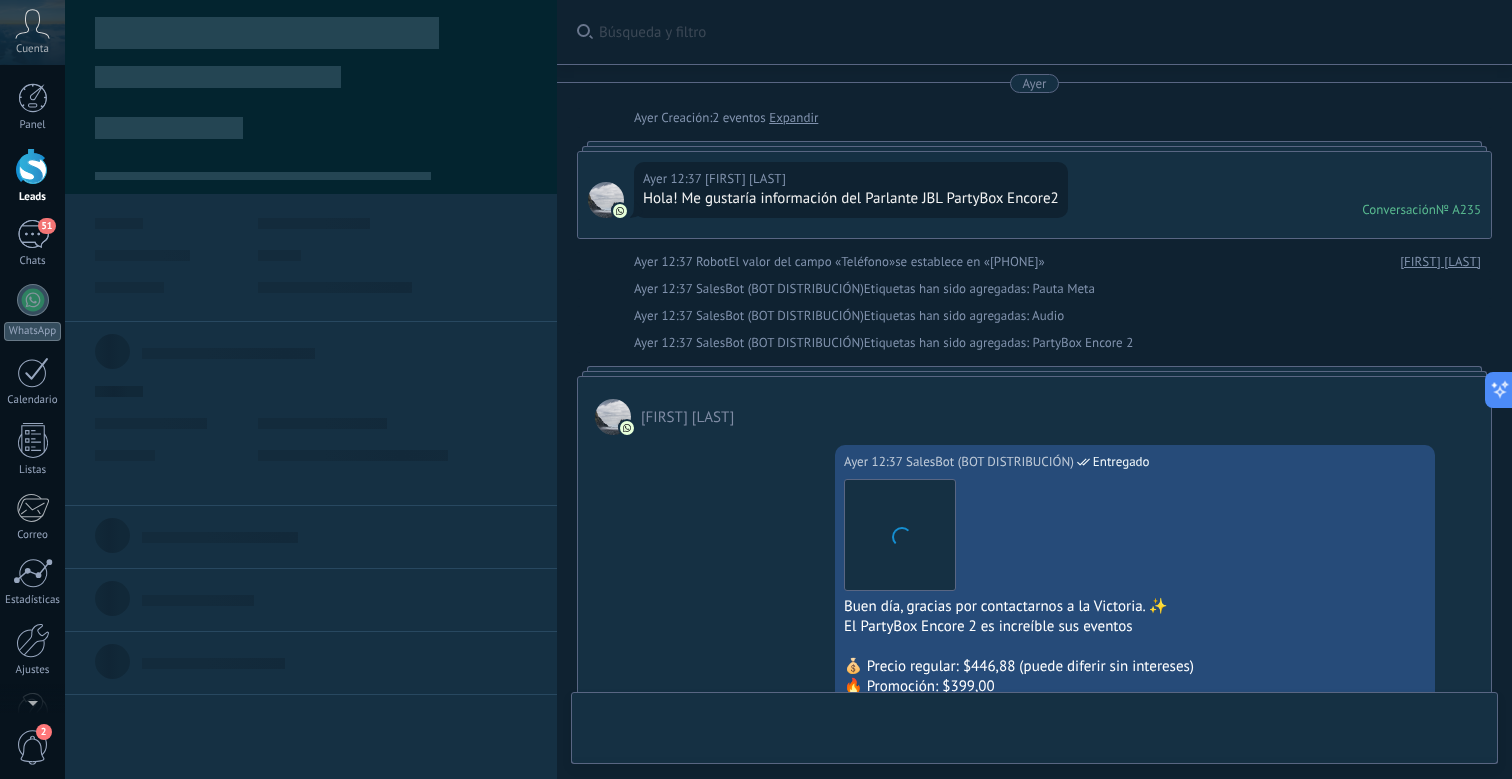 scroll, scrollTop: 917, scrollLeft: 0, axis: vertical 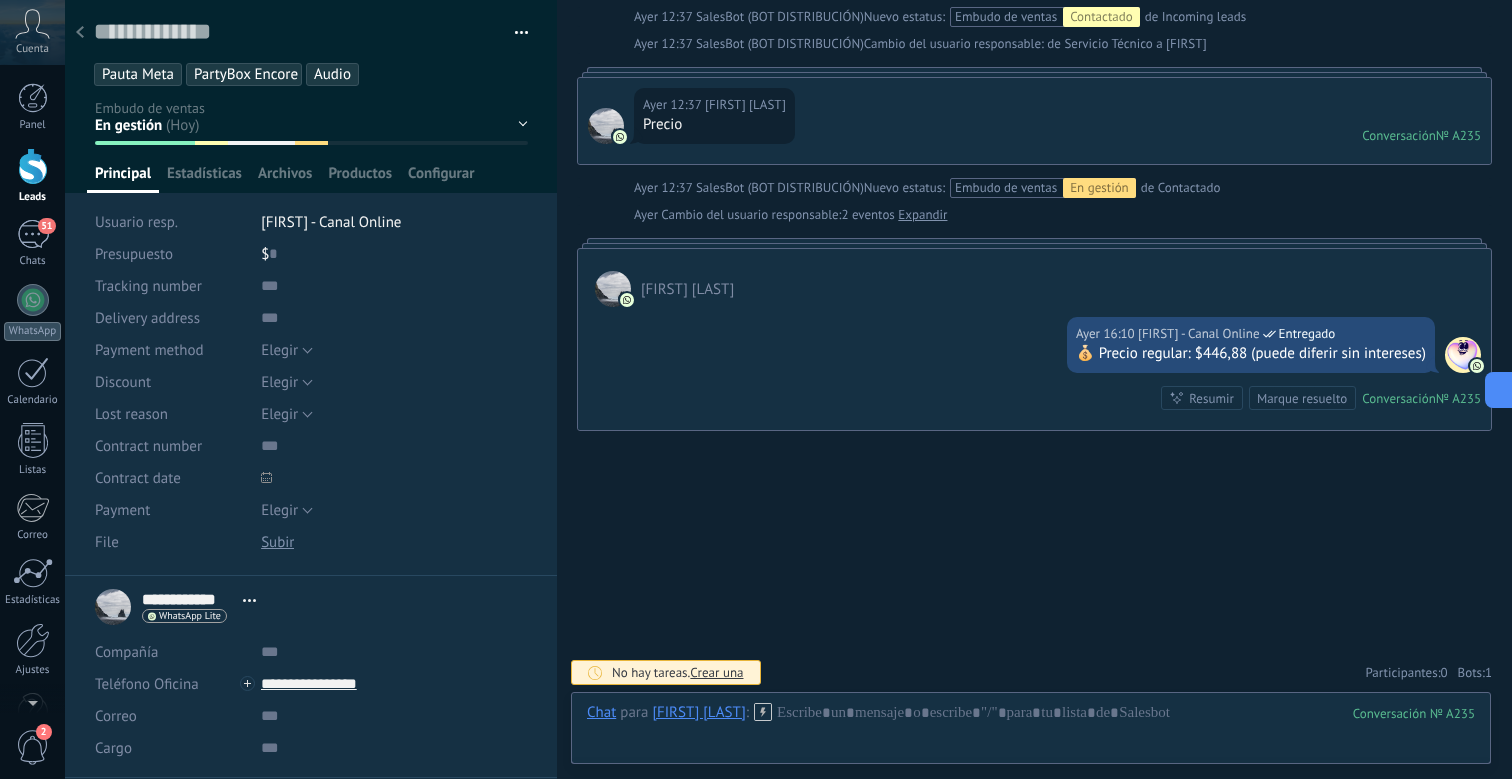 click on "[FIRST] - Canal Online" at bounding box center (331, 222) 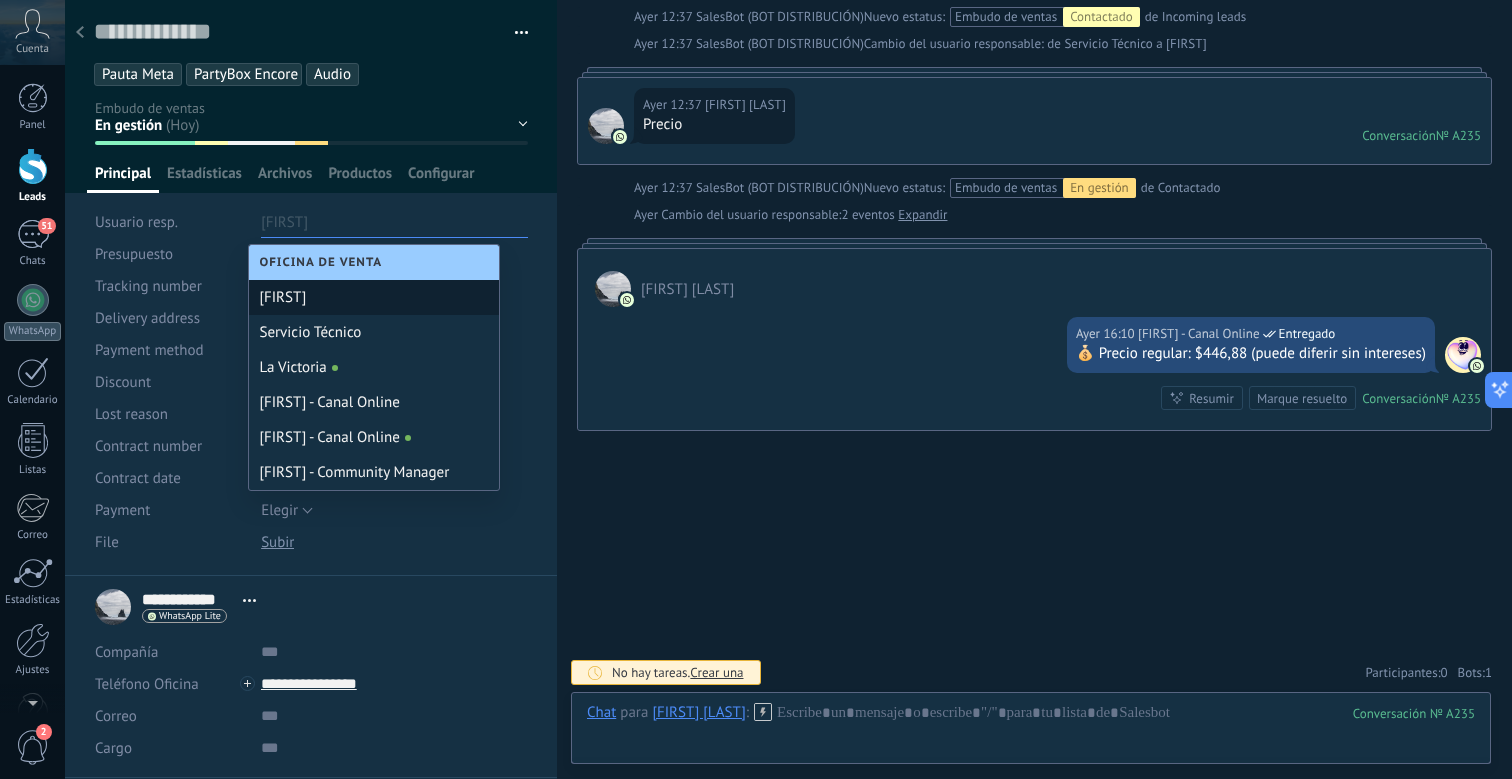 click on "[FIRST]" at bounding box center [374, 297] 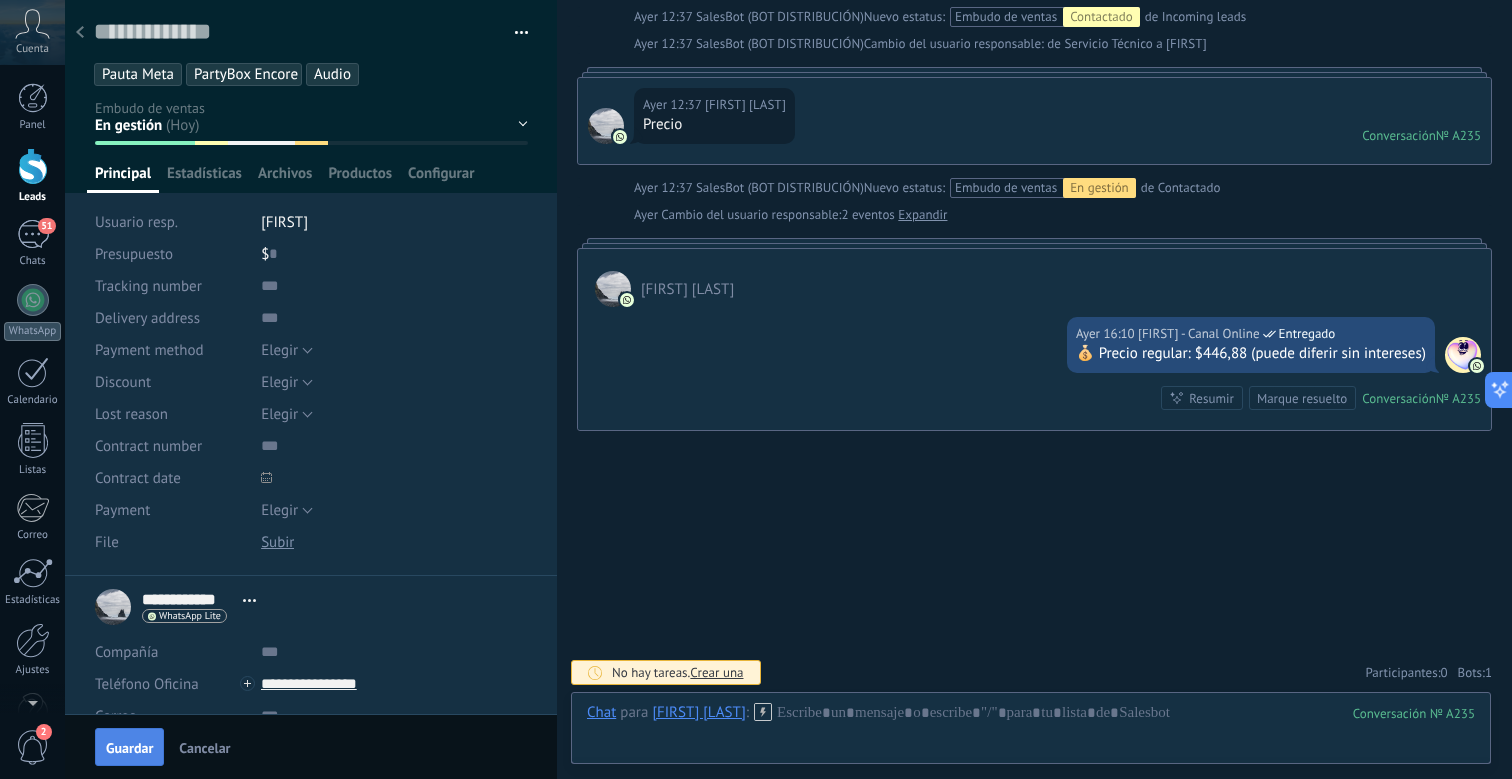 click on "Guardar" at bounding box center (129, 748) 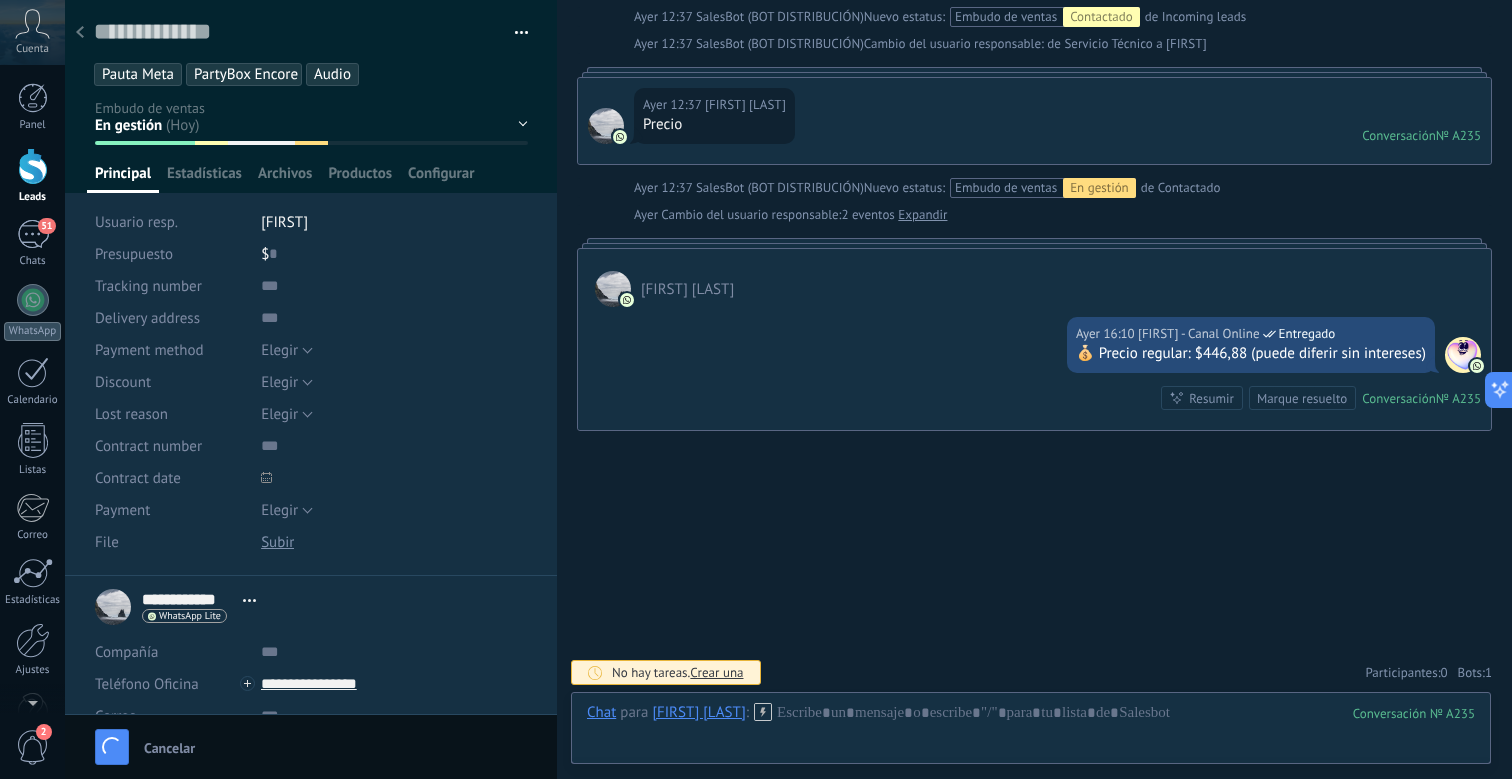 scroll, scrollTop: 987, scrollLeft: 0, axis: vertical 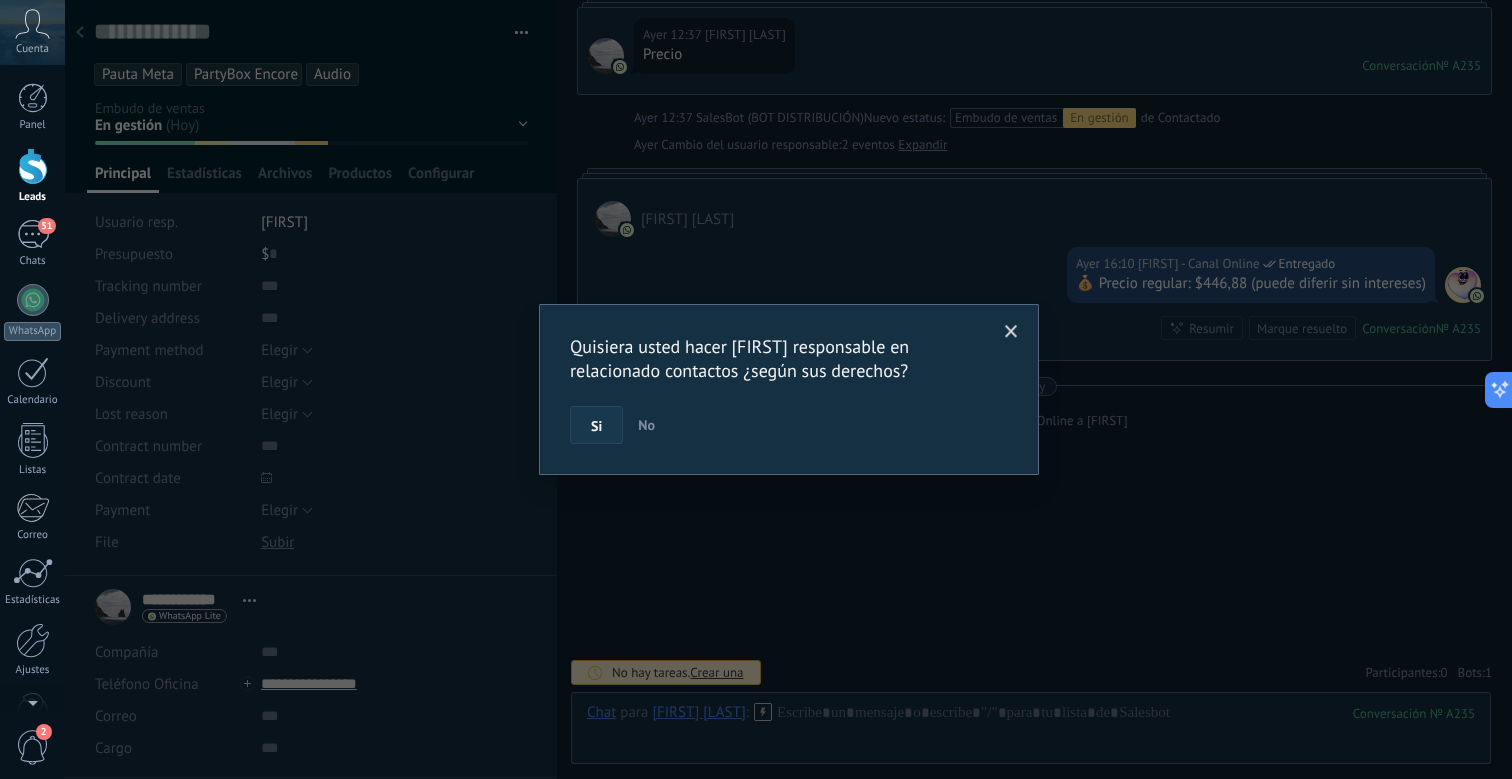 click on "Si" at bounding box center (596, 425) 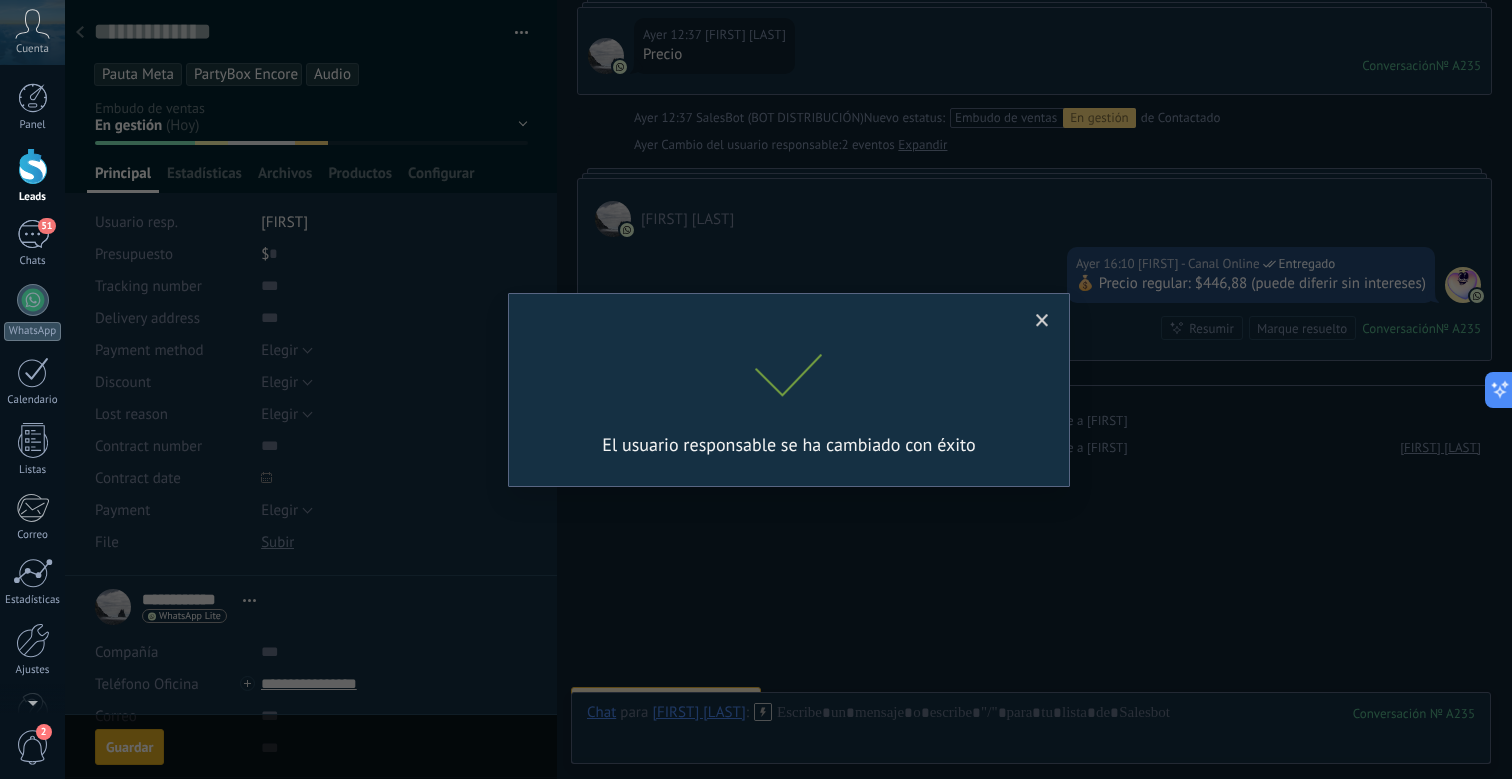 scroll, scrollTop: 1014, scrollLeft: 0, axis: vertical 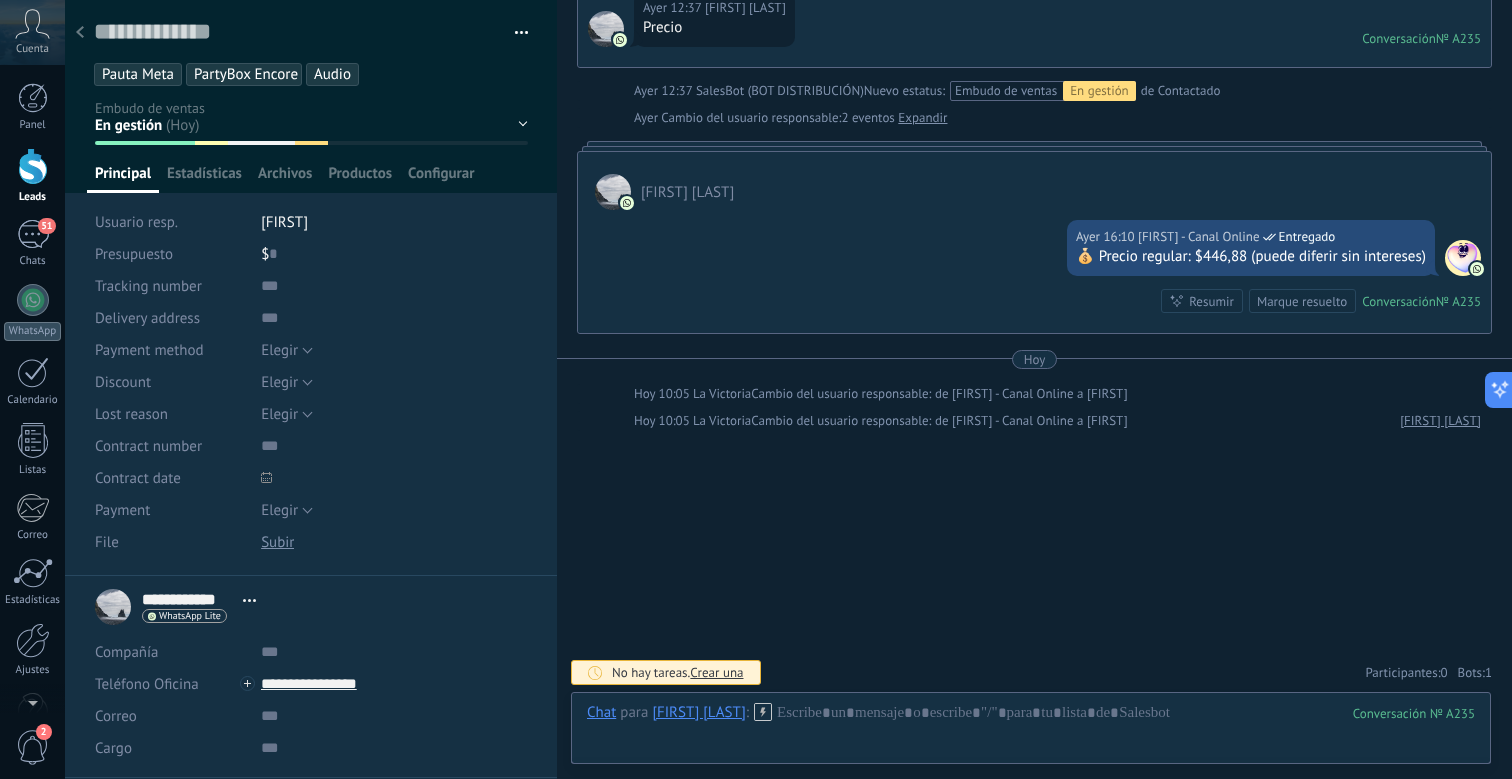 click at bounding box center [80, 33] 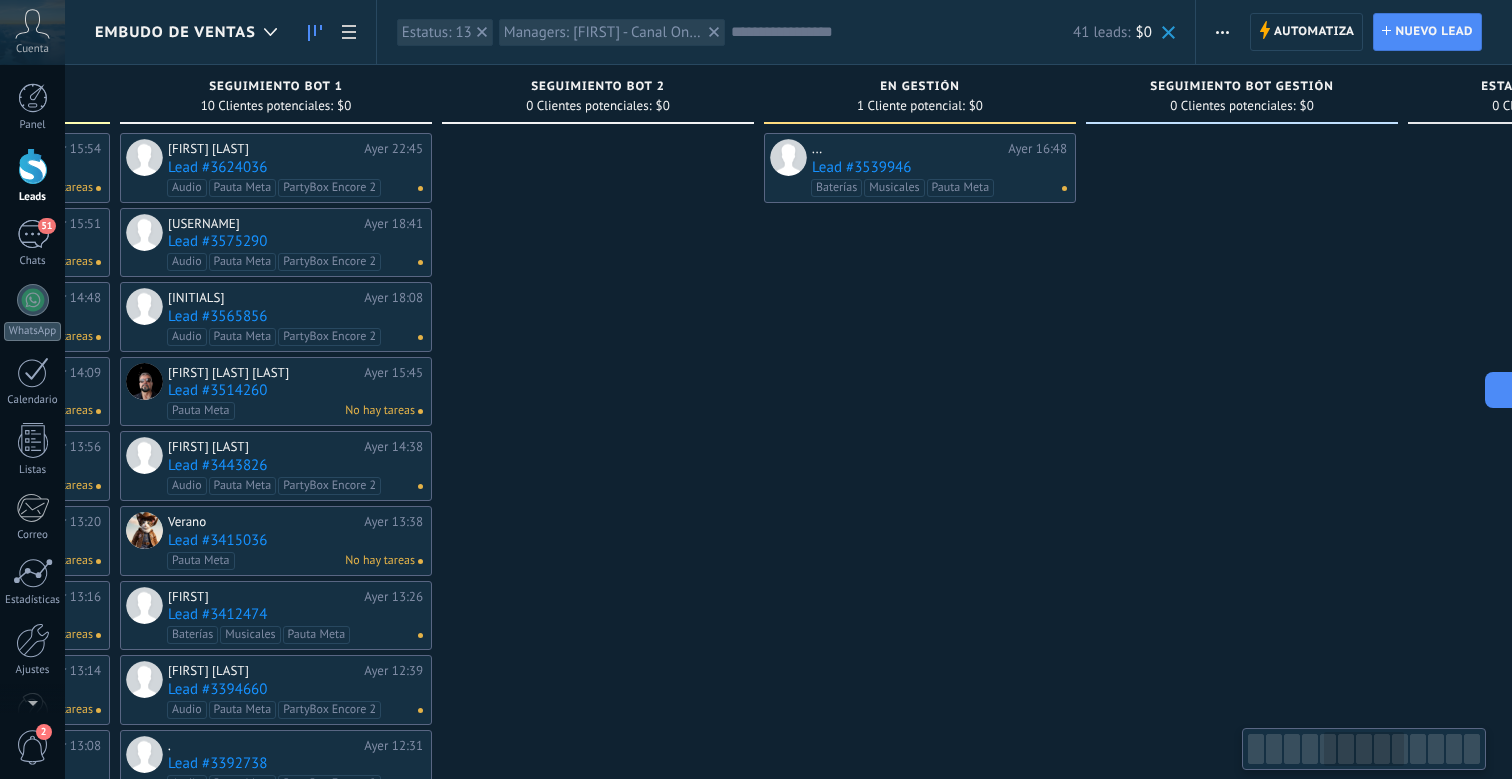 scroll, scrollTop: 0, scrollLeft: 1696, axis: horizontal 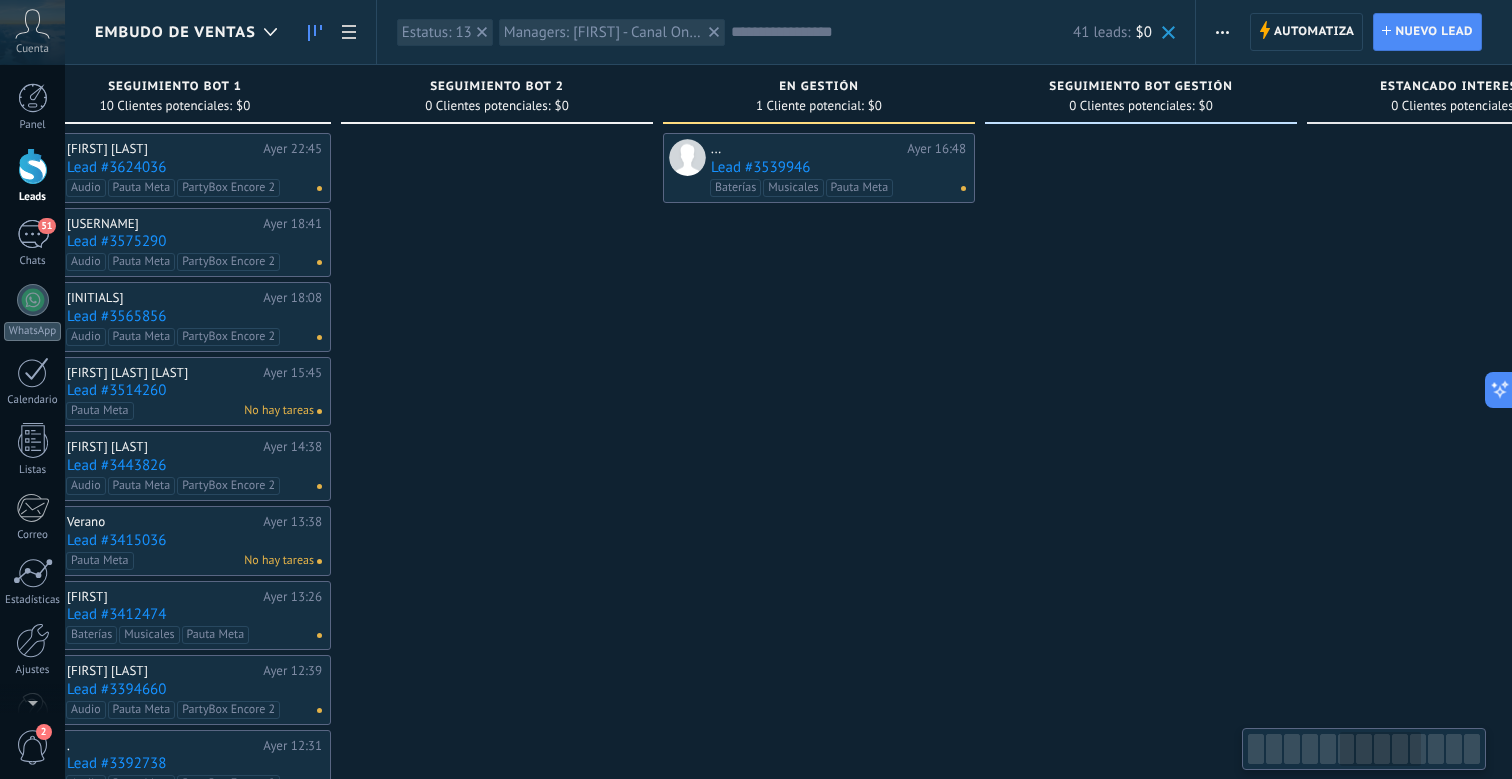 click on "Lead #3539946" at bounding box center (838, 167) 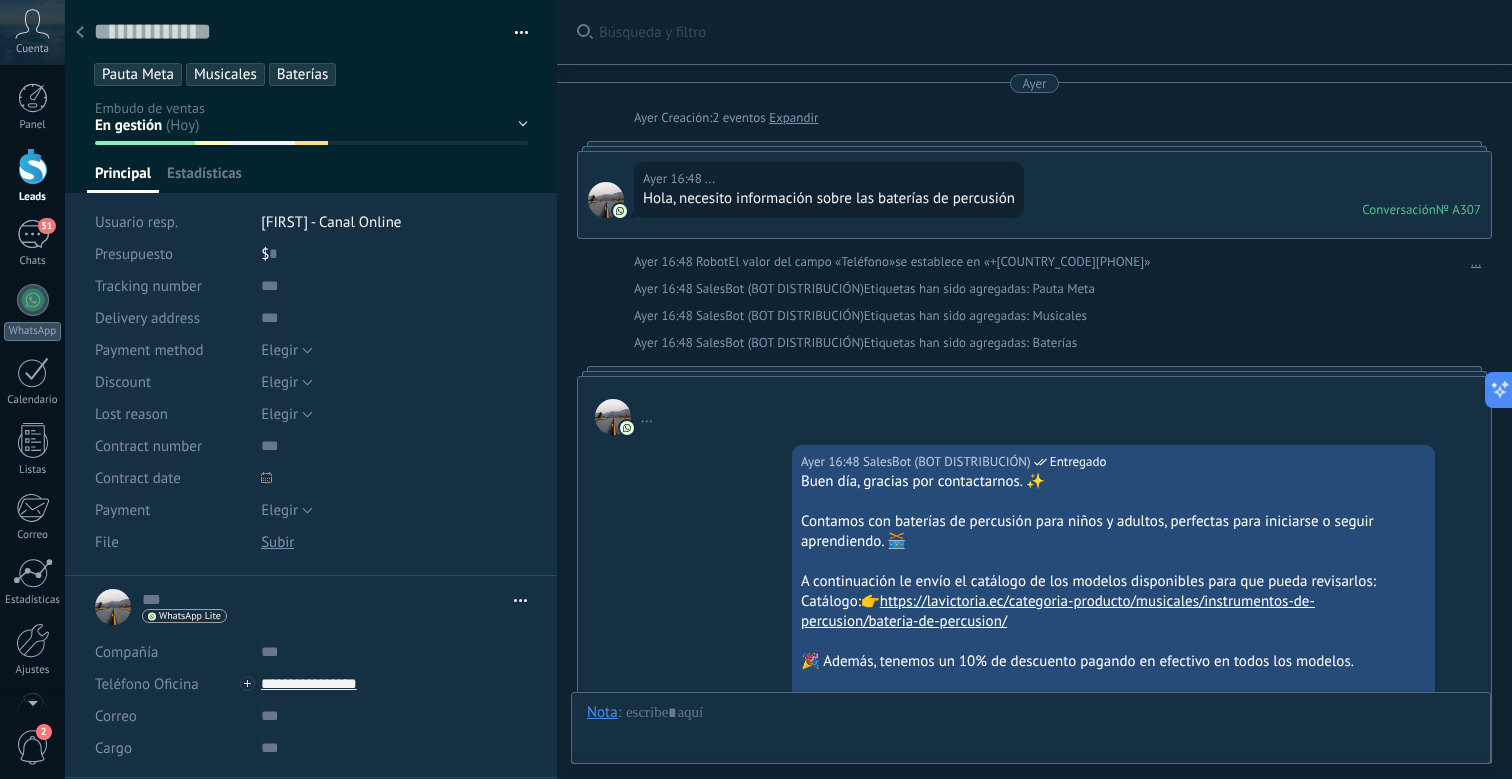 scroll, scrollTop: 30, scrollLeft: 0, axis: vertical 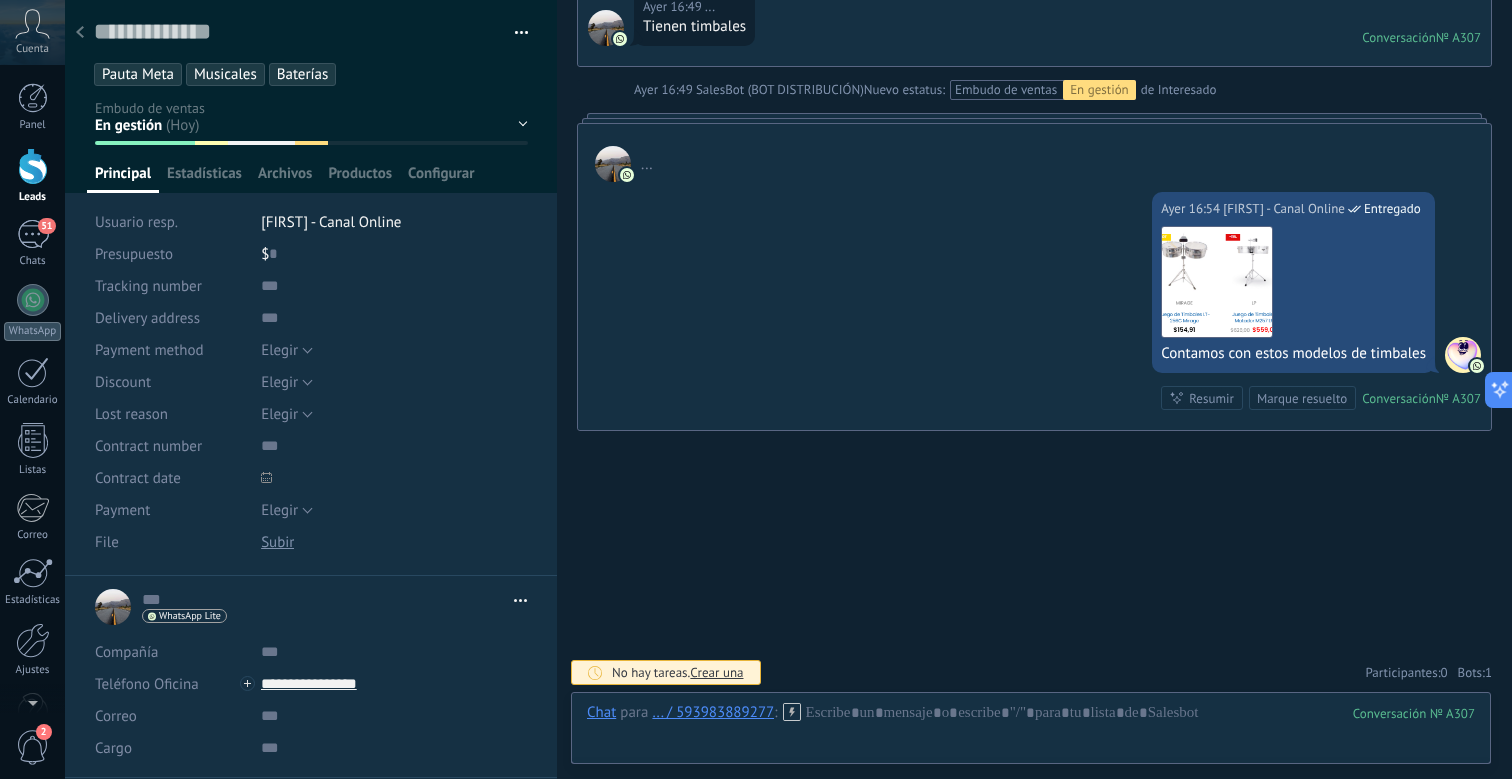 click on "[FIRST] - Canal Online" at bounding box center [331, 222] 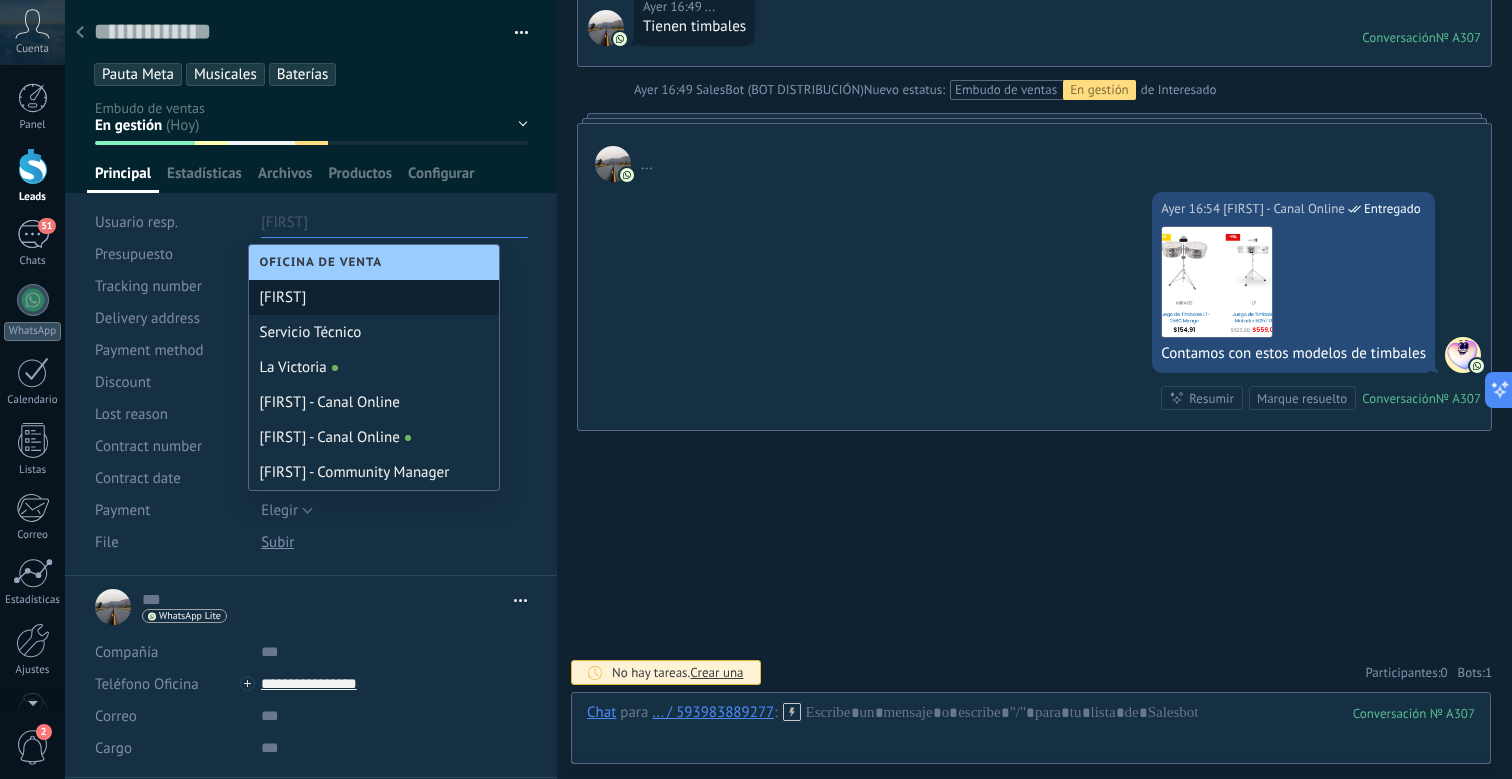 click on "[FIRST]" at bounding box center [374, 297] 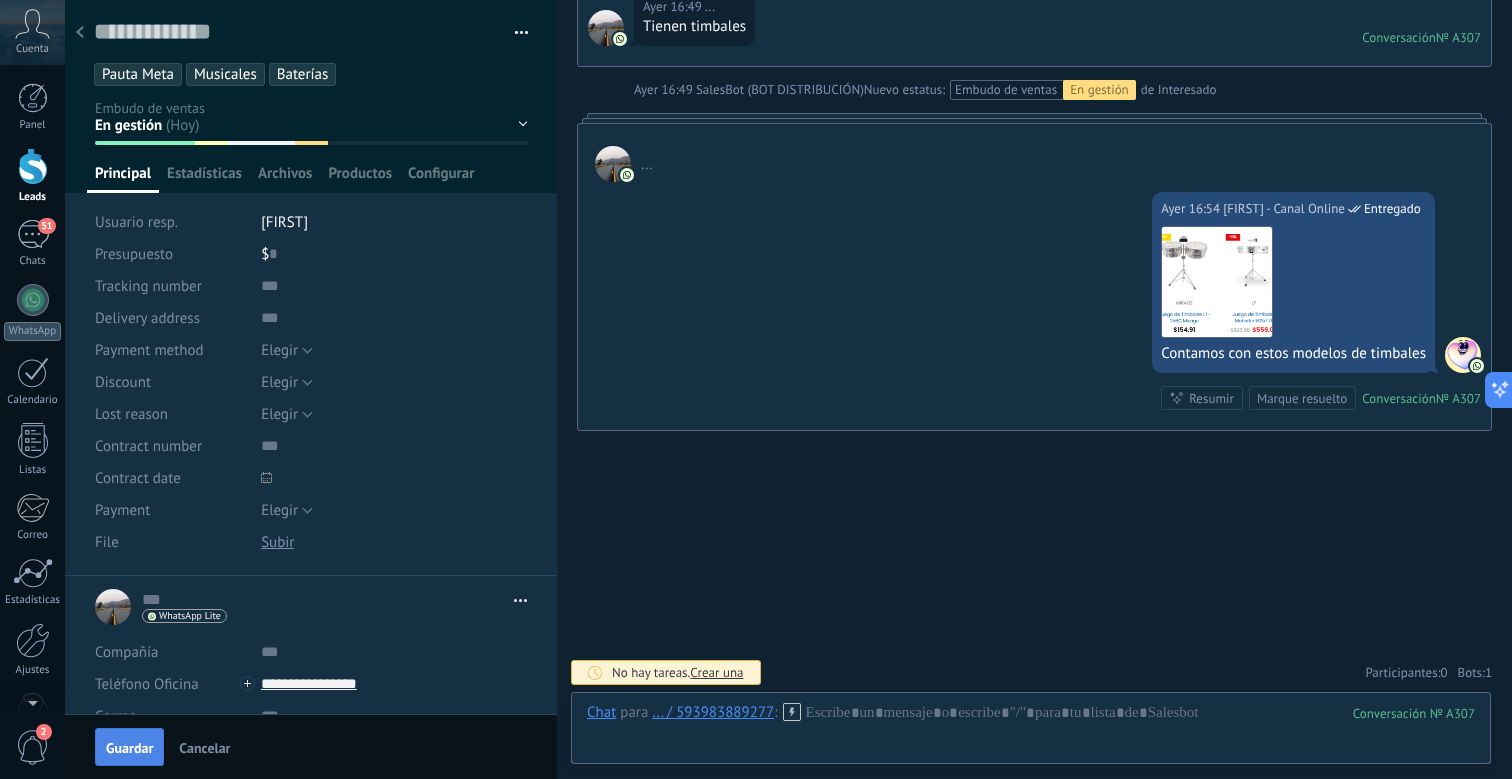click on "Guardar" at bounding box center (129, 748) 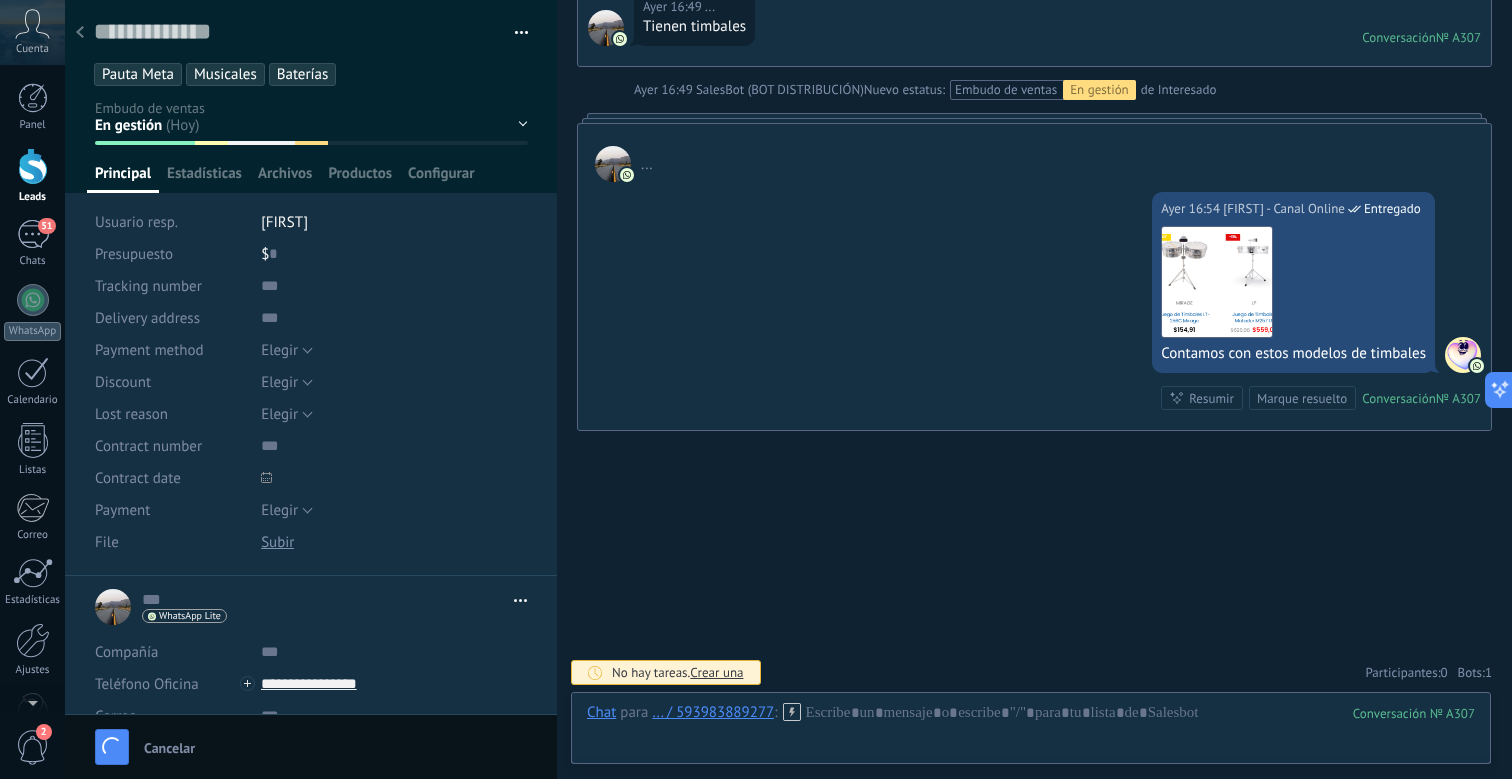 scroll, scrollTop: 1020, scrollLeft: 0, axis: vertical 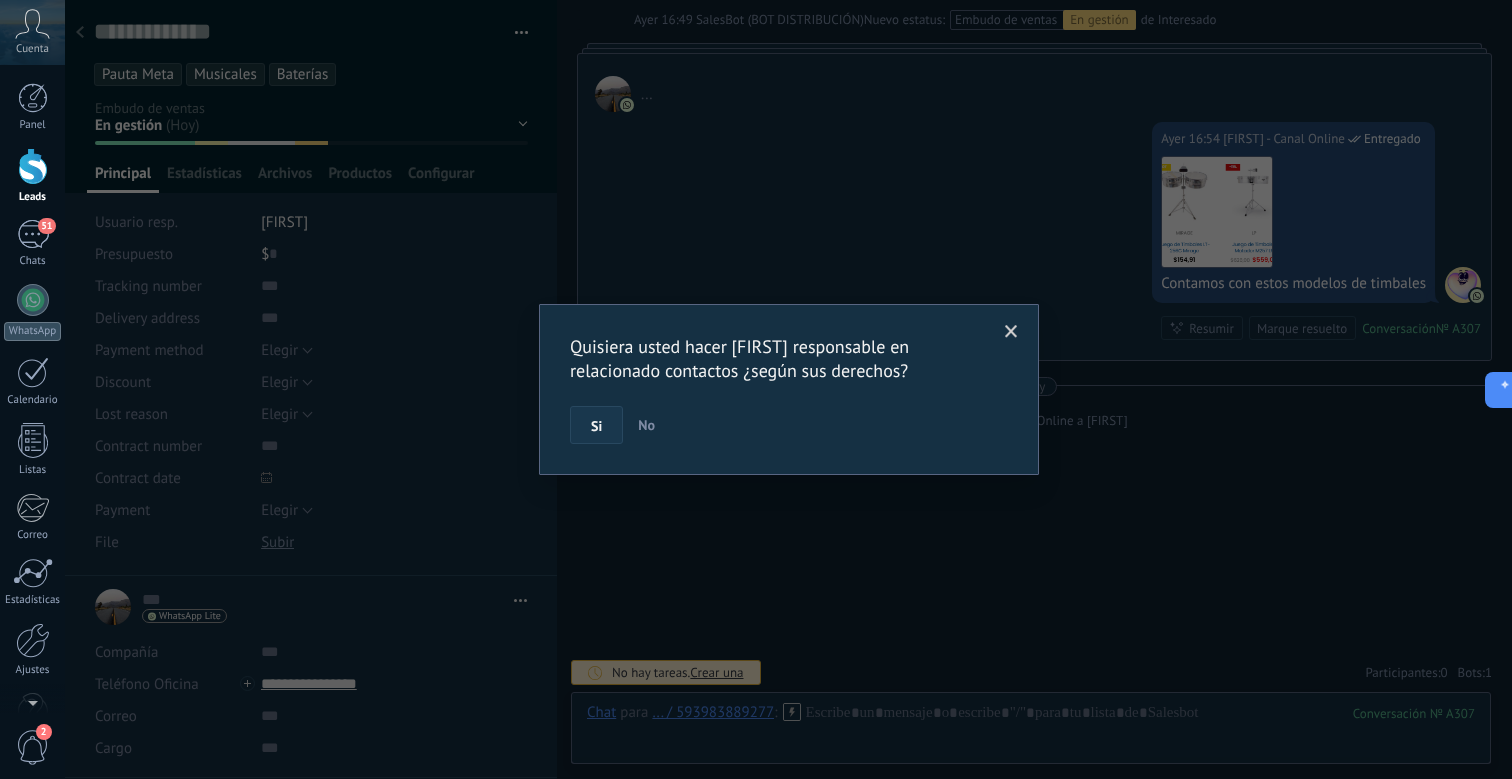 click on "Si" at bounding box center (596, 425) 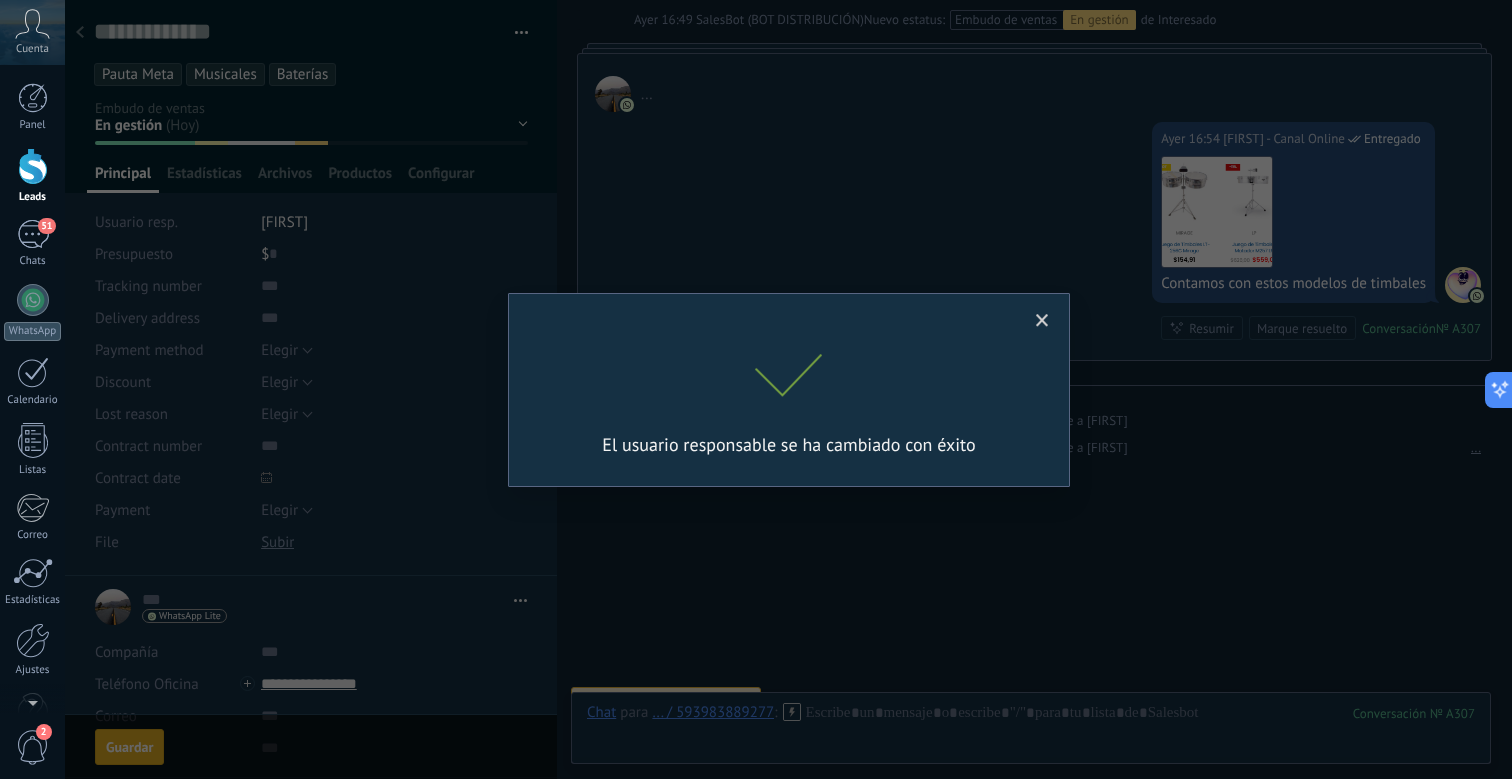 scroll, scrollTop: 1047, scrollLeft: 0, axis: vertical 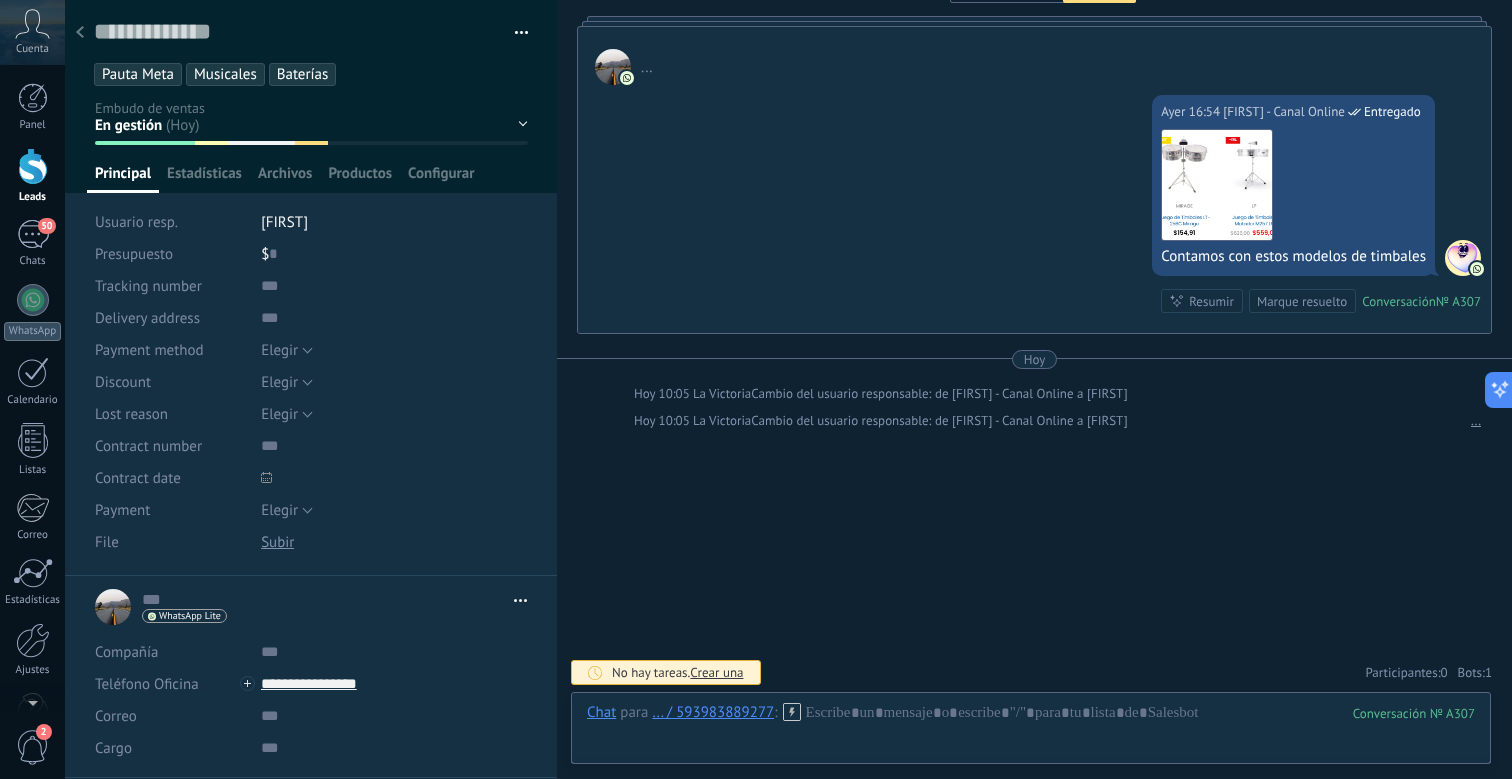 click 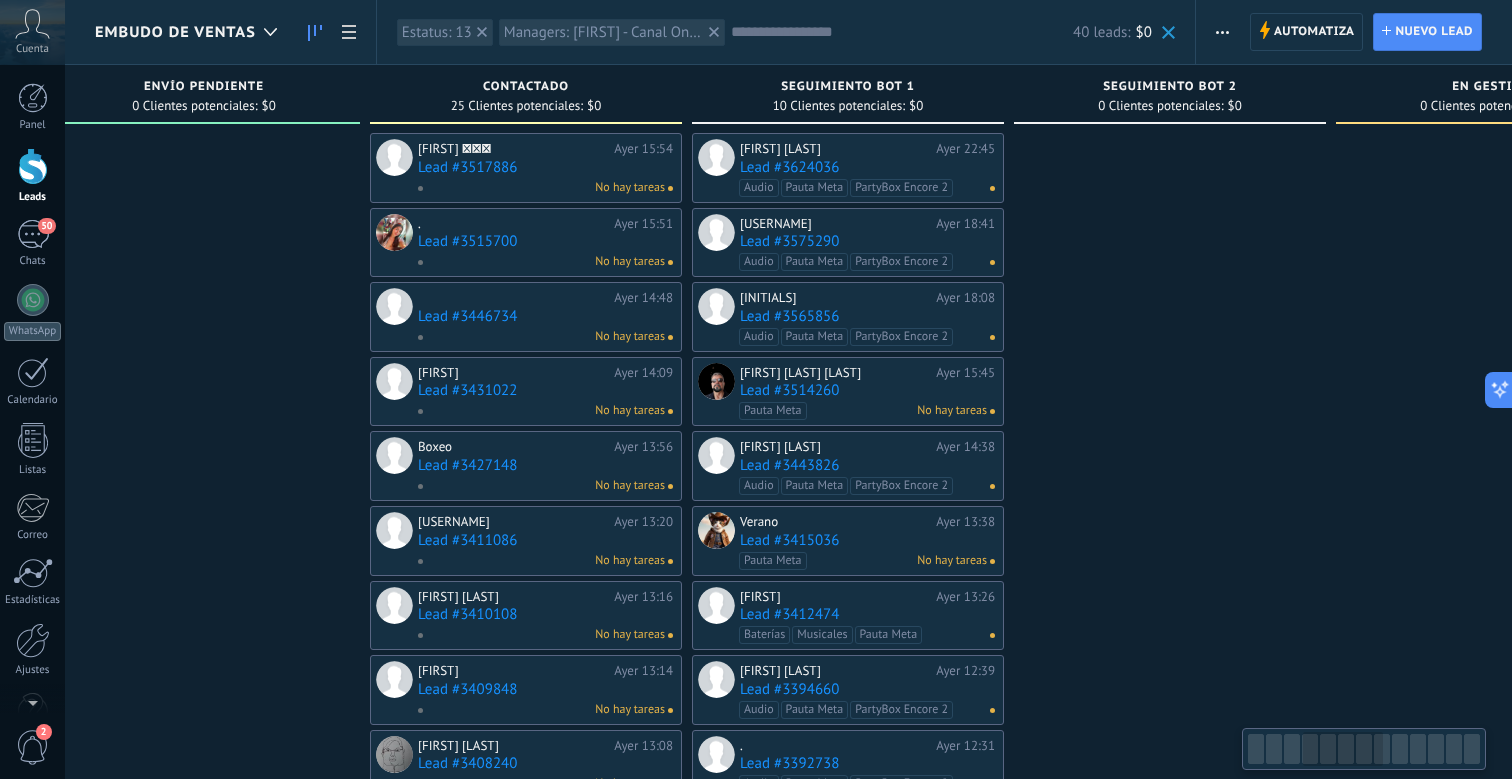 scroll, scrollTop: 0, scrollLeft: 1024, axis: horizontal 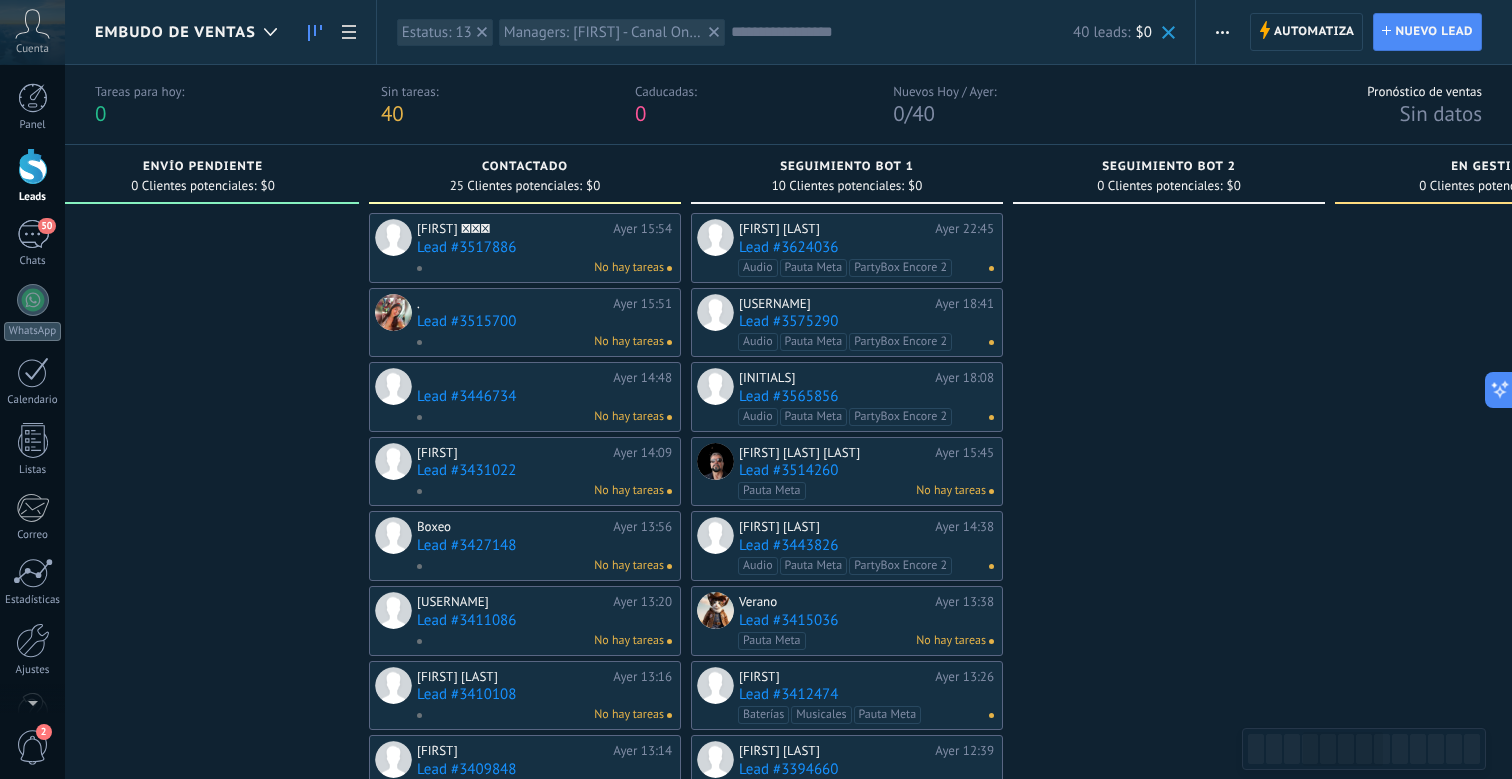 click on "Lead #3624036" at bounding box center (866, 247) 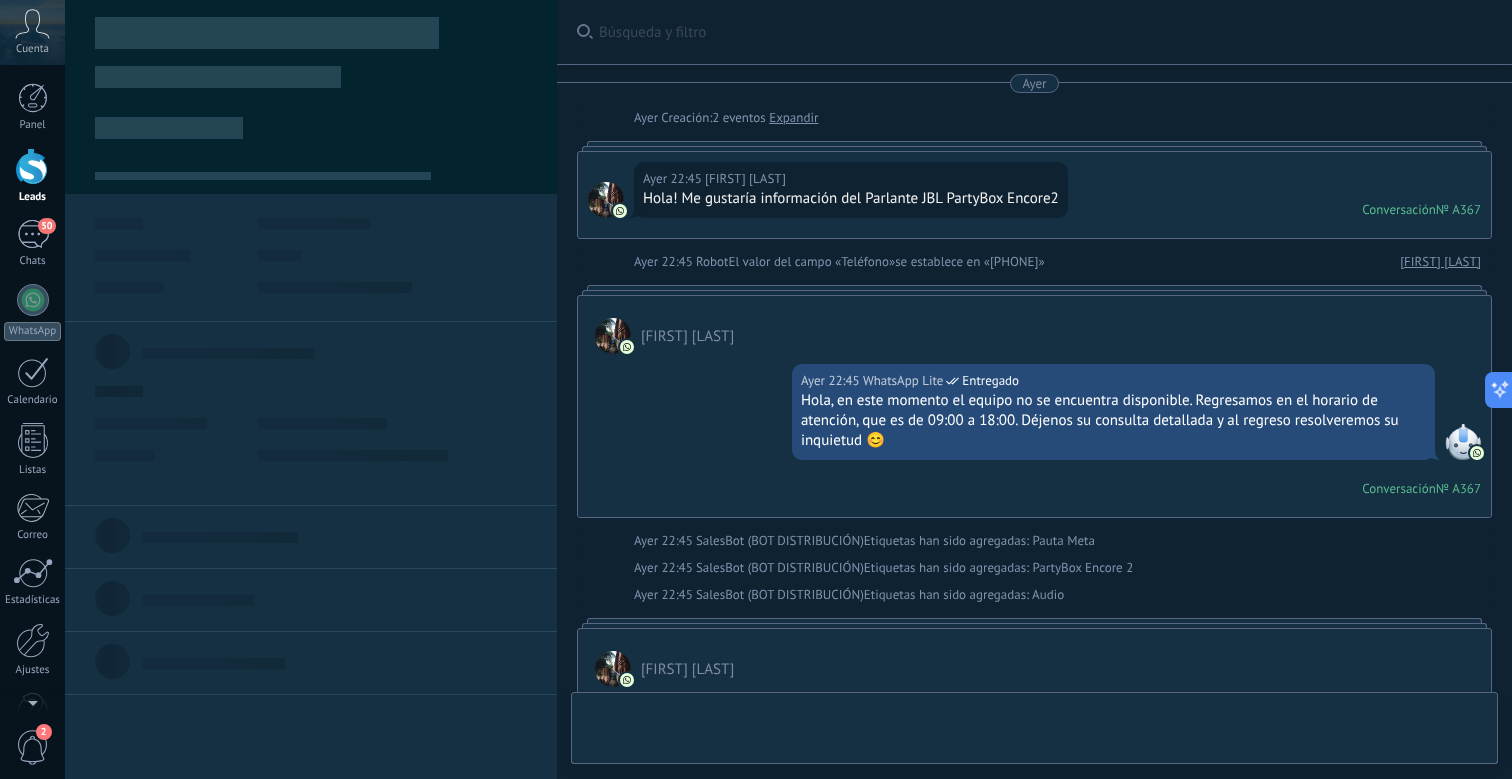 scroll, scrollTop: 30, scrollLeft: 0, axis: vertical 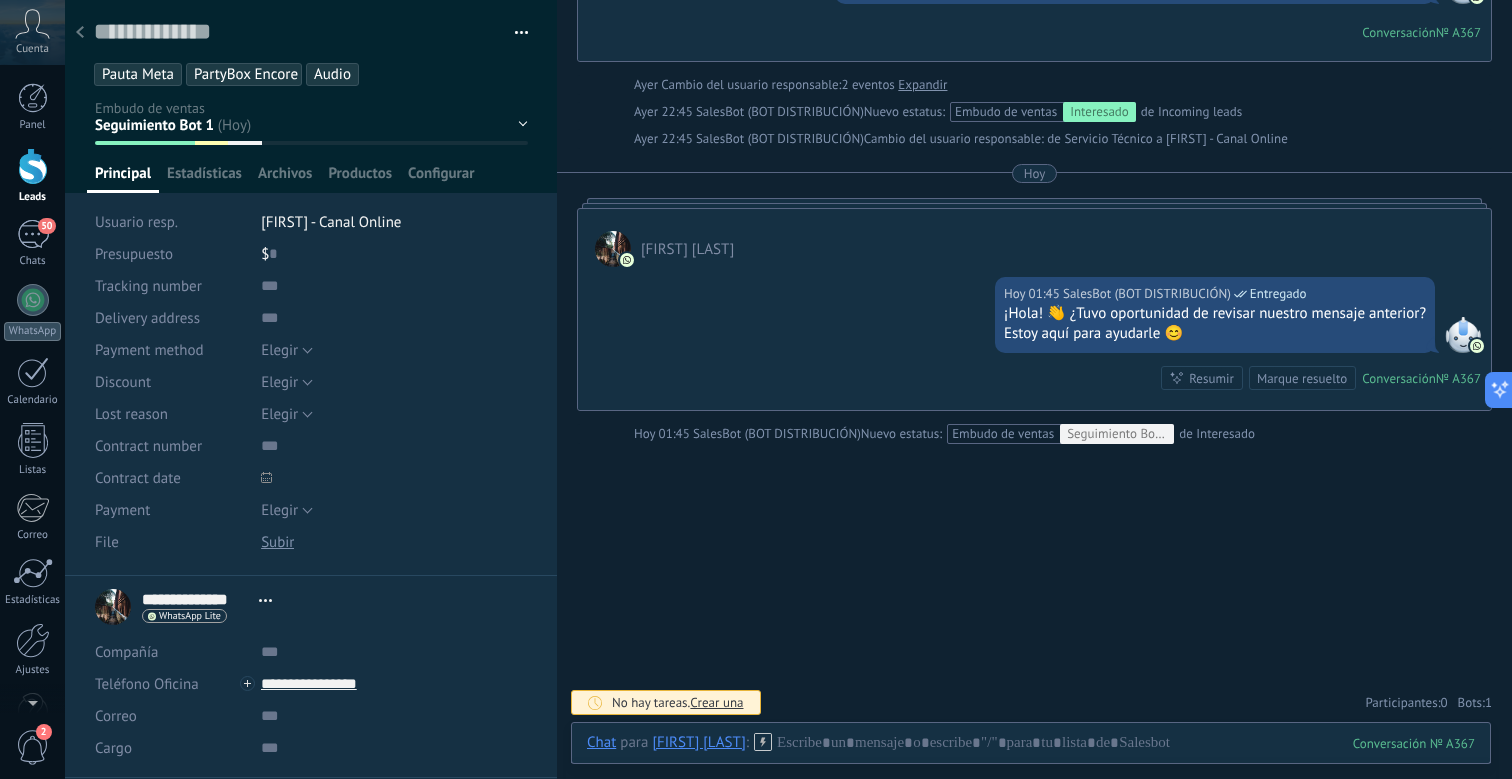 click at bounding box center (80, 33) 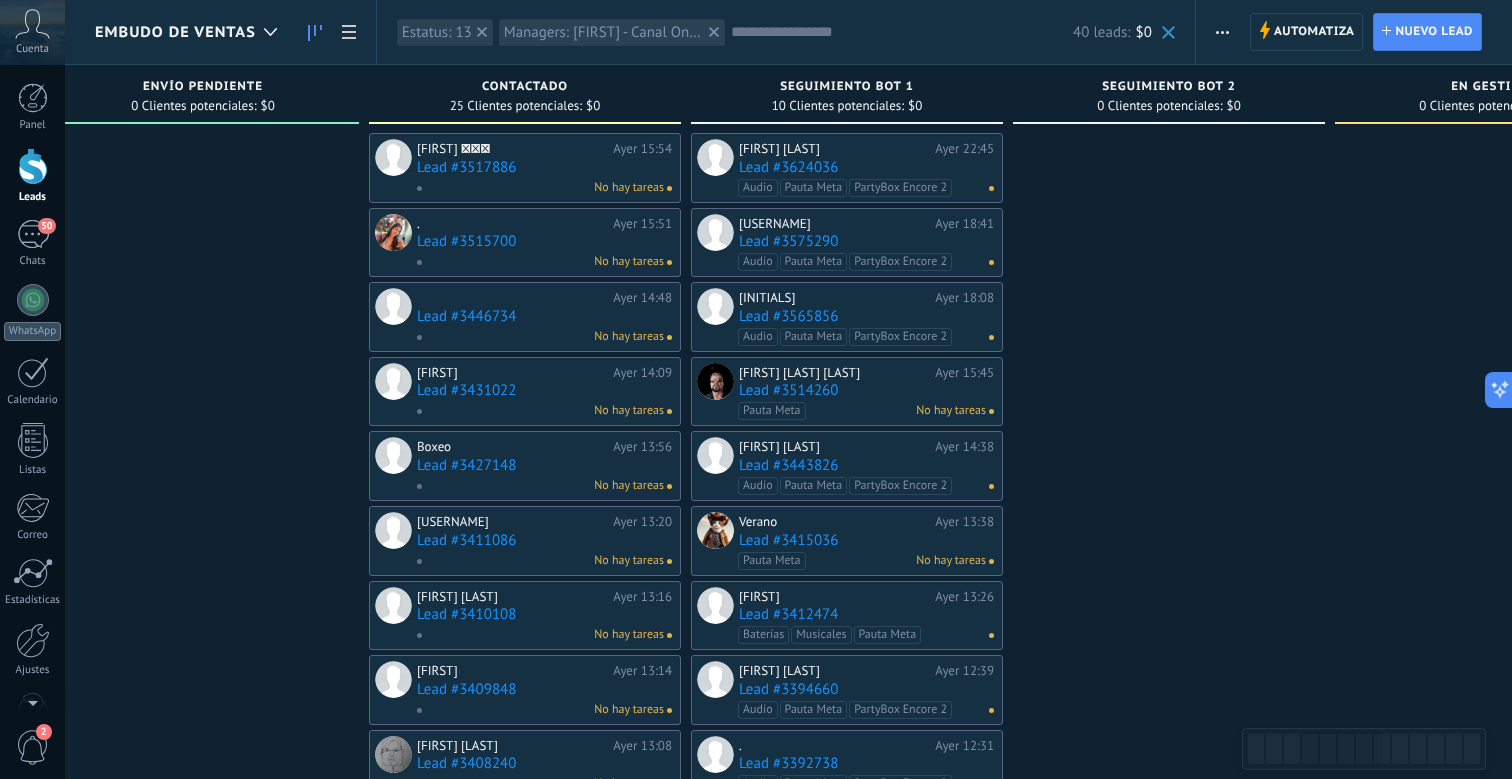 click on "Lead #3575290" at bounding box center (866, 241) 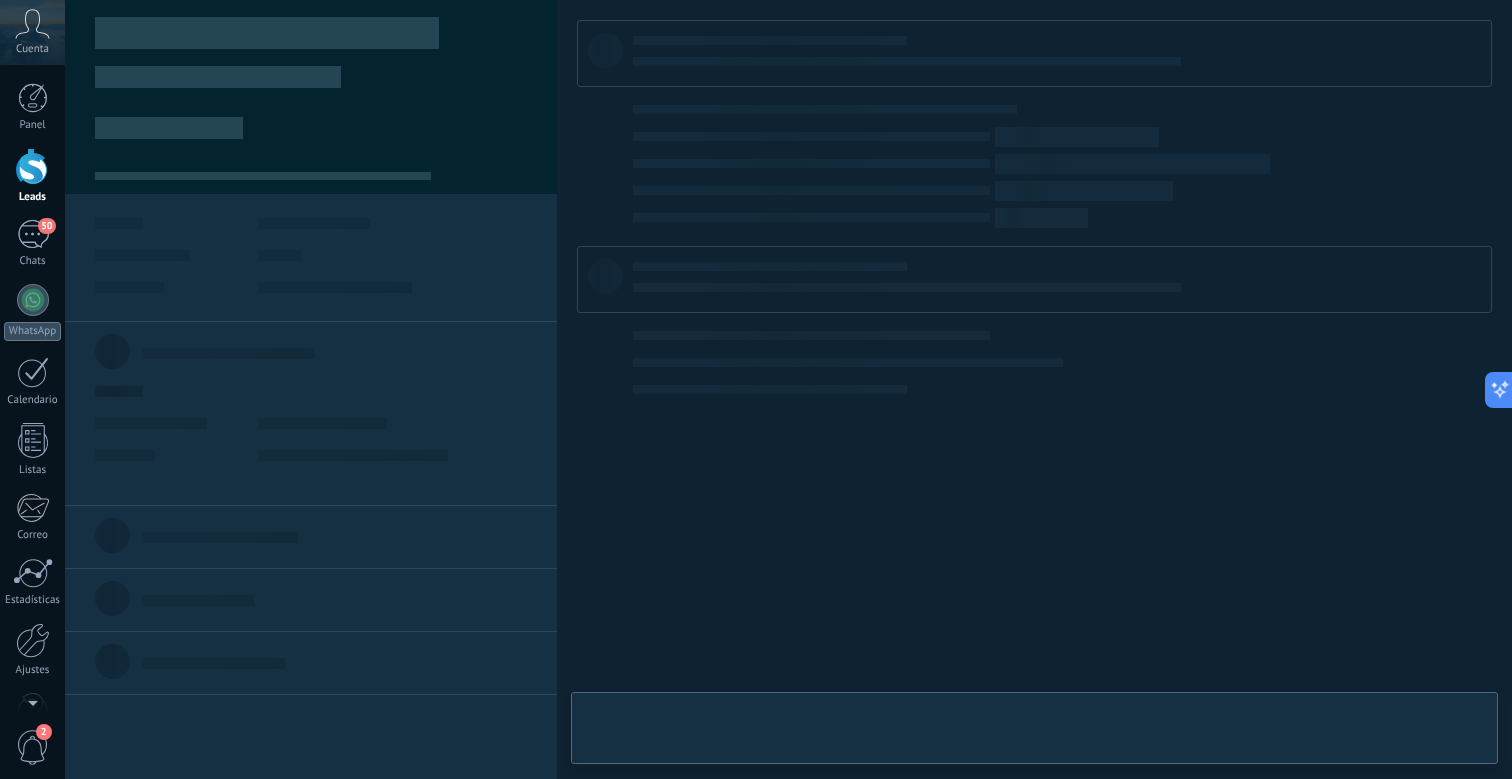 scroll, scrollTop: 30, scrollLeft: 0, axis: vertical 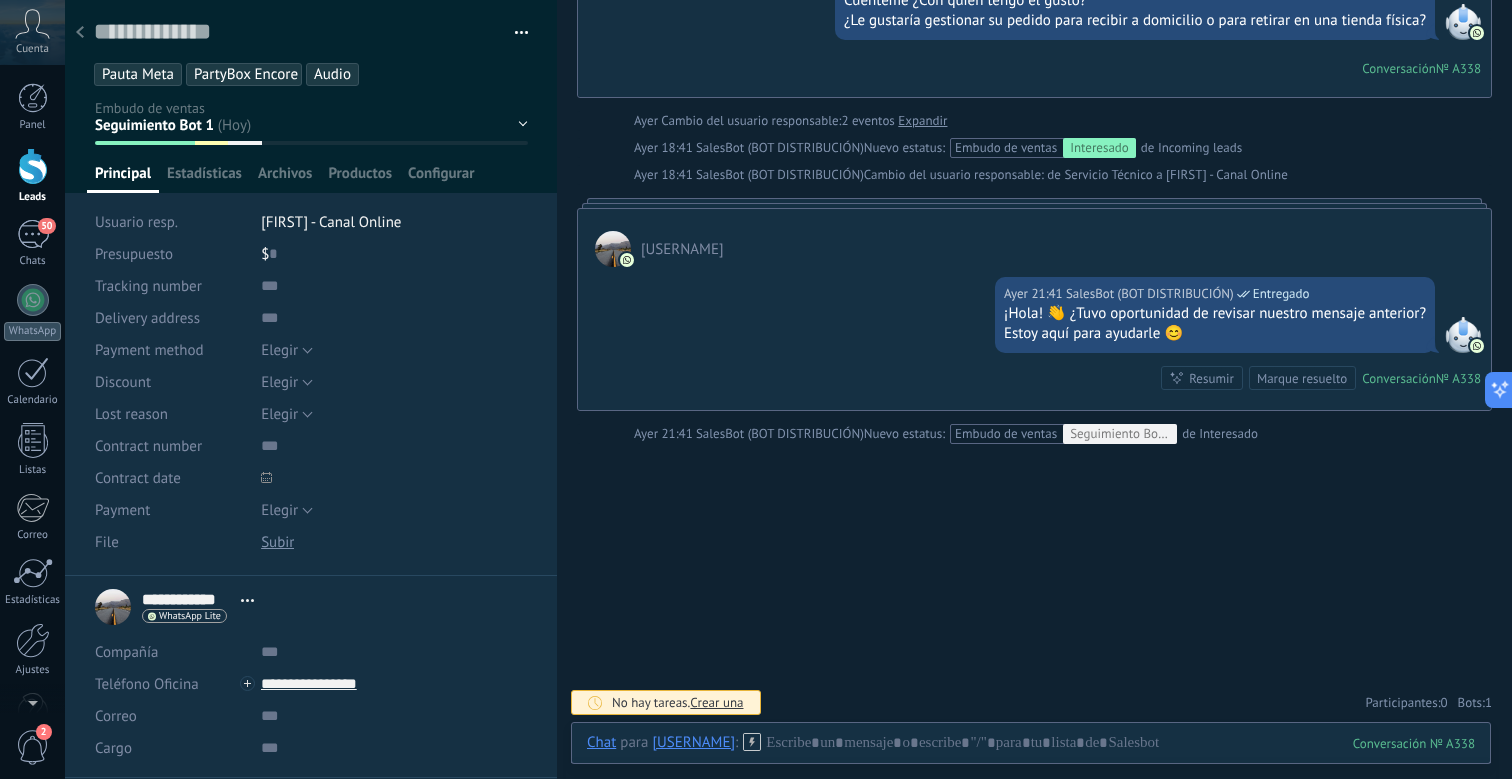 click 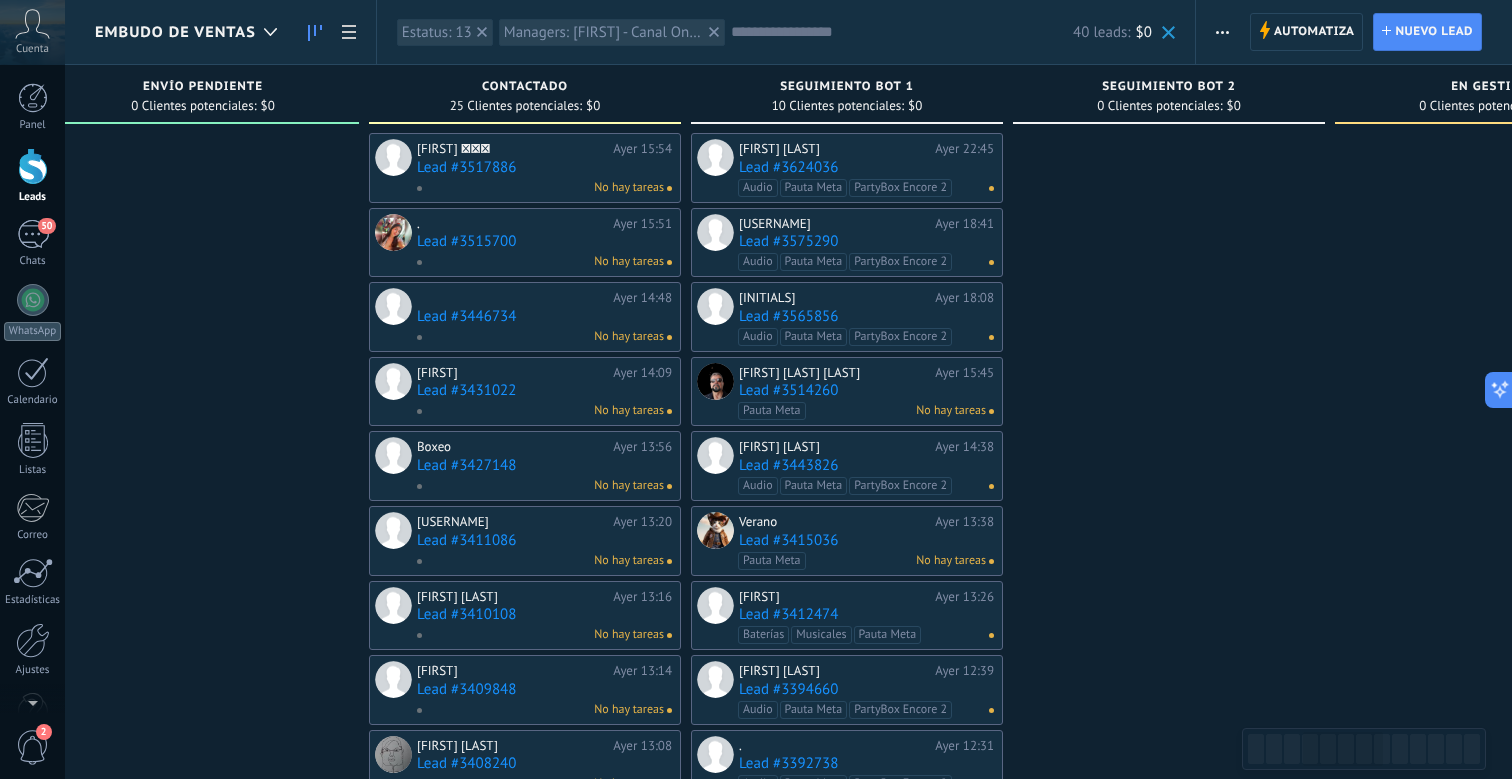 click on "[INITIALS]" at bounding box center [834, 298] 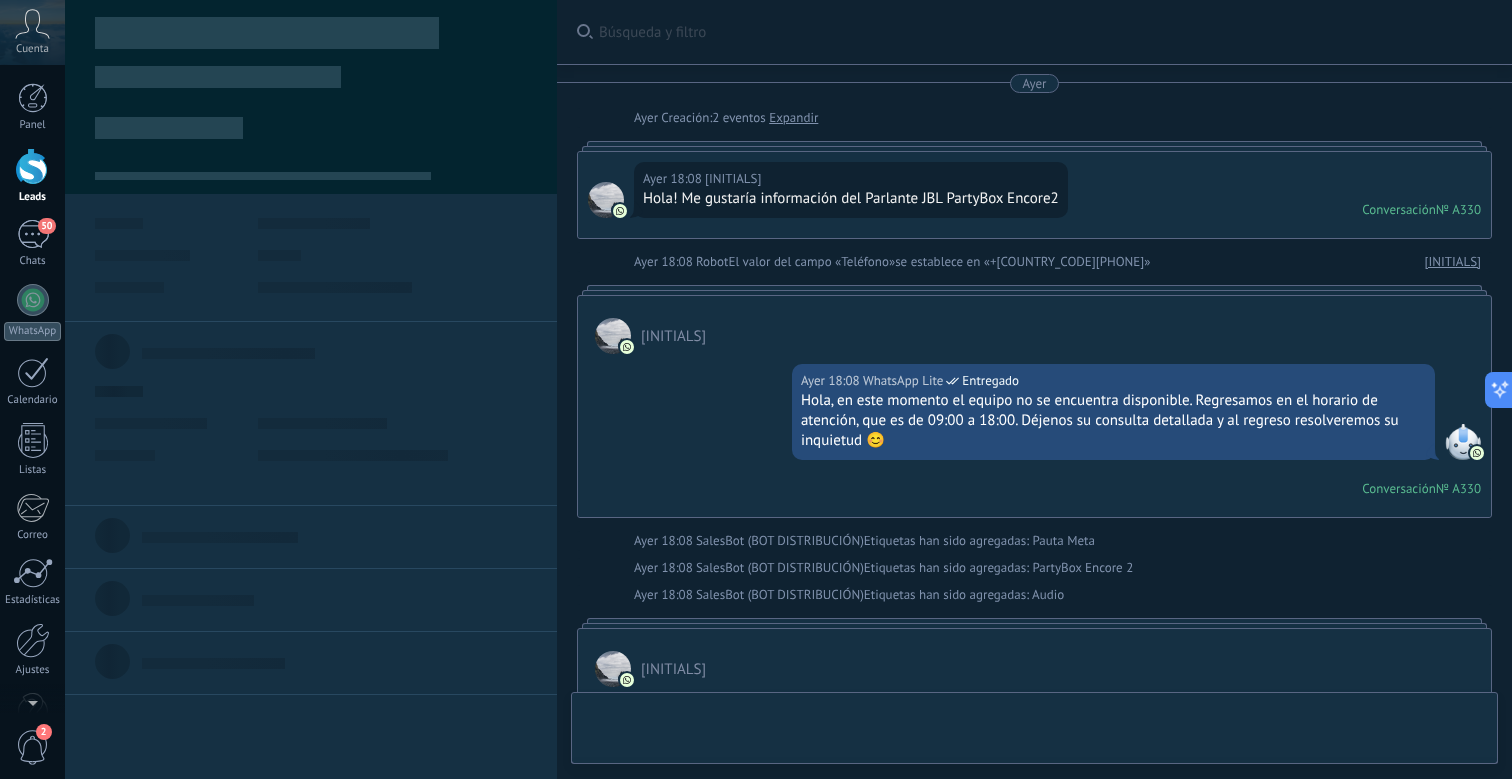 scroll, scrollTop: 1051, scrollLeft: 0, axis: vertical 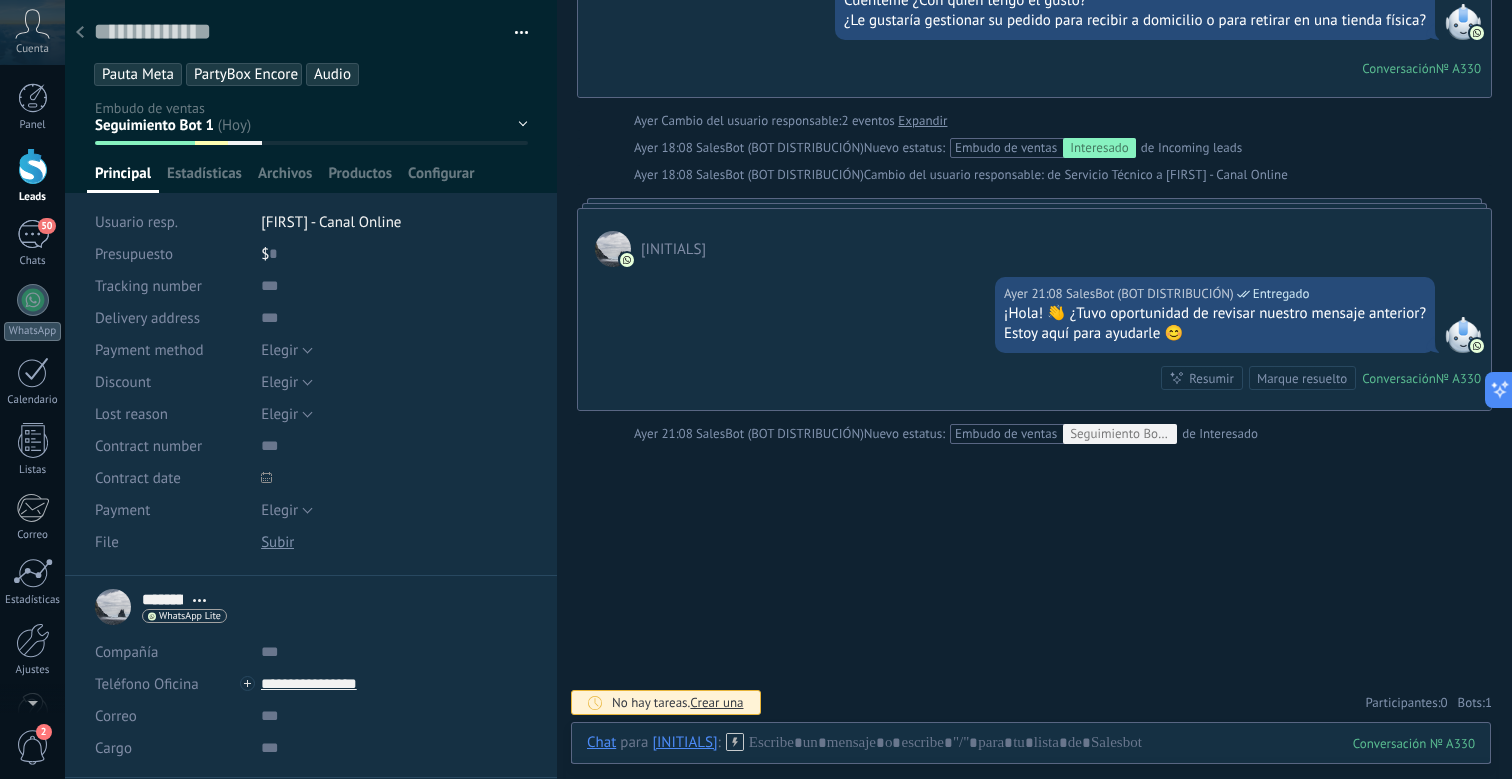 click 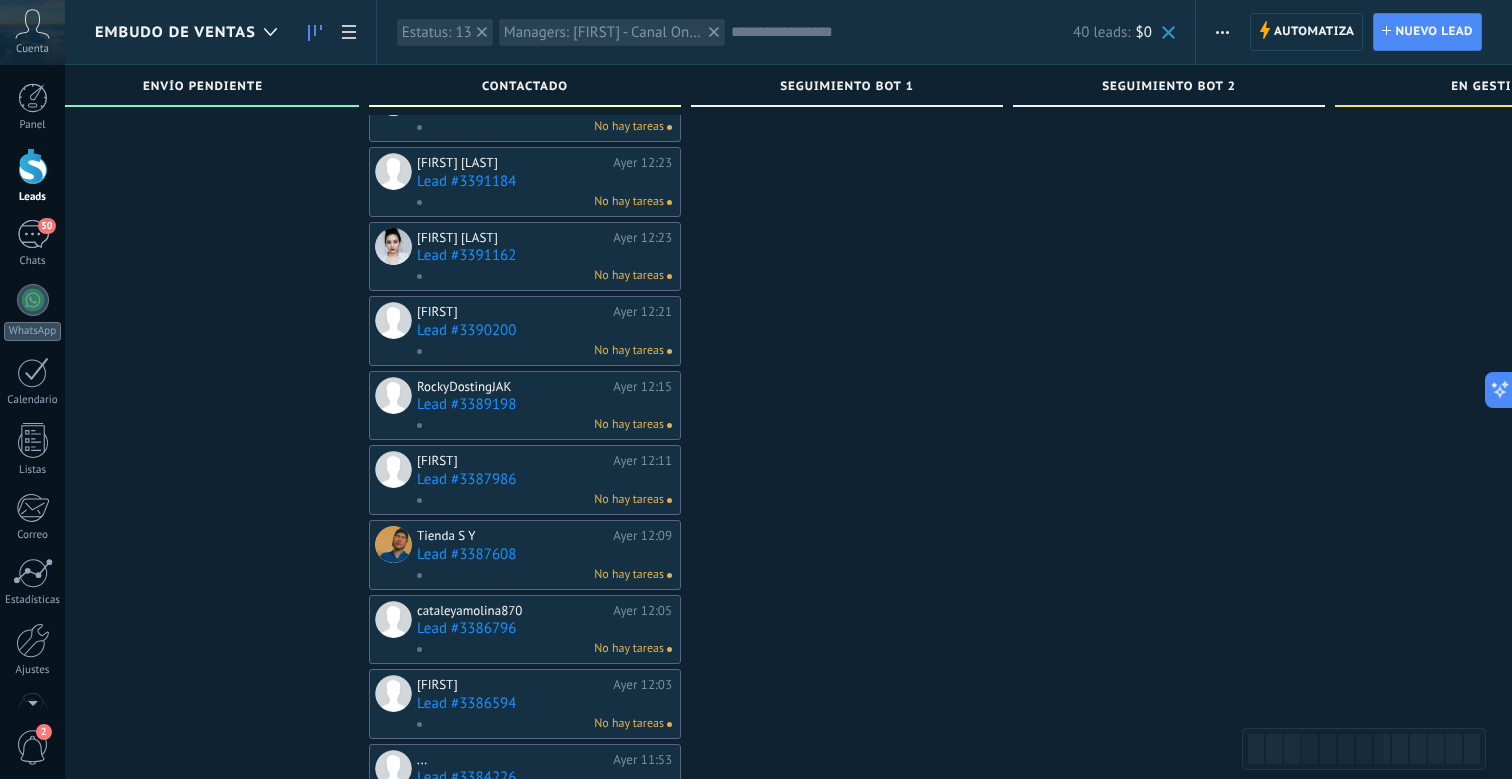 scroll, scrollTop: 1294, scrollLeft: 0, axis: vertical 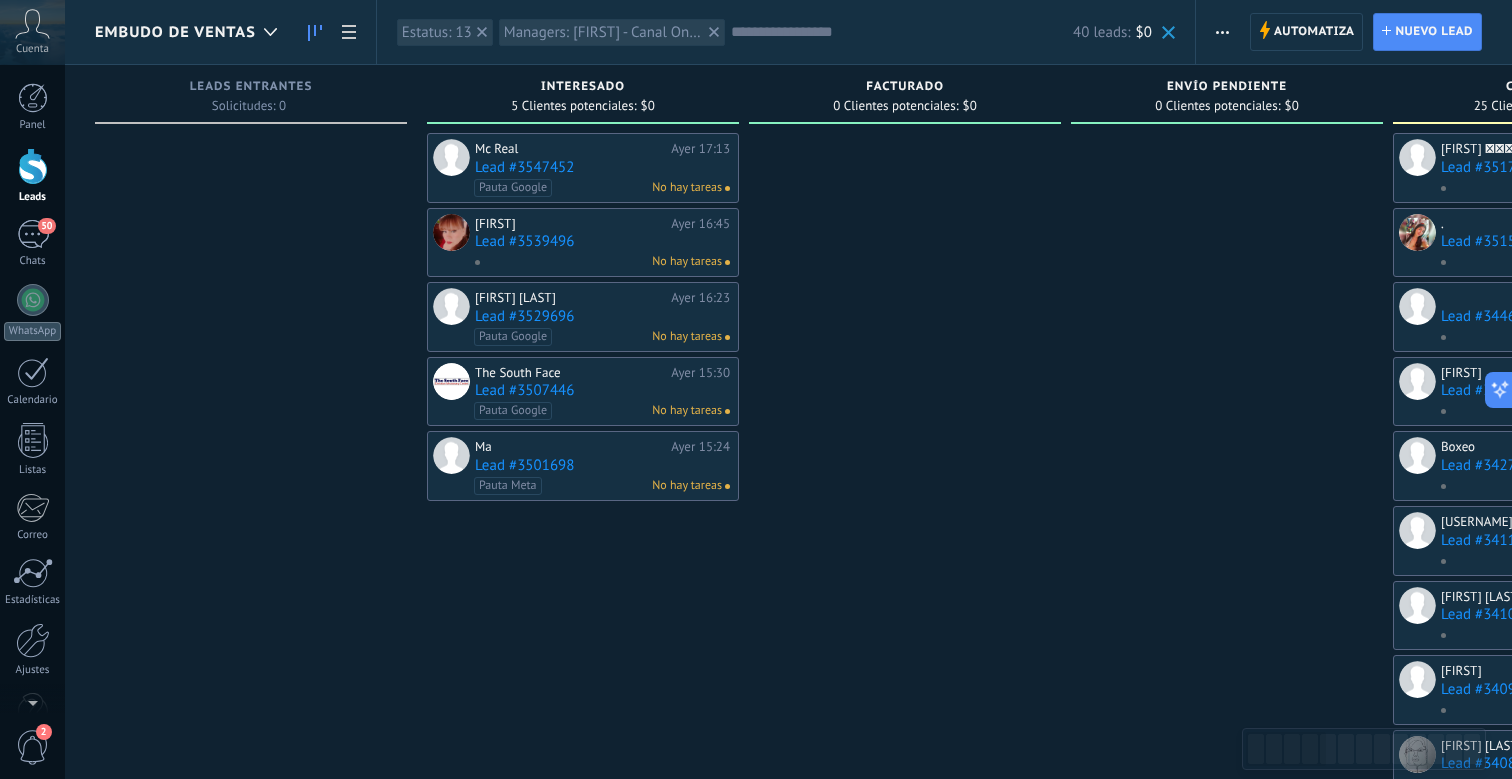 click on "Lead #3547452" at bounding box center (602, 167) 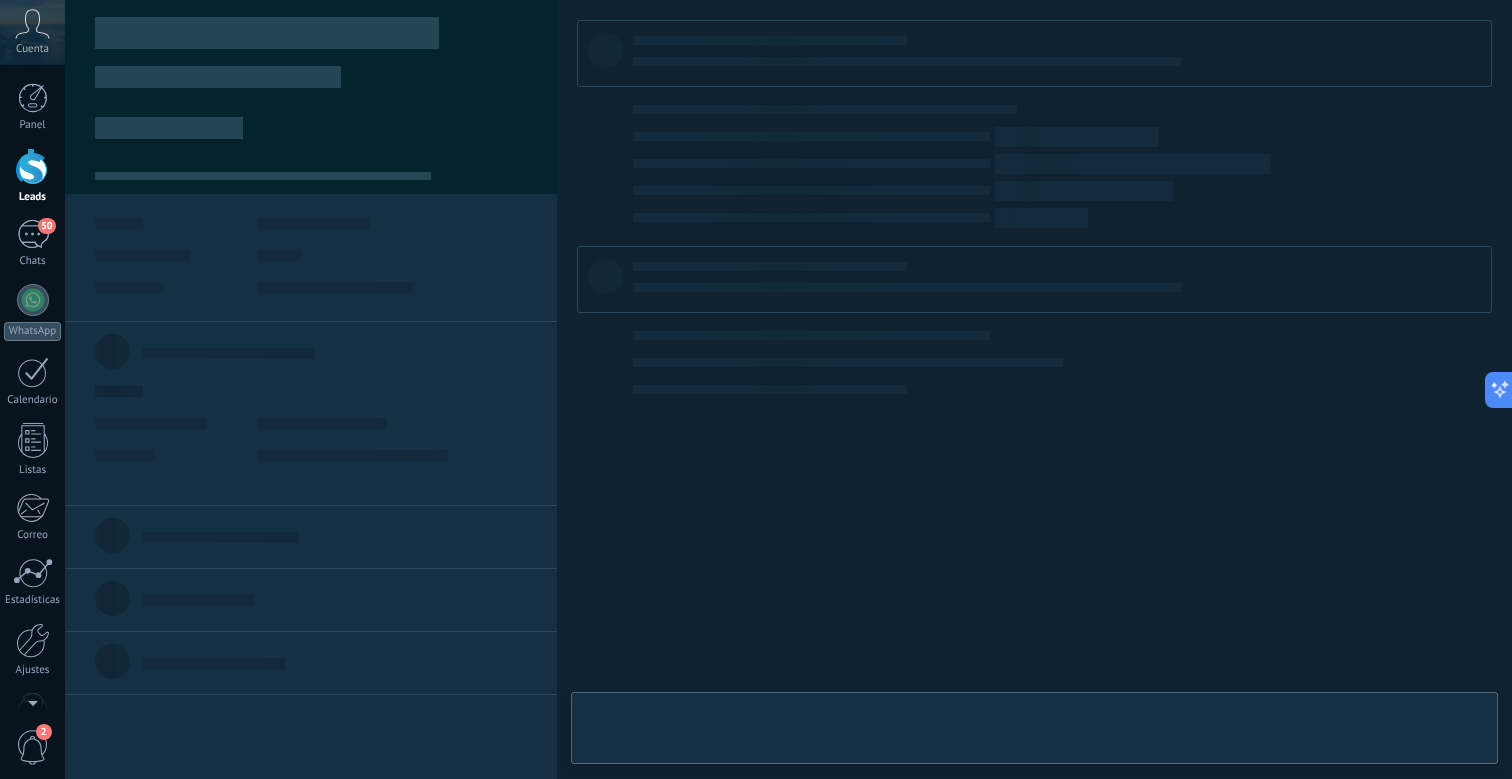 scroll, scrollTop: 30, scrollLeft: 0, axis: vertical 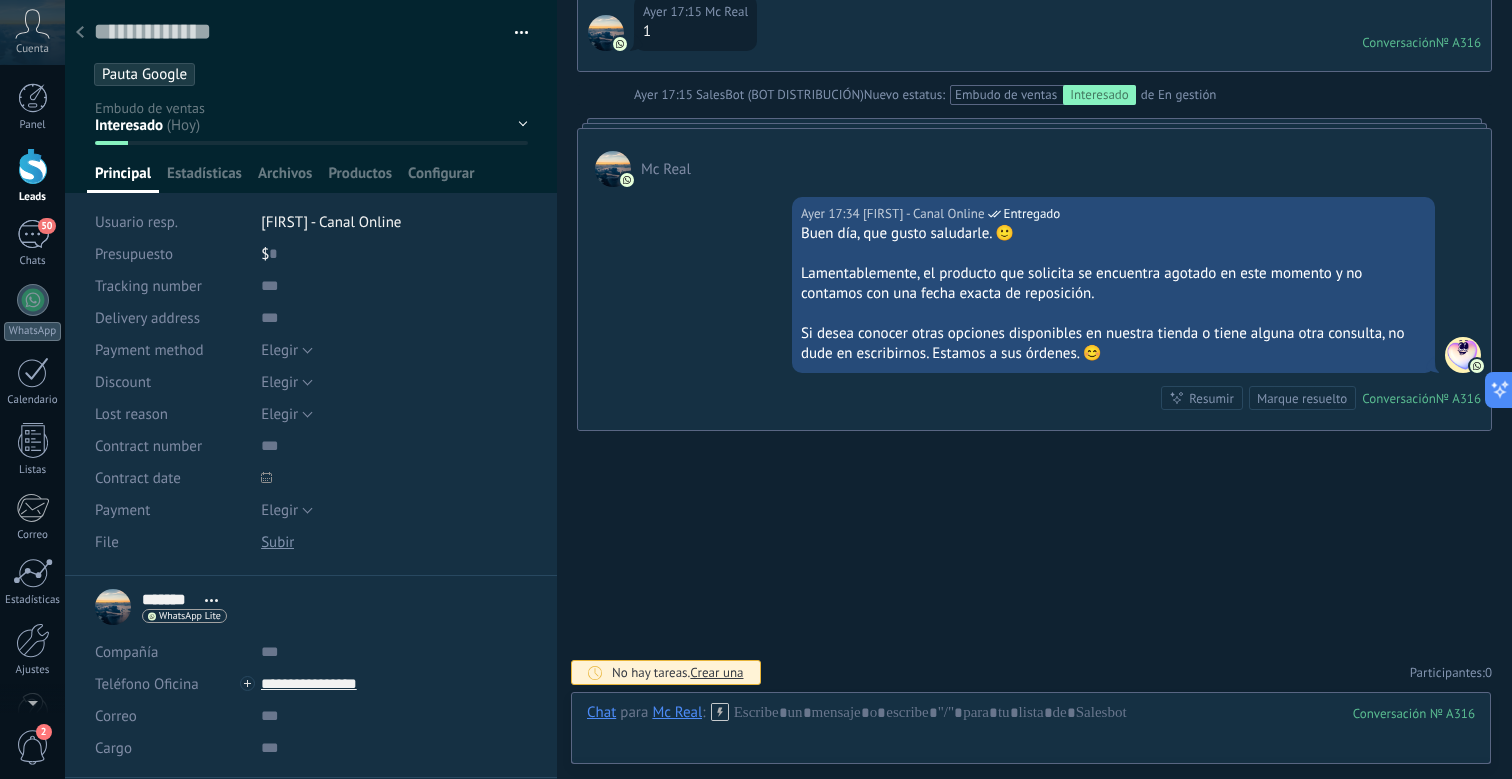 click at bounding box center (80, 33) 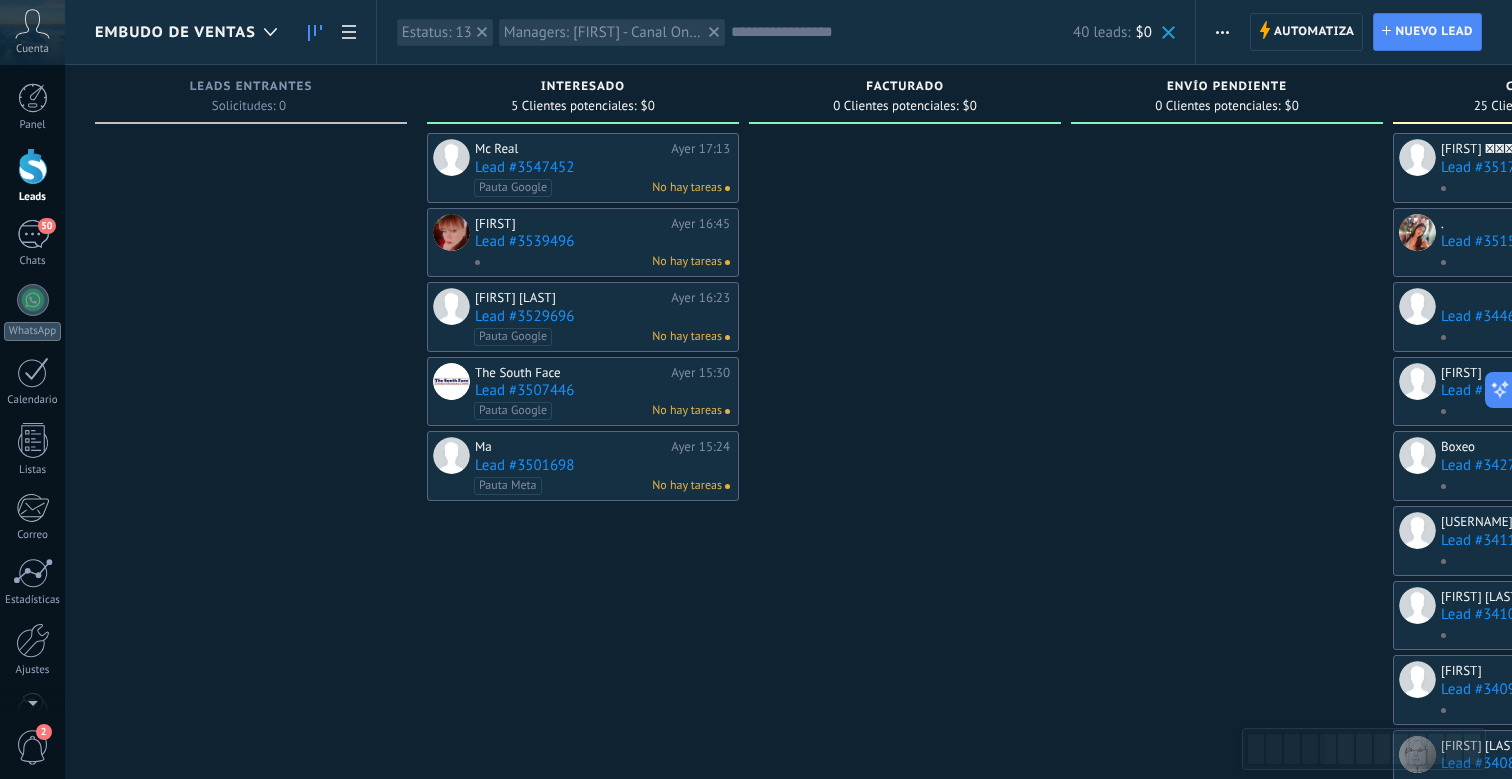 click on "Lead #3501698" at bounding box center (602, 465) 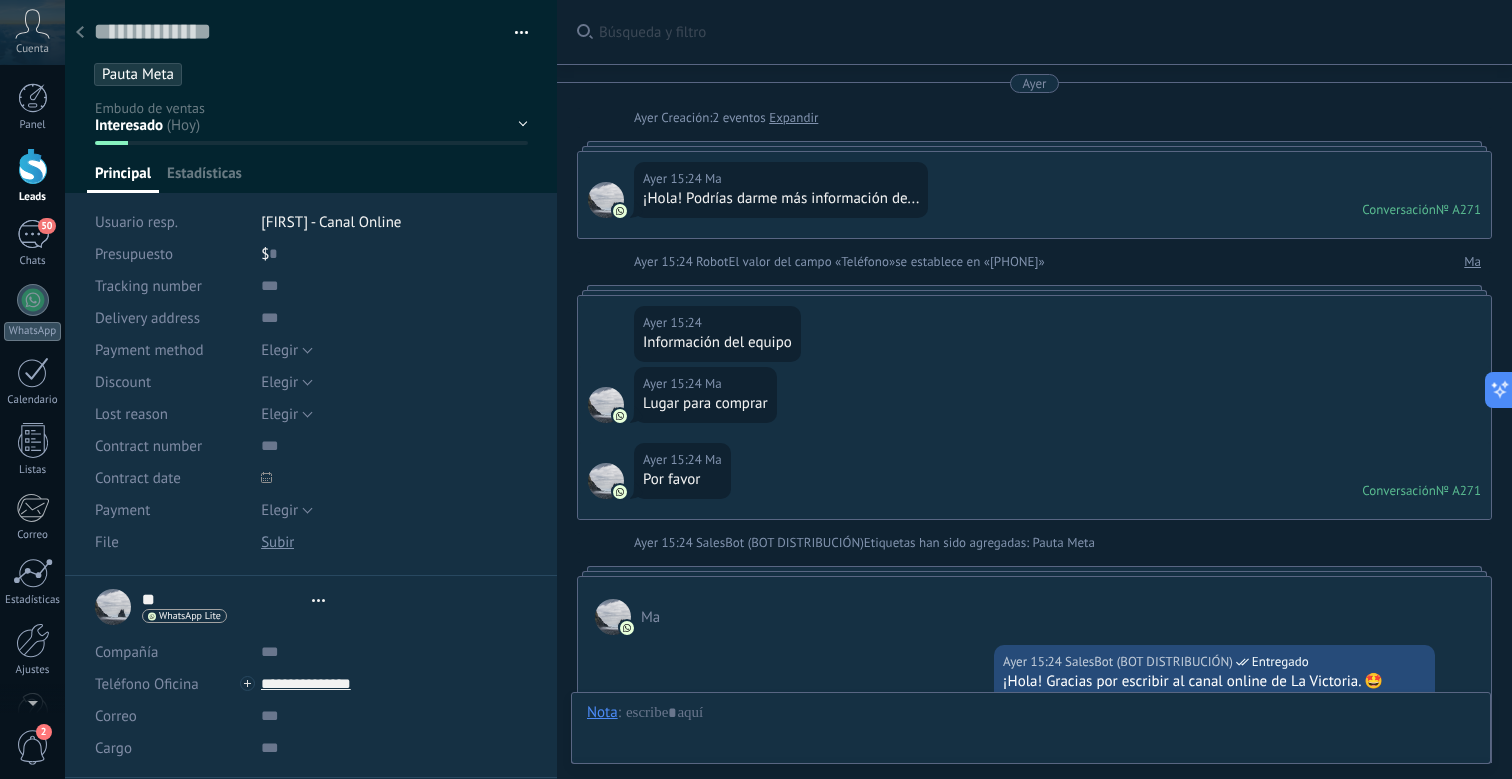 scroll, scrollTop: 30, scrollLeft: 0, axis: vertical 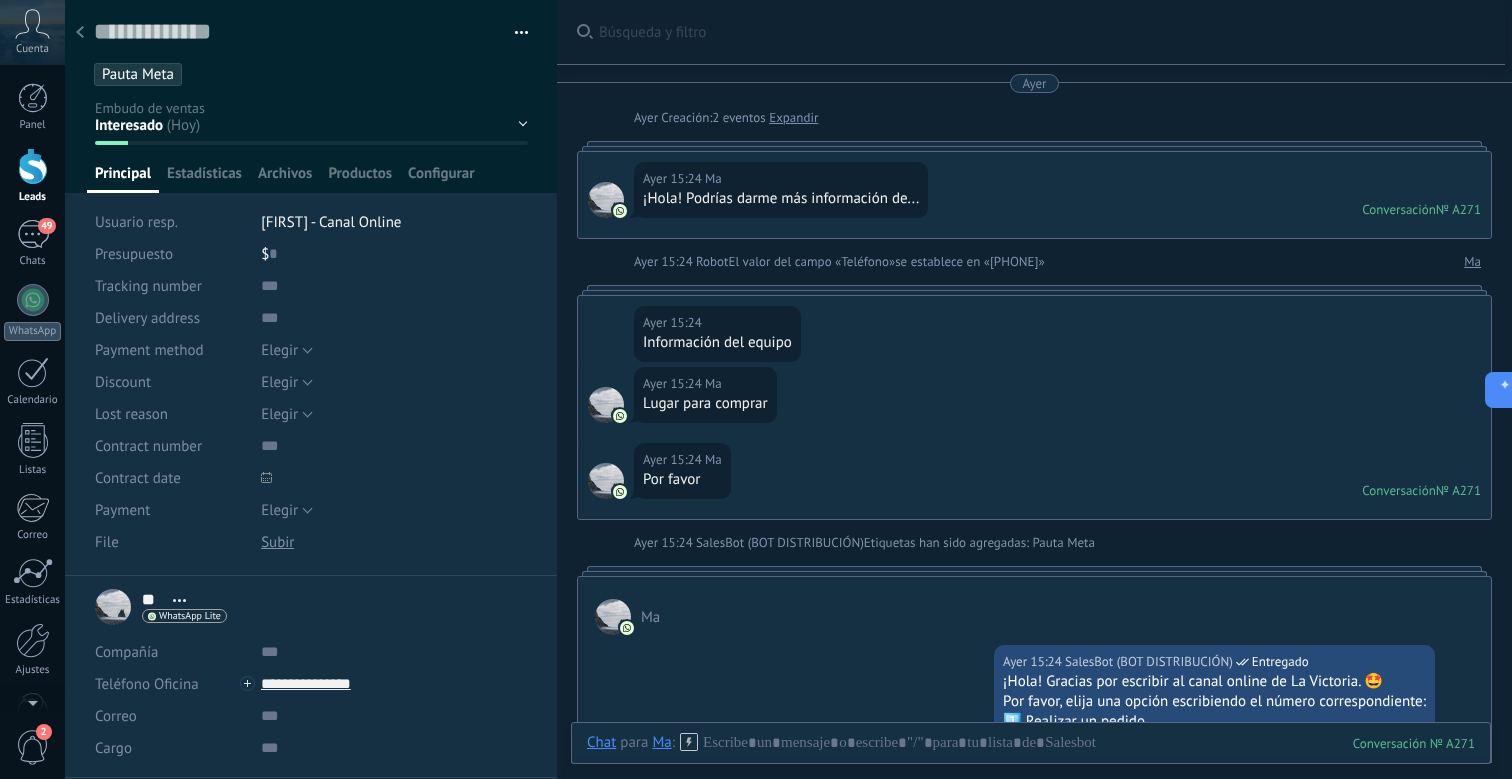 click on "[FIRST] - Canal Online" at bounding box center [331, 222] 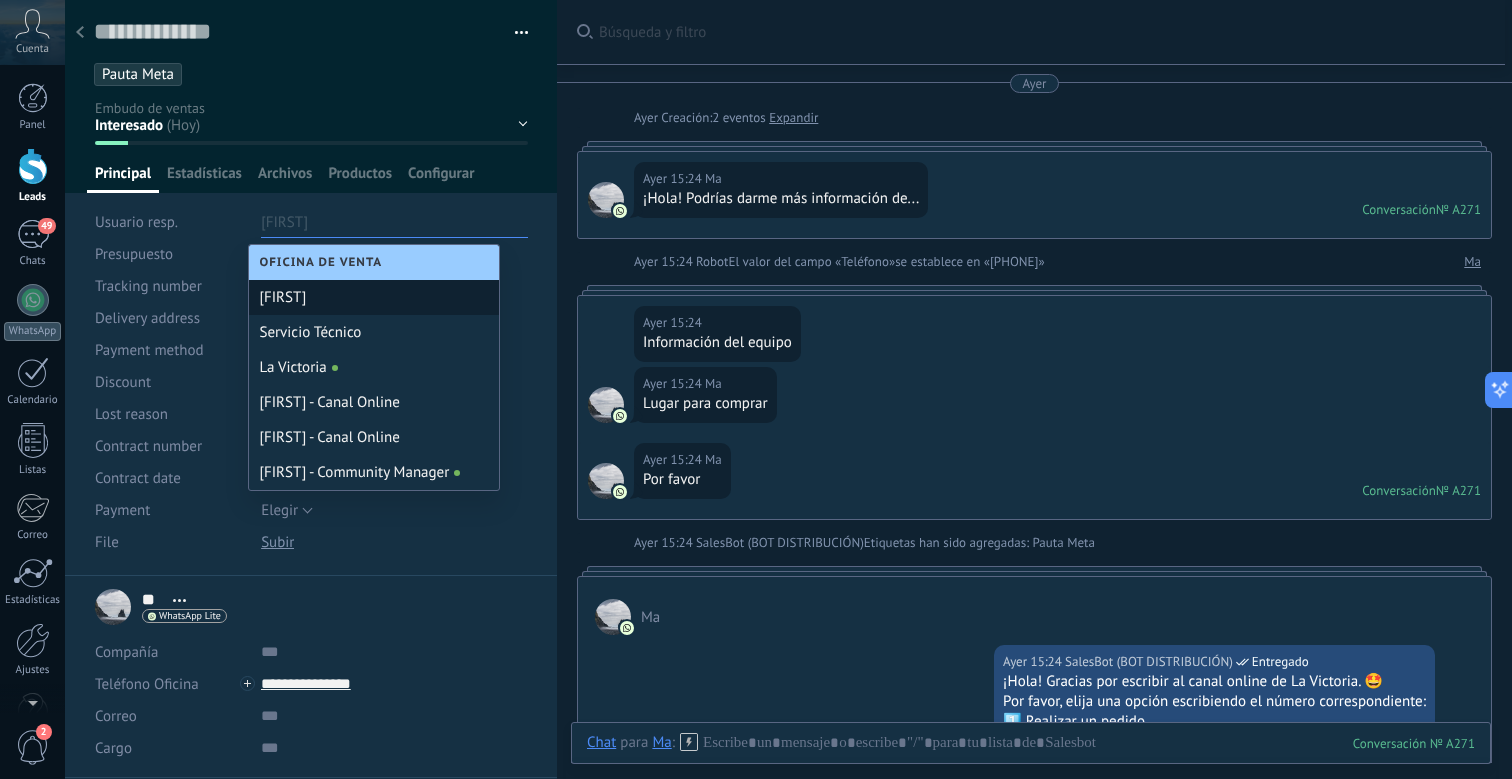 click on "[FIRST]" at bounding box center (374, 297) 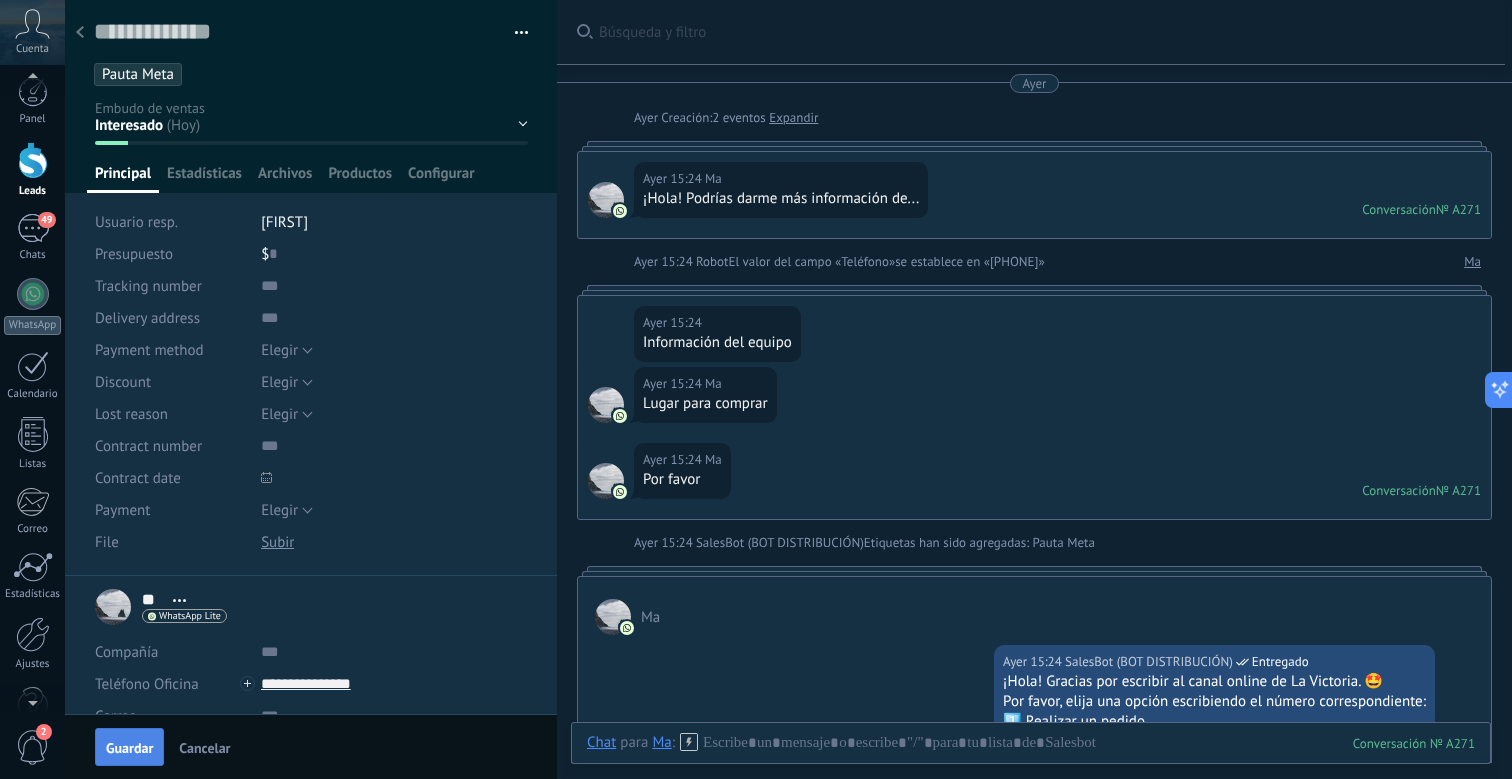 scroll, scrollTop: 0, scrollLeft: 0, axis: both 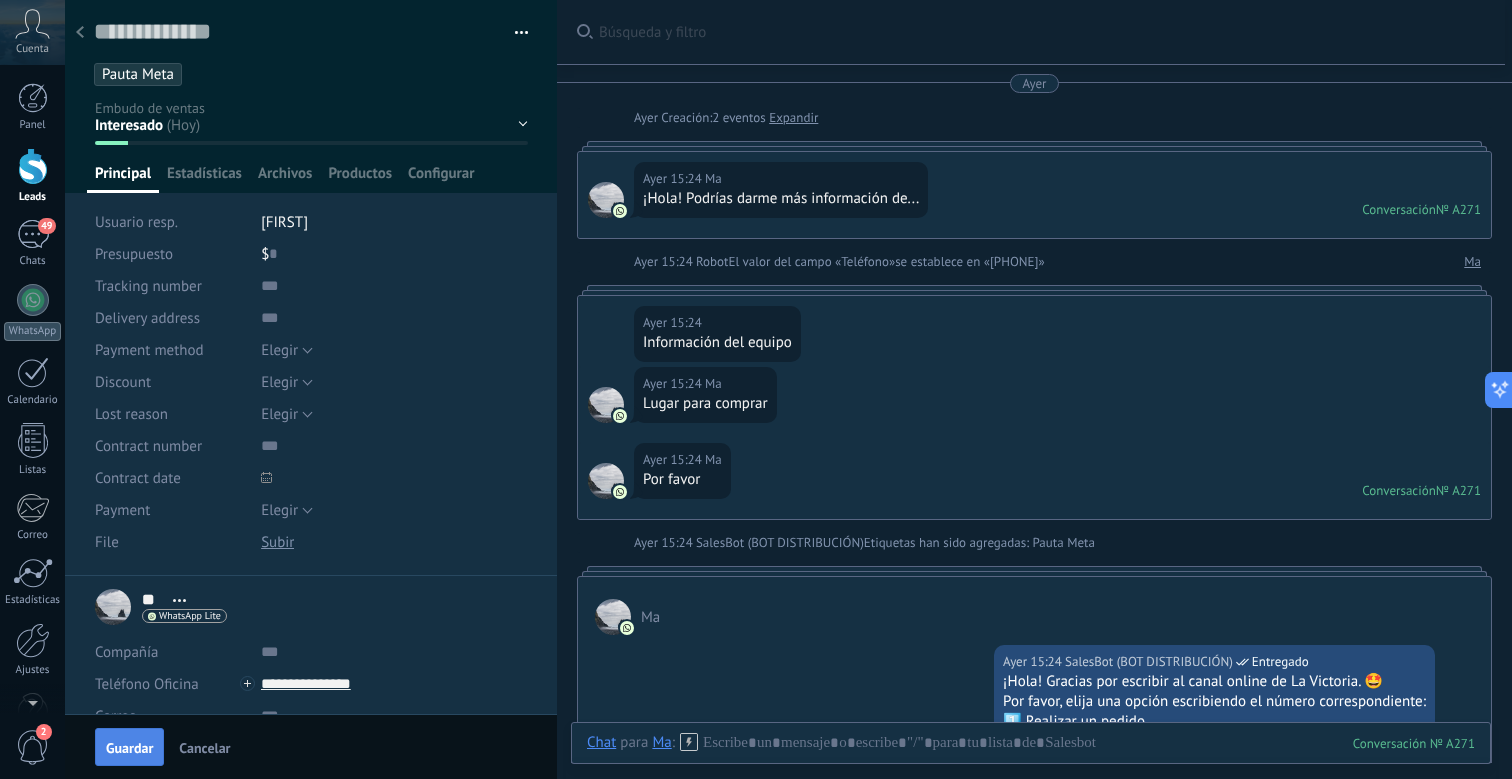 click on "Guardar" at bounding box center [129, 748] 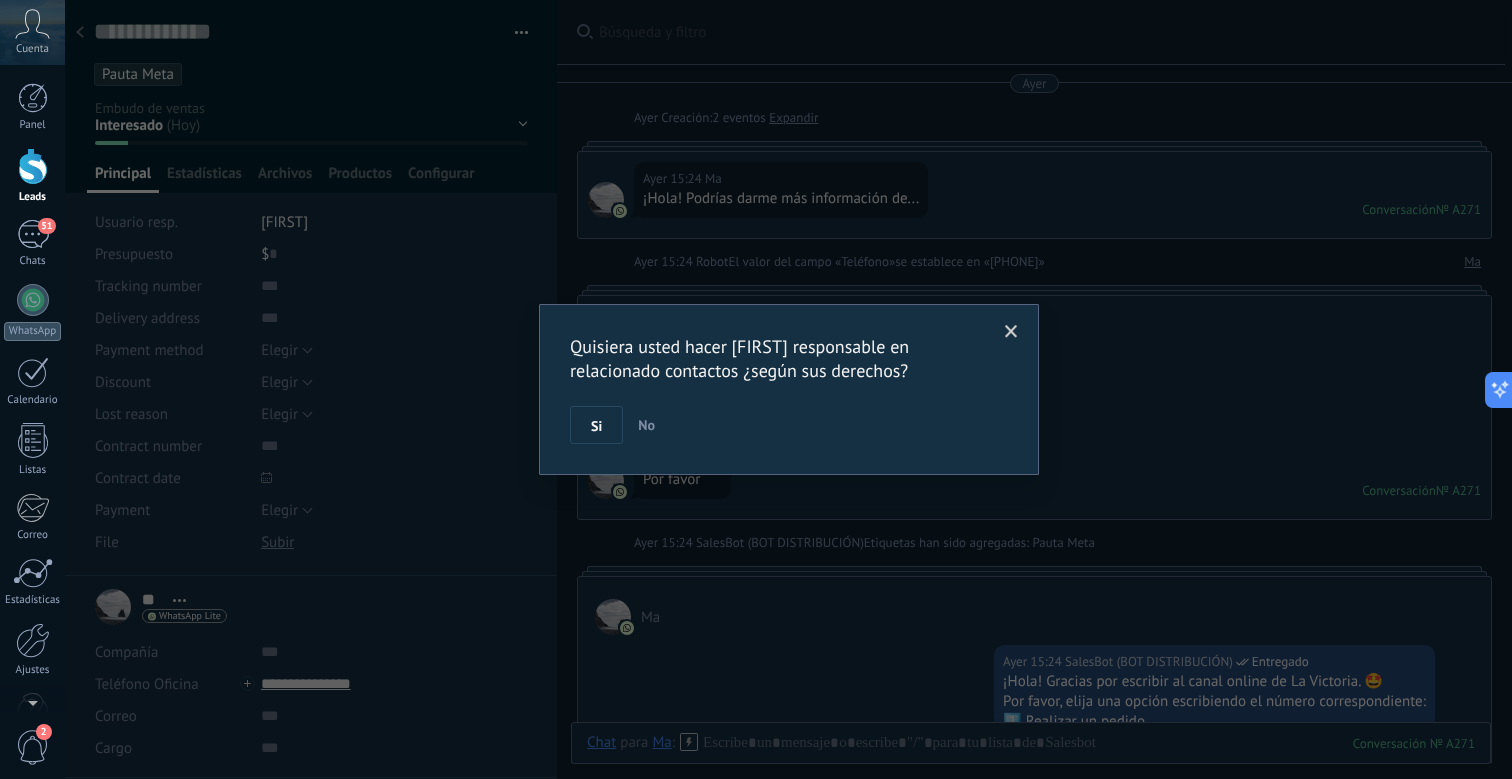 scroll, scrollTop: 69, scrollLeft: 0, axis: vertical 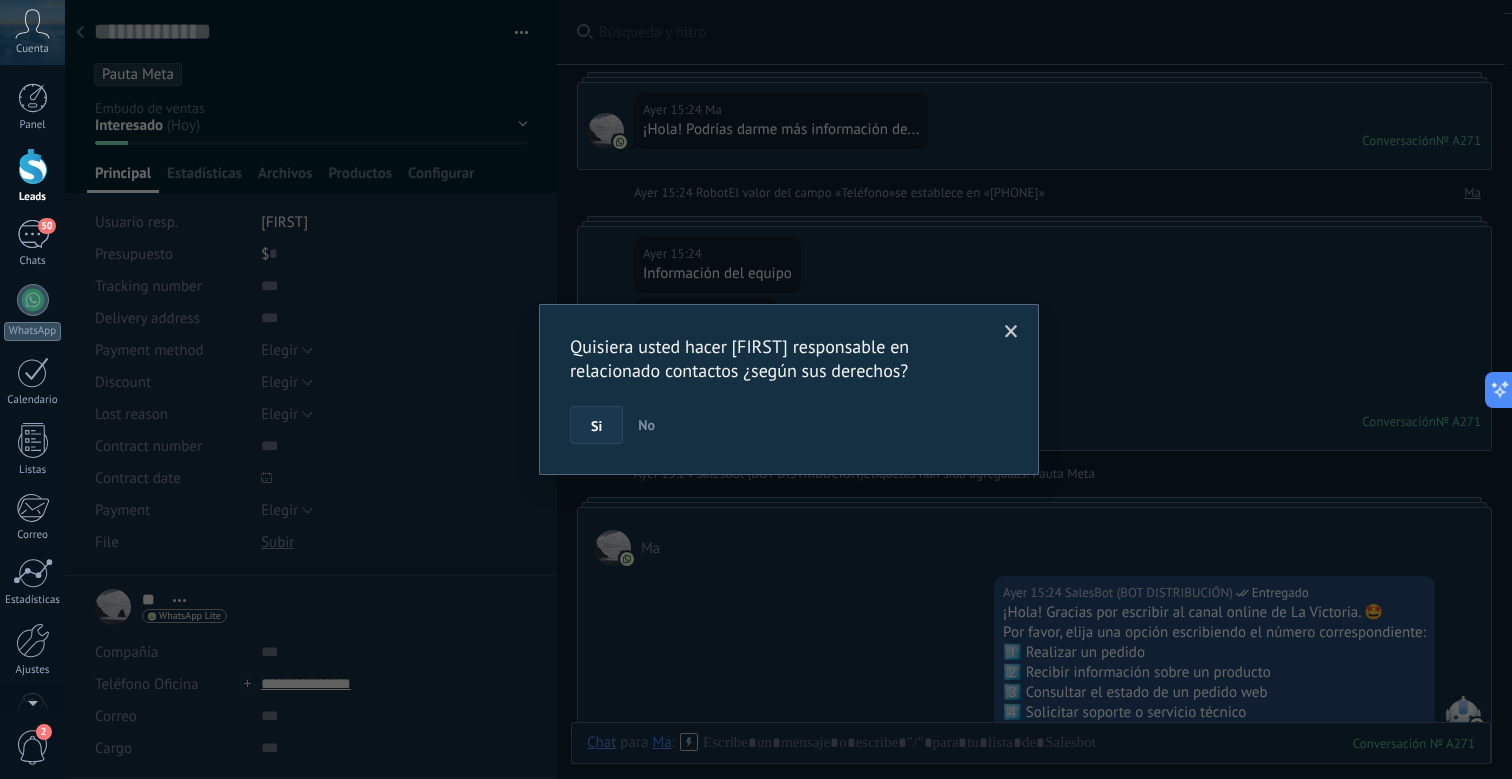 click on "Si" at bounding box center (596, 425) 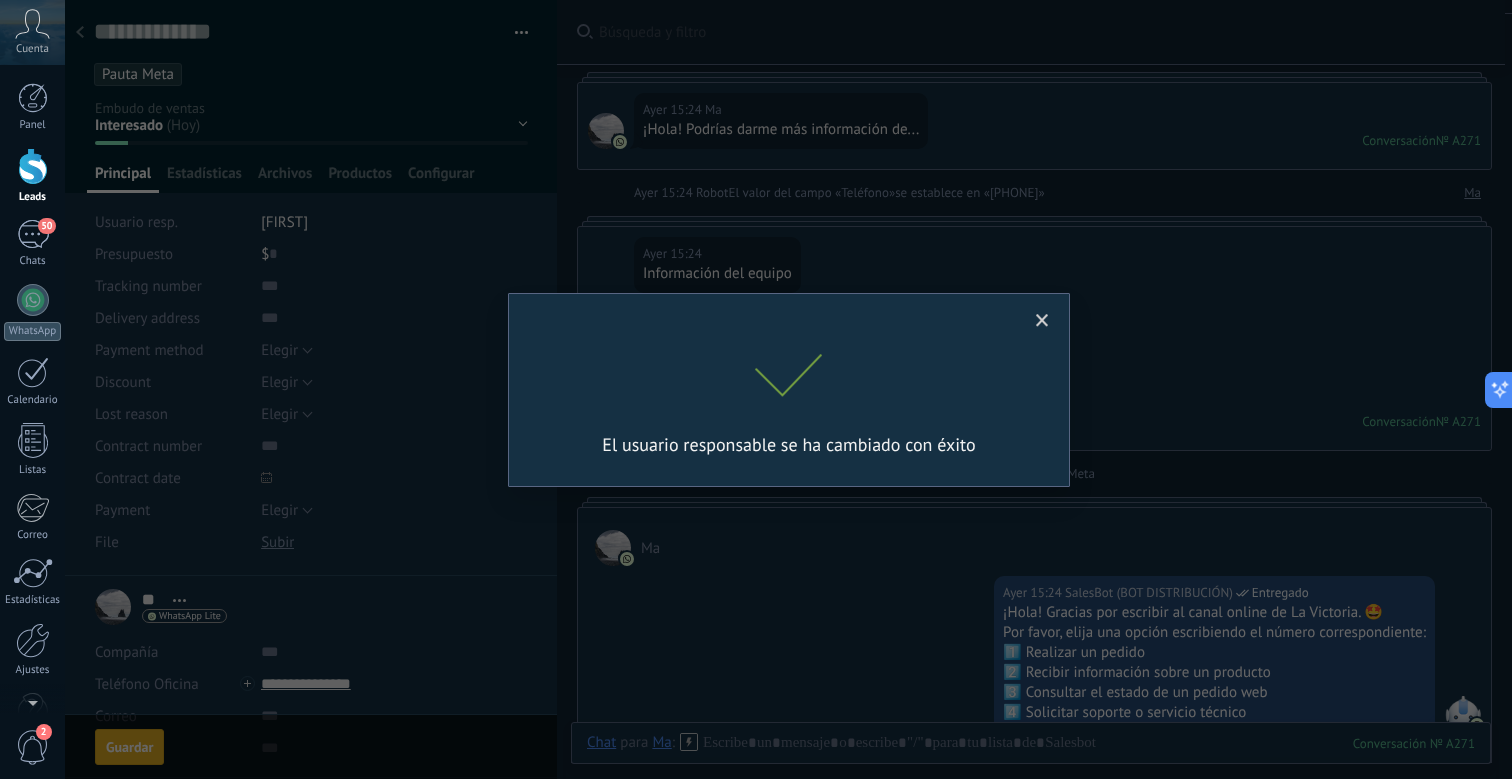 scroll, scrollTop: 96, scrollLeft: 0, axis: vertical 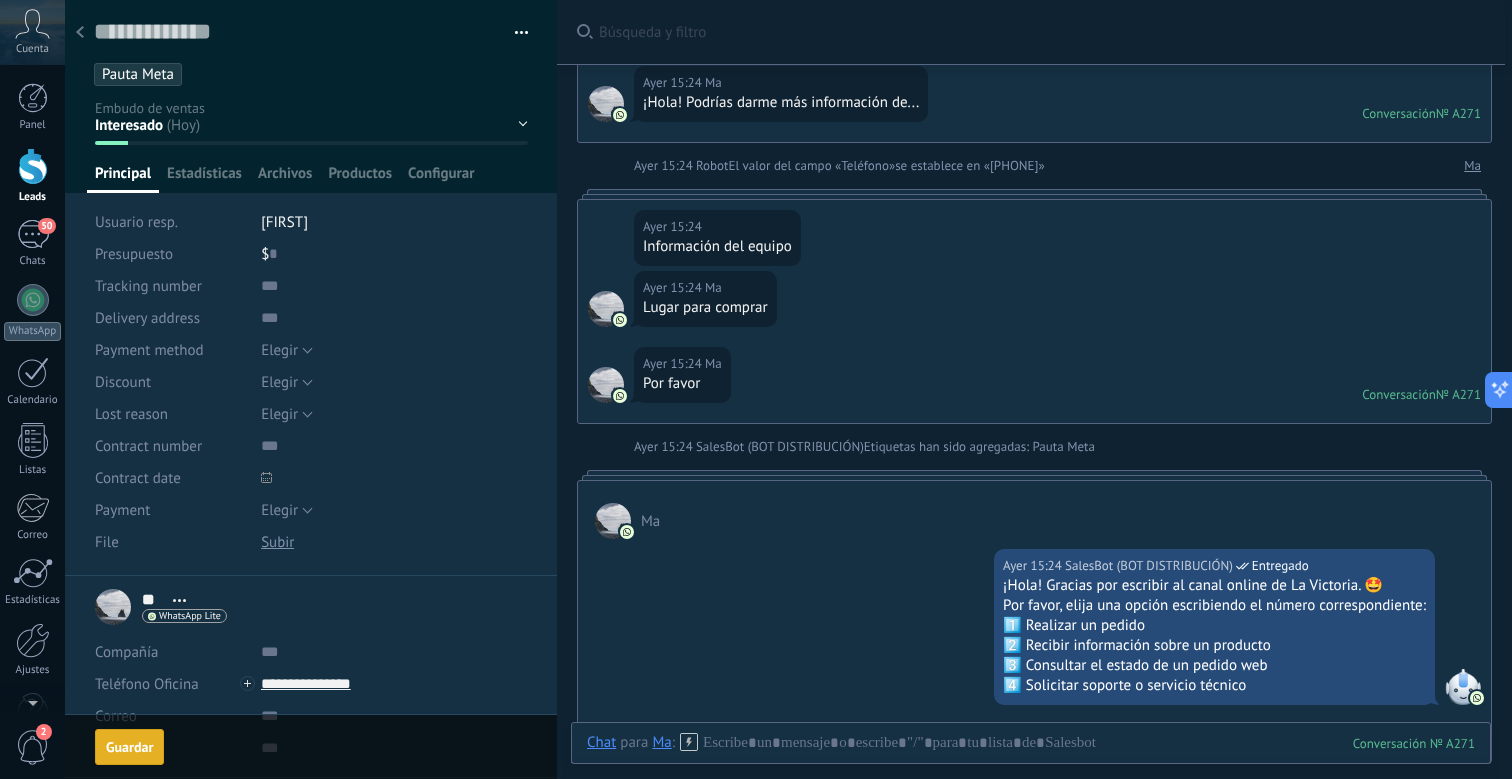 click at bounding box center (80, 33) 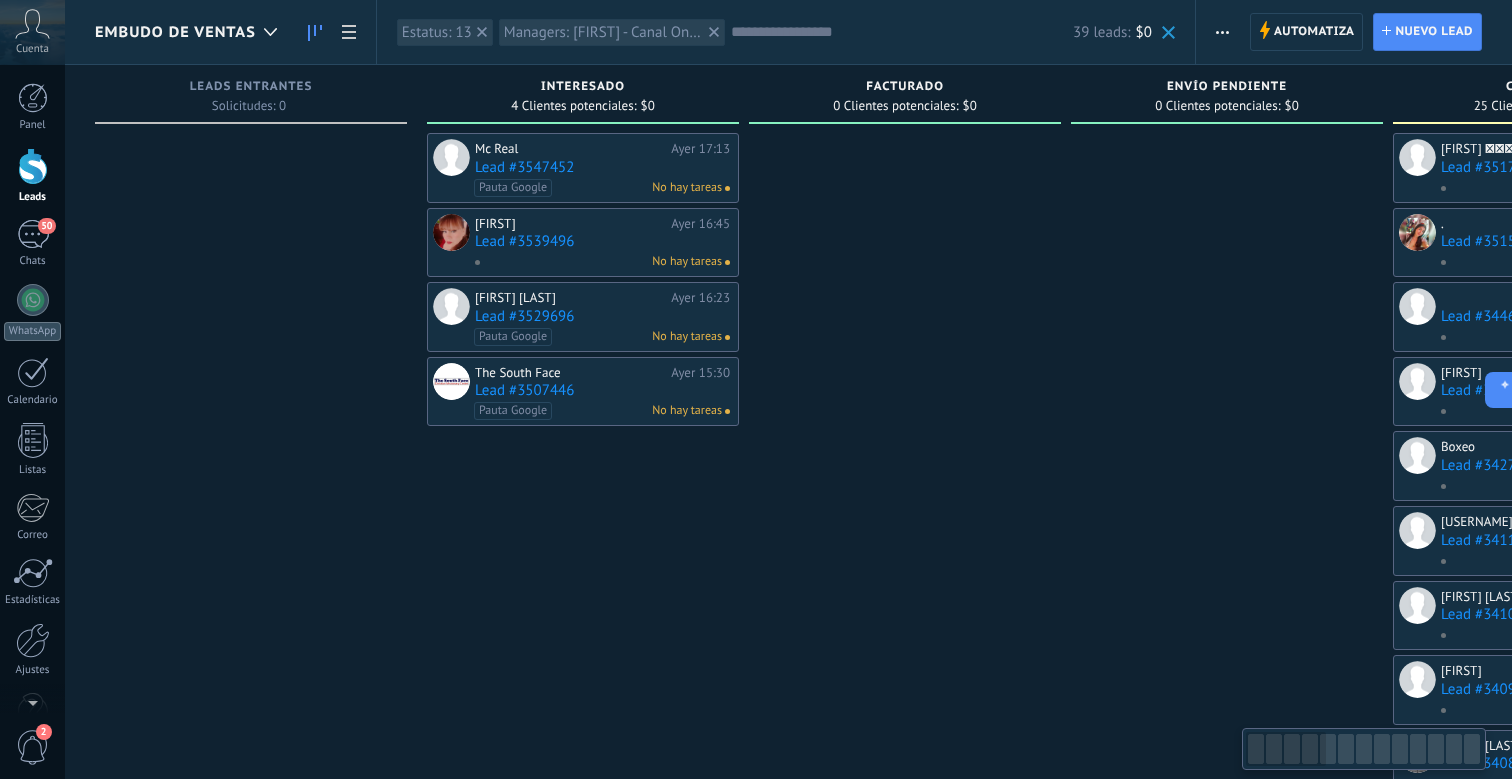 click on "Lead #3507446" at bounding box center [602, 390] 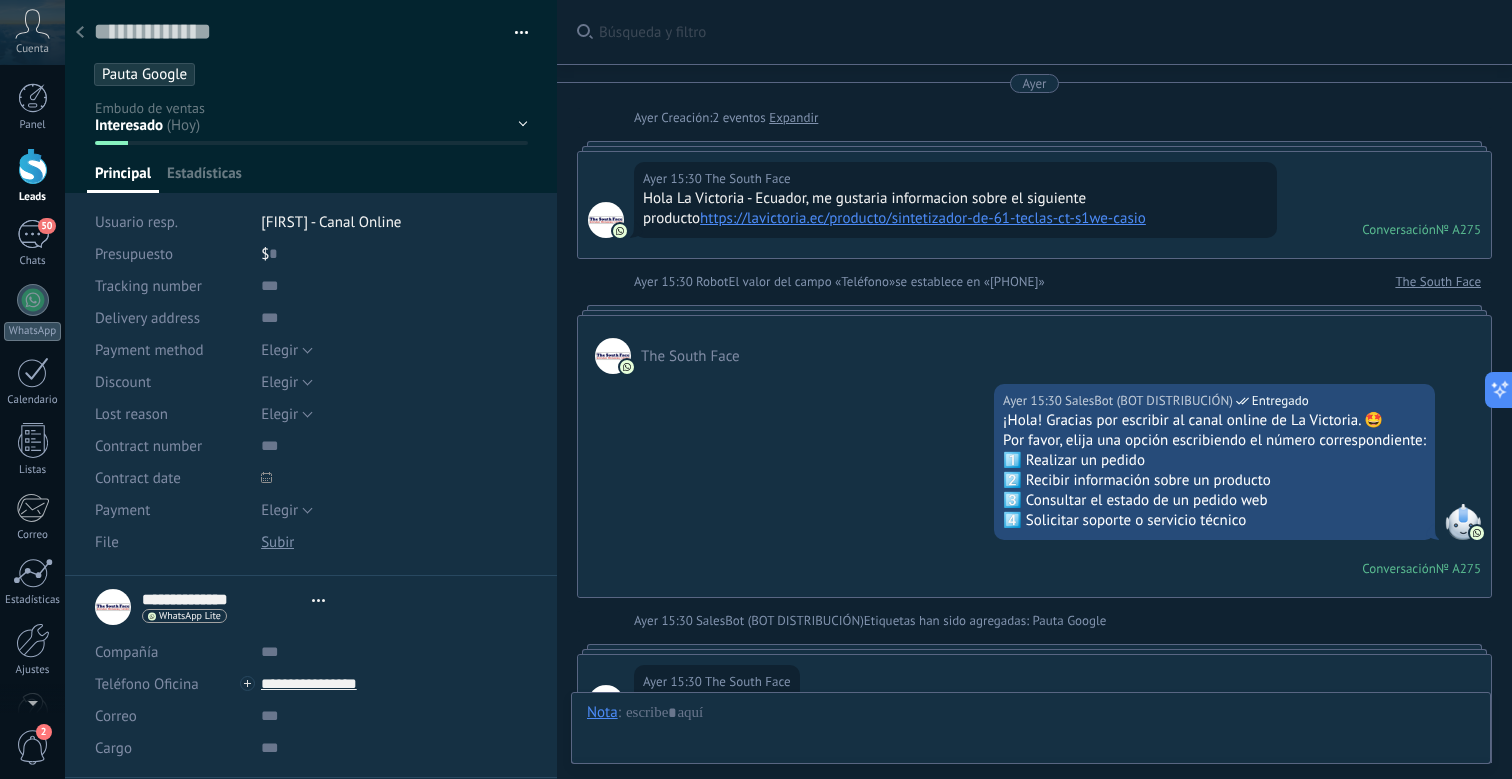 scroll, scrollTop: 30, scrollLeft: 0, axis: vertical 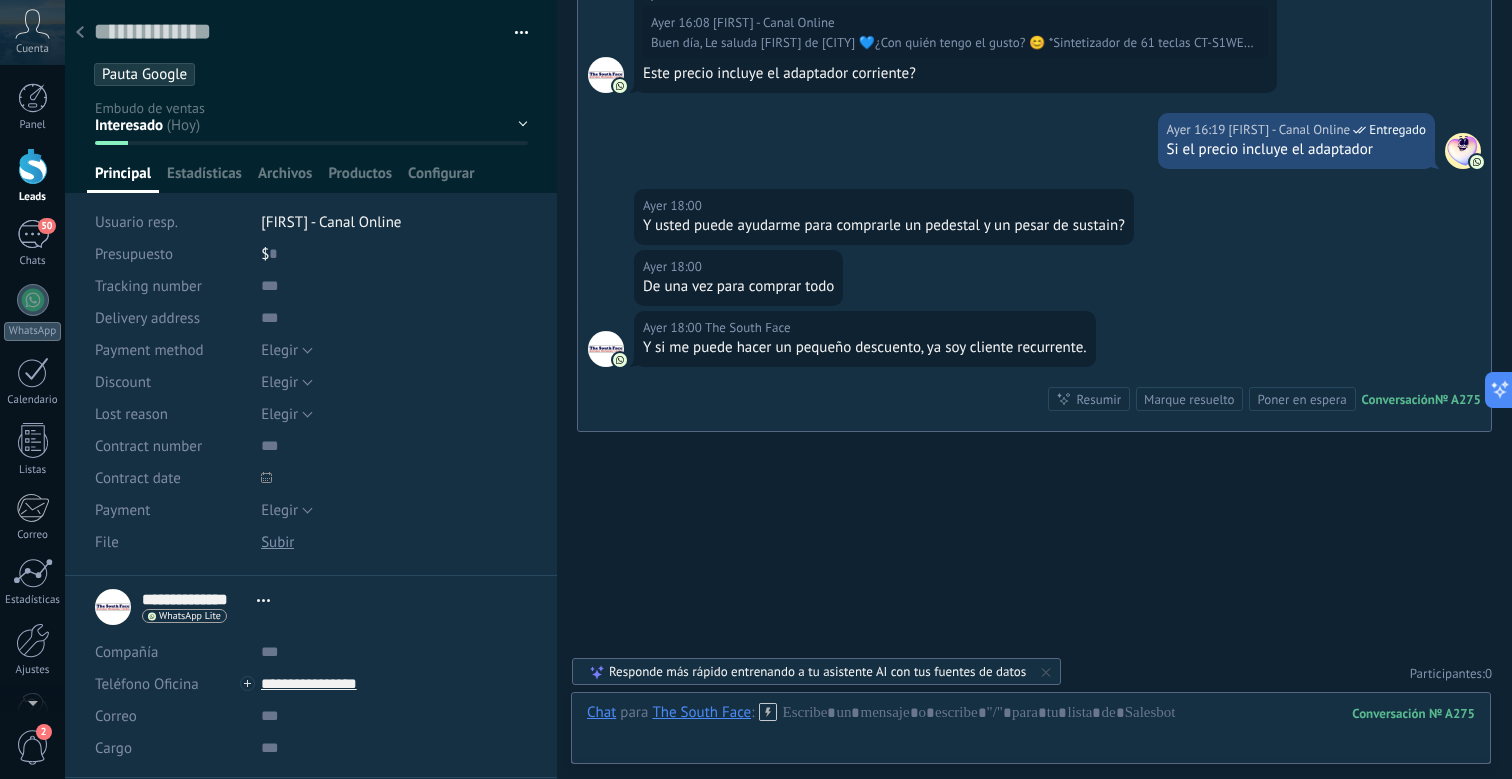 click on "[FIRST] - Canal Online" at bounding box center (331, 222) 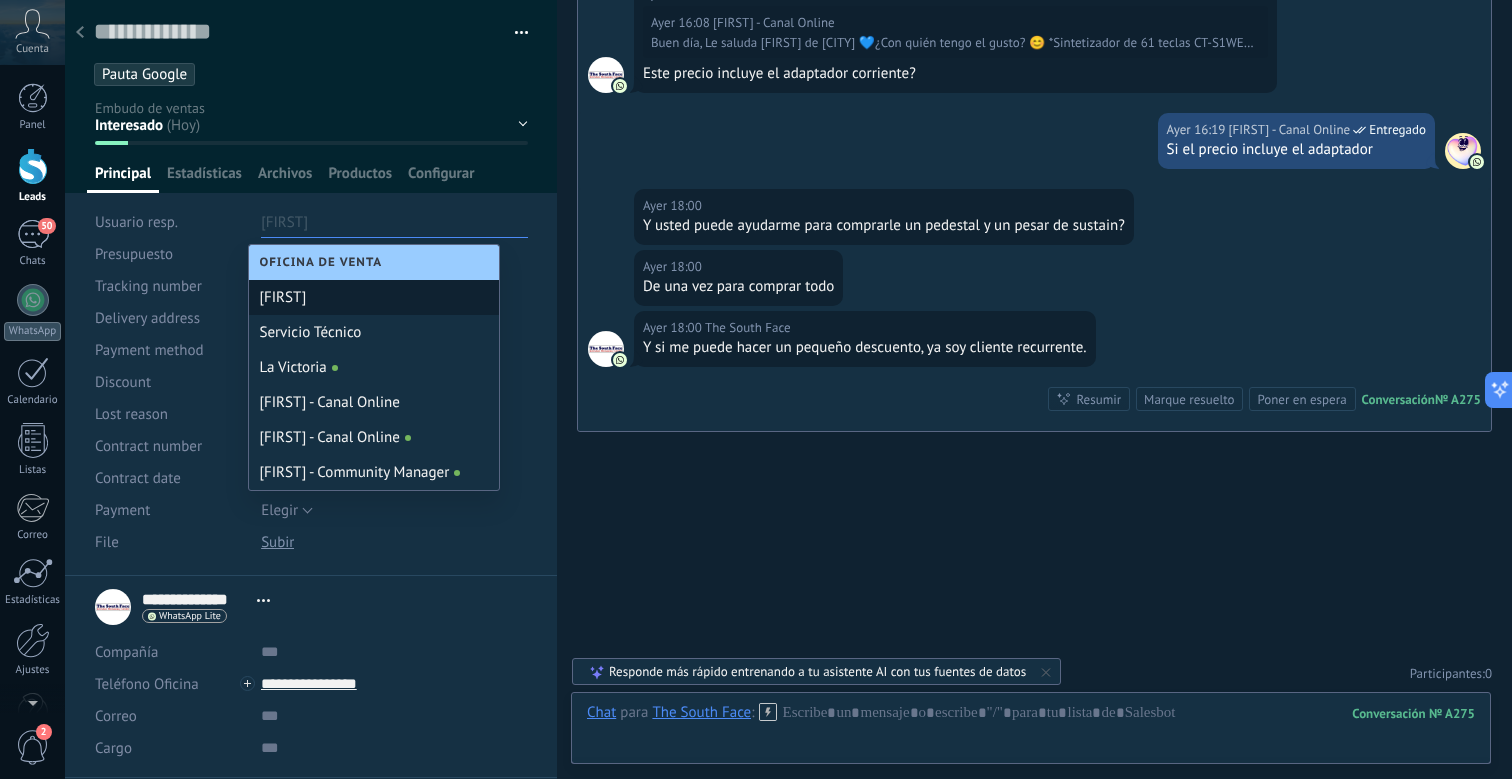 click on "[FIRST]" at bounding box center [374, 297] 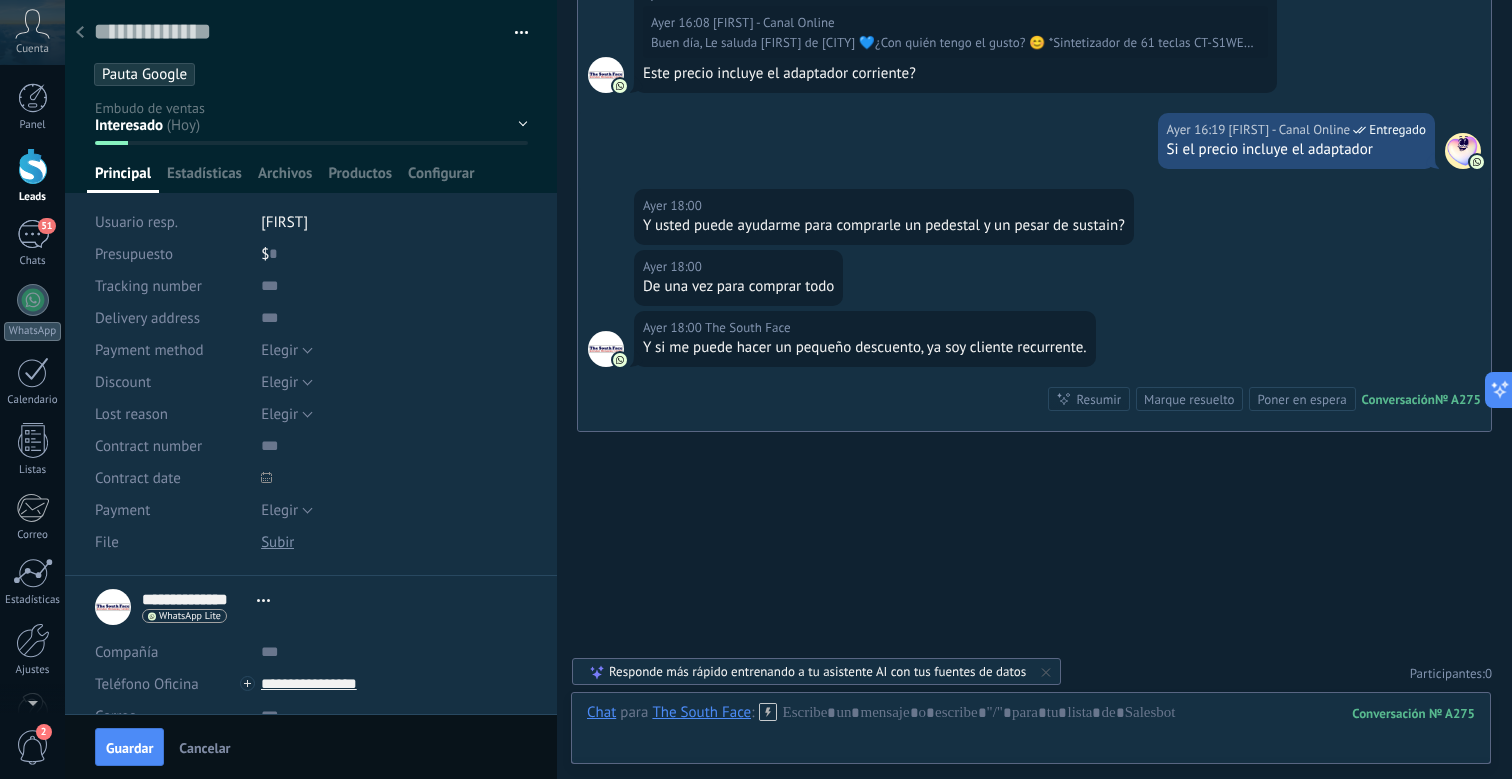 click on "Guardar
Cancelar" at bounding box center (311, 746) 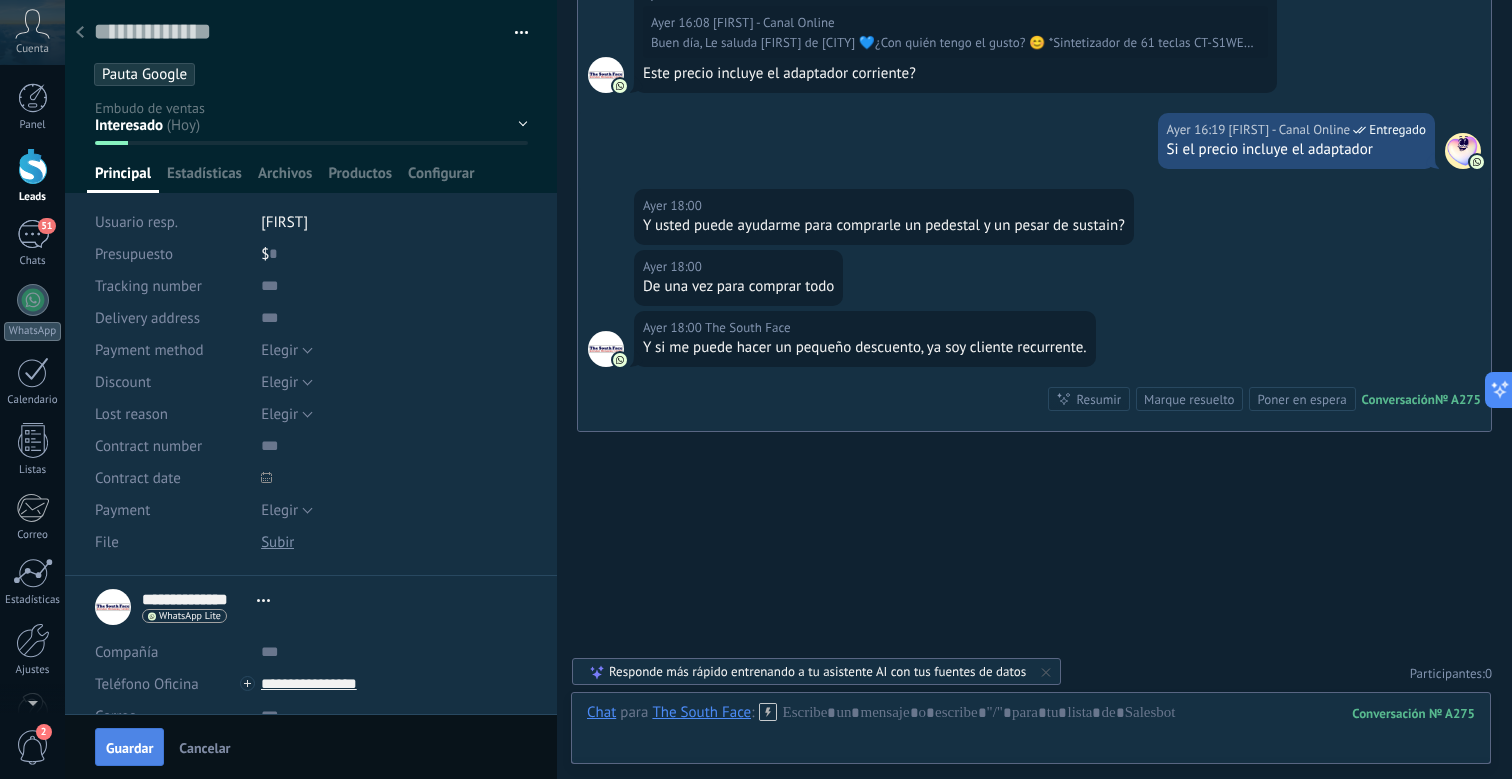 click on "Guardar" at bounding box center [129, 748] 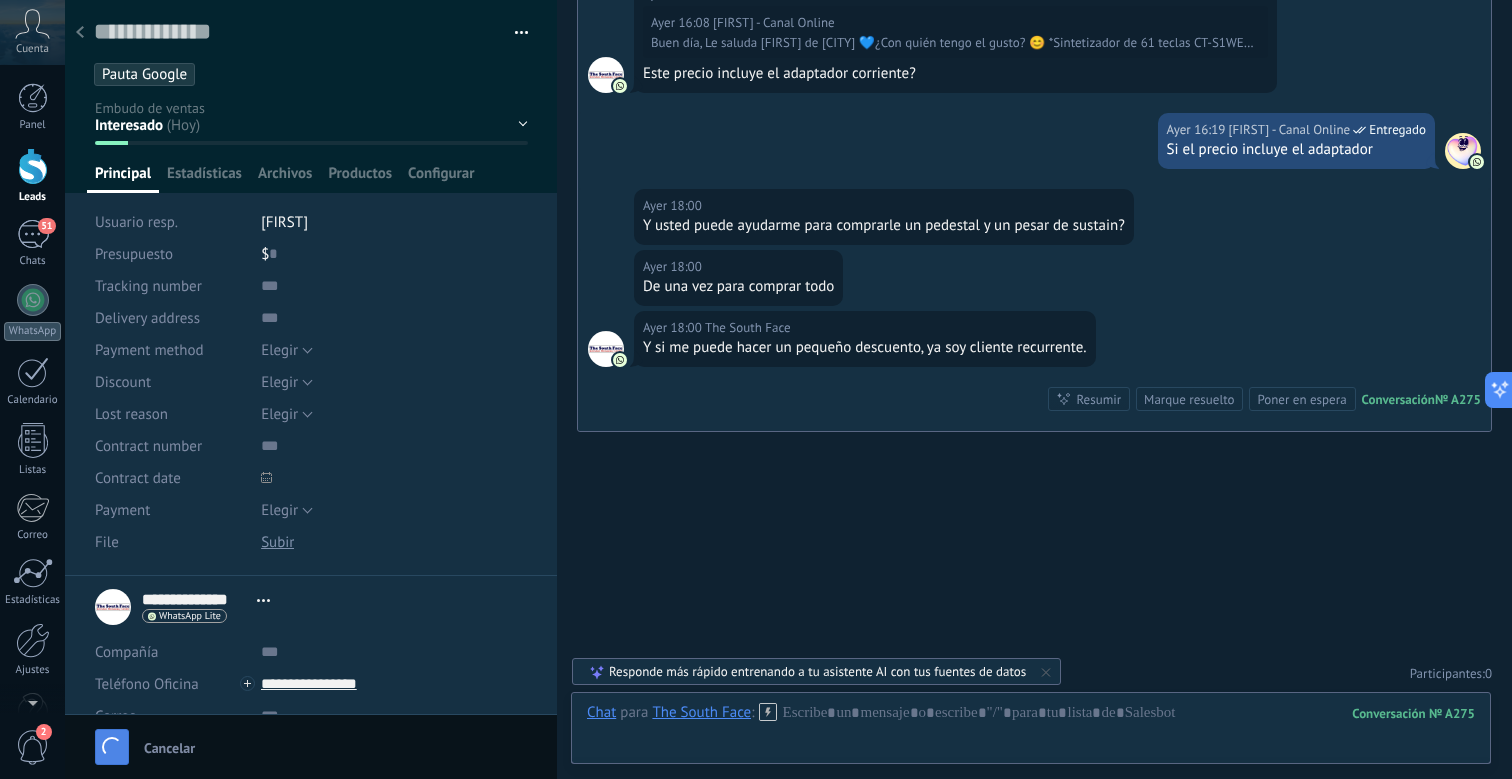 scroll, scrollTop: 2276, scrollLeft: 0, axis: vertical 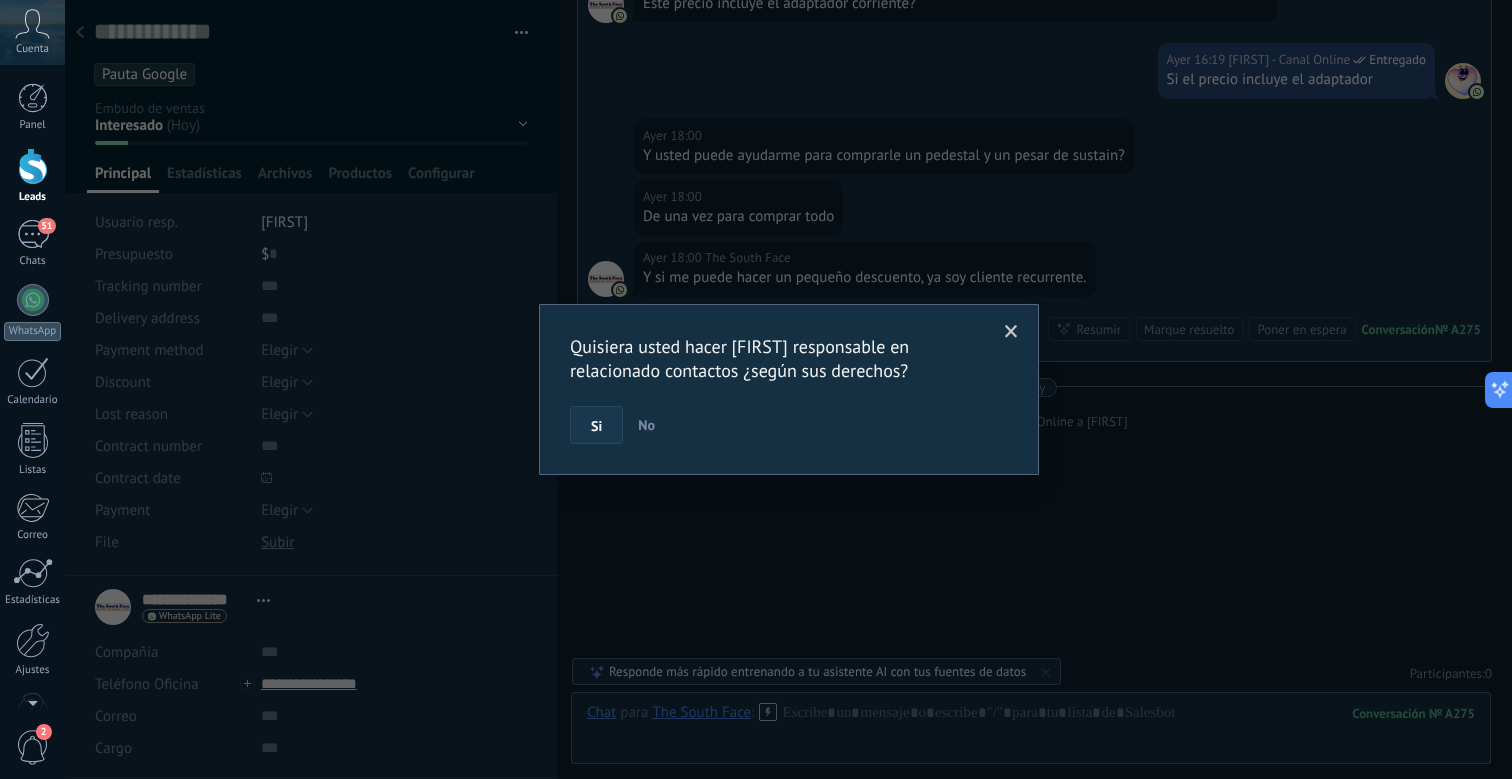 click on "Si" at bounding box center [596, 426] 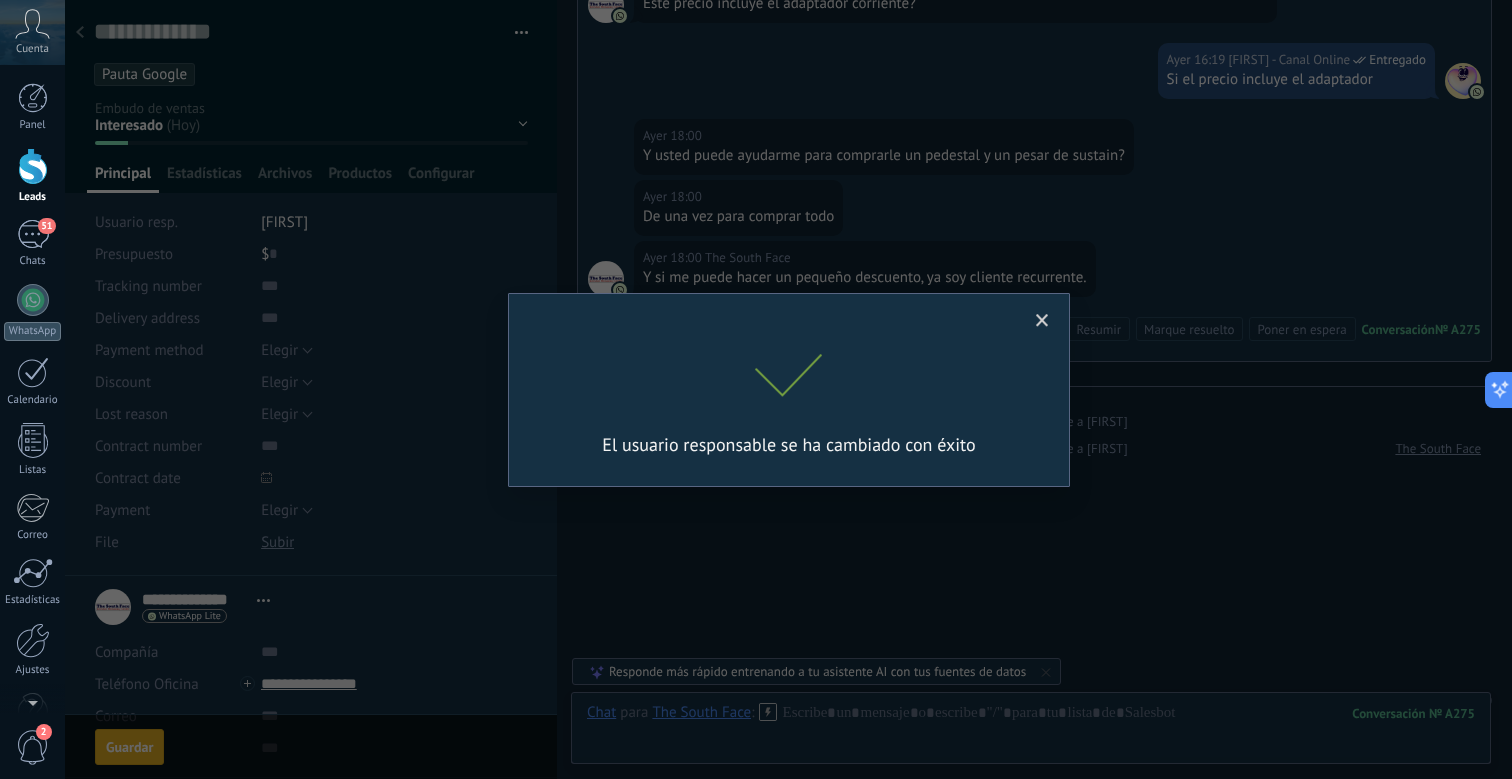 scroll, scrollTop: 2303, scrollLeft: 0, axis: vertical 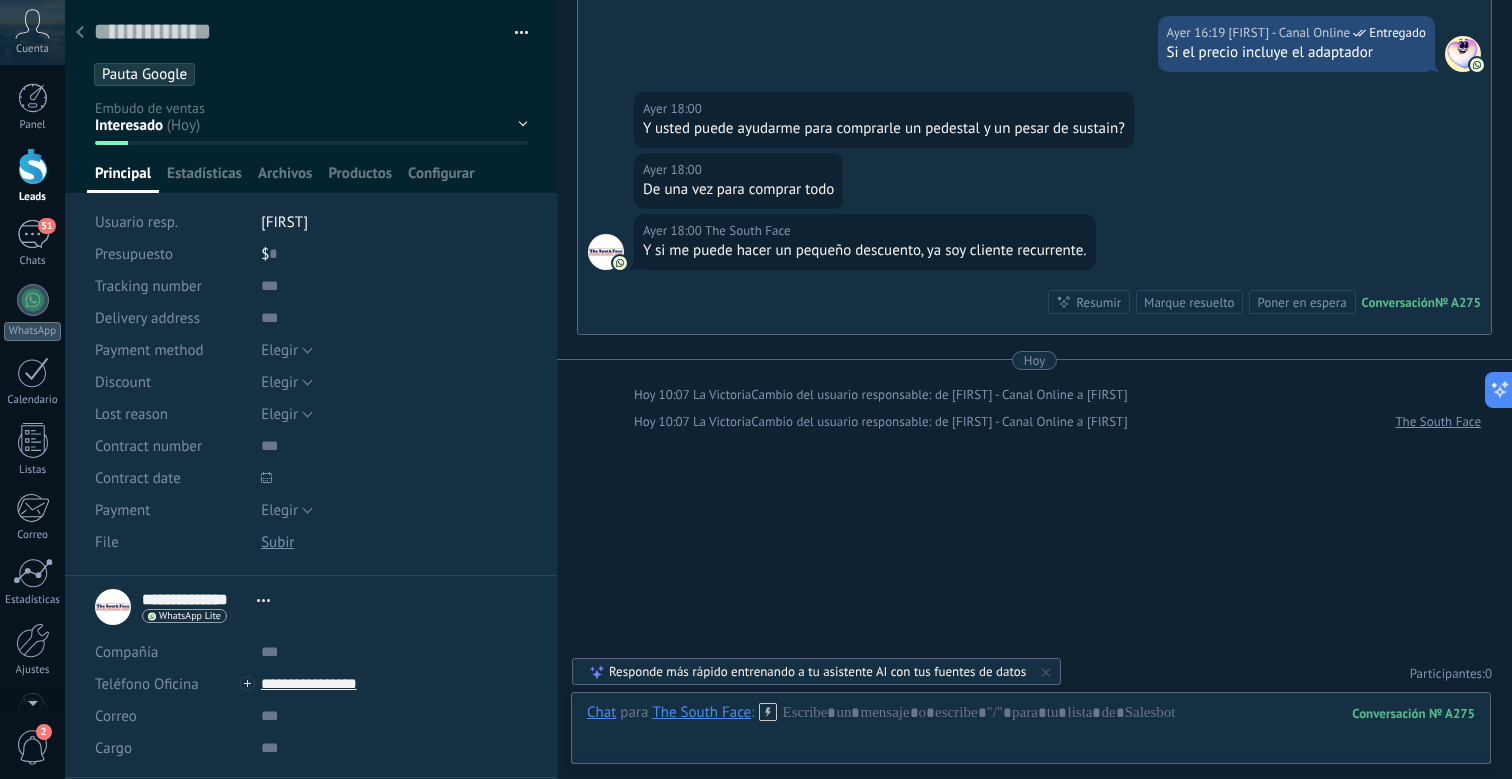 click at bounding box center [80, 33] 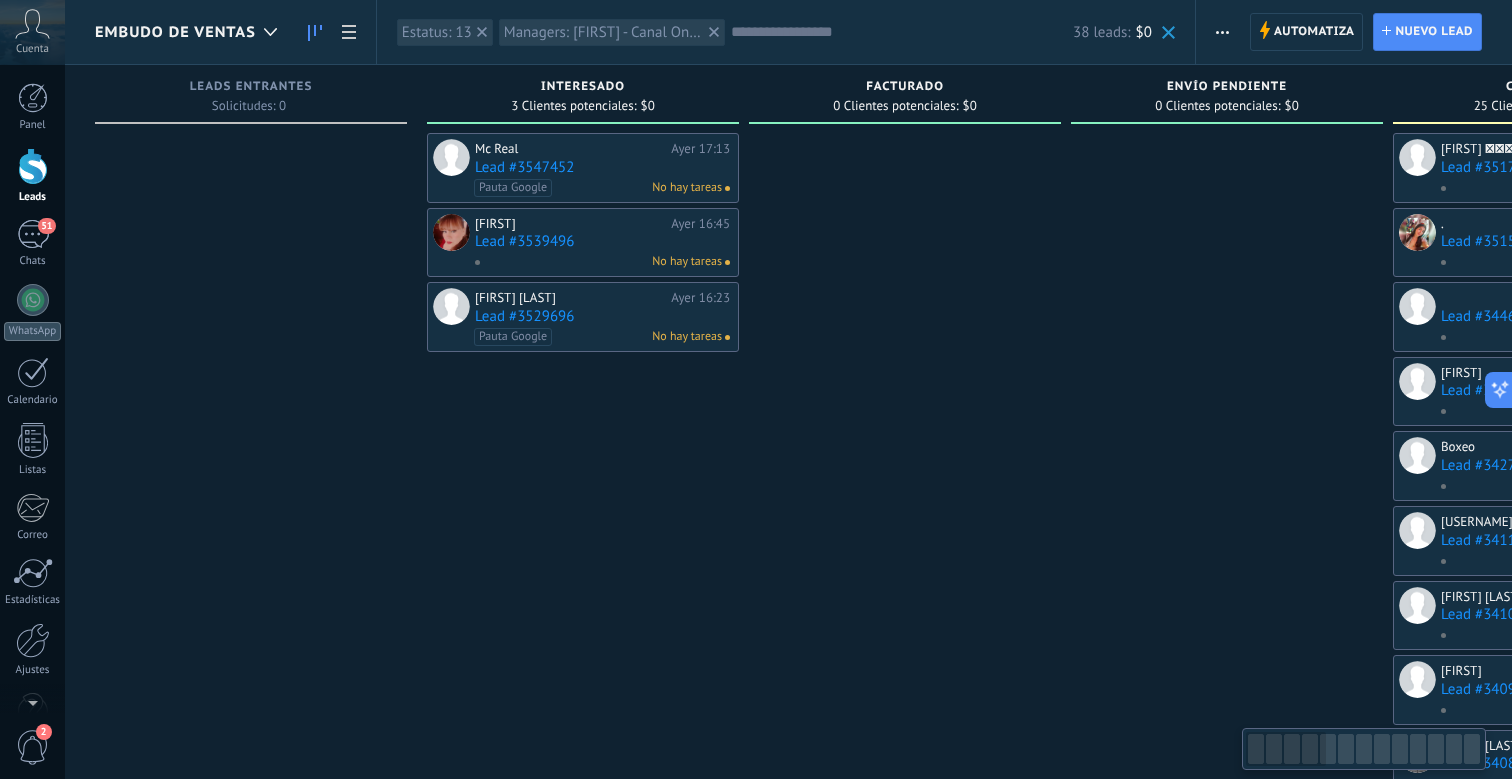 click on "[FIRST] [LAST] Ayer 16:23 Lead #3529696 Pauta Google No hay tareas" at bounding box center [602, 317] 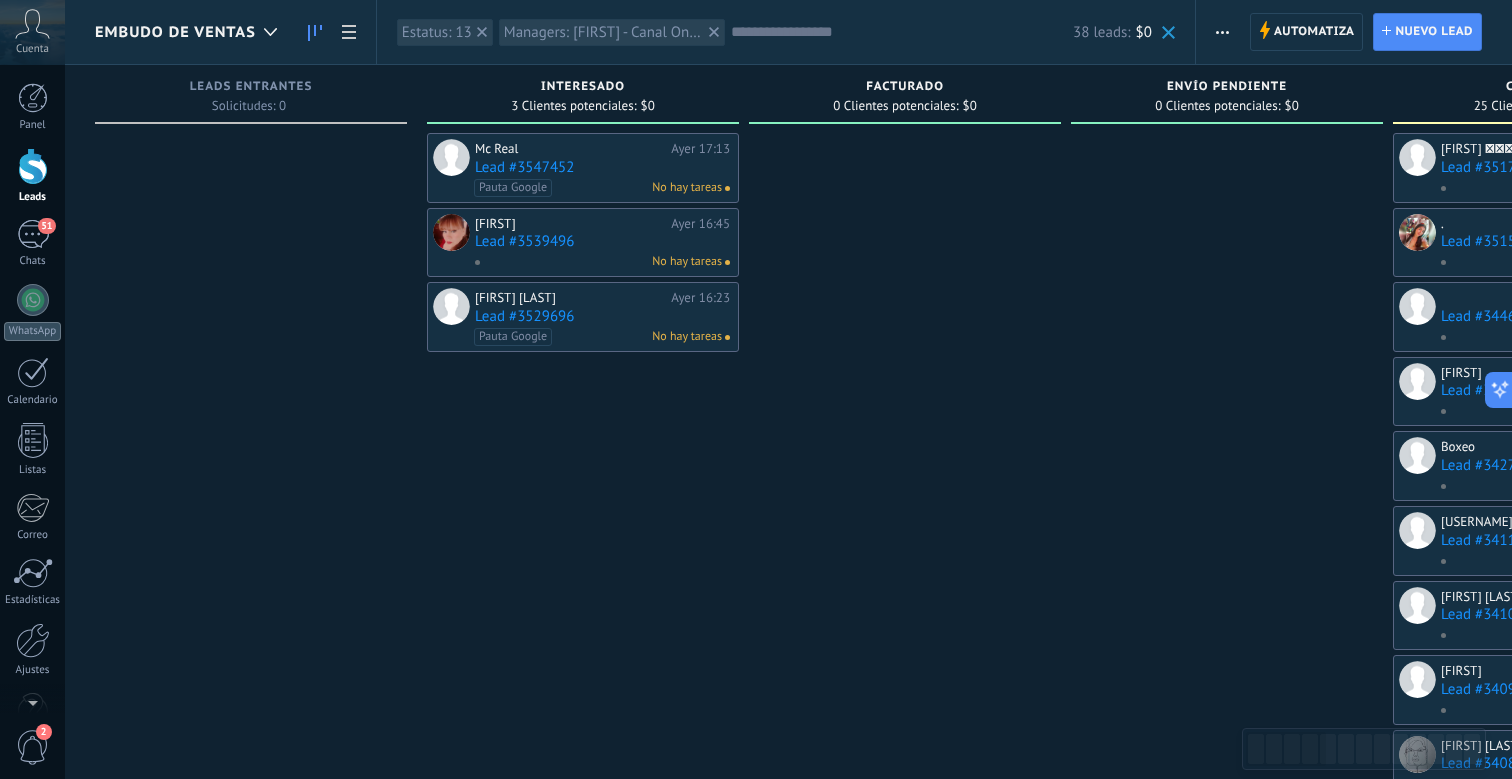 click on "Lead #3529696" at bounding box center [602, 316] 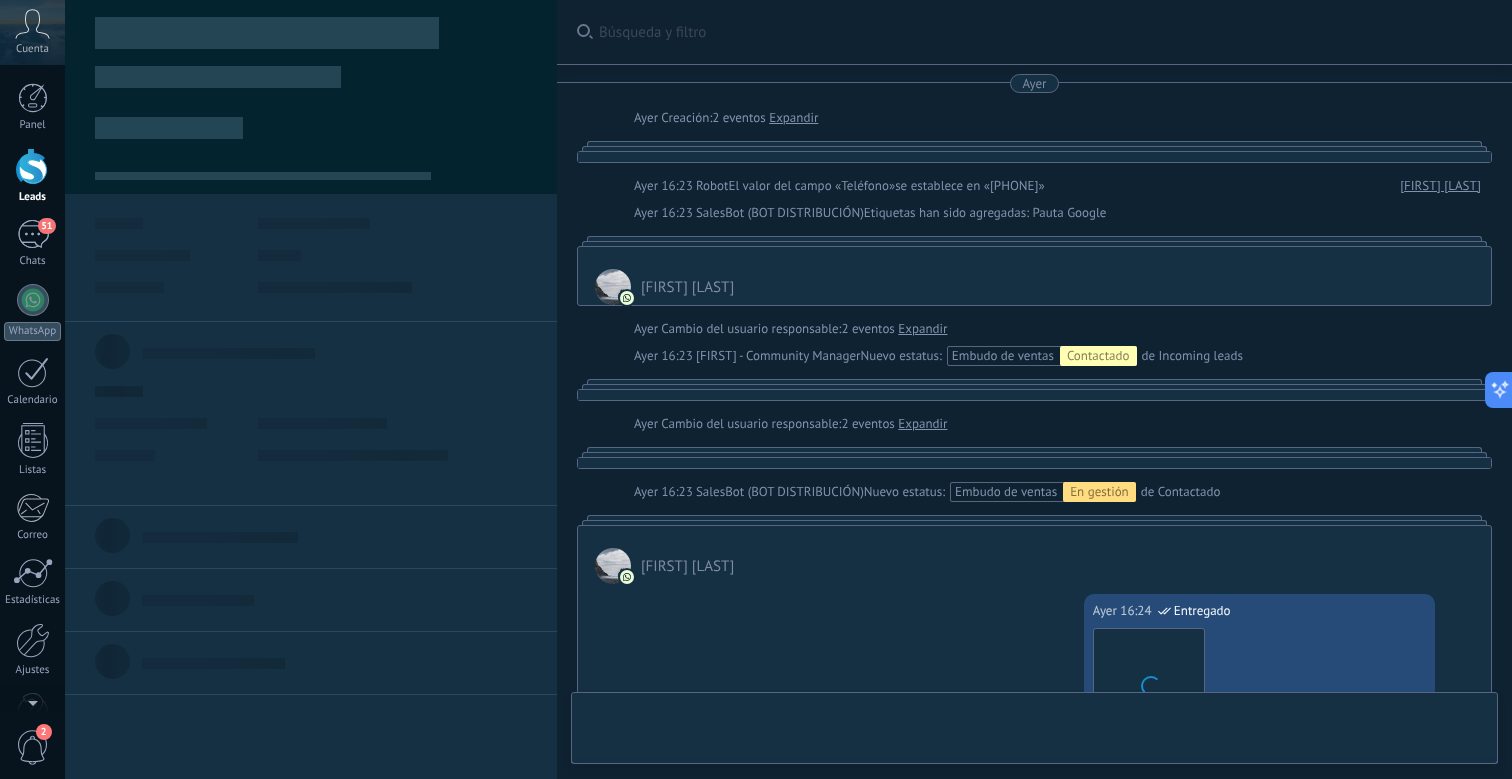 type on "**********" 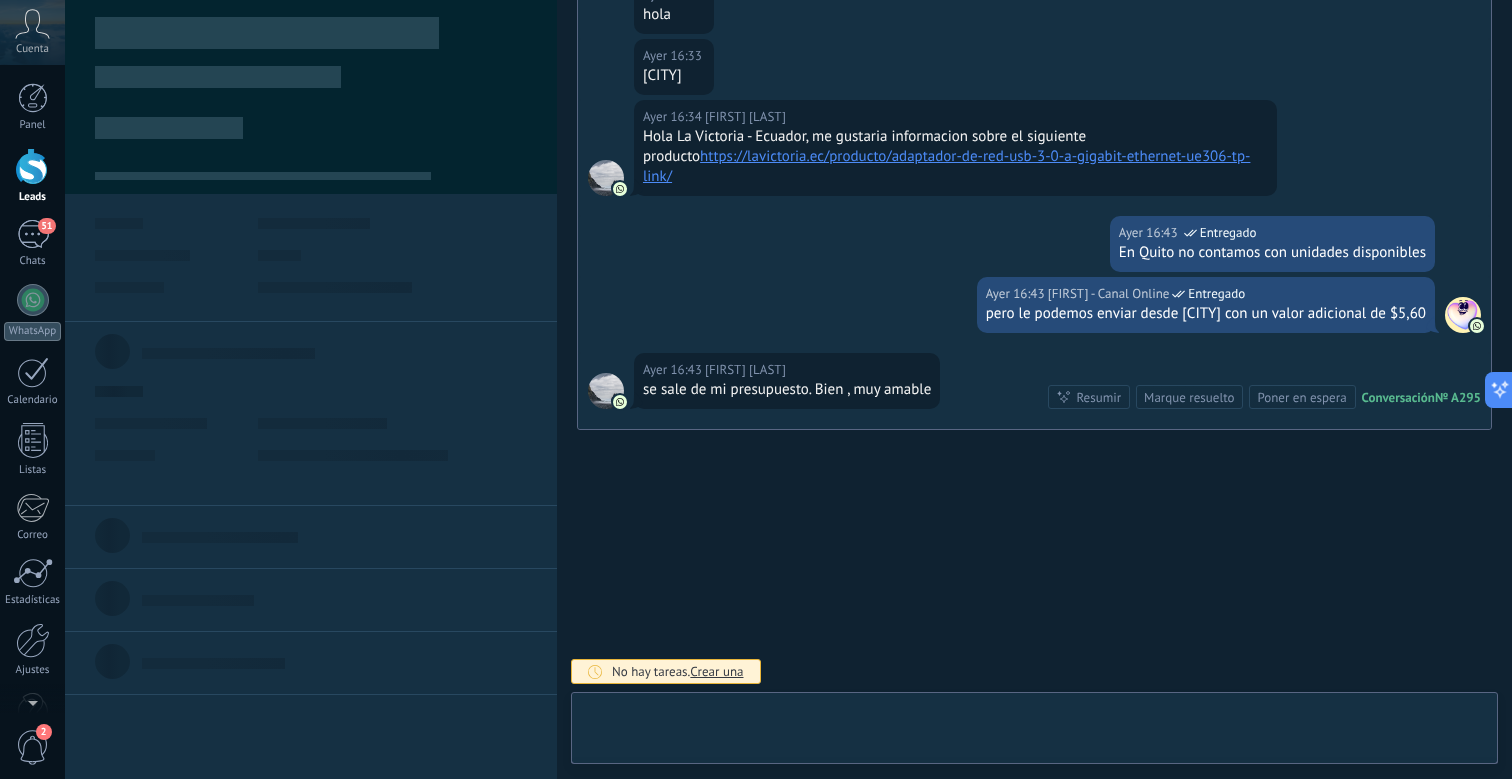 scroll, scrollTop: 30, scrollLeft: 0, axis: vertical 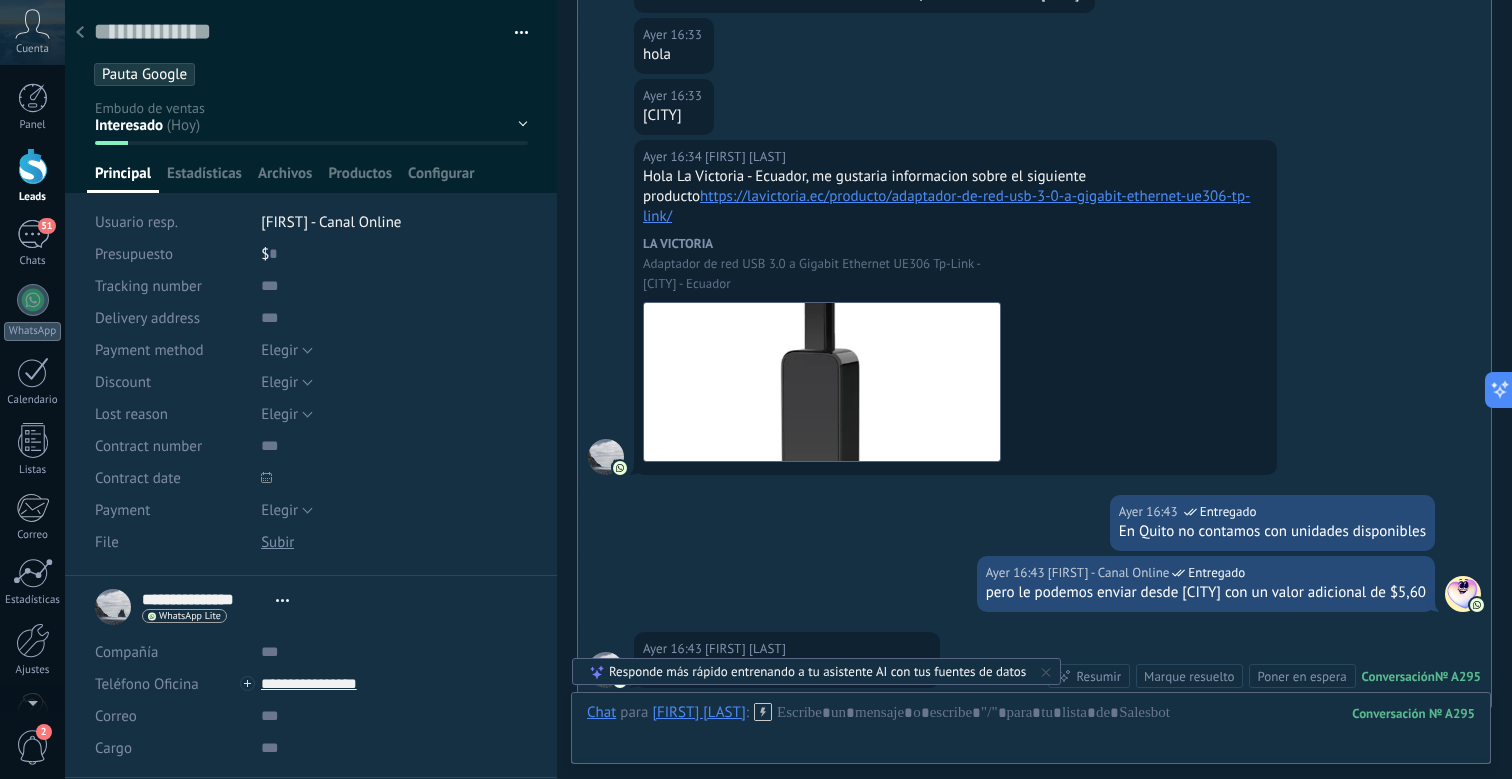 click on "[FIRST] - Canal Online" at bounding box center (331, 222) 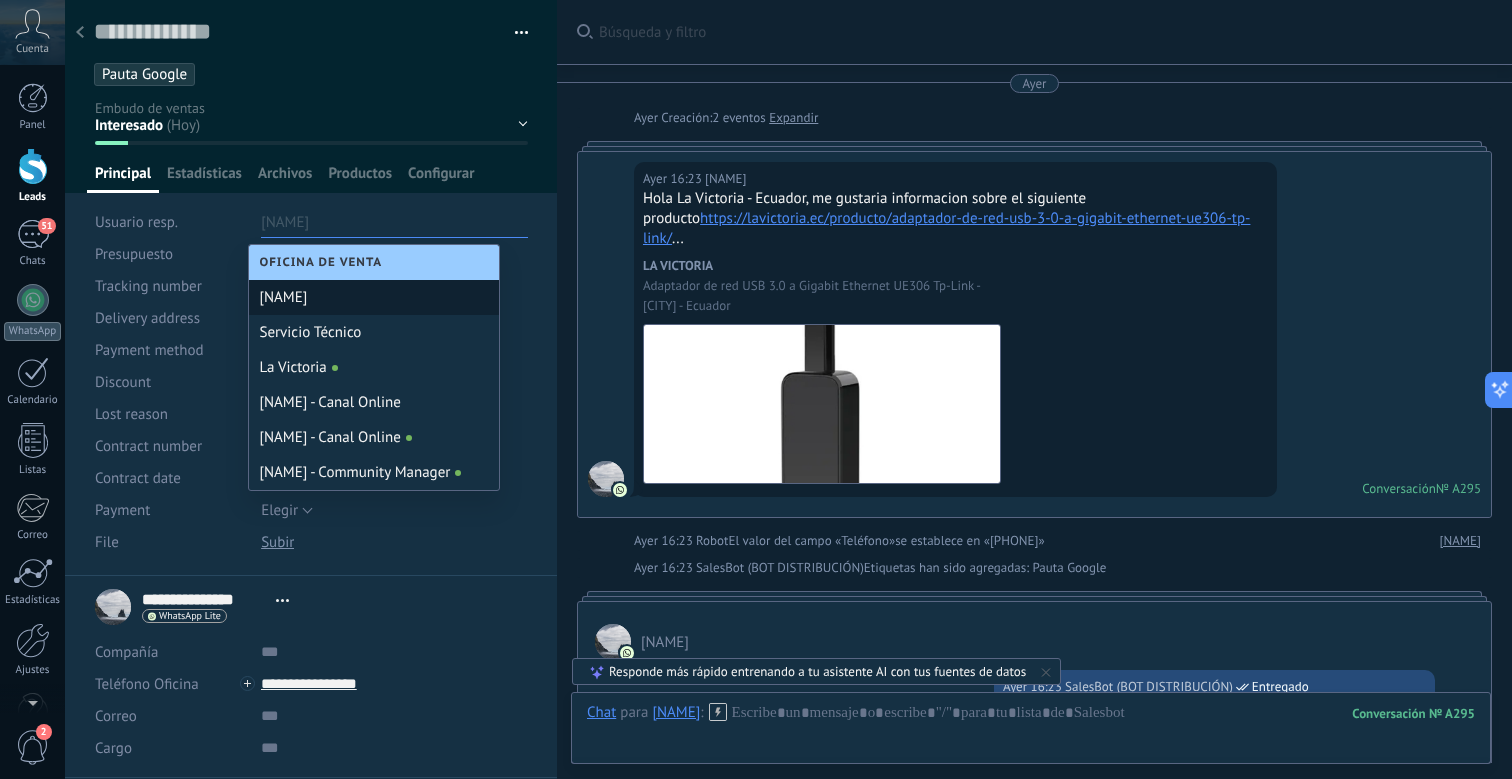 scroll, scrollTop: 0, scrollLeft: 0, axis: both 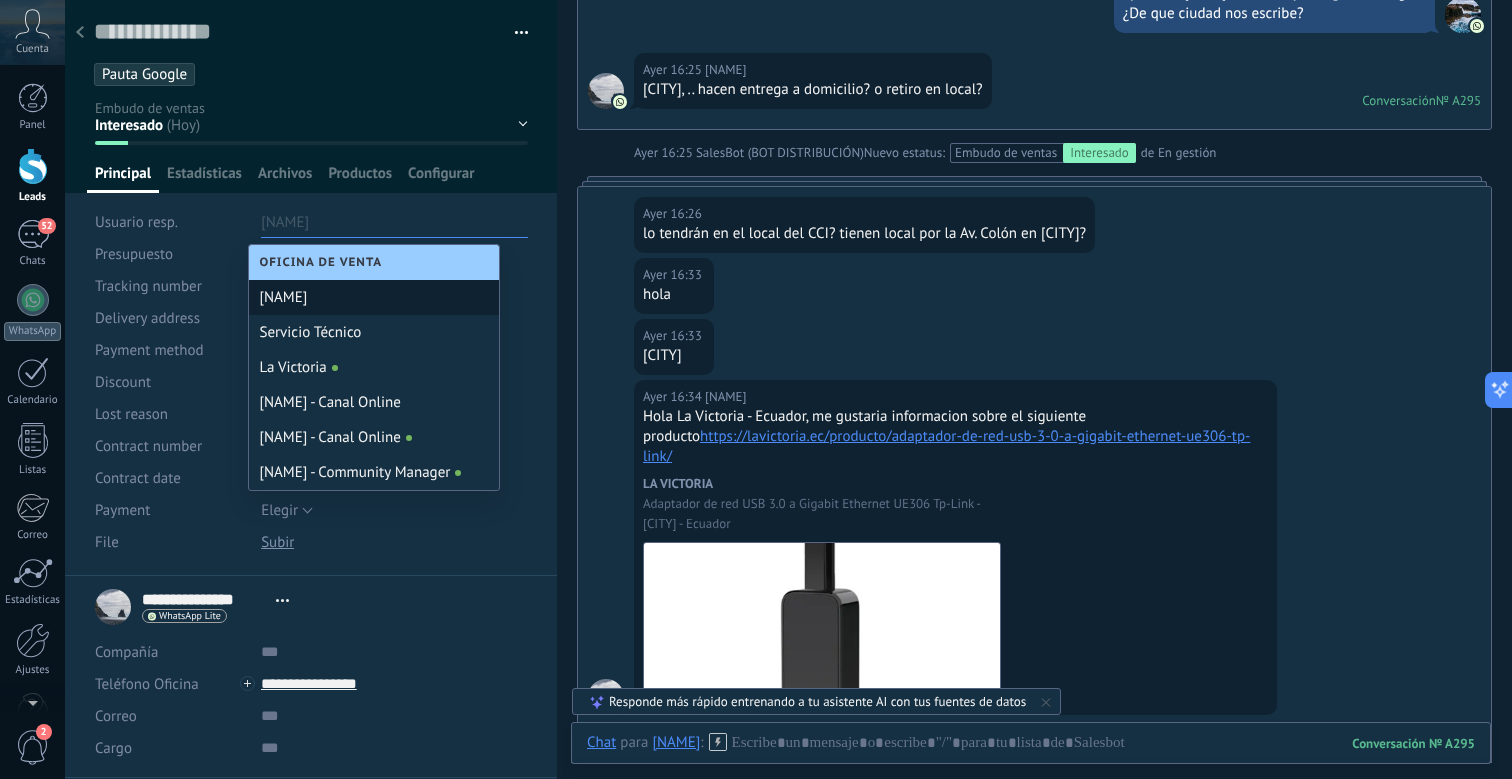 click on "[FIRST]" at bounding box center (374, 297) 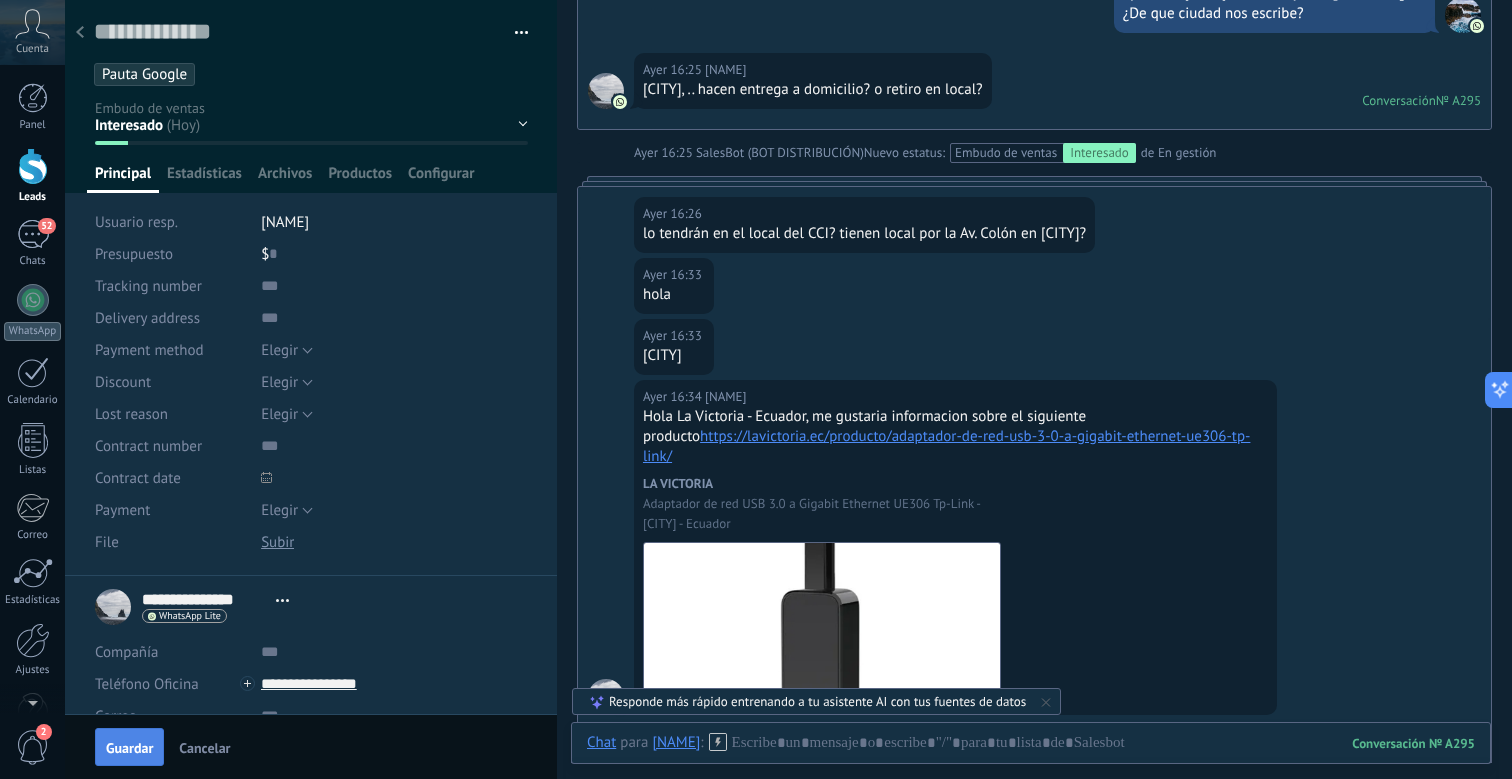 click on "Guardar" at bounding box center [129, 747] 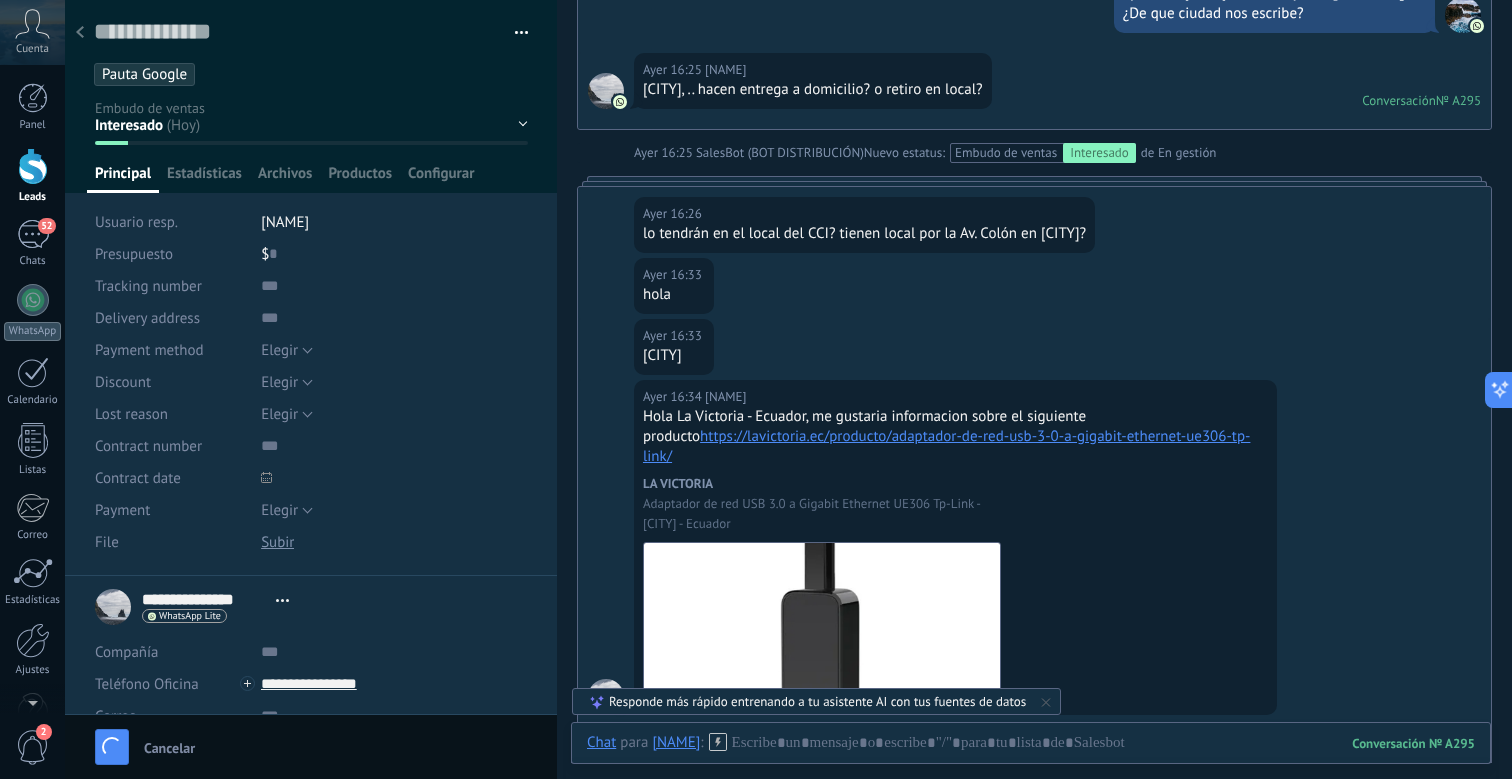 scroll, scrollTop: 1795, scrollLeft: 0, axis: vertical 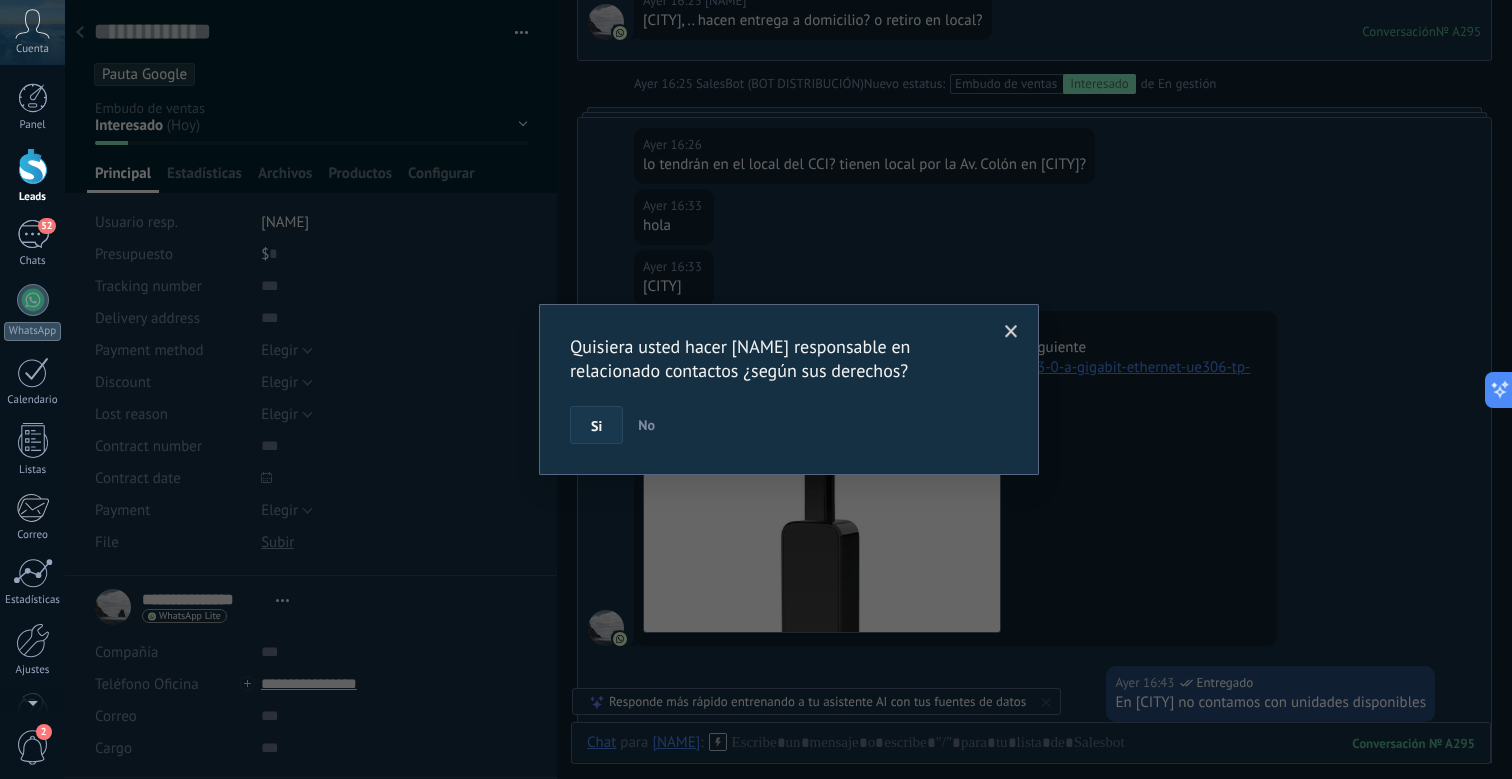 click on "Si" at bounding box center (596, 425) 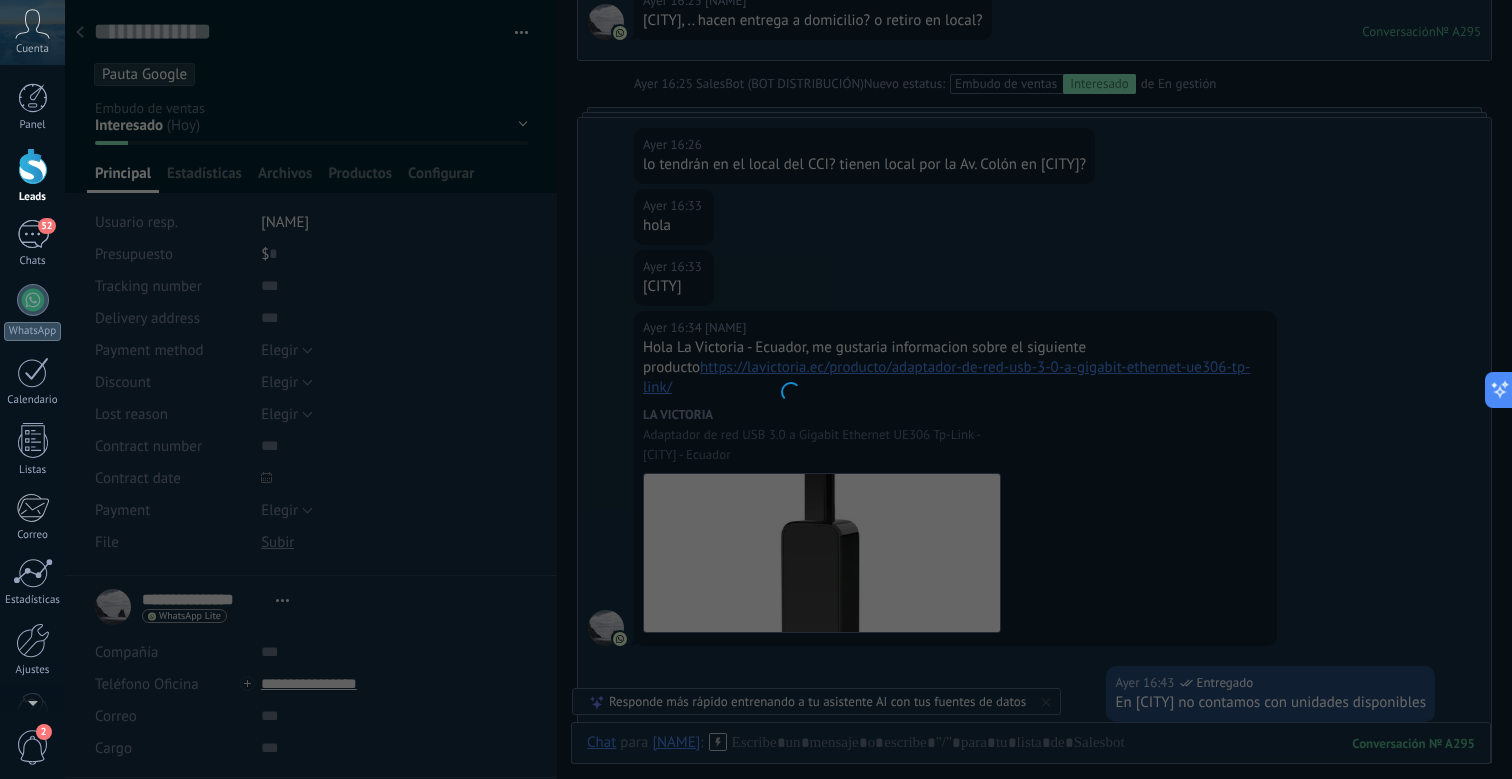 scroll, scrollTop: 1822, scrollLeft: 0, axis: vertical 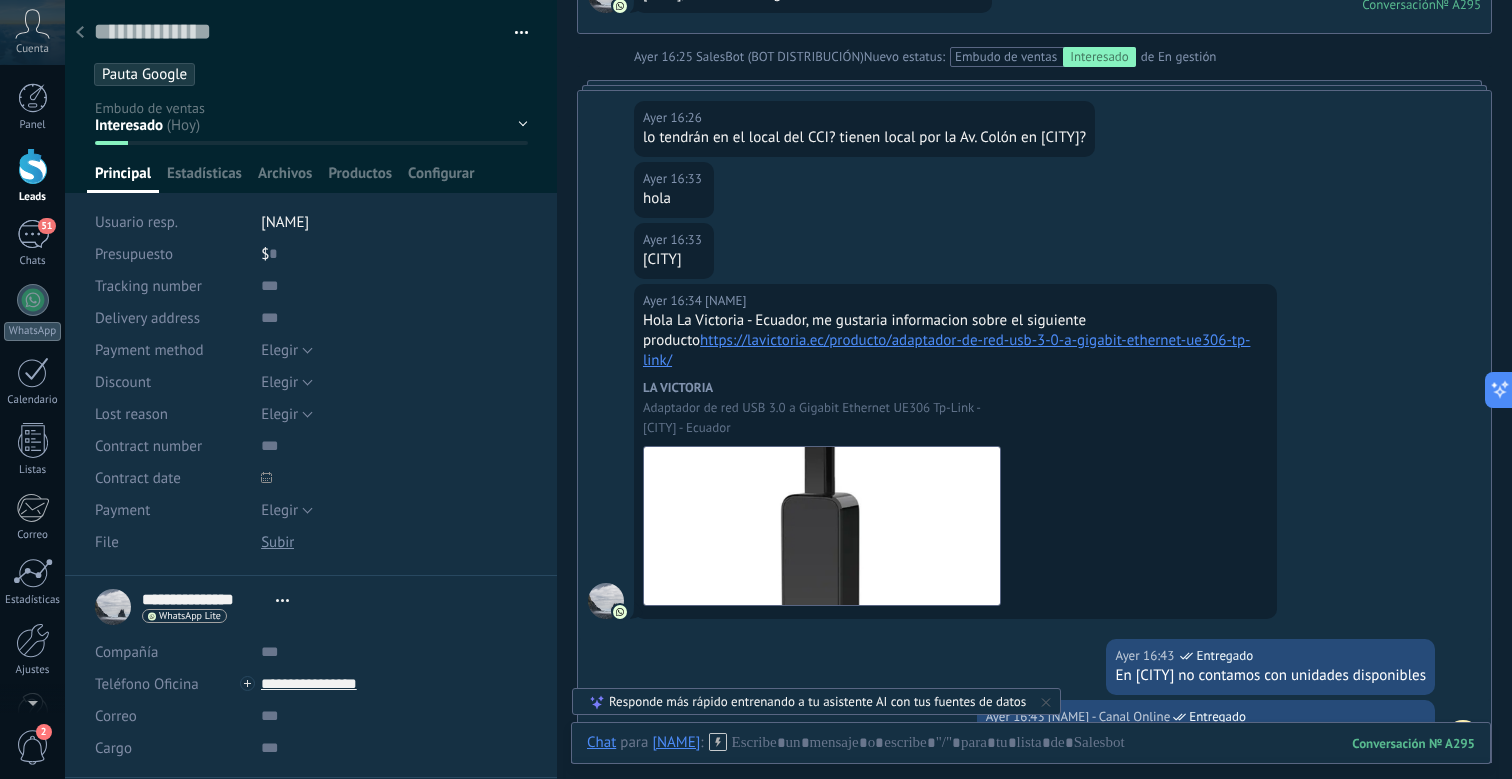 click 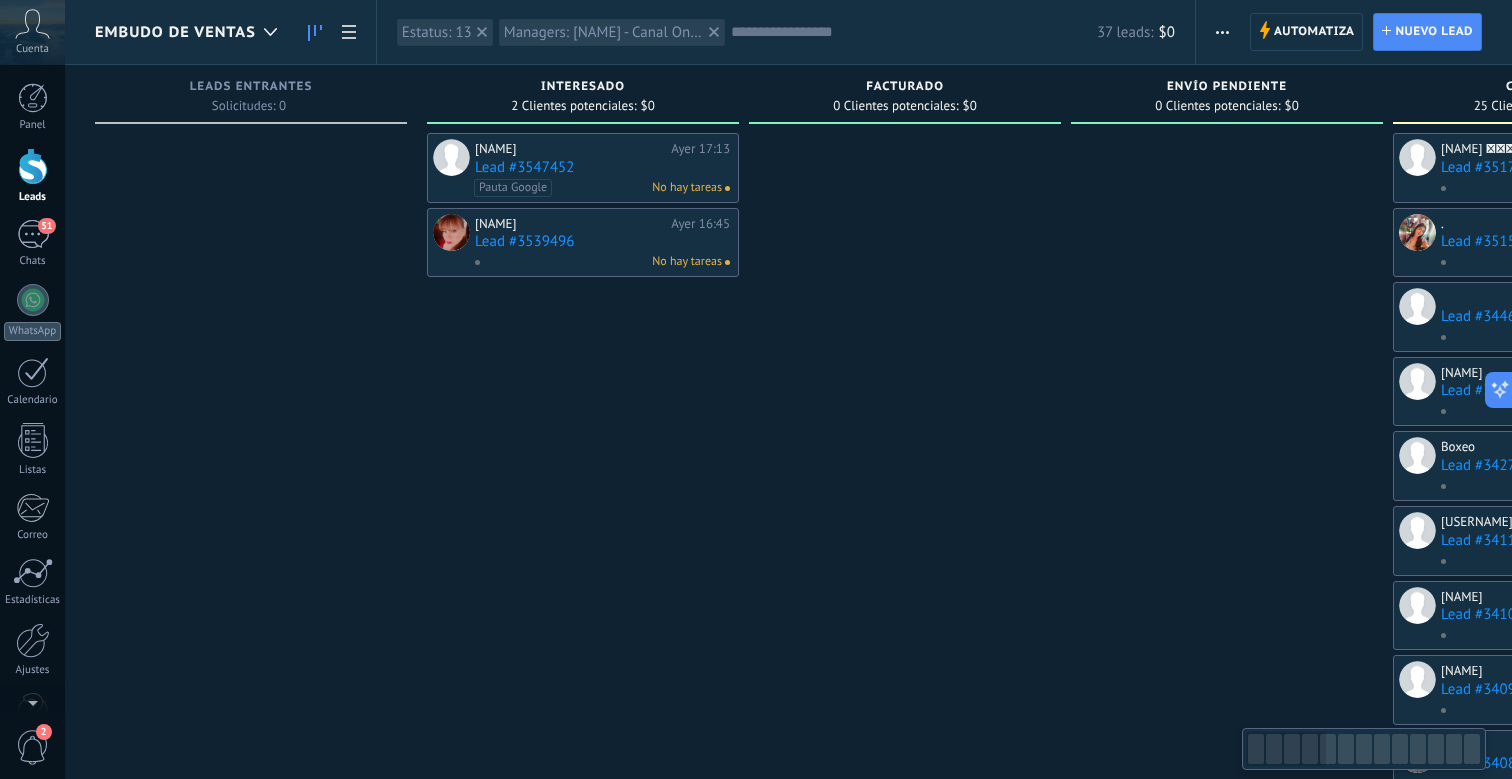 click on "Lead #3539496" at bounding box center (602, 241) 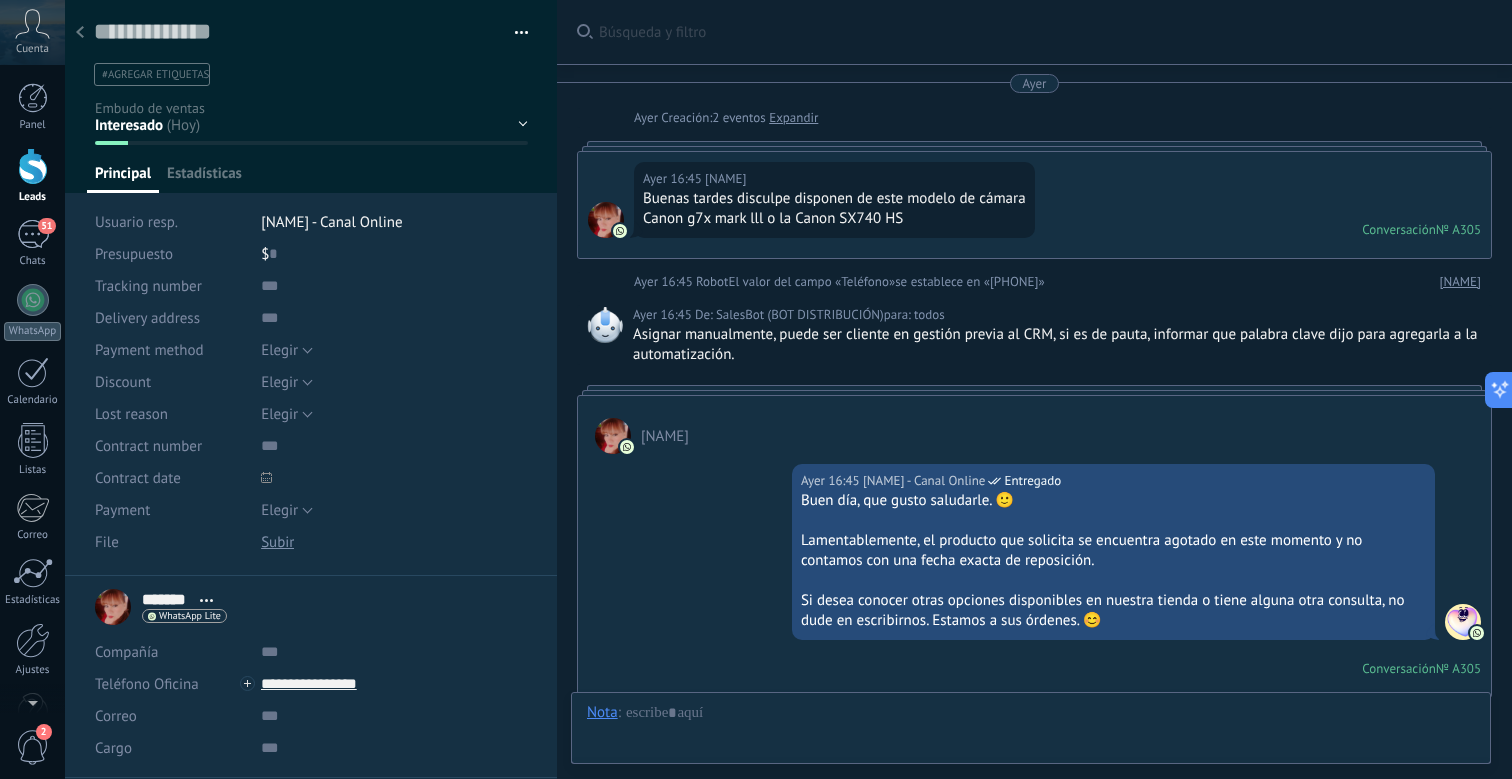 scroll, scrollTop: 30, scrollLeft: 0, axis: vertical 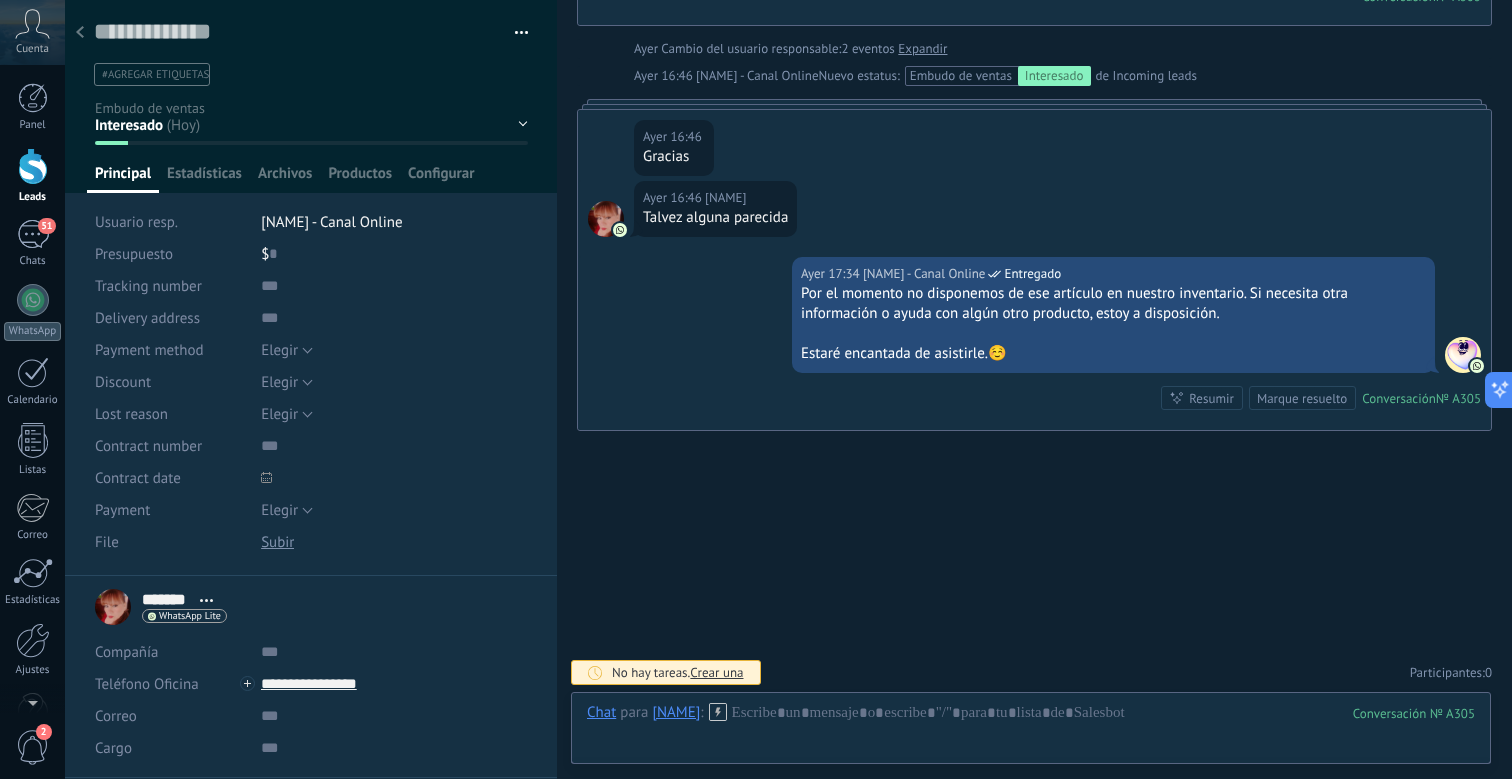 click on "[FIRST] - Canal Online" at bounding box center [331, 222] 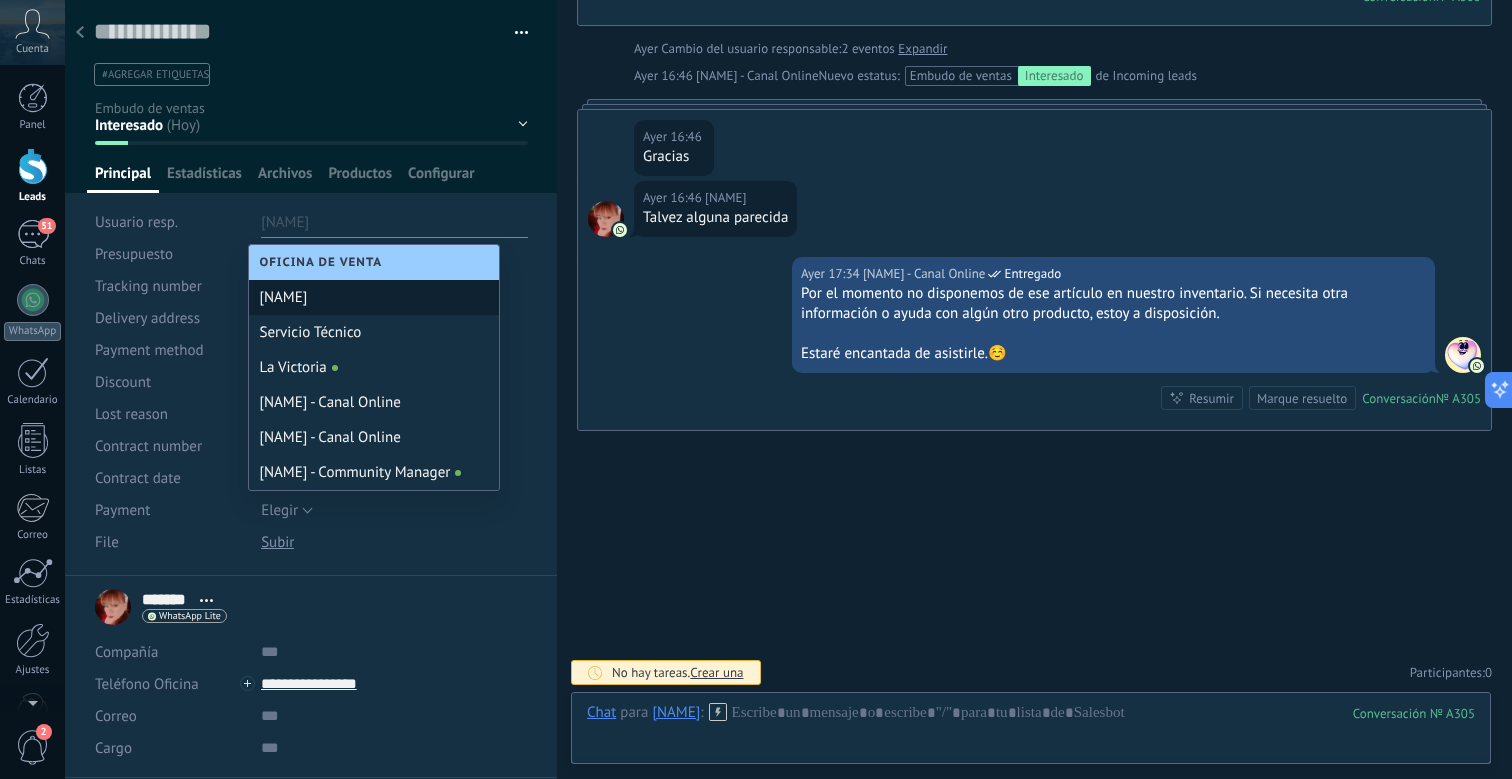 click on "[FIRST]" at bounding box center [374, 297] 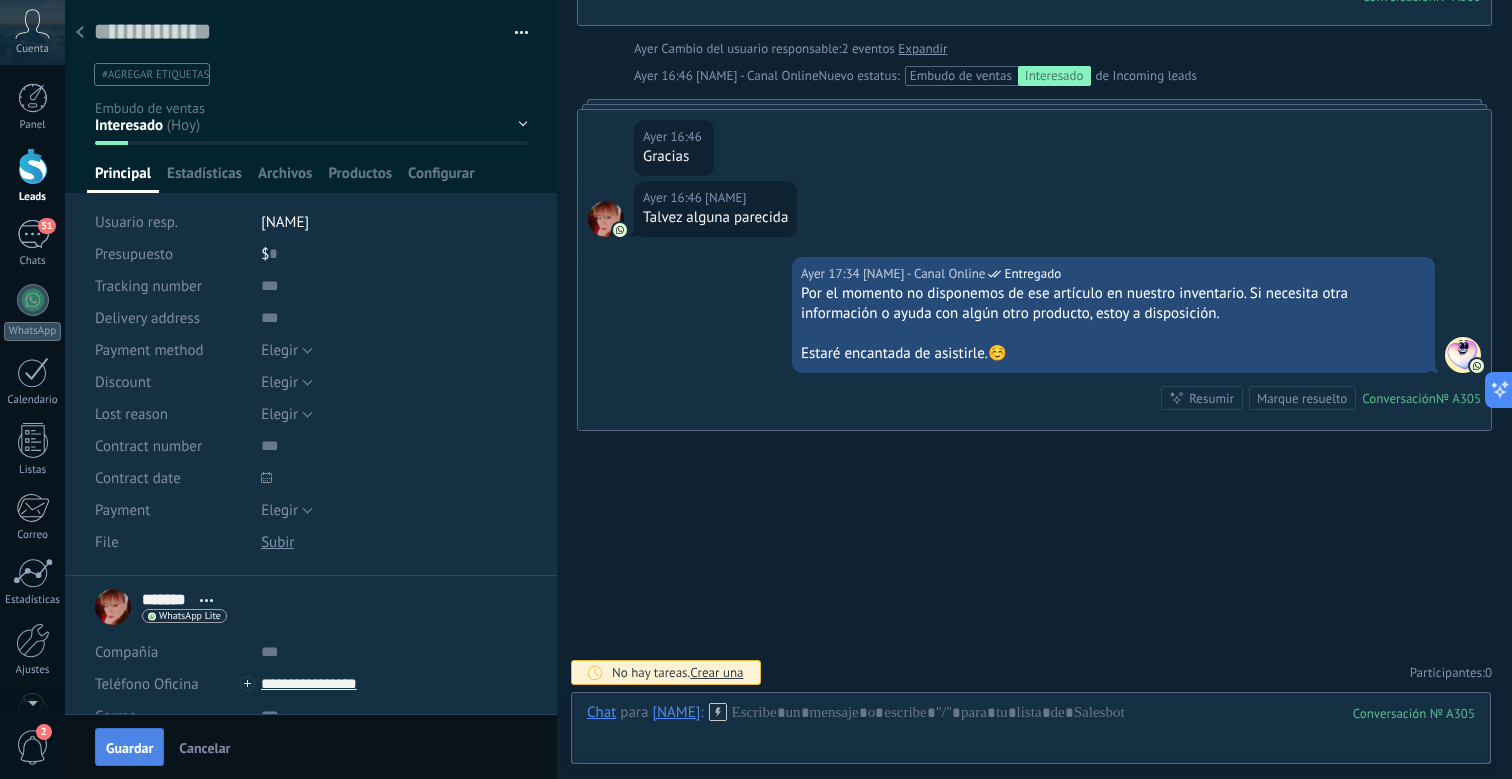 click on "Guardar" at bounding box center [129, 748] 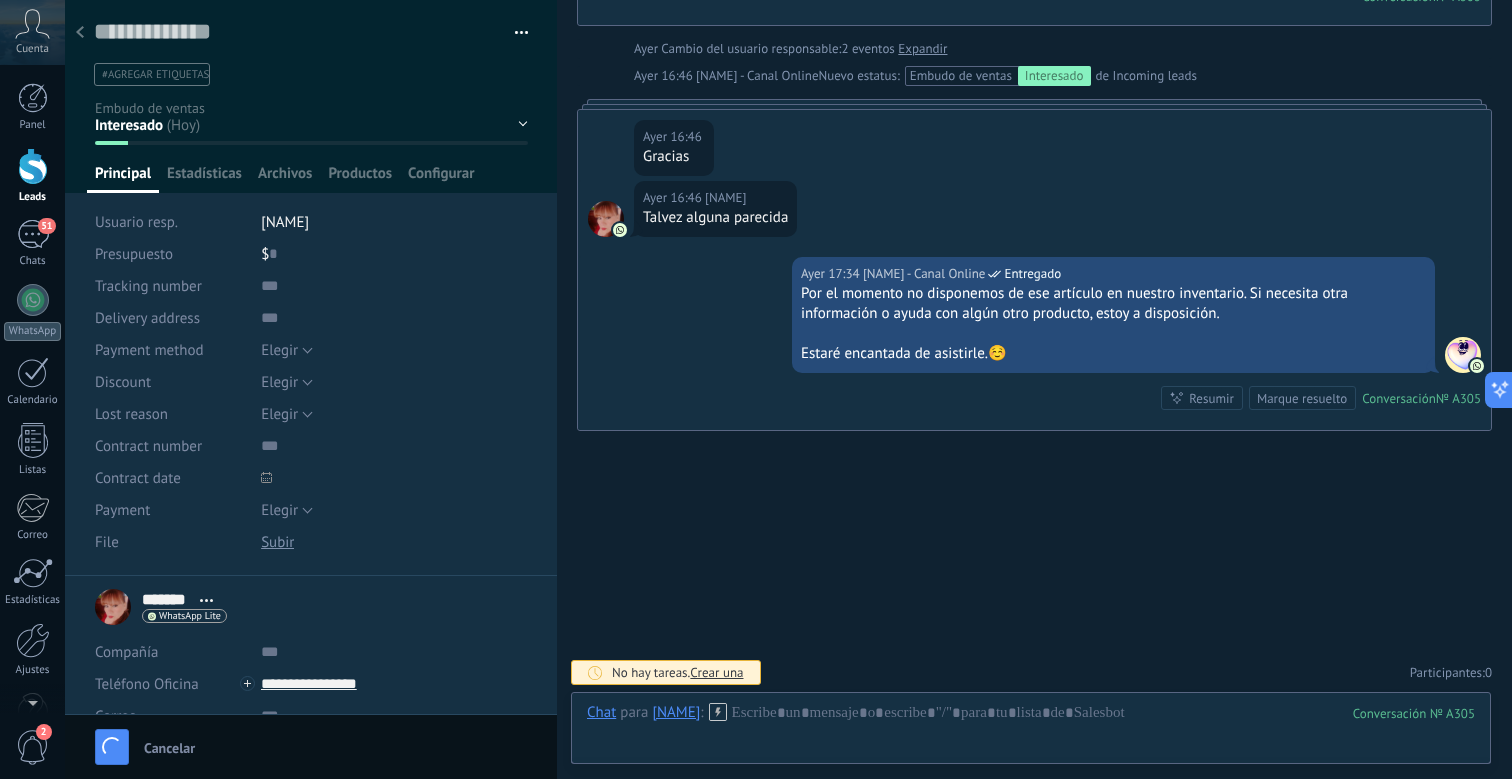 scroll, scrollTop: 742, scrollLeft: 0, axis: vertical 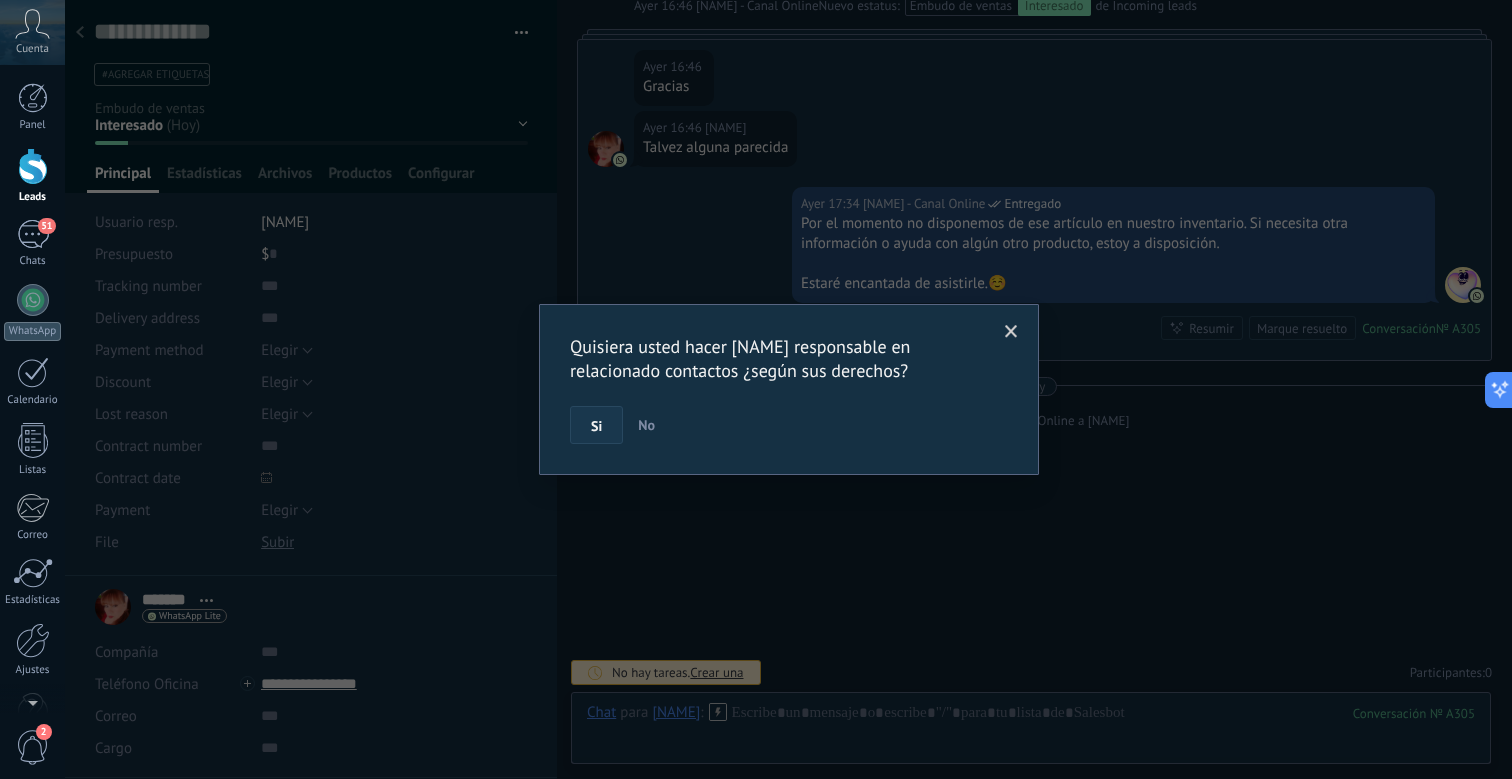 click on "Si" at bounding box center (596, 425) 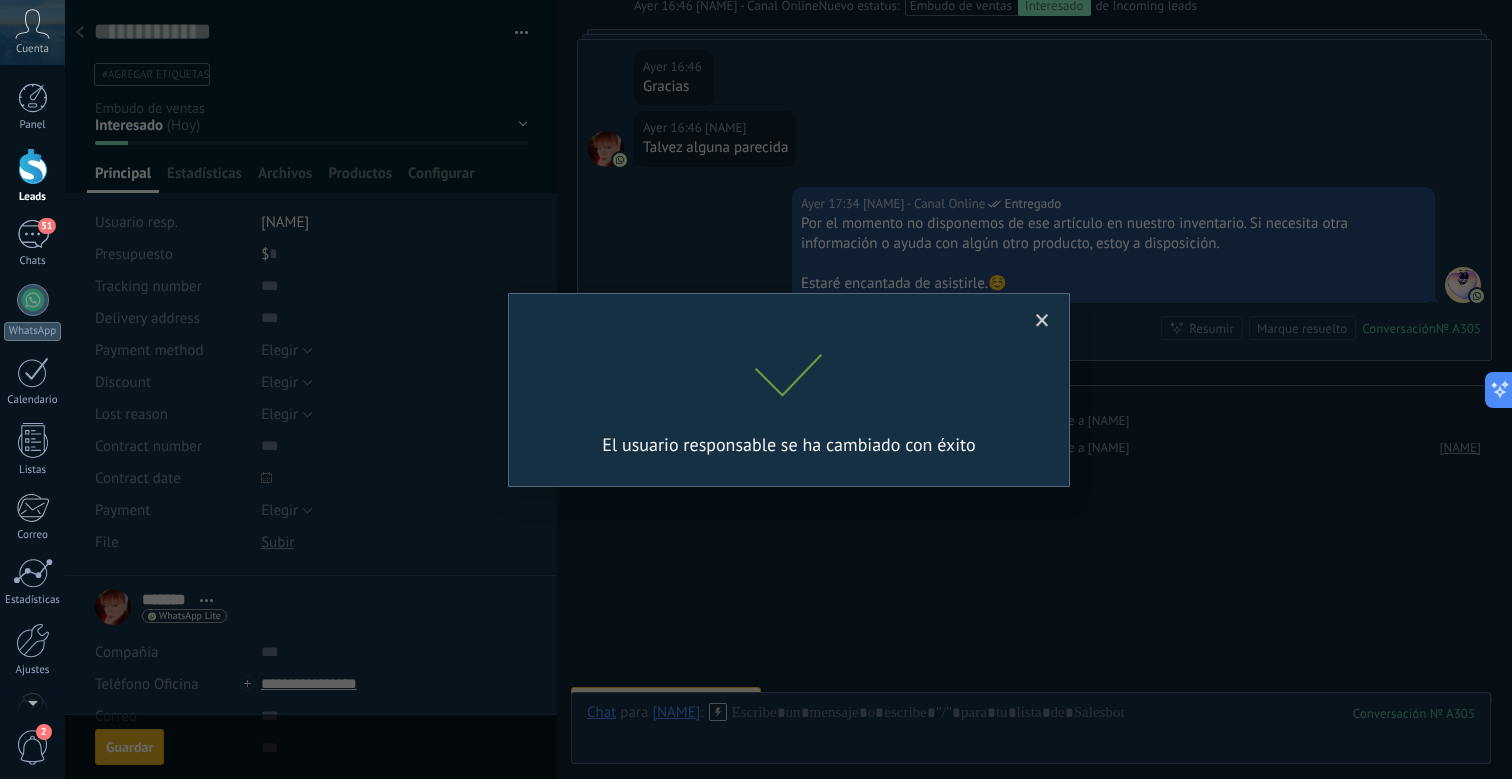 scroll, scrollTop: 769, scrollLeft: 0, axis: vertical 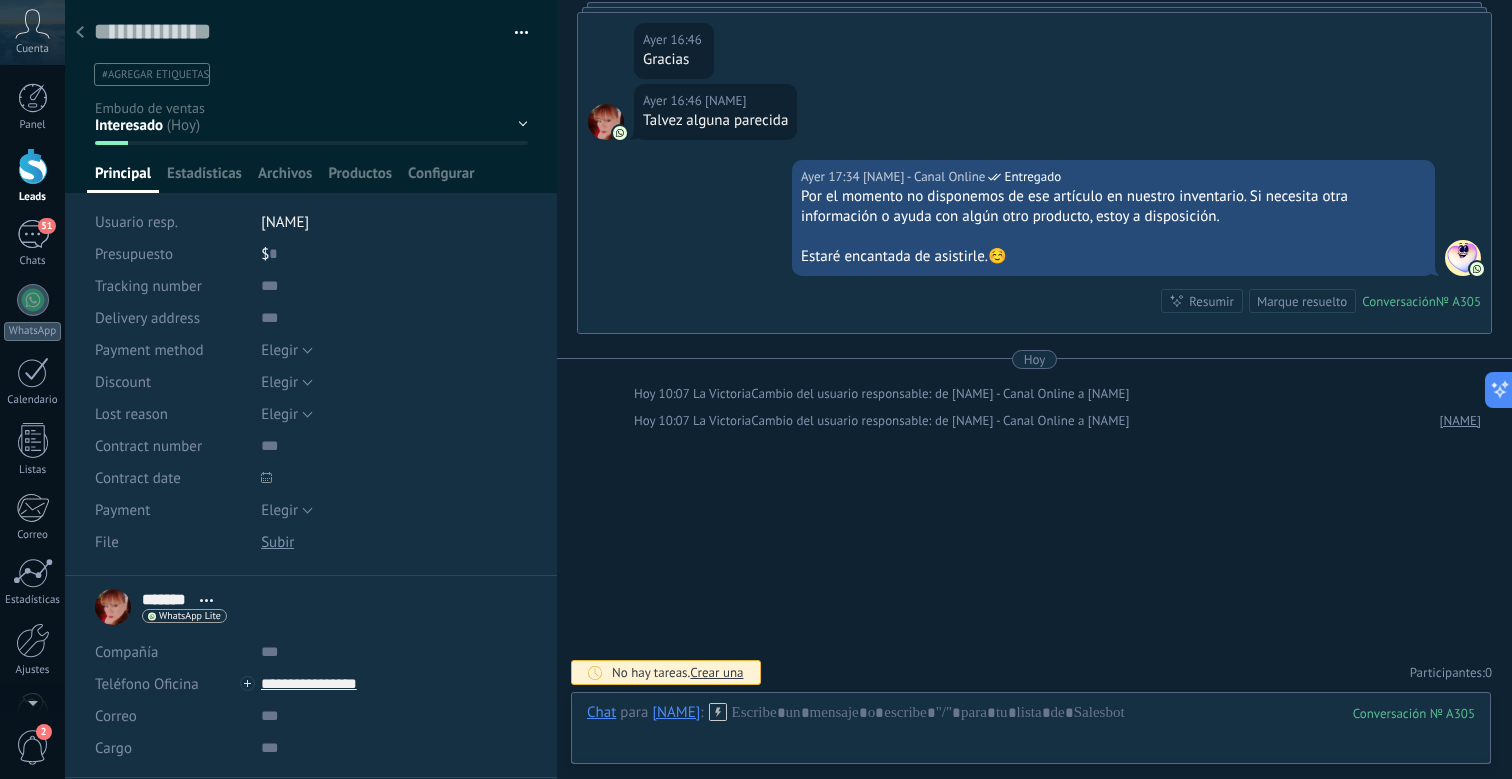 click at bounding box center [80, 33] 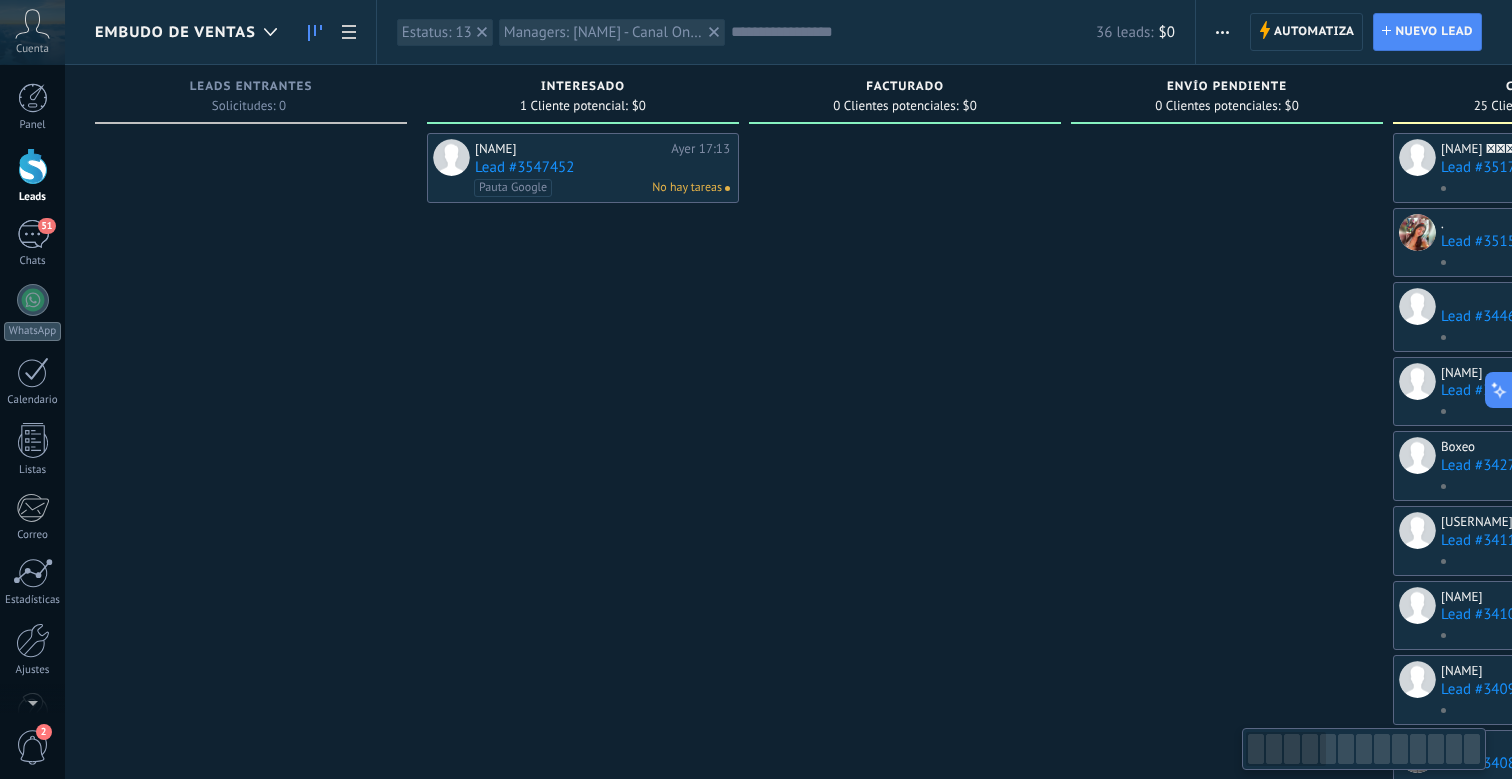 click on "Lead #3547452" at bounding box center (602, 167) 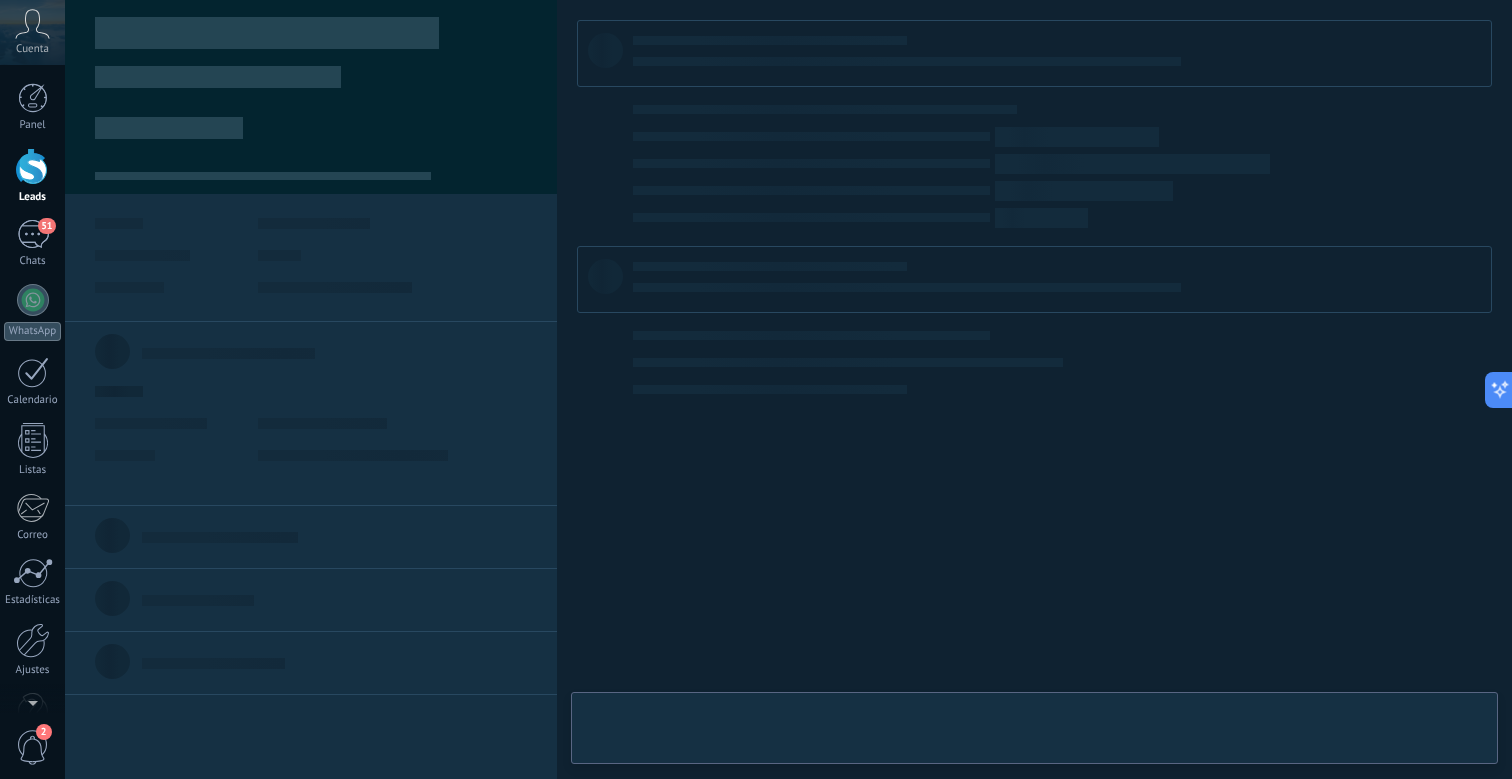 type on "**********" 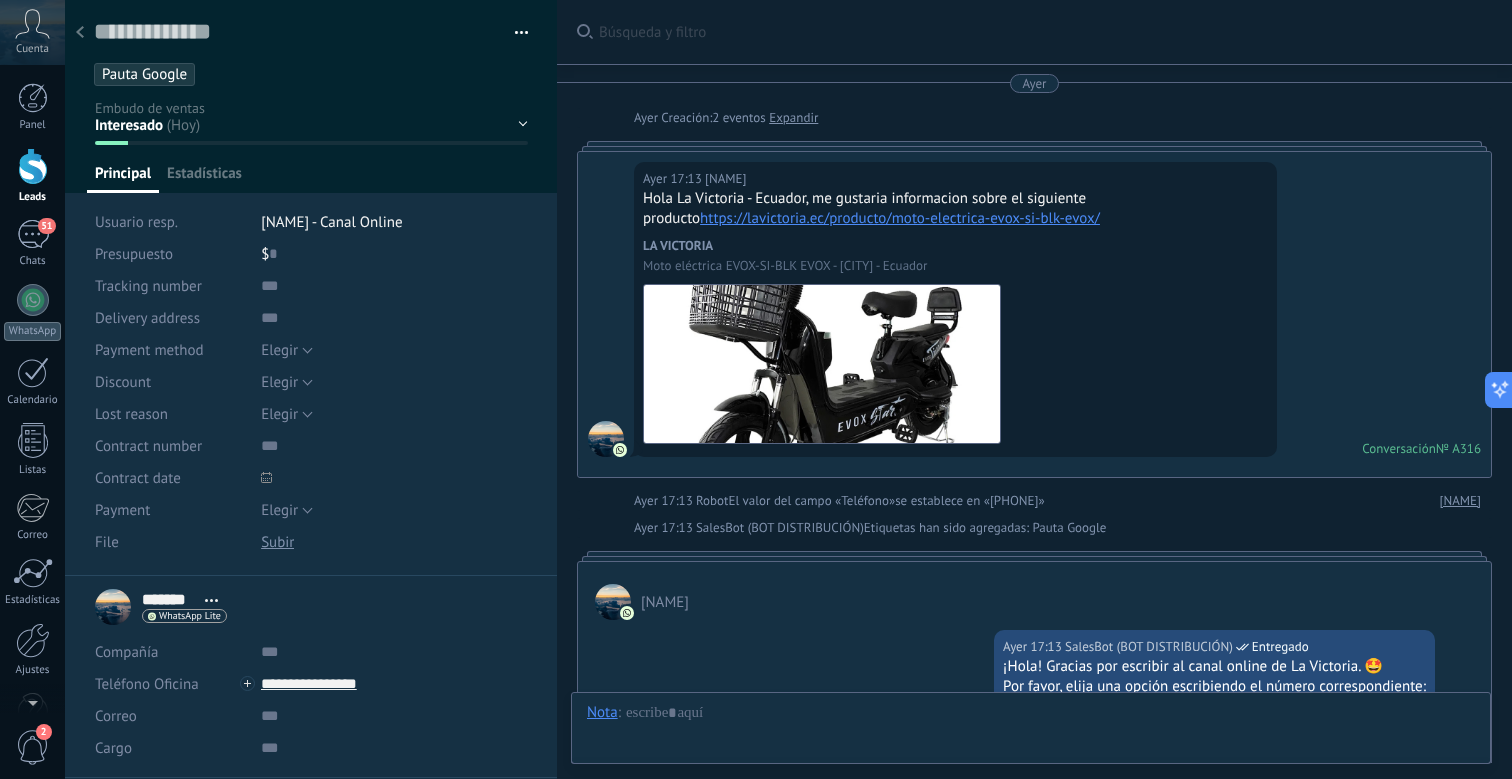 scroll, scrollTop: 30, scrollLeft: 0, axis: vertical 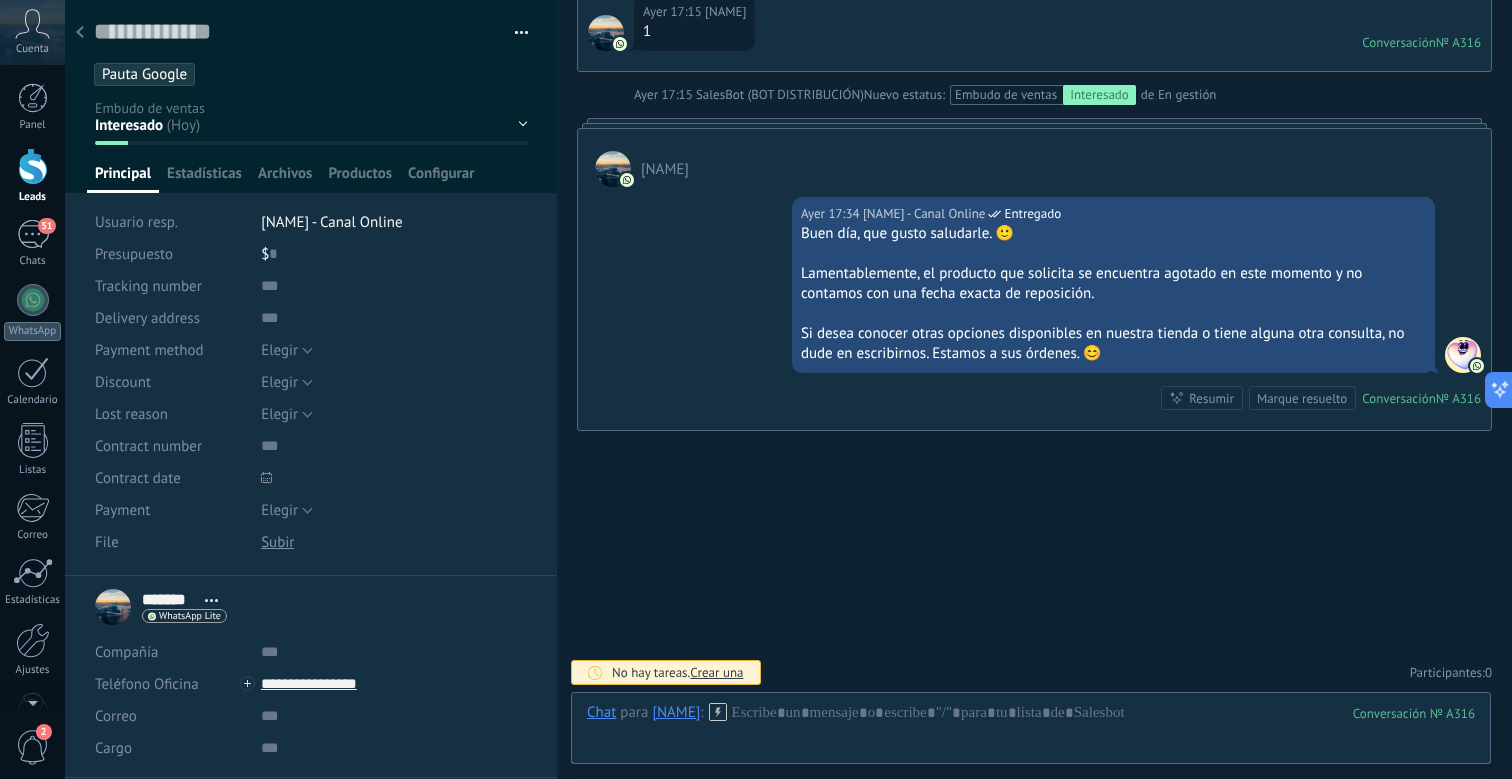 click on "[FIRST] - Canal Online" at bounding box center (394, 222) 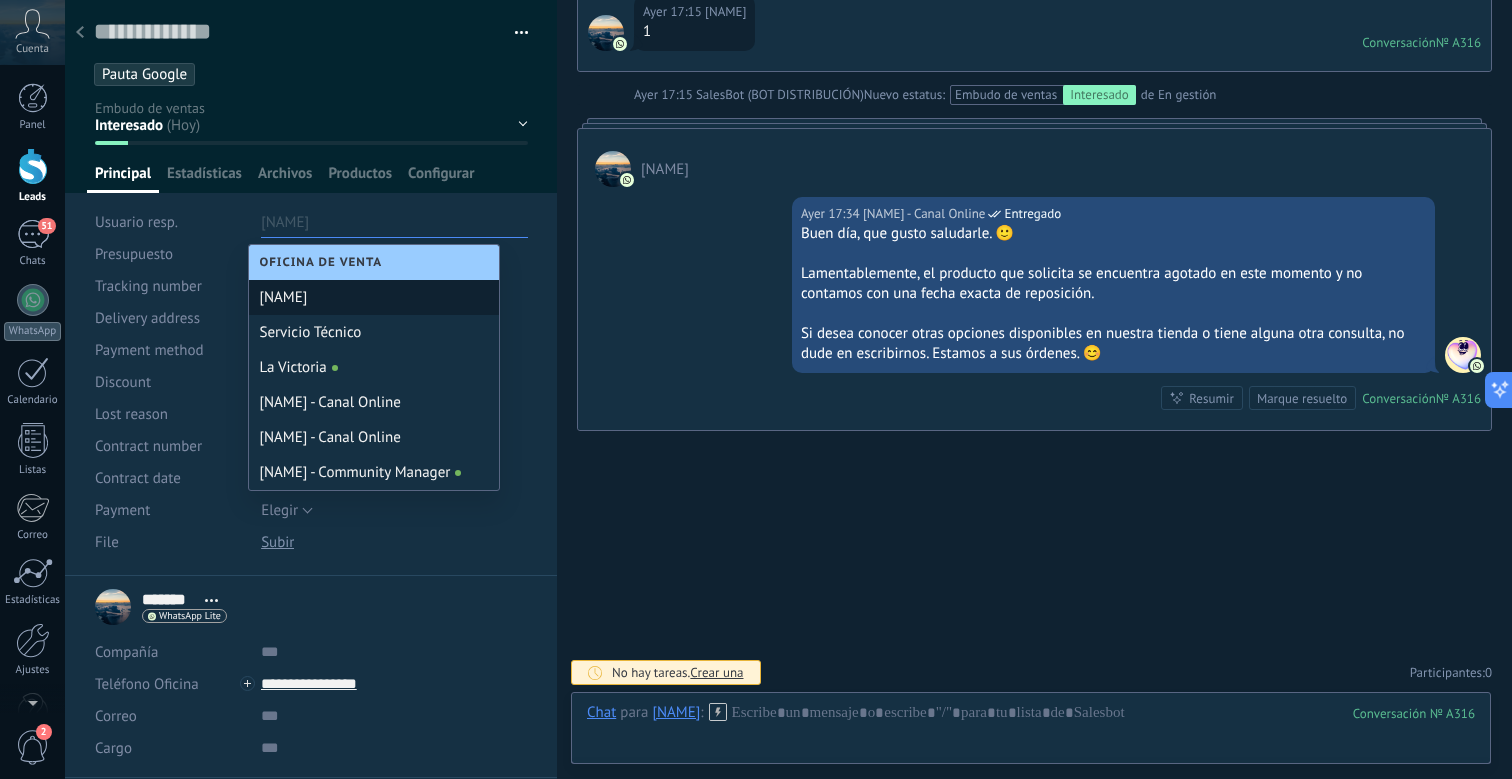 click on "[FIRST]" at bounding box center [374, 297] 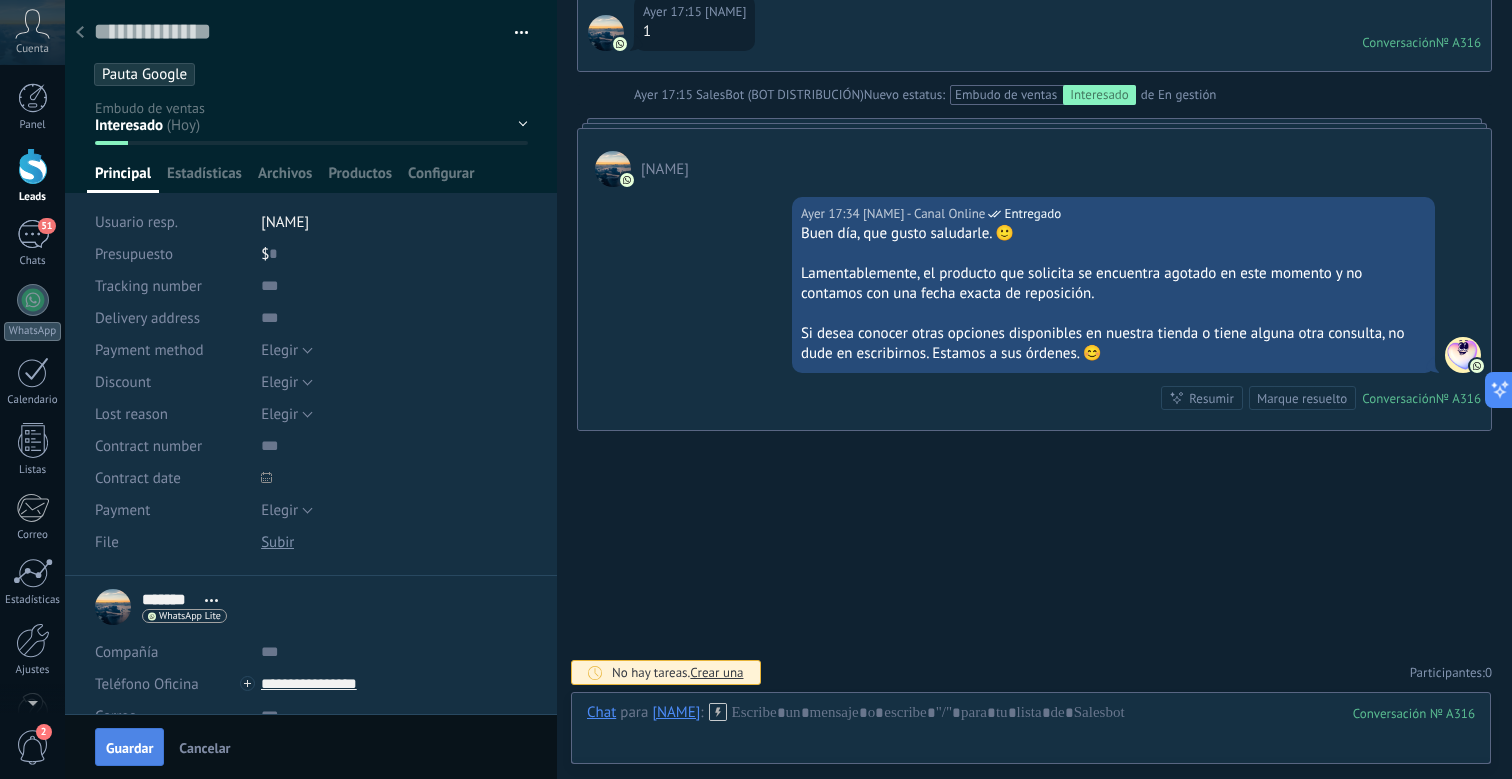 click on "Guardar" at bounding box center [129, 748] 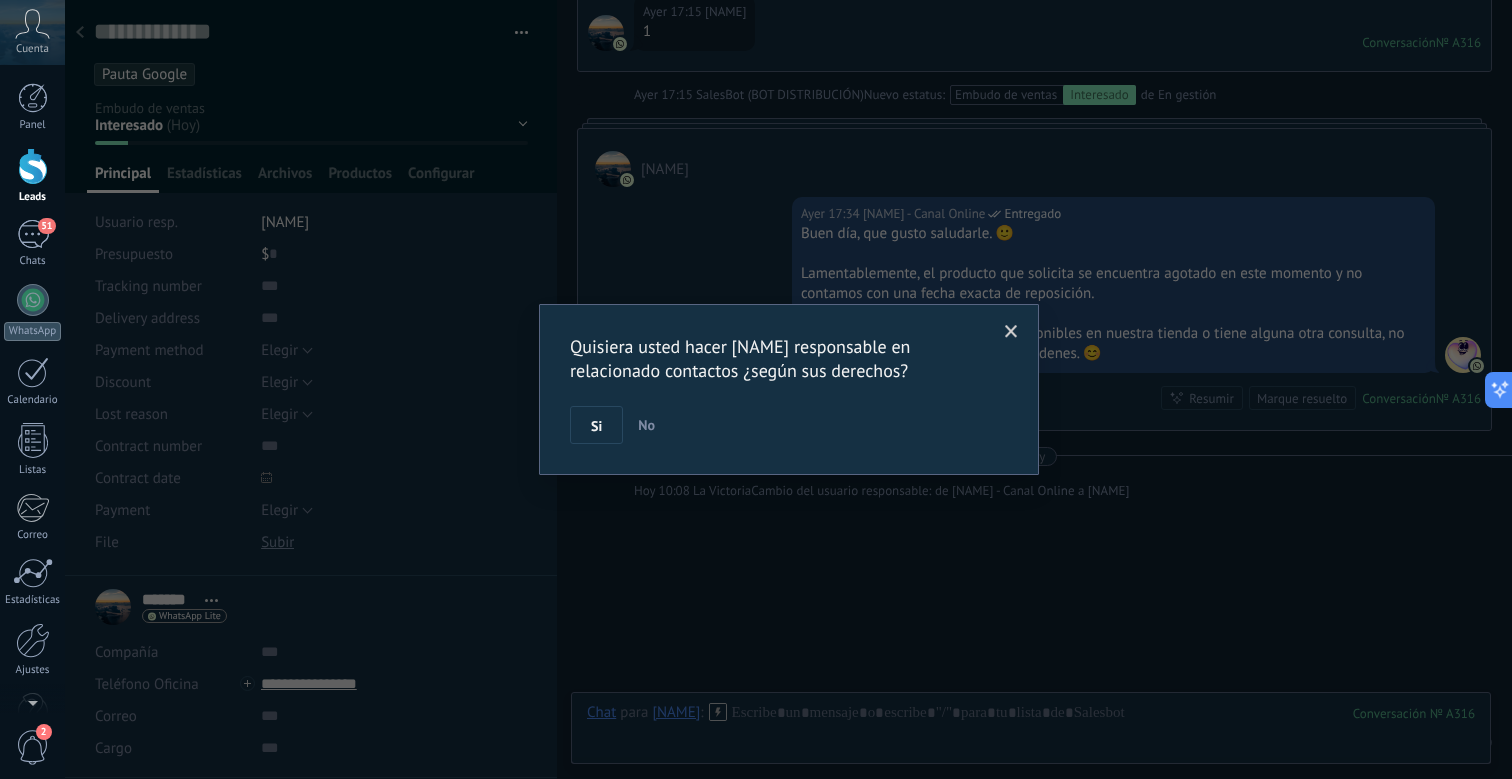scroll, scrollTop: 1355, scrollLeft: 0, axis: vertical 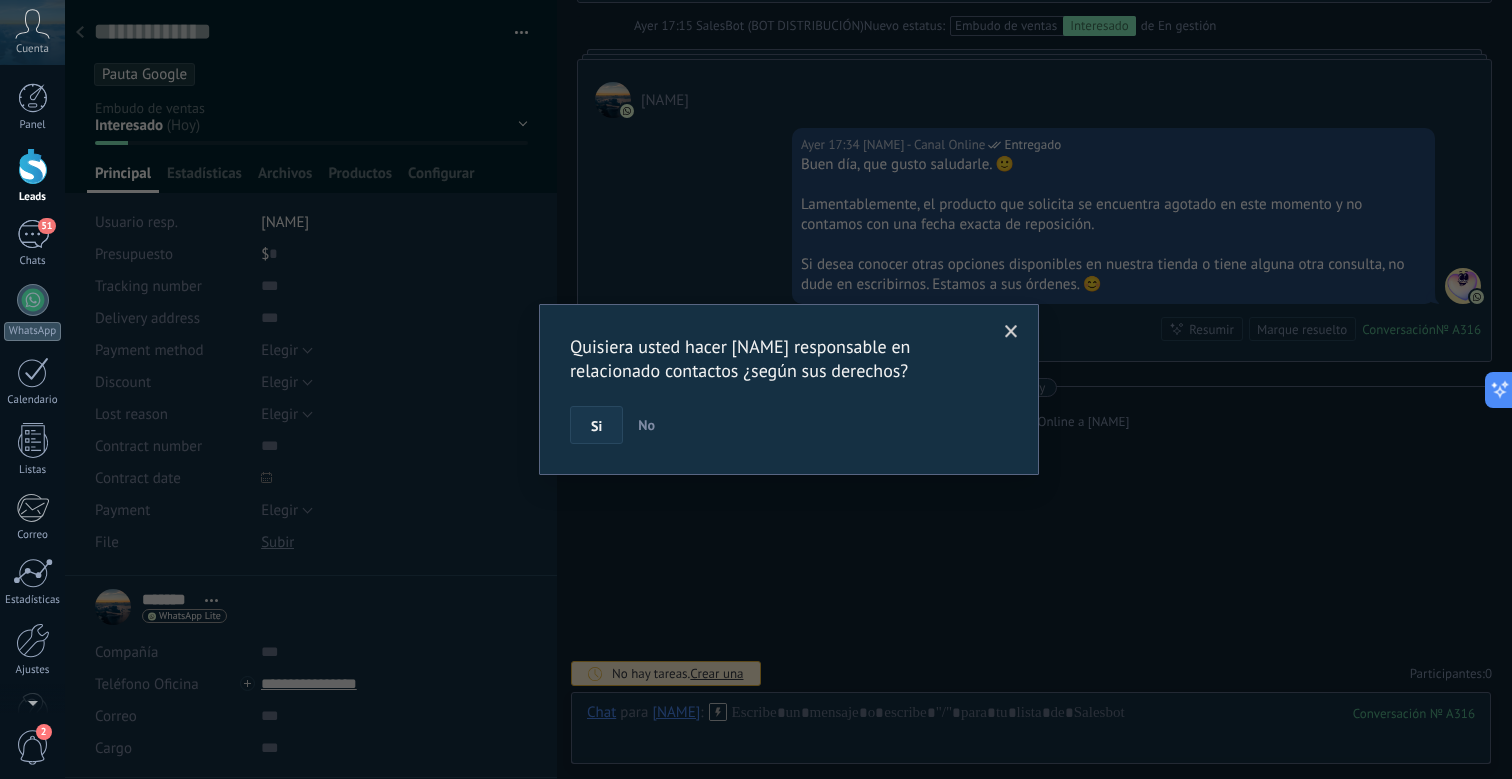click on "Si" at bounding box center (596, 425) 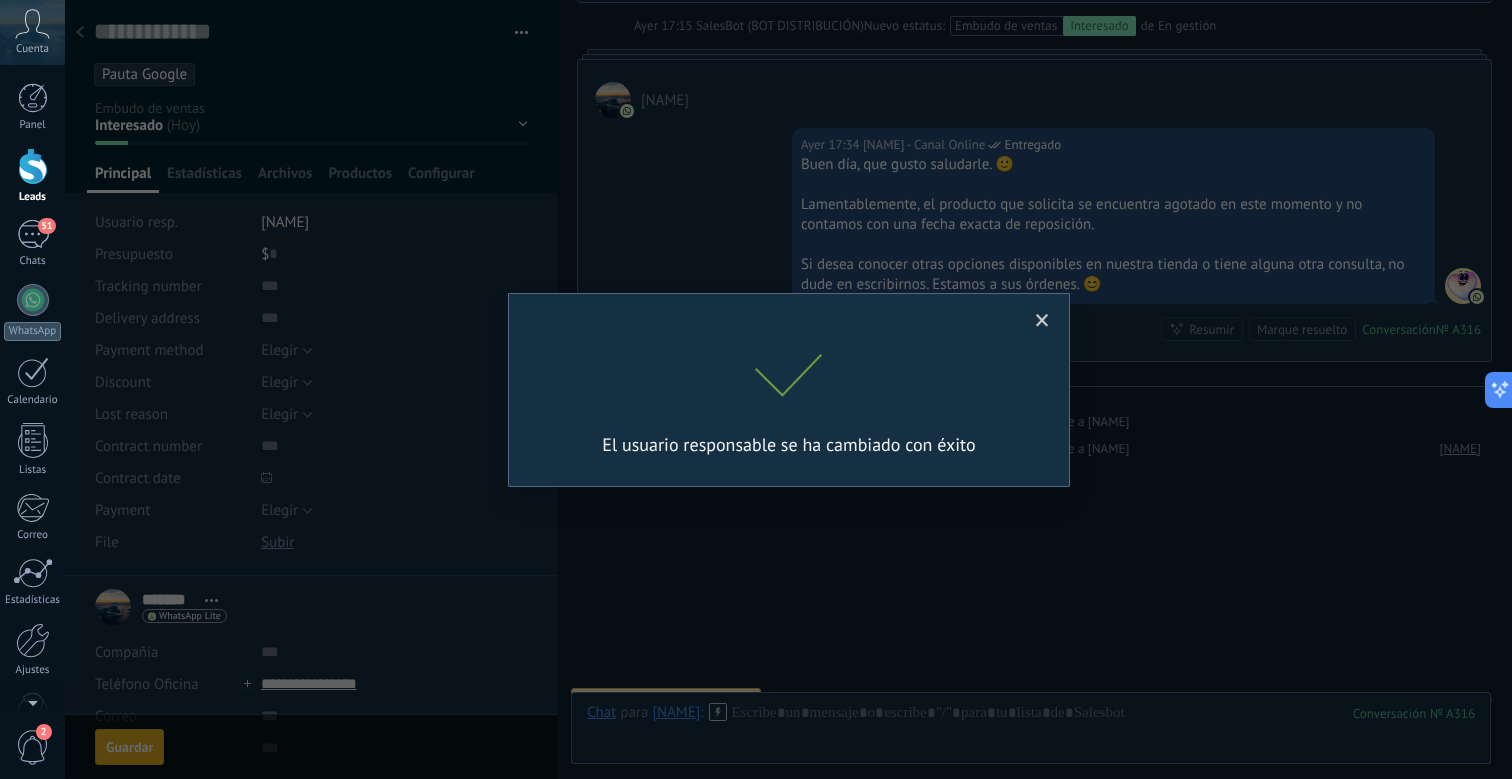 scroll, scrollTop: 1382, scrollLeft: 0, axis: vertical 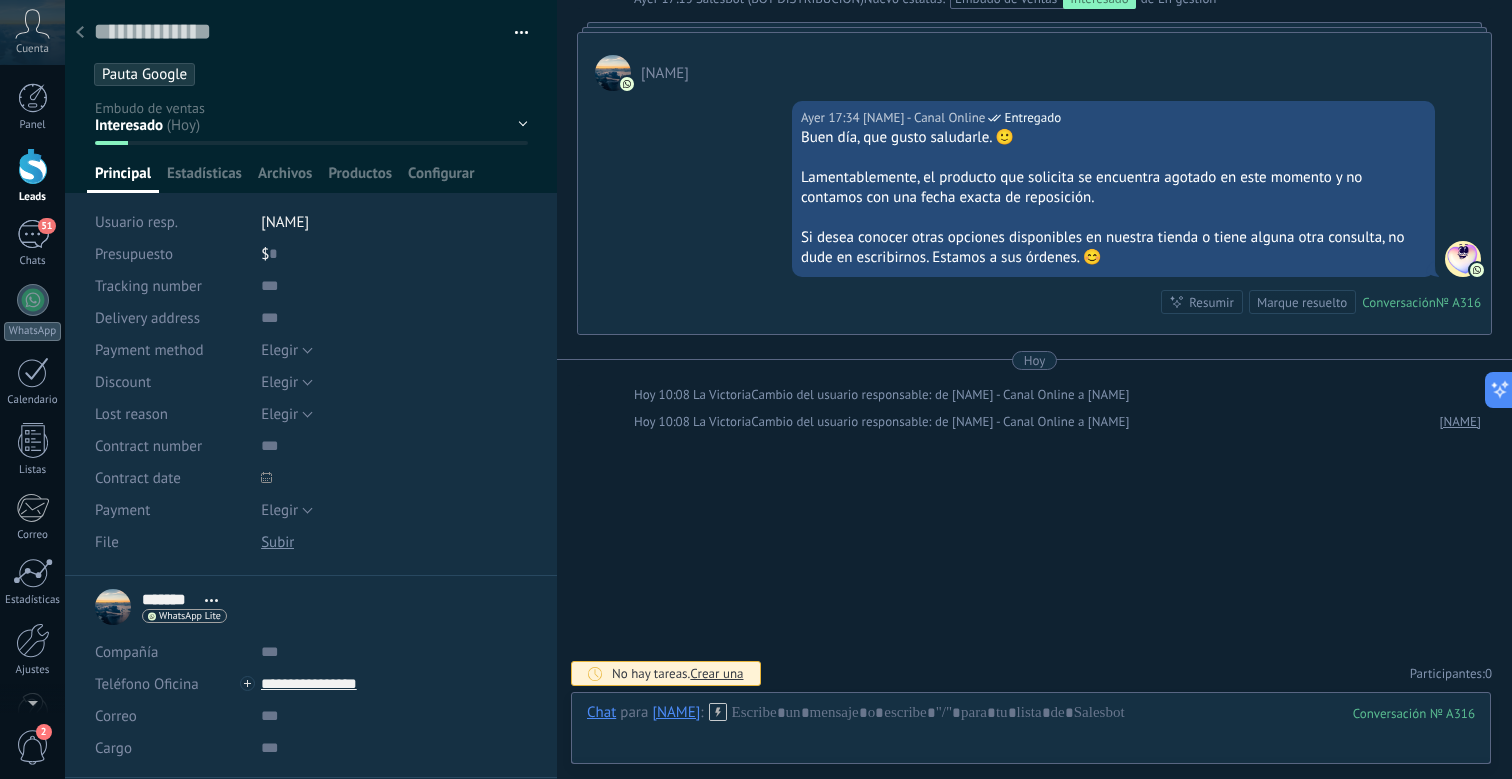 click at bounding box center [80, 33] 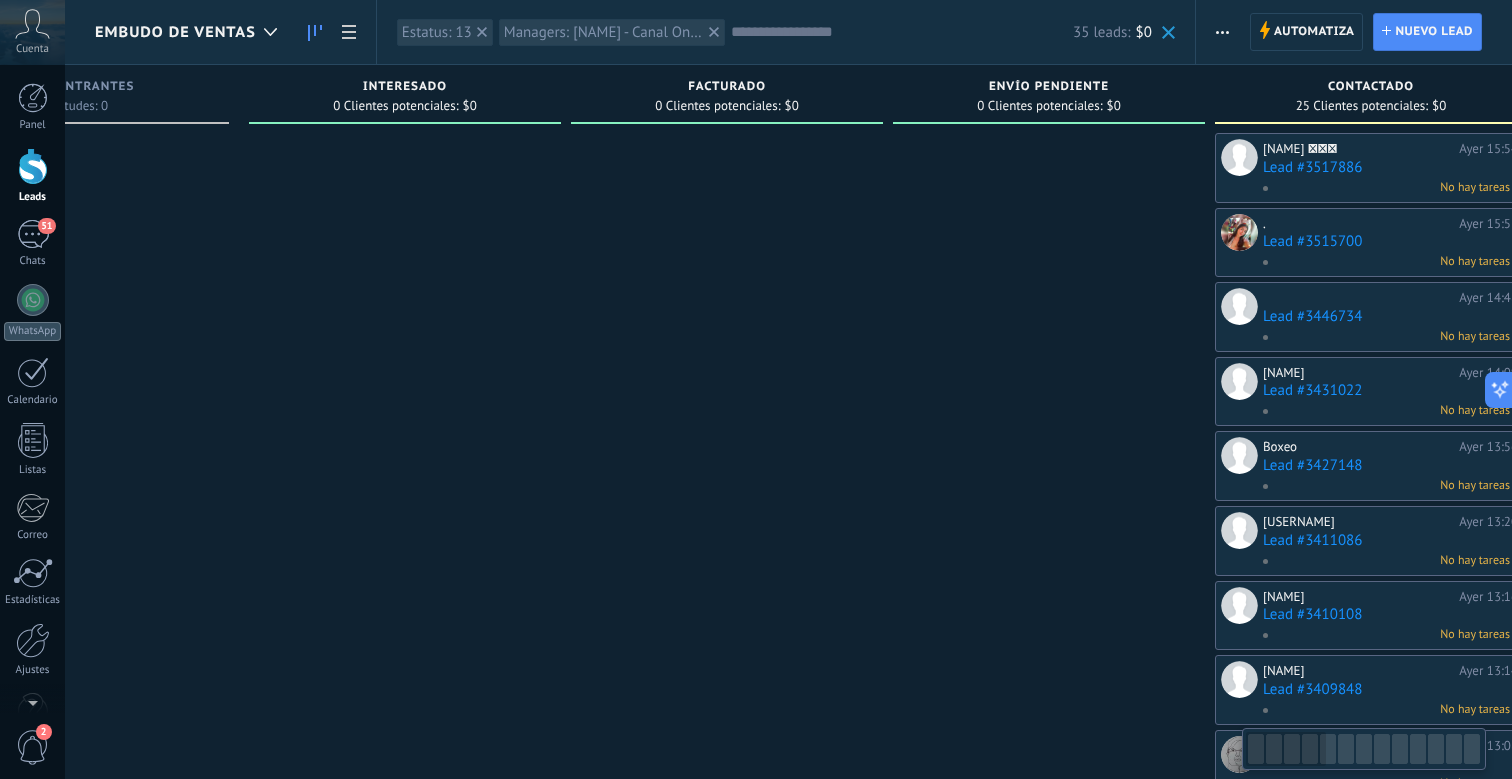 scroll, scrollTop: 0, scrollLeft: 0, axis: both 